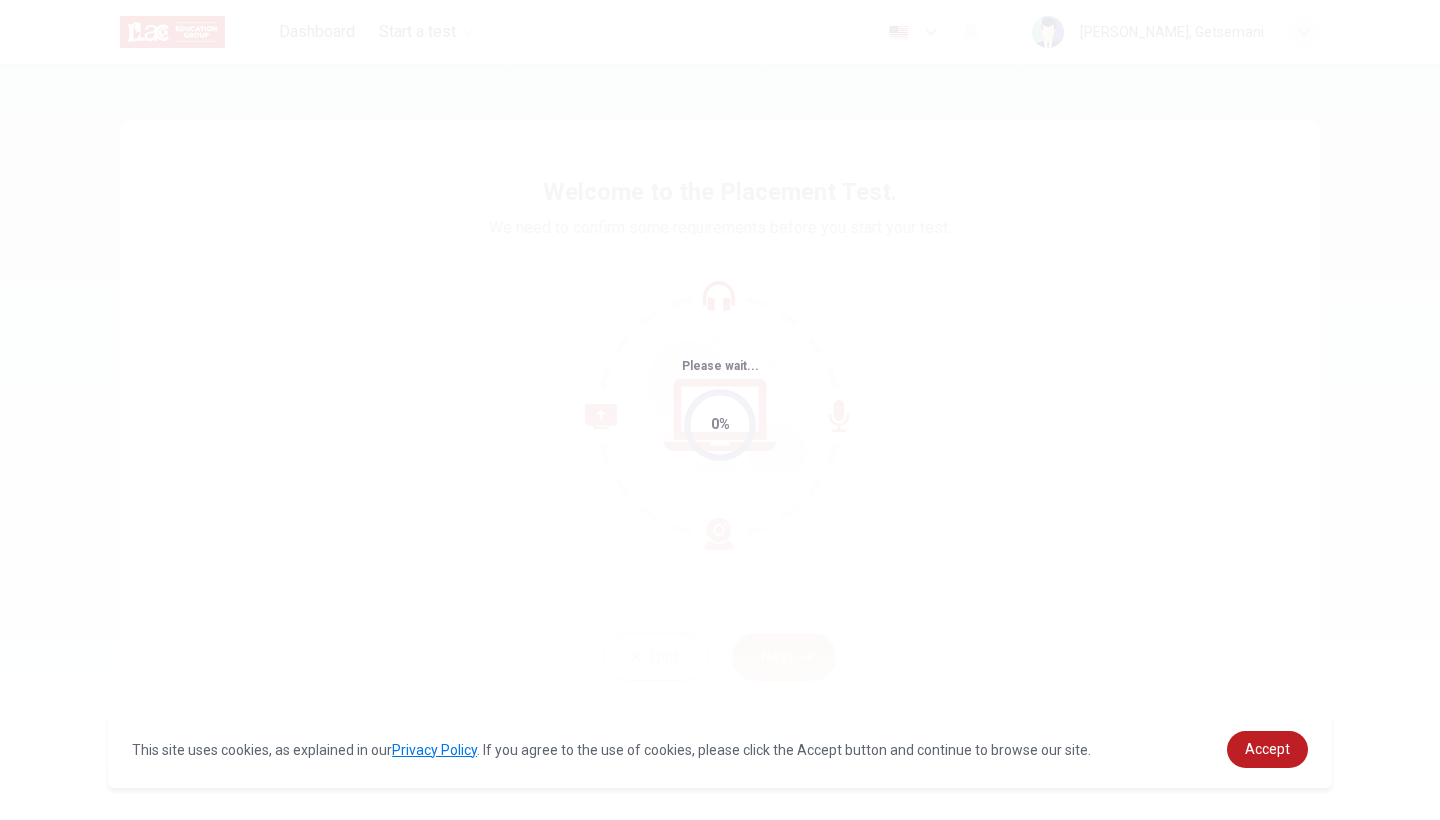 scroll, scrollTop: 0, scrollLeft: 0, axis: both 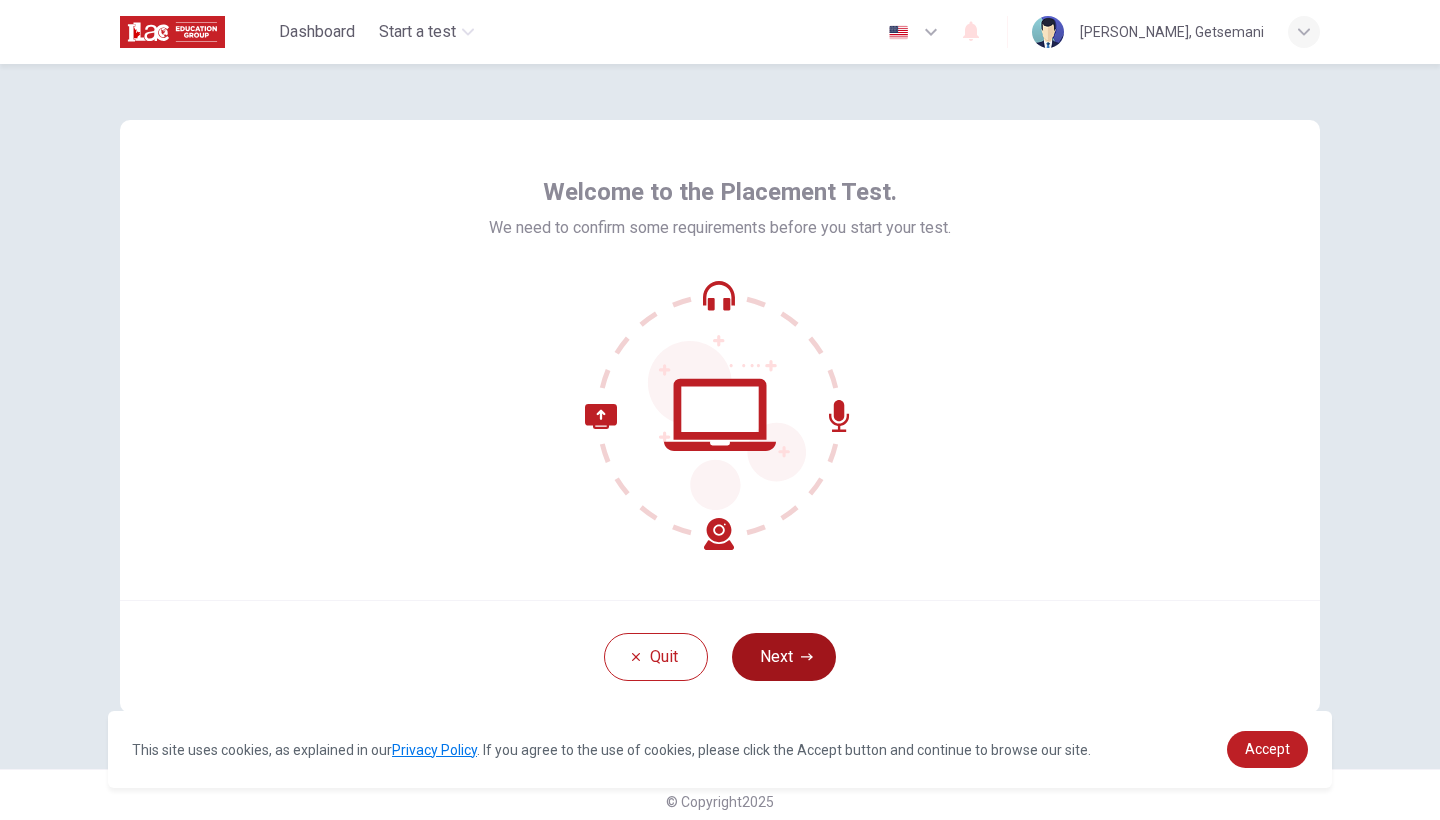 click on "Next" at bounding box center (784, 657) 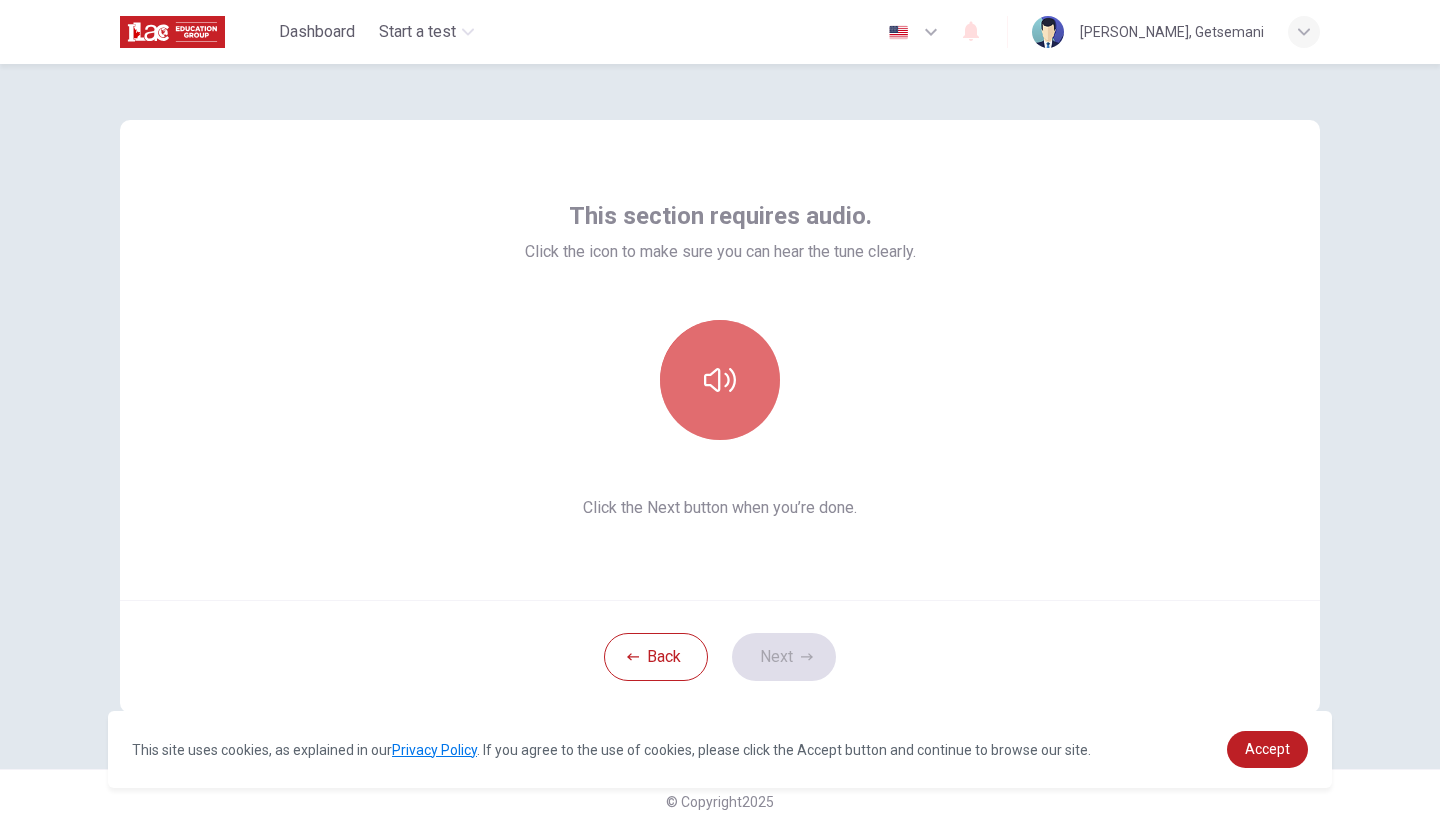 click at bounding box center [720, 380] 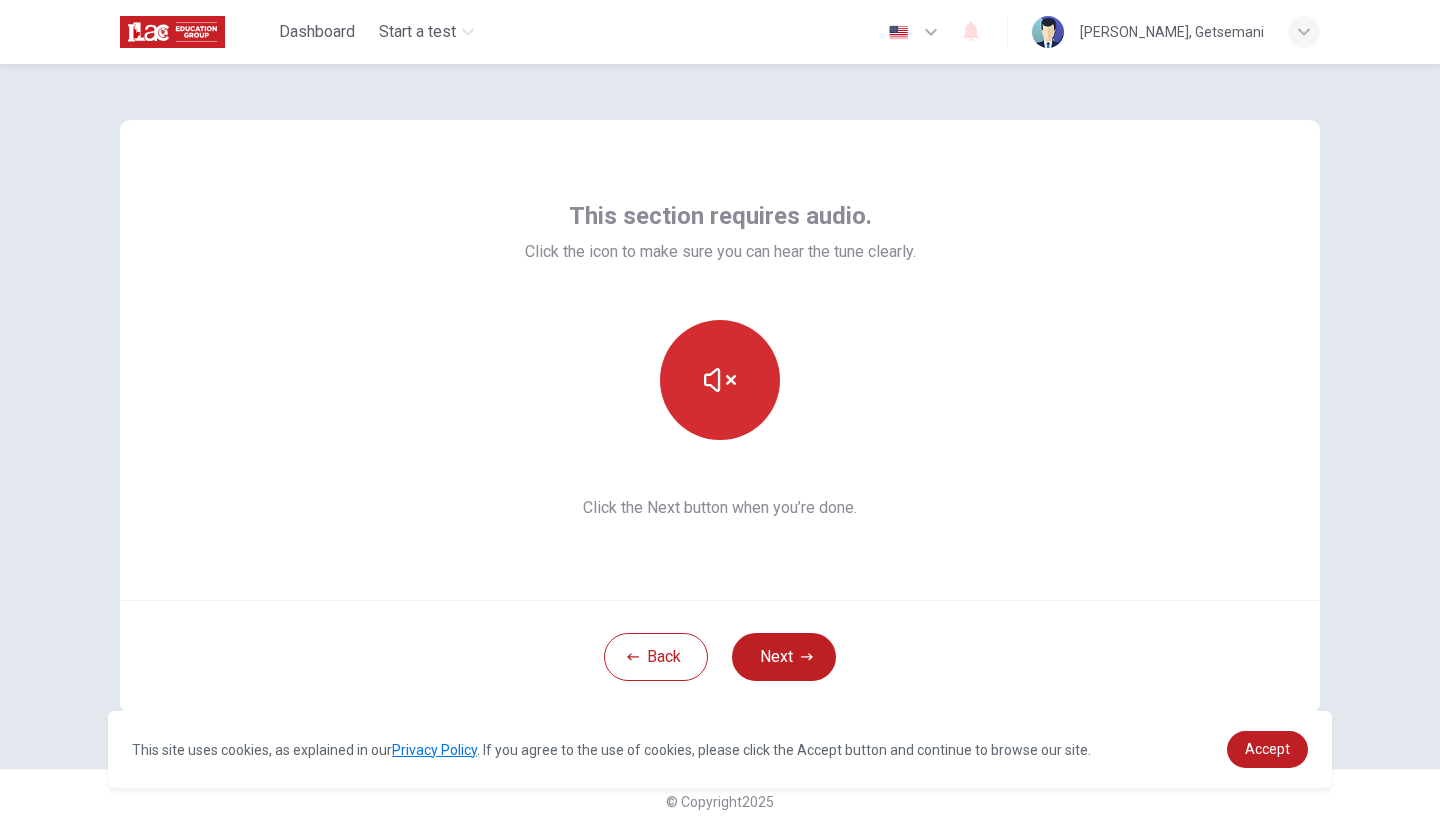 click at bounding box center (720, 380) 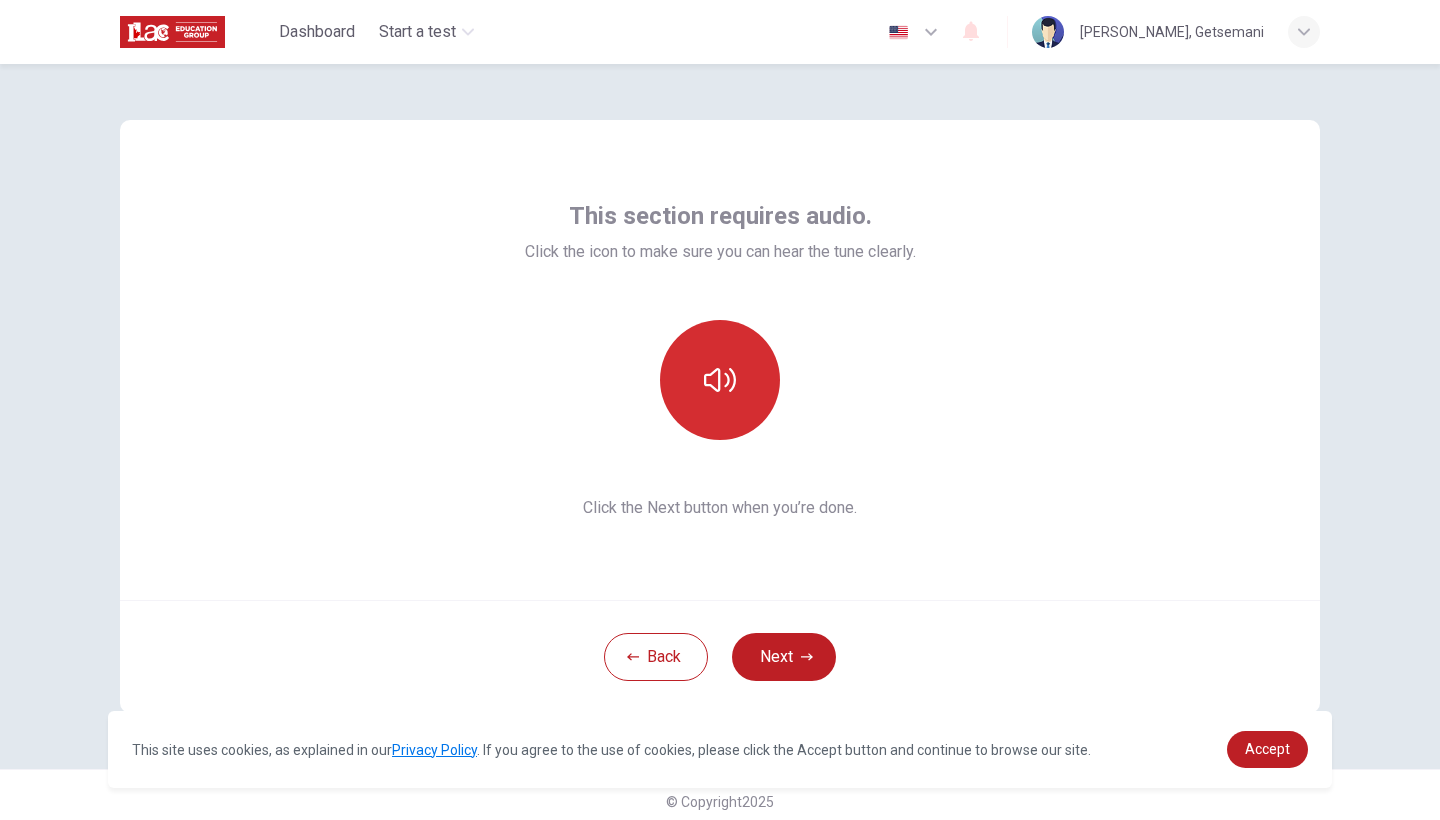 click at bounding box center [720, 380] 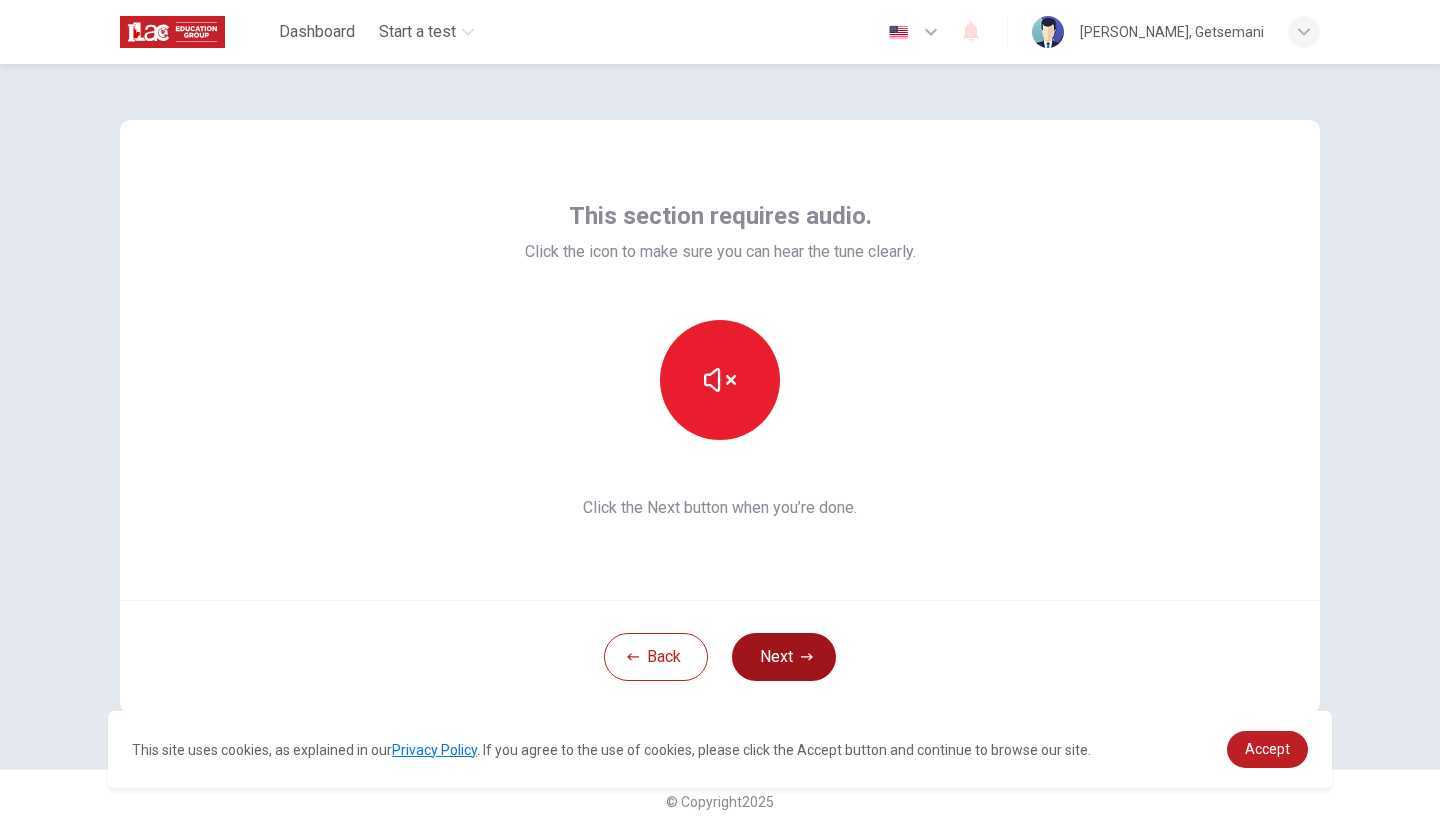 click on "Next" at bounding box center [784, 657] 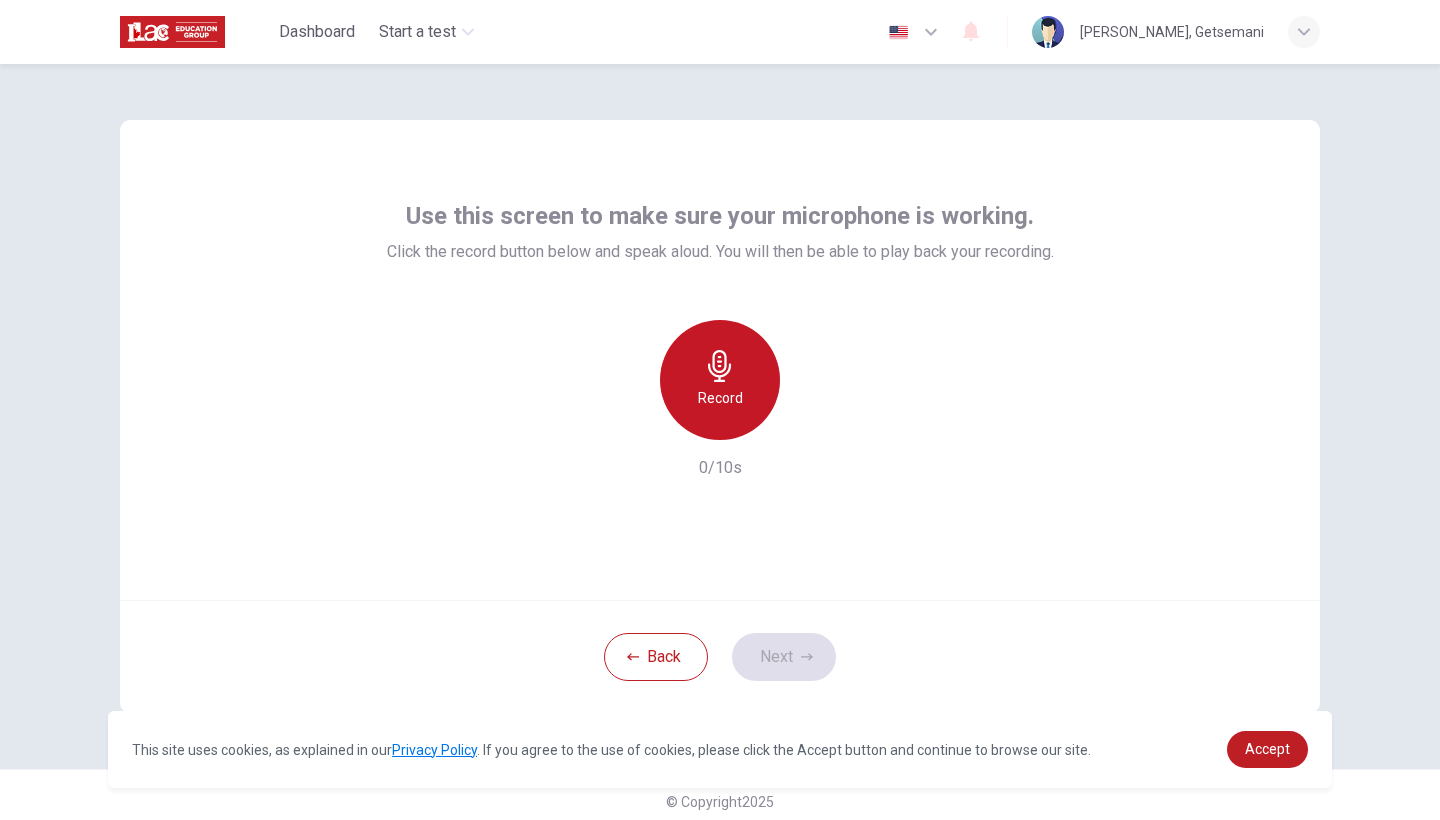 click on "Record" at bounding box center (720, 380) 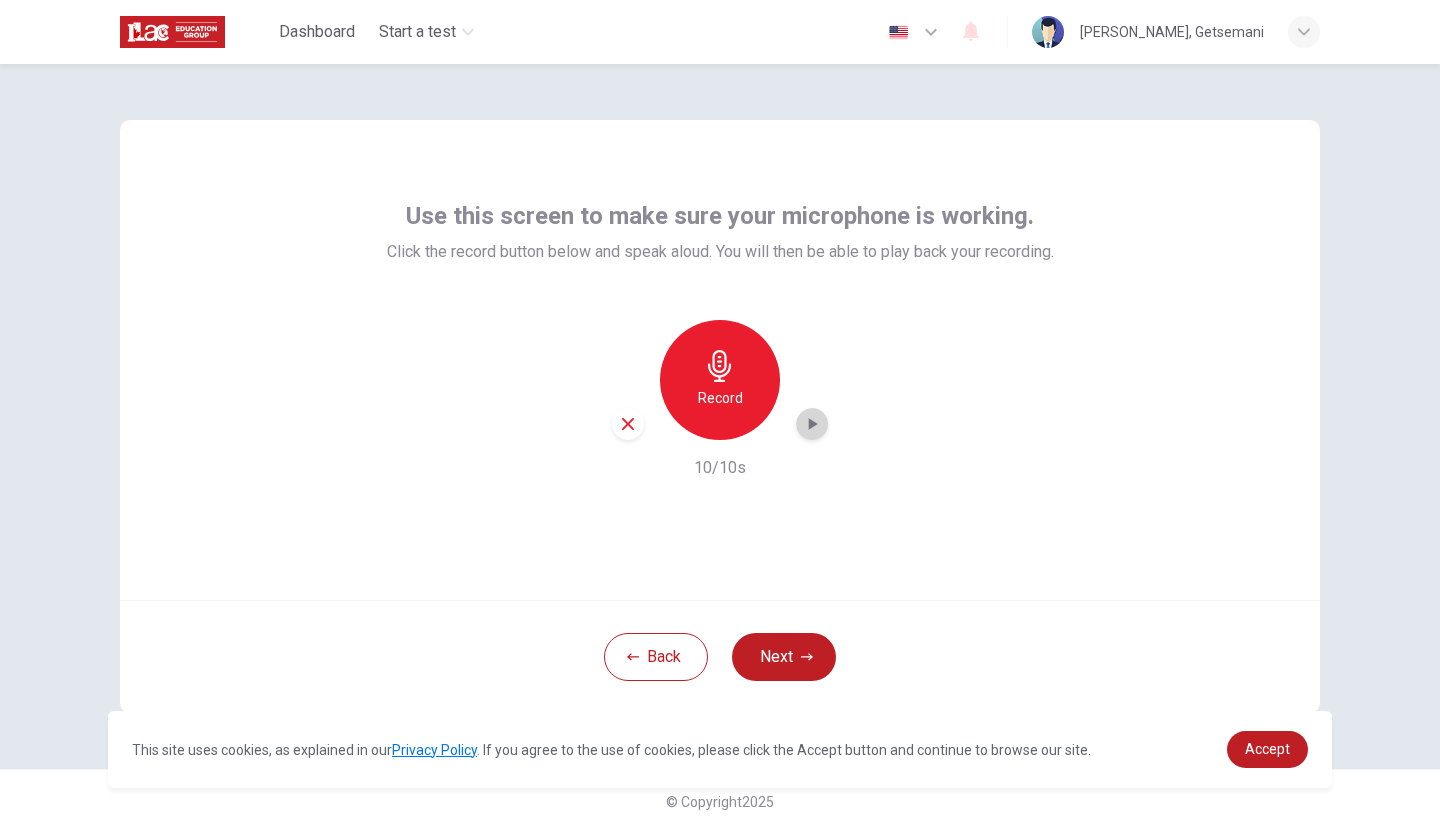 click 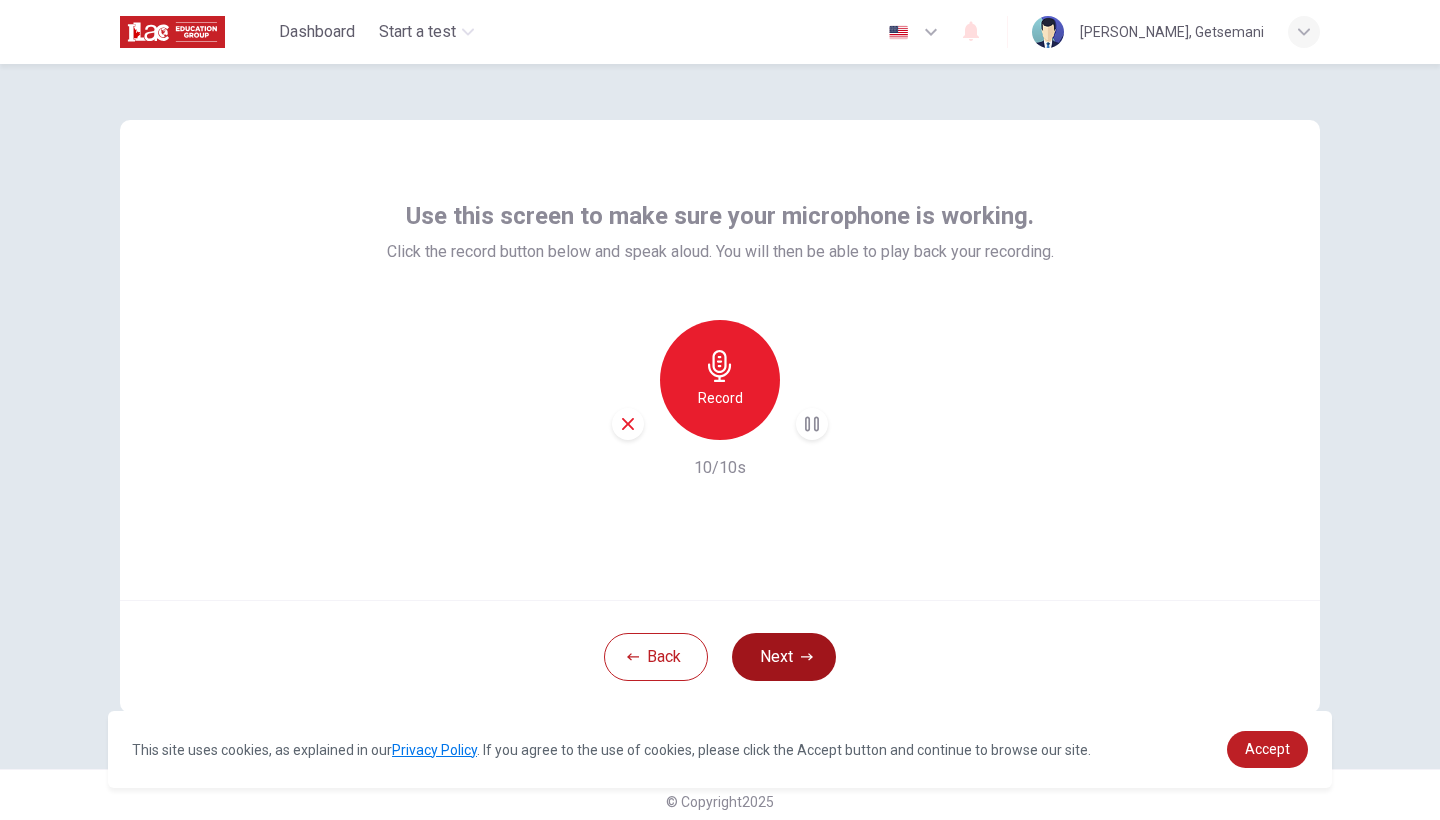 click on "Next" at bounding box center [784, 657] 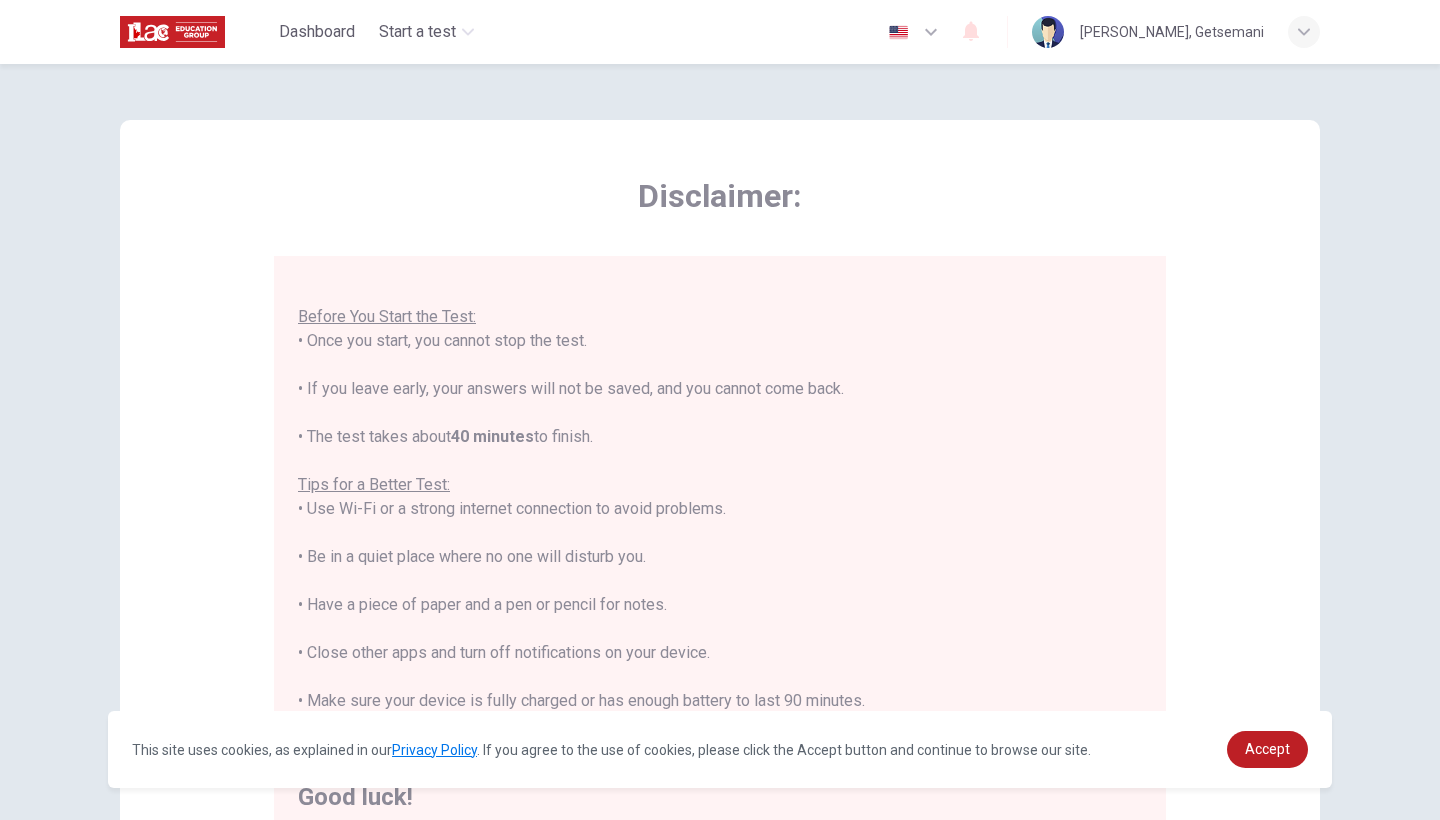 scroll, scrollTop: 21, scrollLeft: 0, axis: vertical 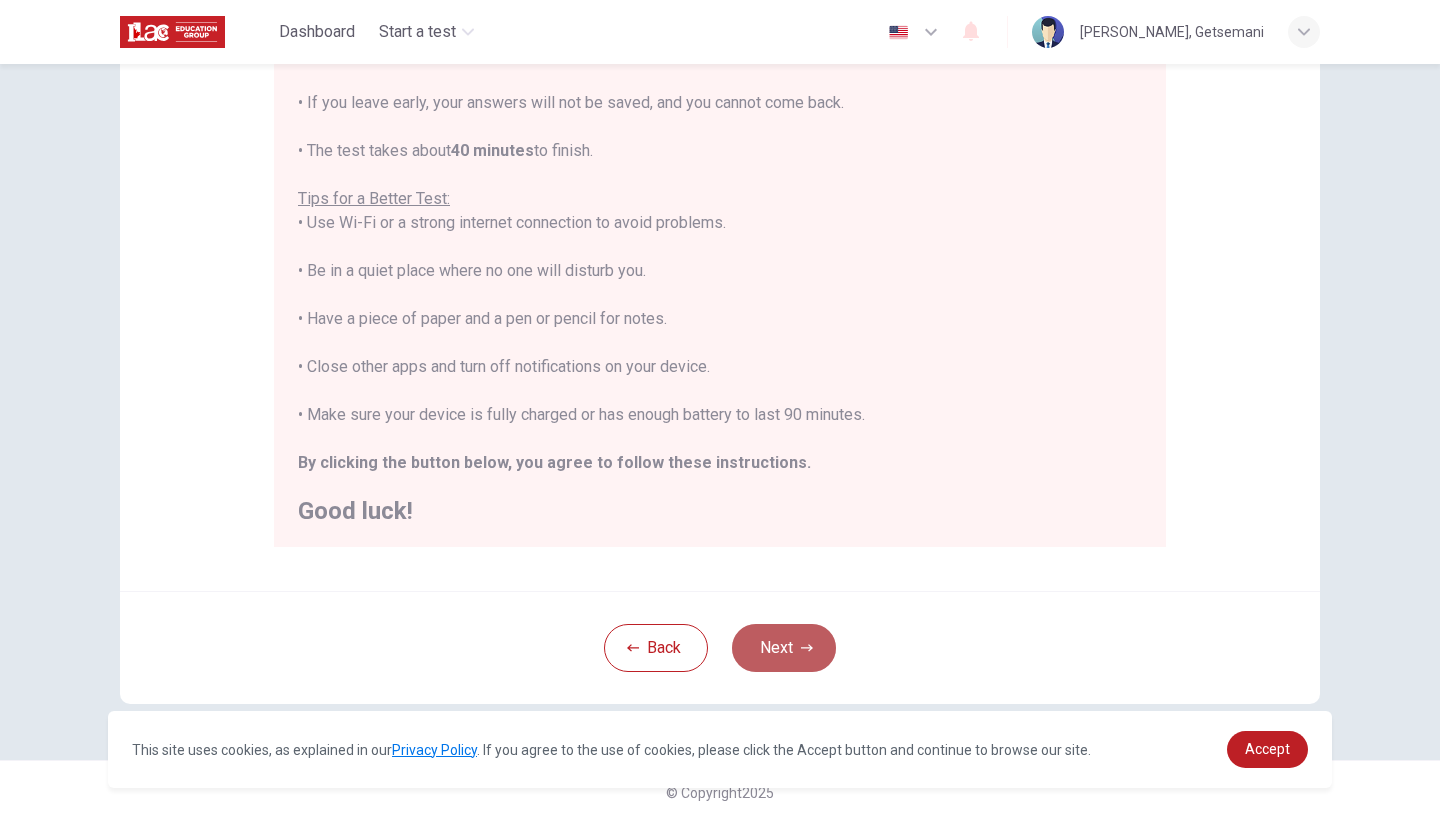 click on "Next" at bounding box center [784, 648] 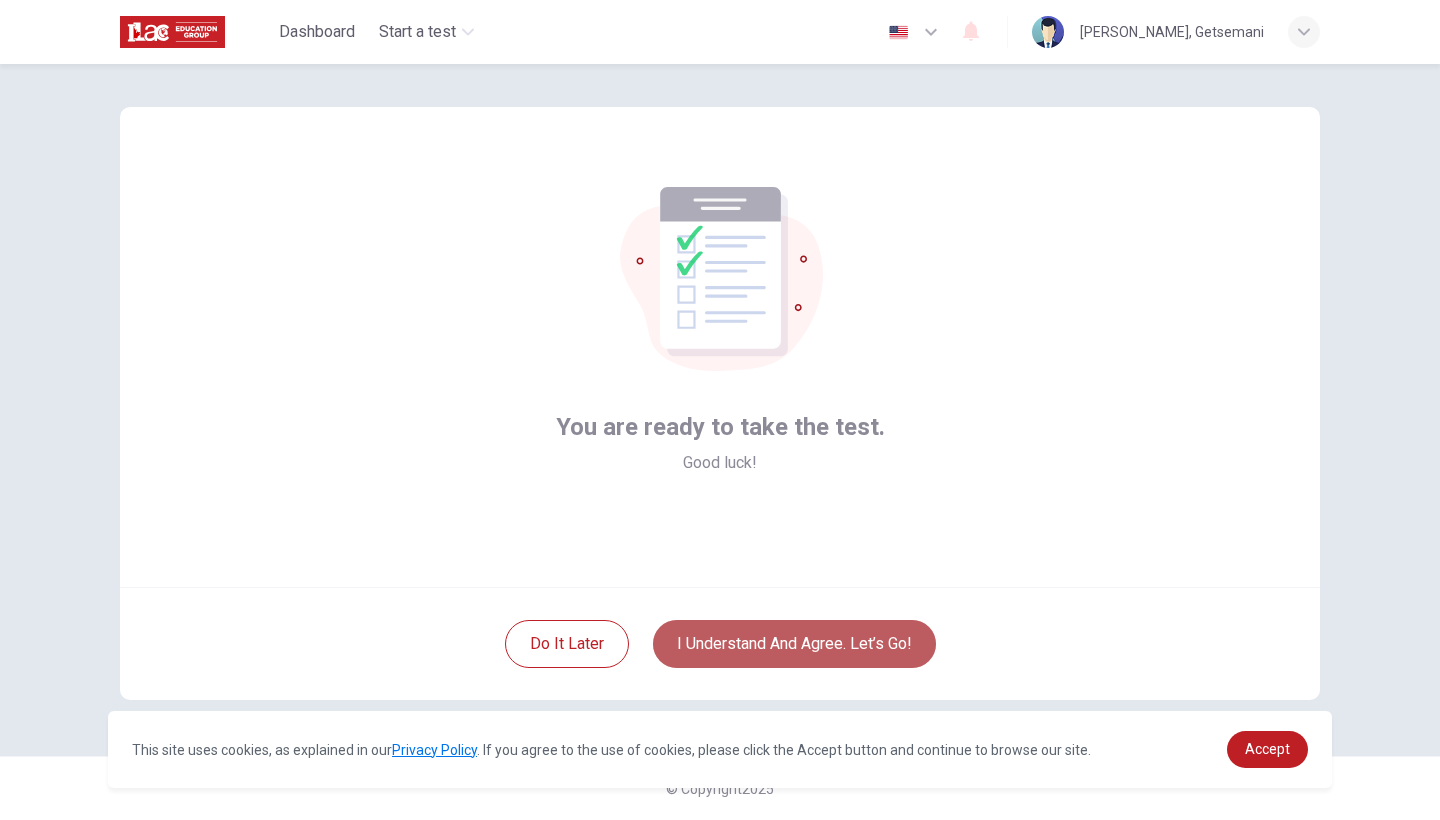 click on "I understand and agree. Let’s go!" at bounding box center [794, 644] 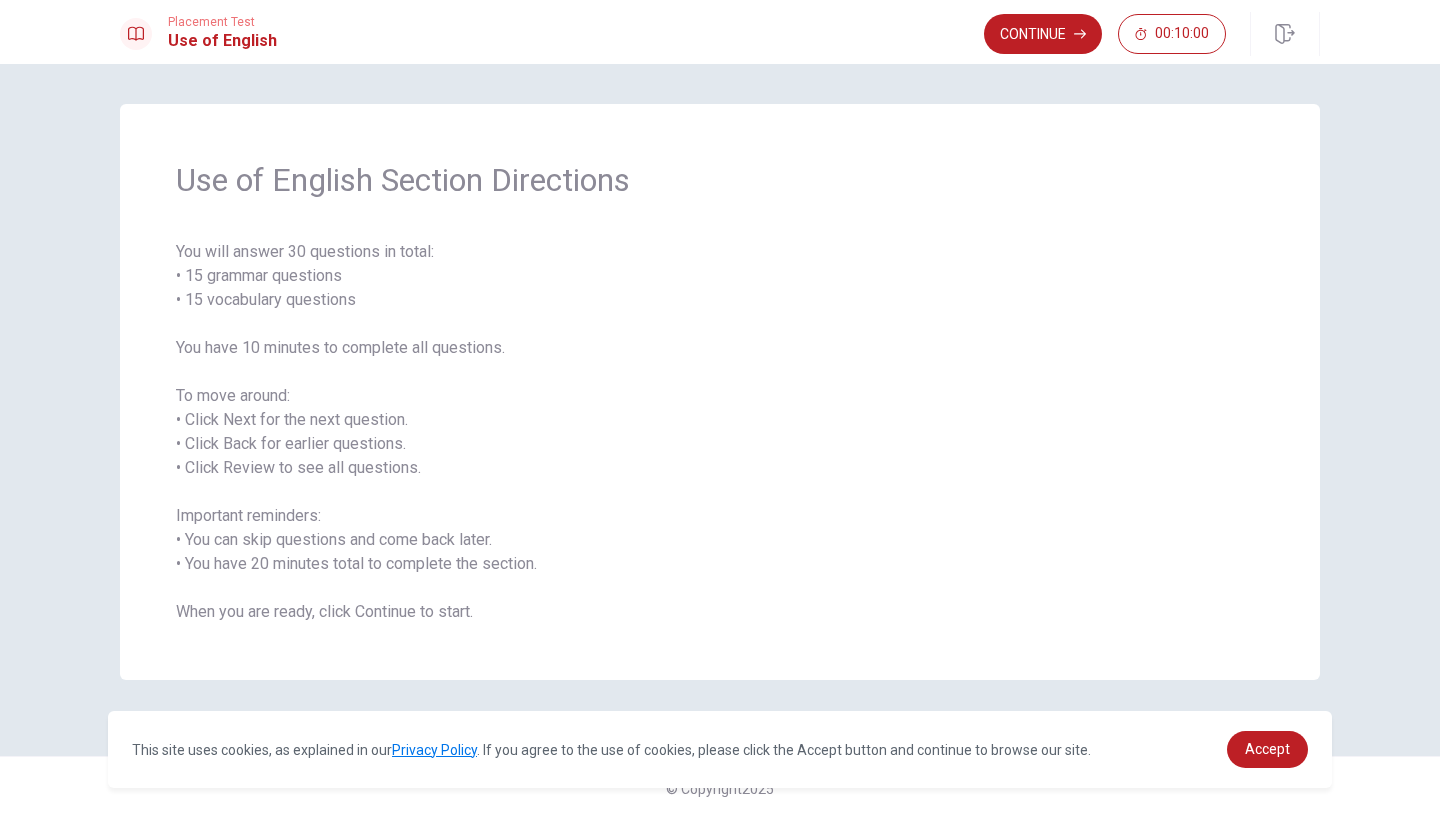 scroll, scrollTop: 0, scrollLeft: 0, axis: both 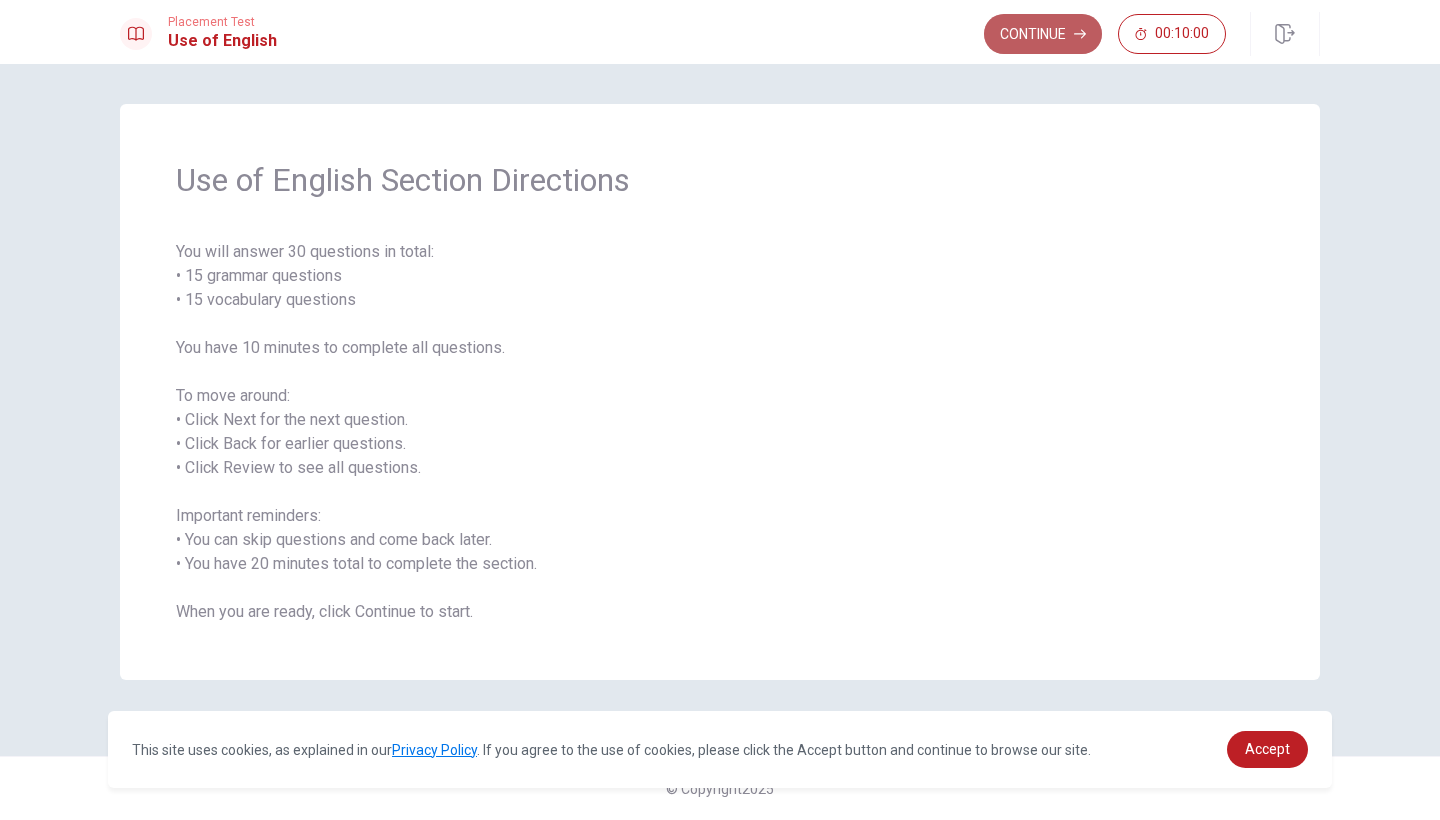 click on "Continue" at bounding box center (1043, 34) 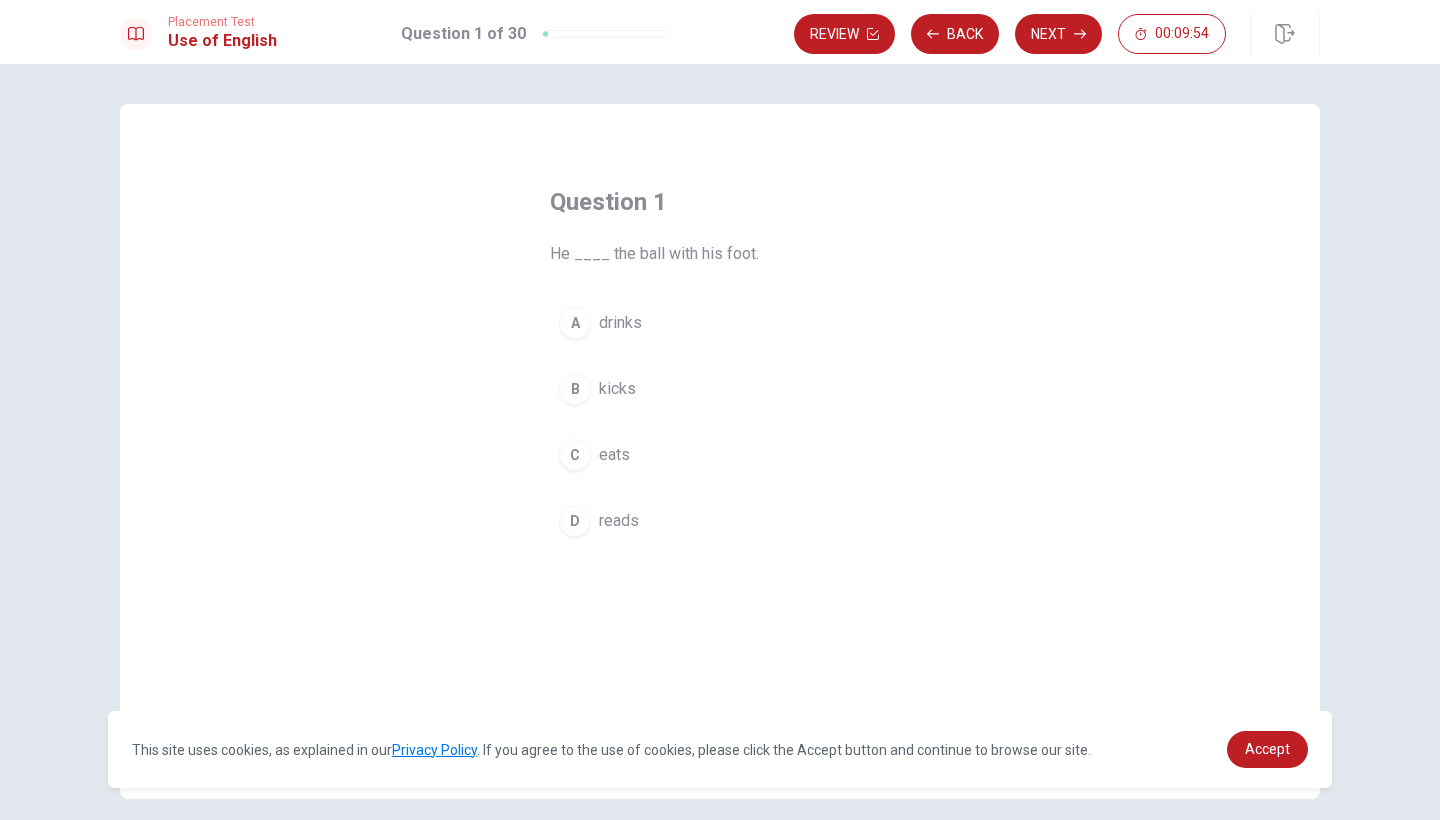 click on "B" at bounding box center [575, 389] 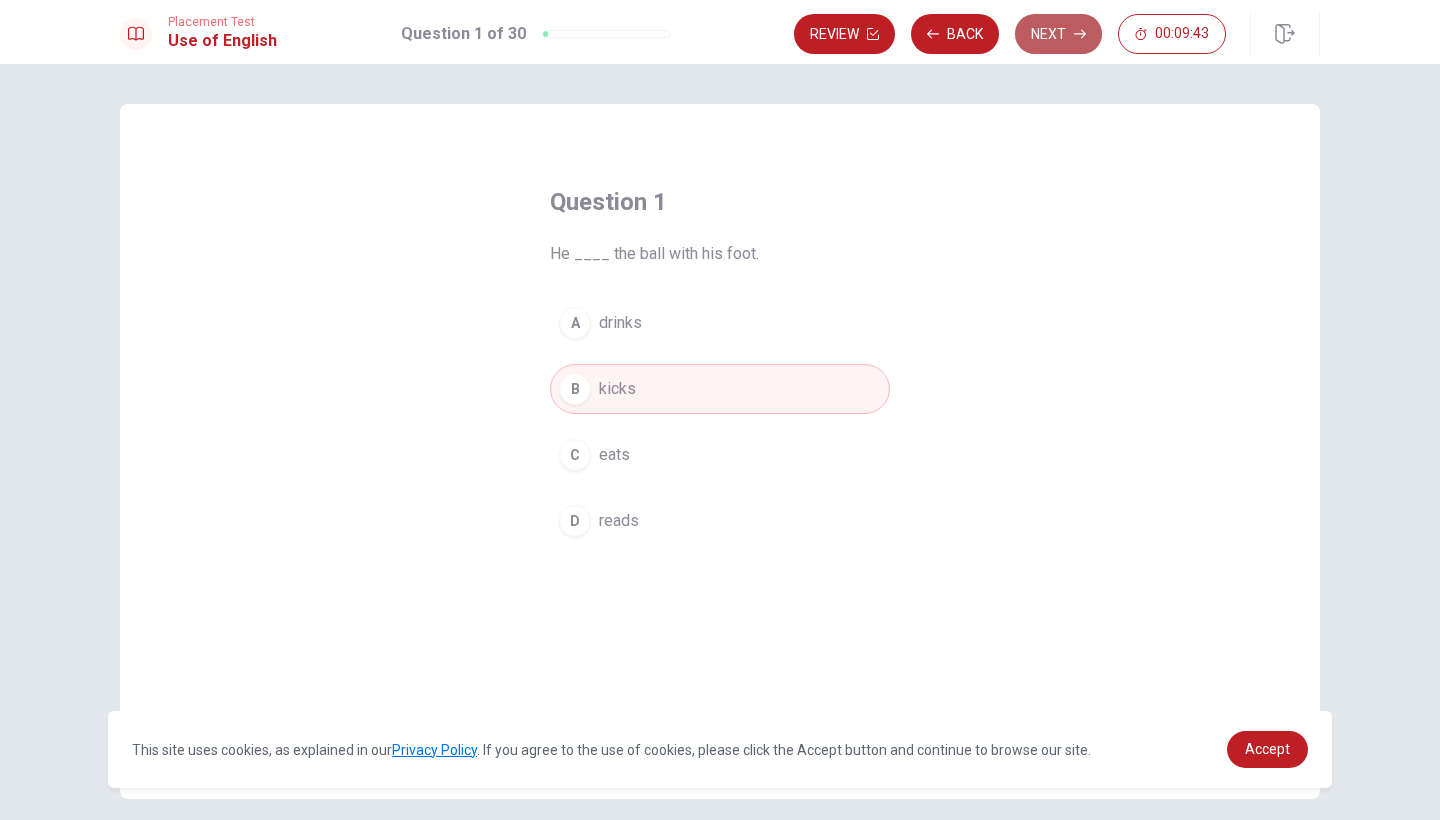 click on "Next" at bounding box center (1058, 34) 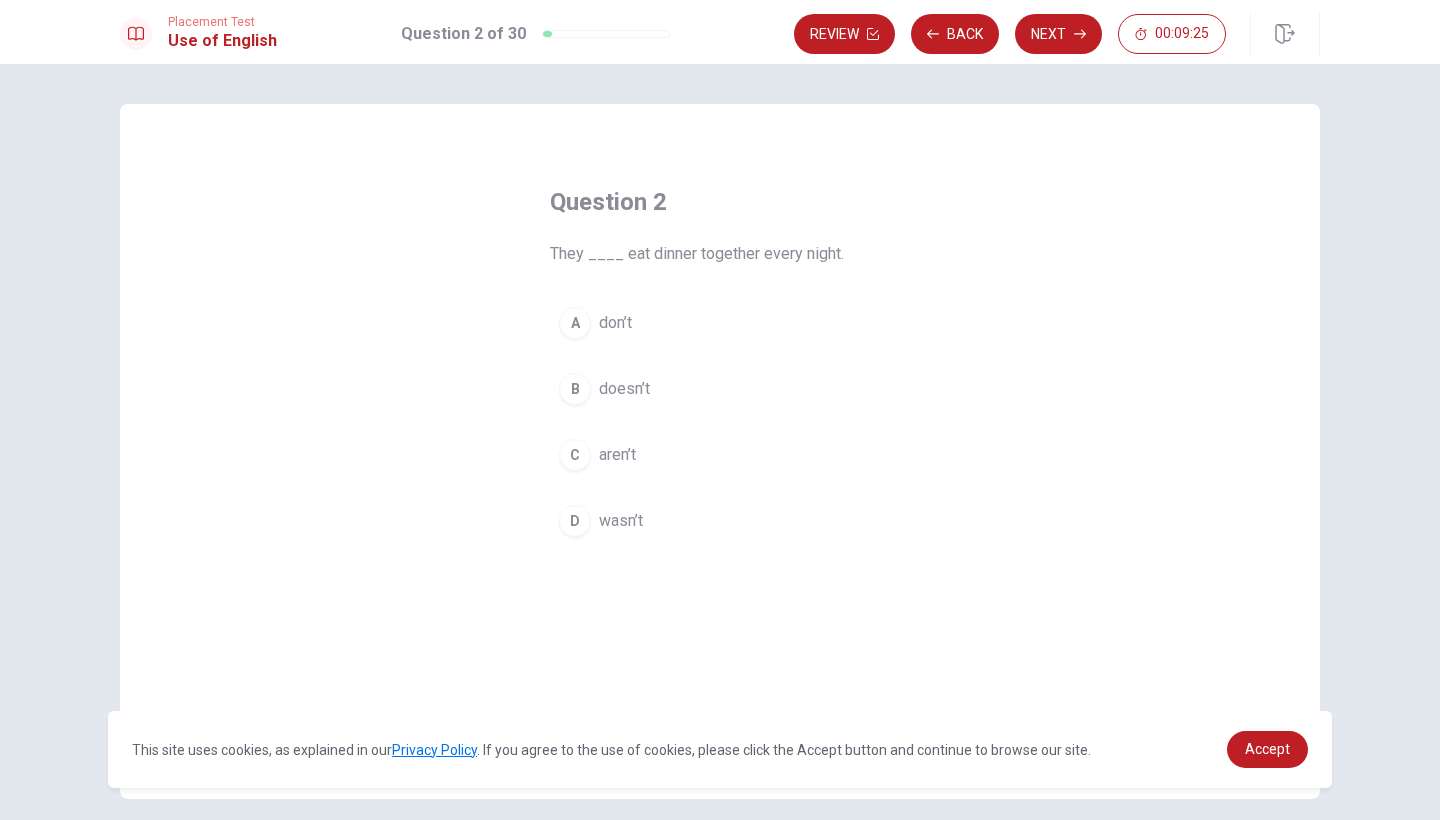 click on "B" at bounding box center [575, 389] 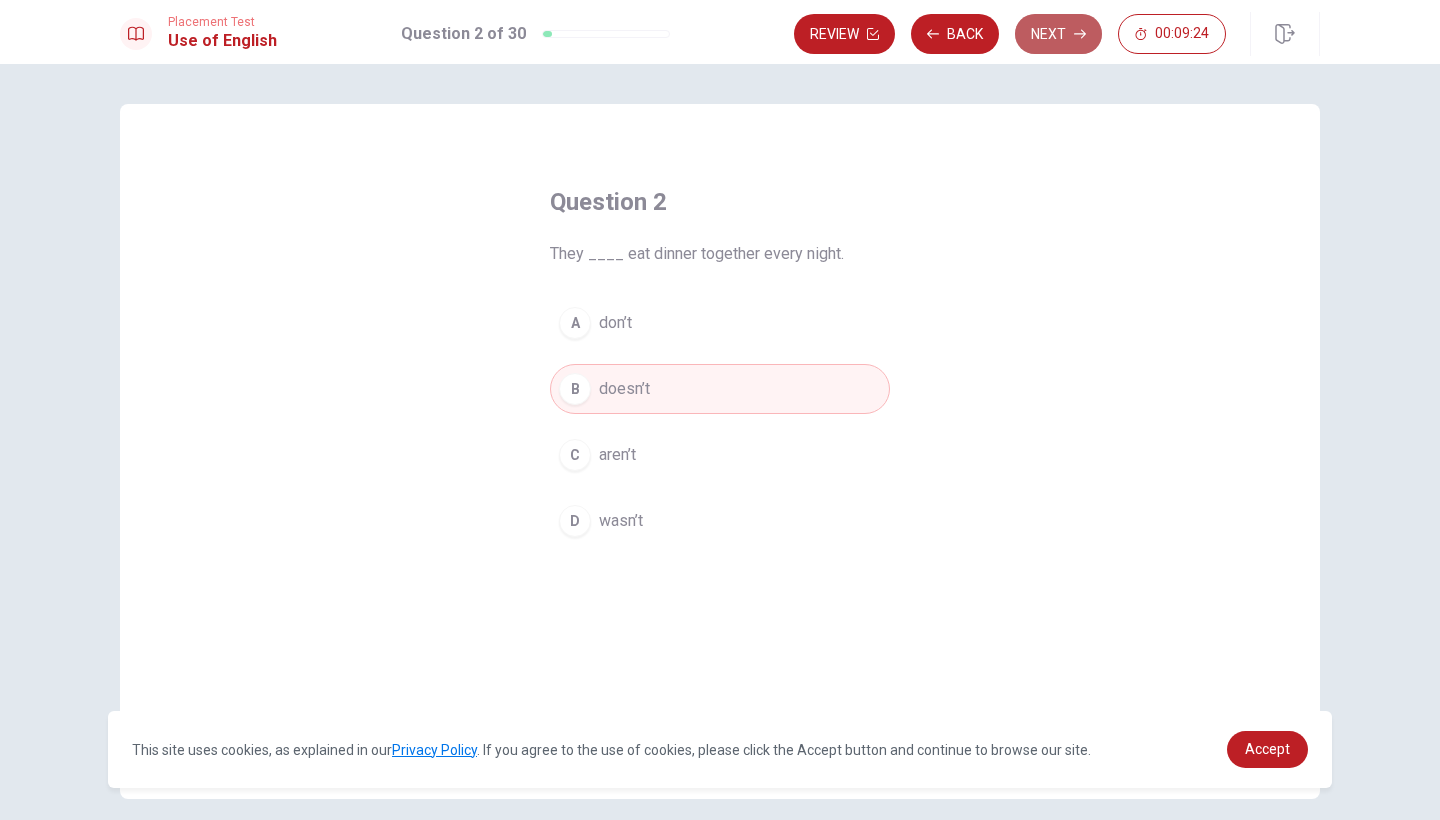 click on "Next" at bounding box center (1058, 34) 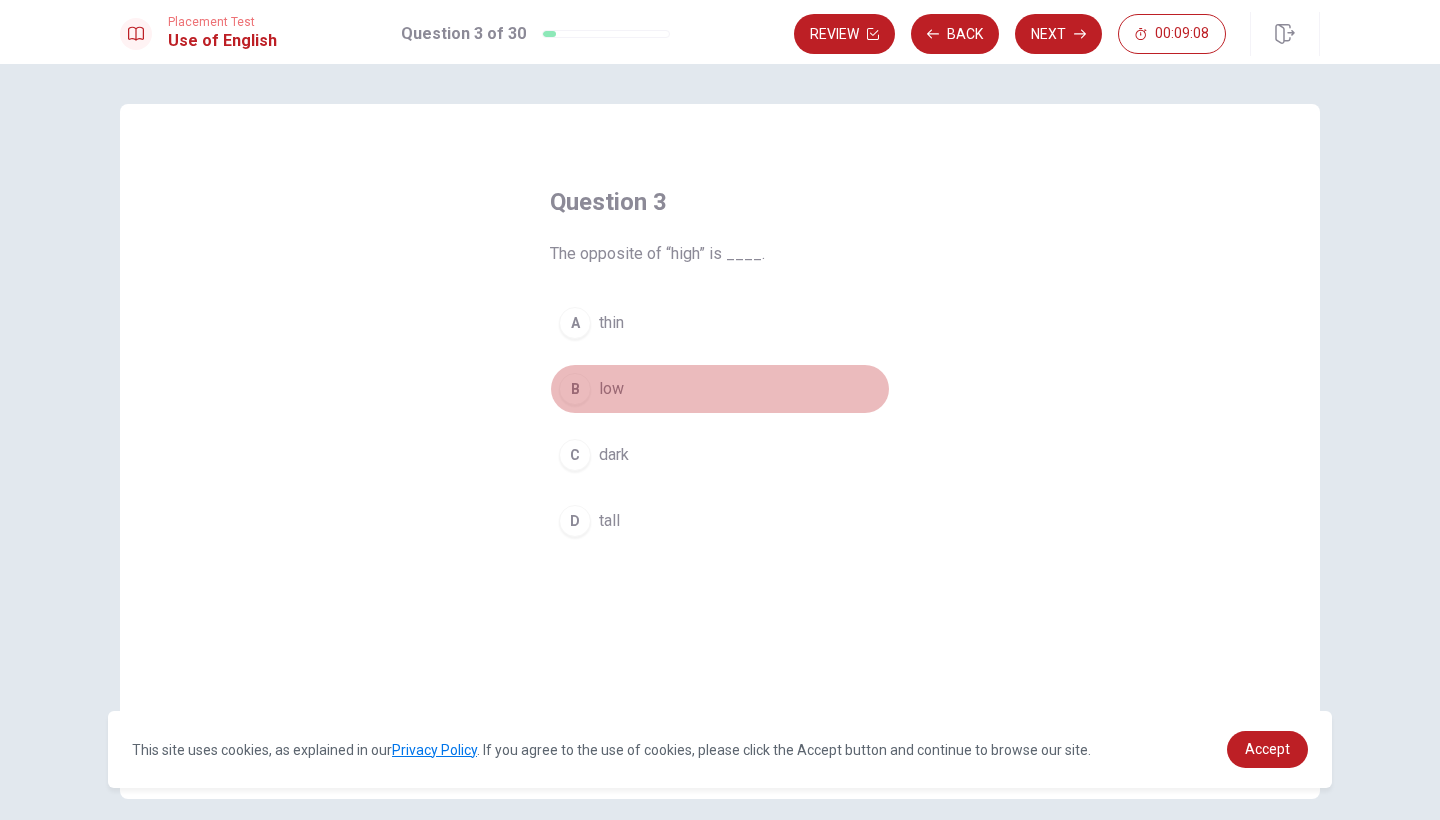 click on "B" at bounding box center (575, 389) 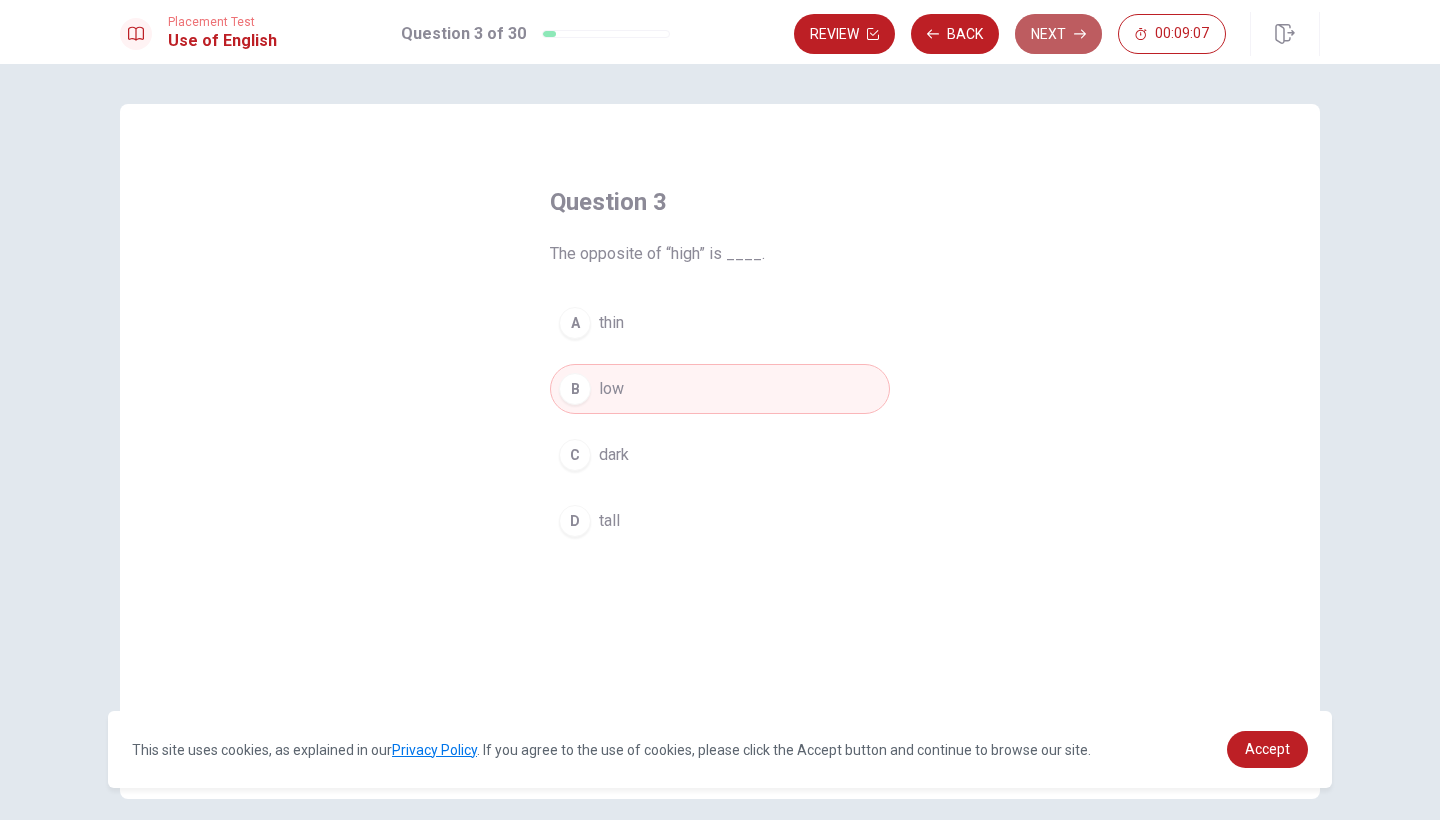click on "Next" at bounding box center (1058, 34) 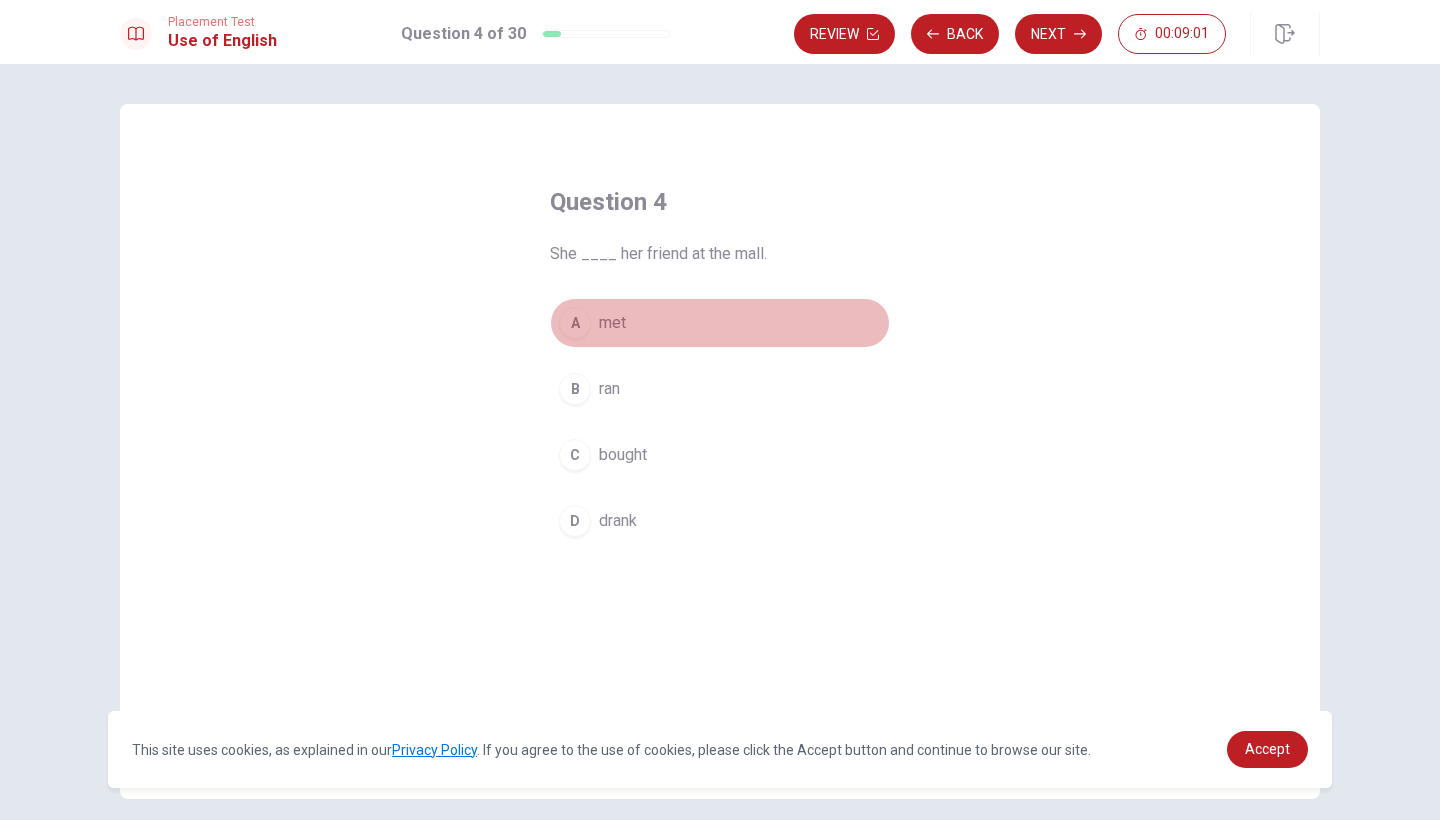 click on "A" at bounding box center (575, 323) 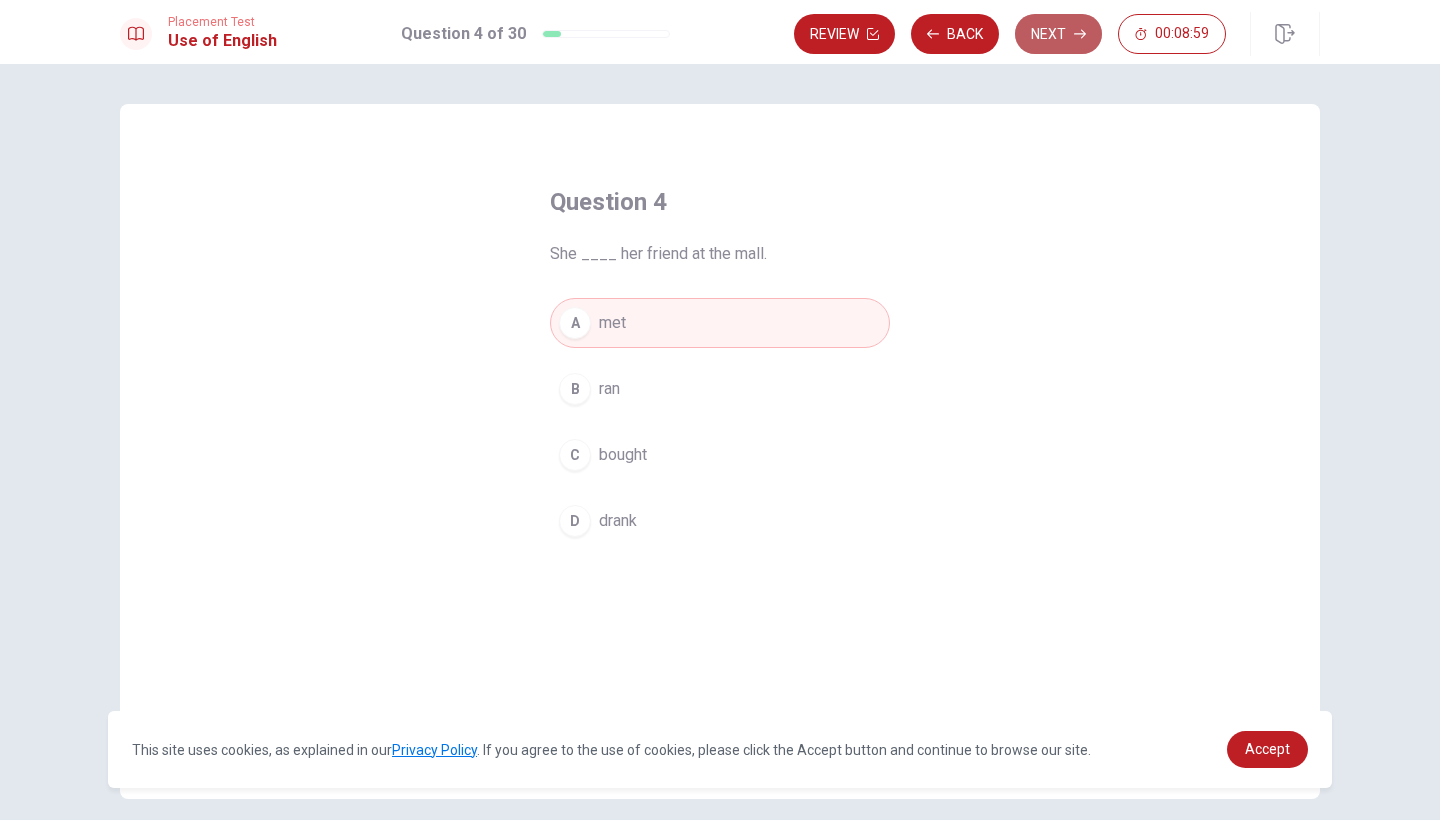 click on "Next" at bounding box center (1058, 34) 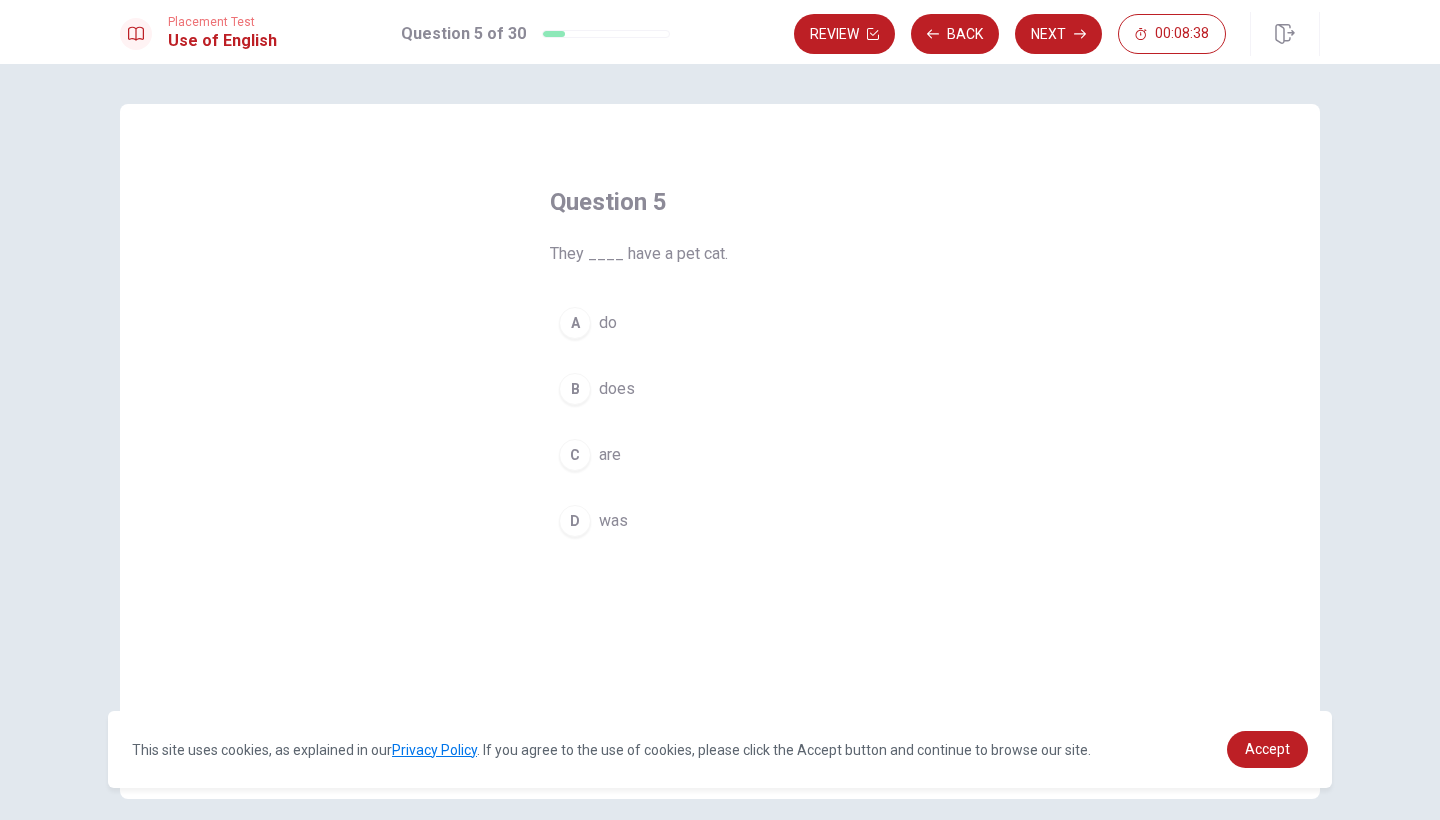 click on "B" at bounding box center [575, 389] 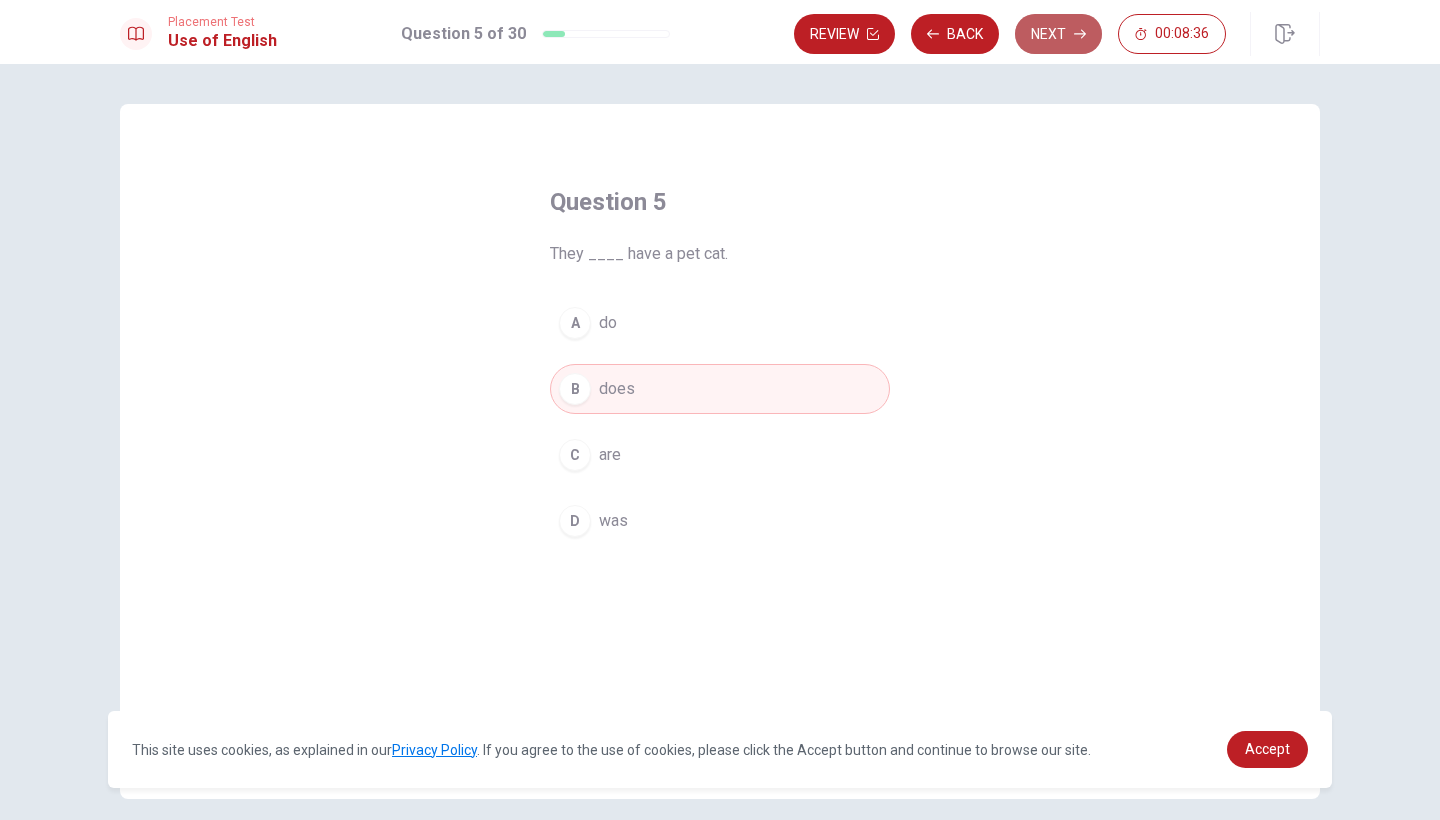 click on "Next" at bounding box center [1058, 34] 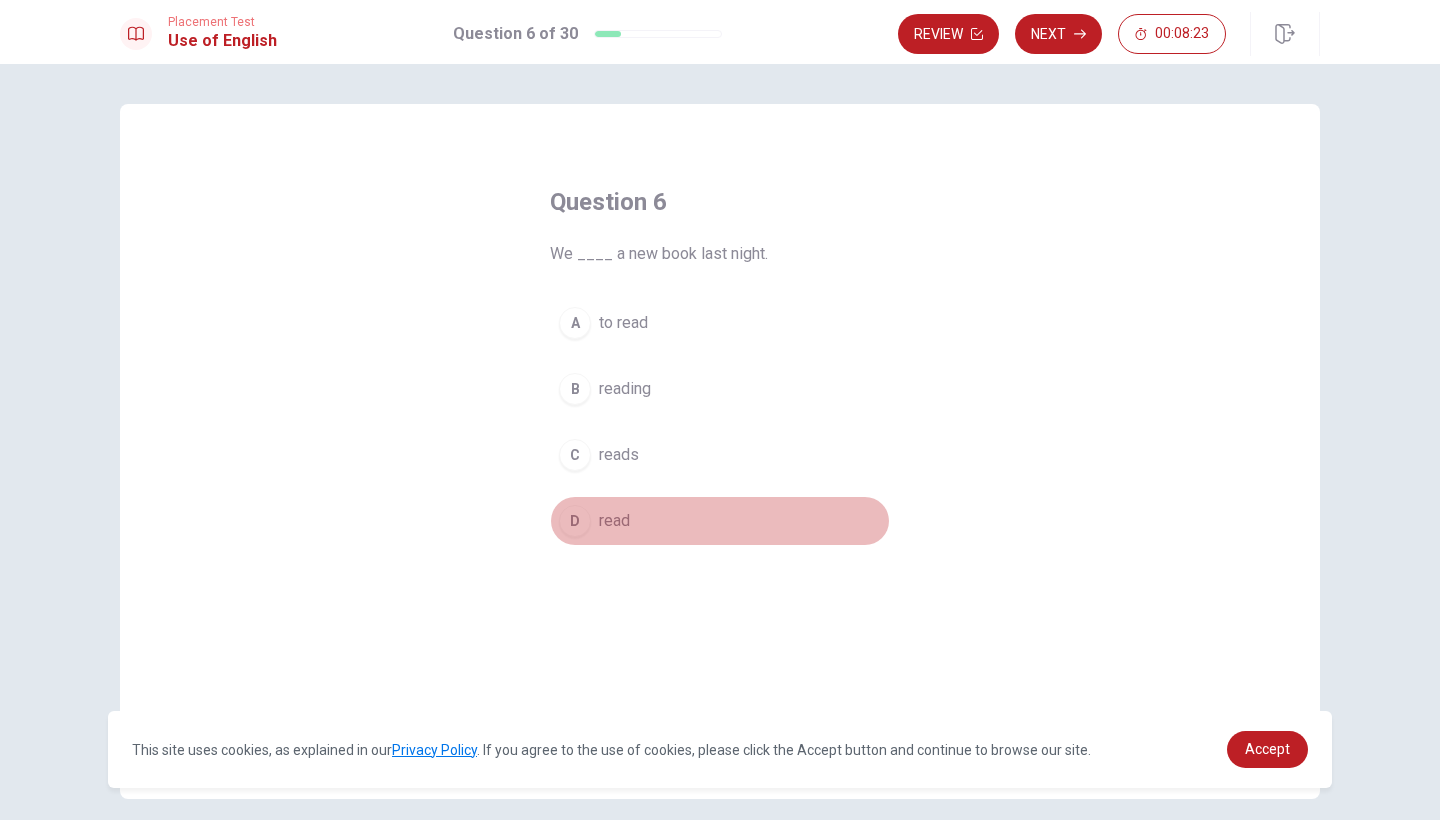 click on "D" at bounding box center (575, 521) 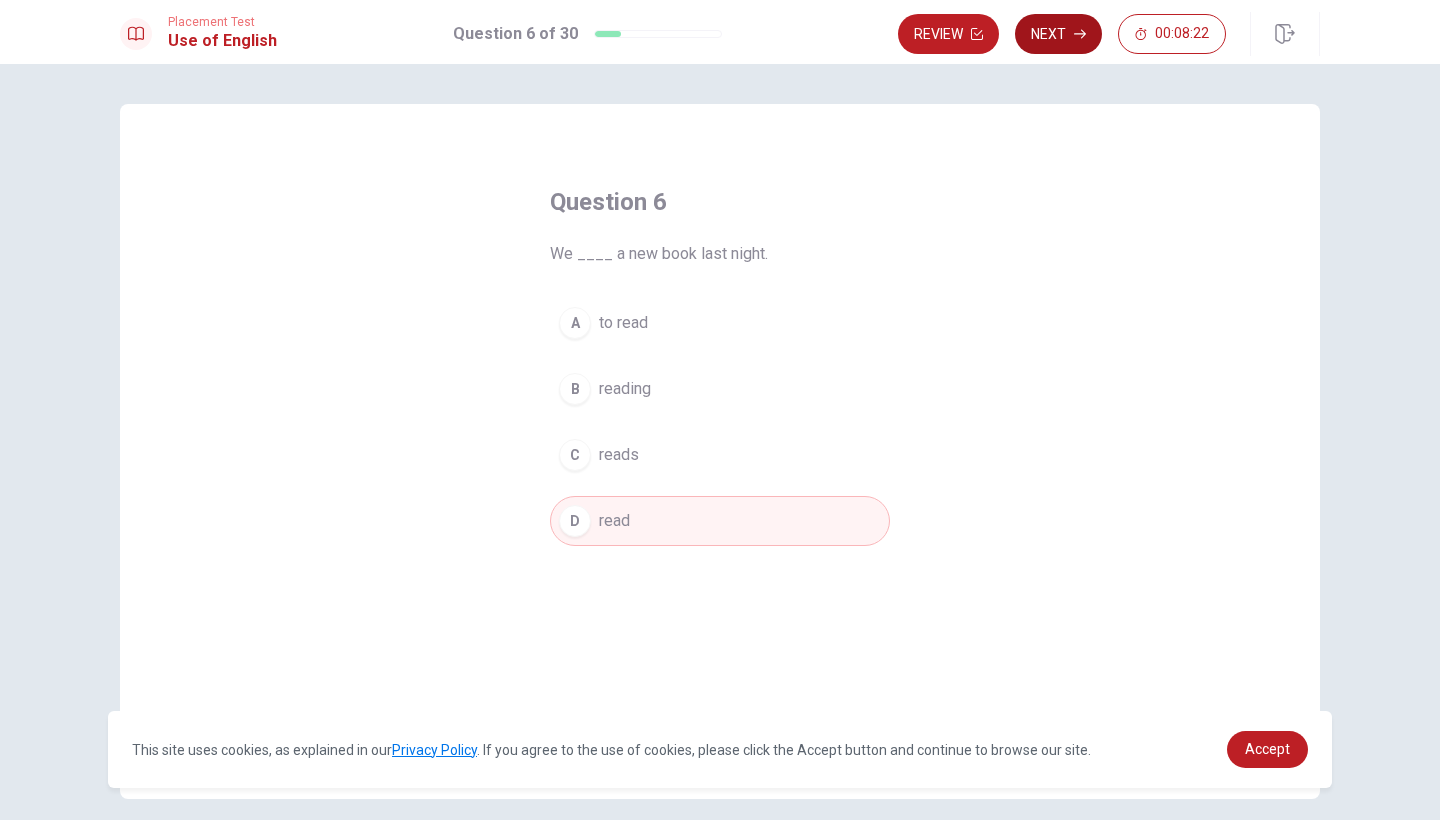click on "Next" at bounding box center [1058, 34] 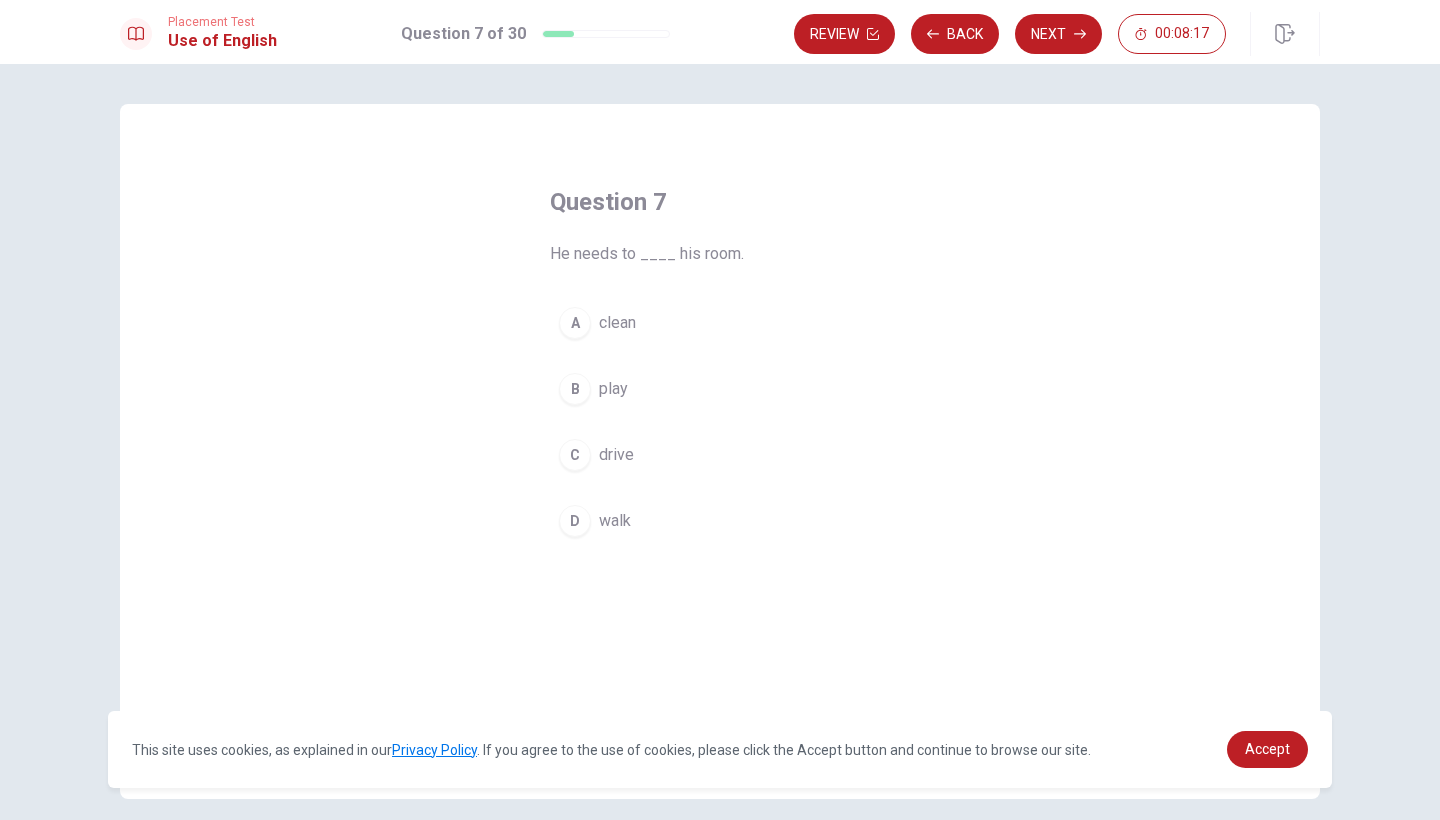 click on "A" at bounding box center (575, 323) 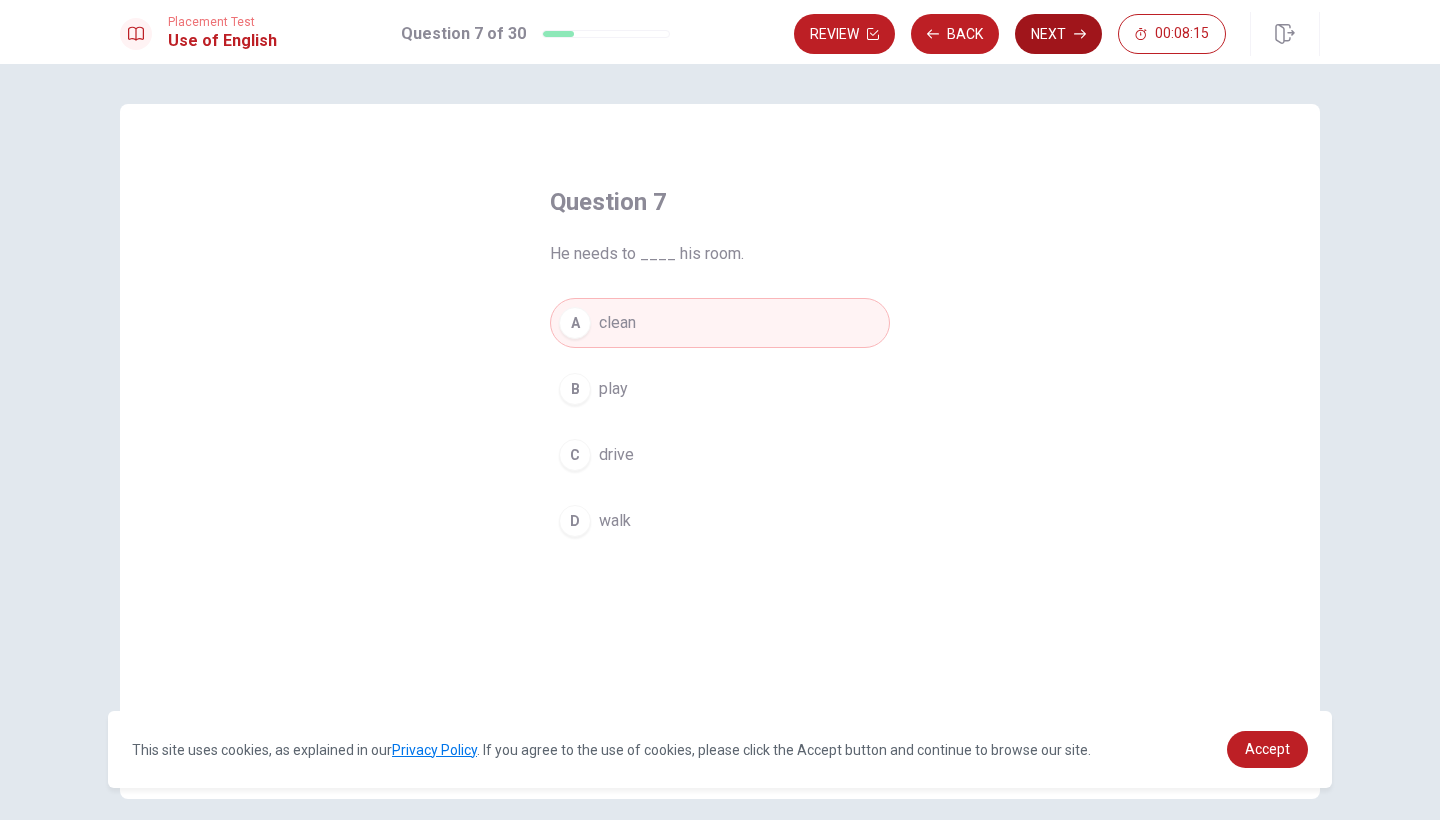 click on "Next" at bounding box center (1058, 34) 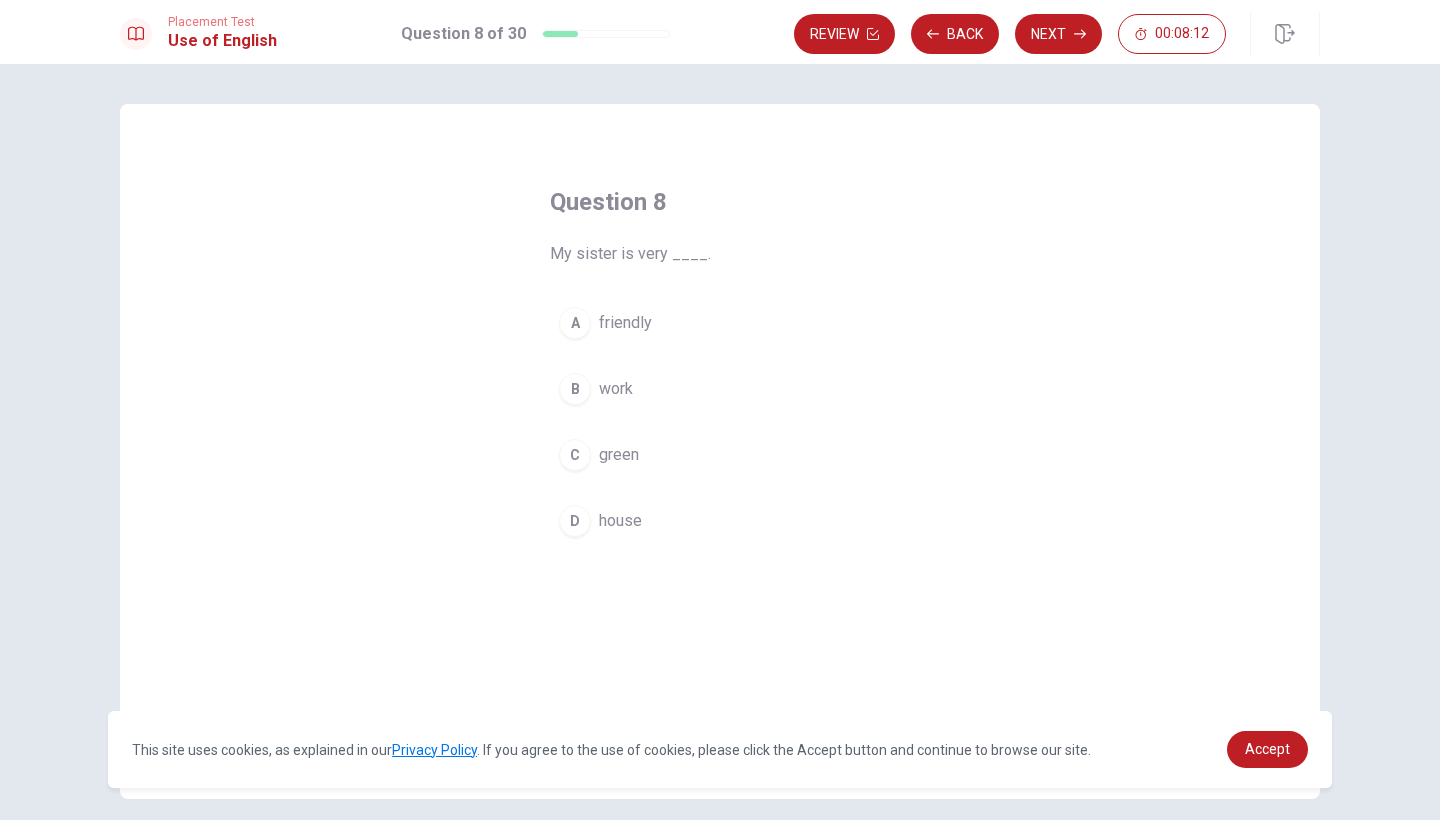 click on "A" at bounding box center [575, 323] 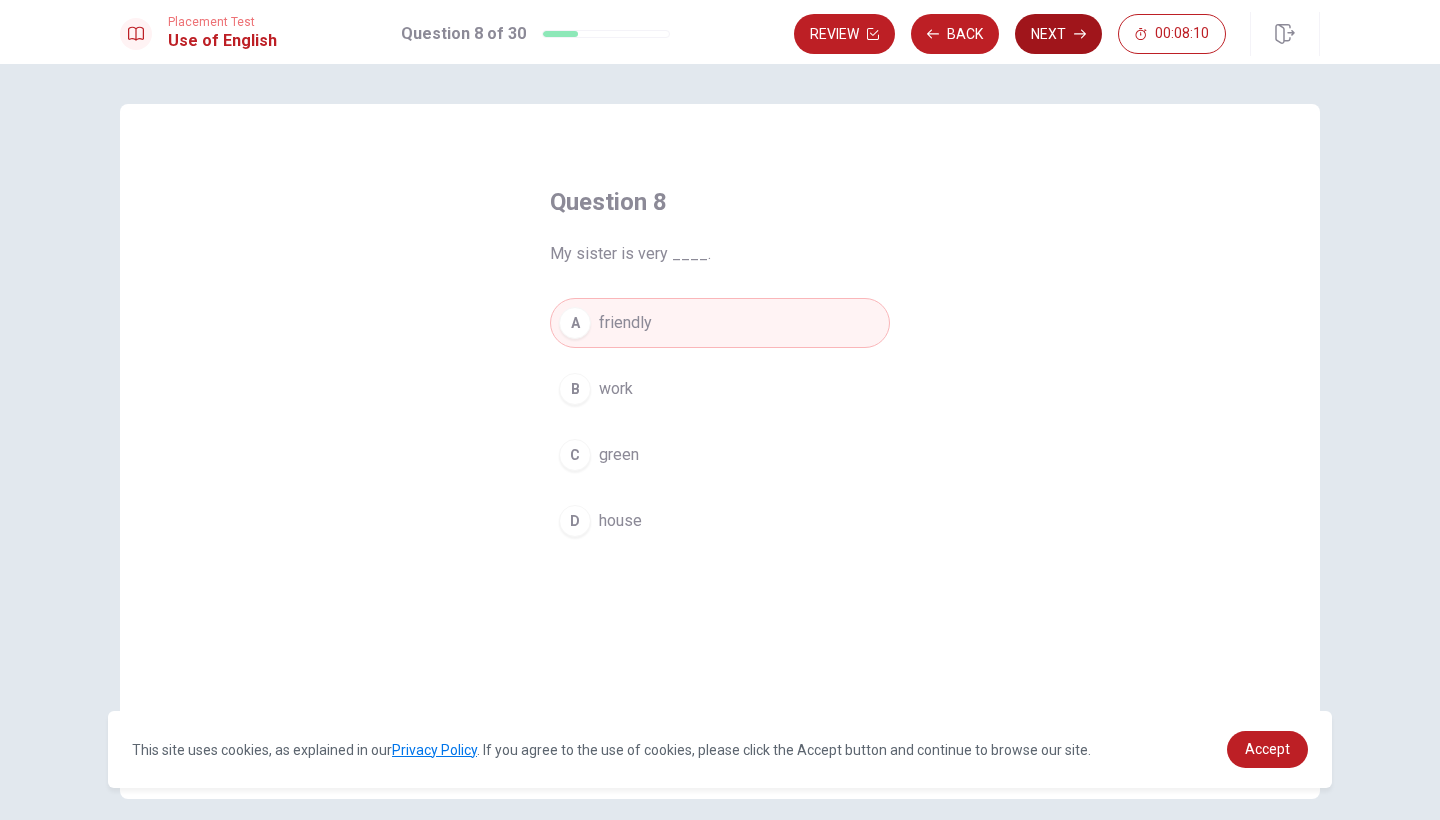 click on "Next" at bounding box center [1058, 34] 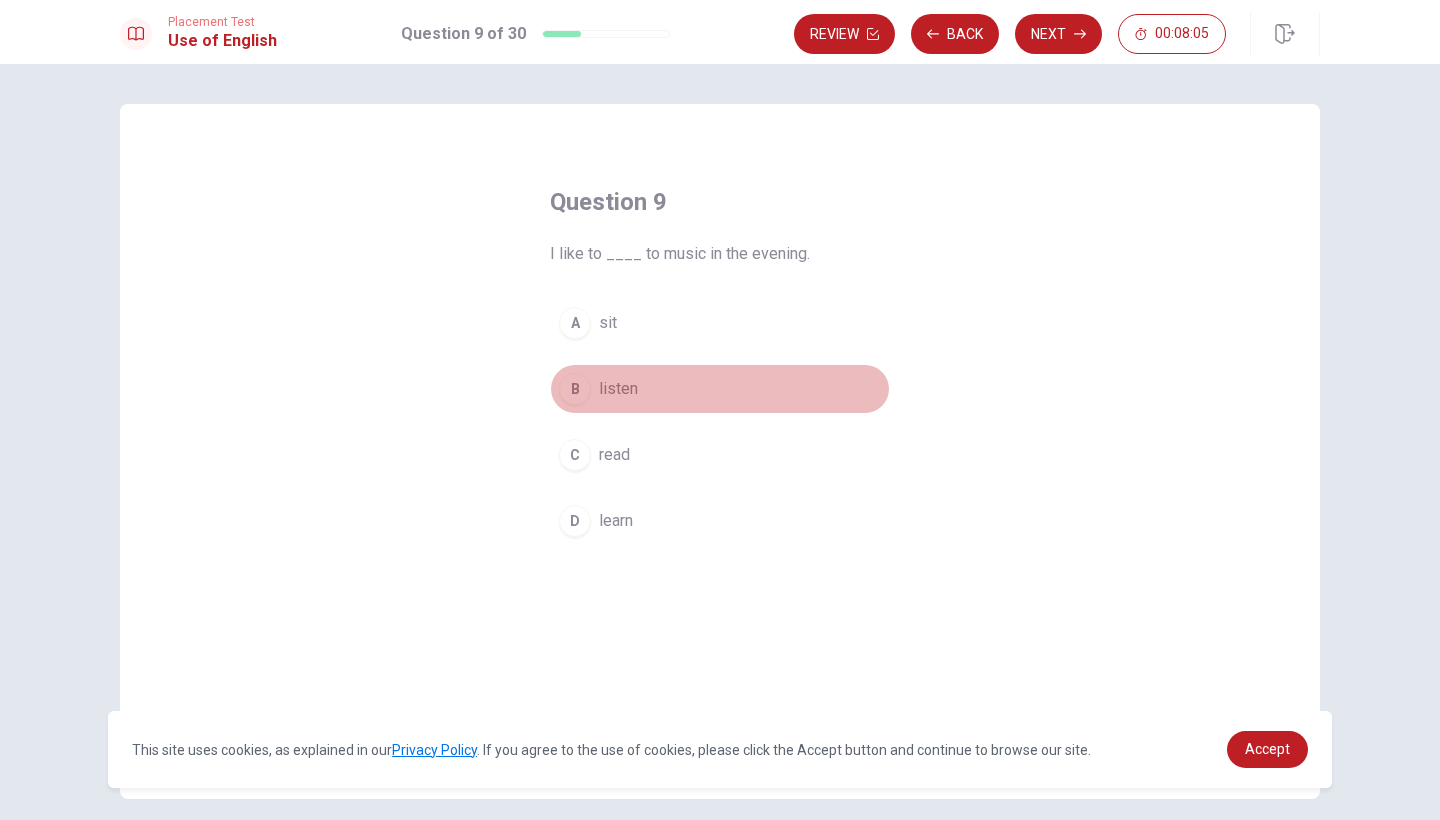 click on "B" at bounding box center (575, 389) 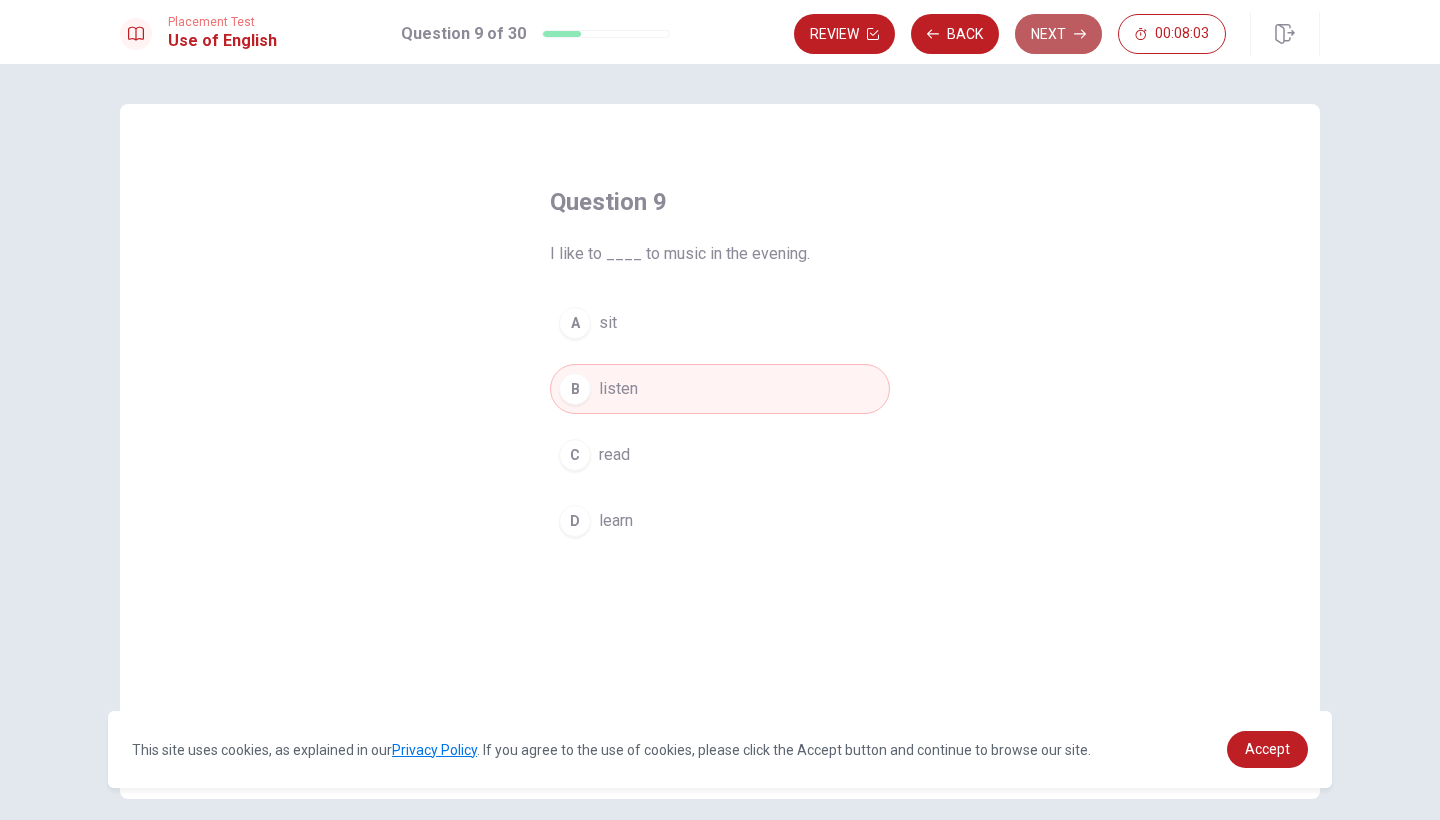 click on "Next" at bounding box center (1058, 34) 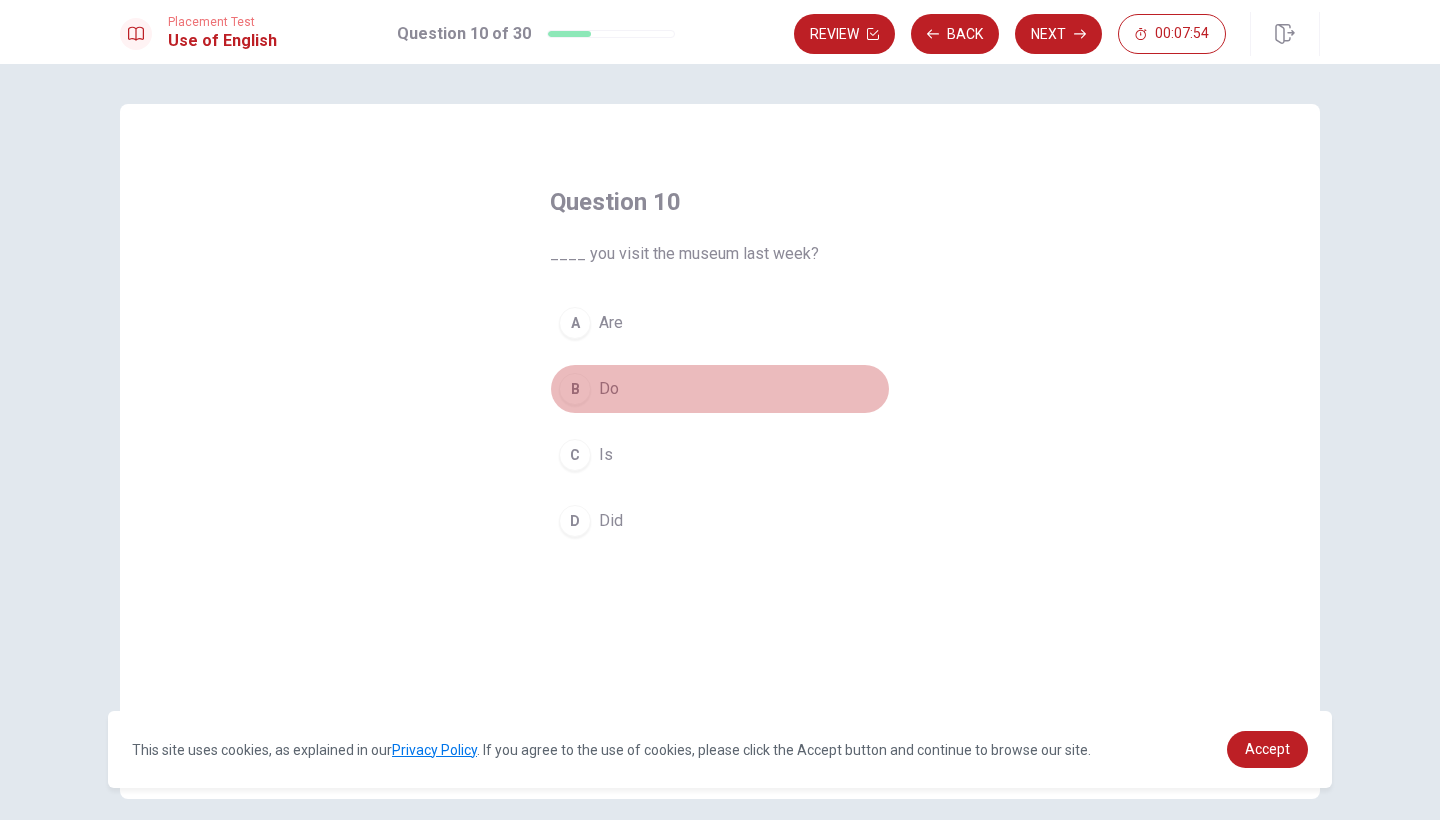 click on "B" at bounding box center (575, 389) 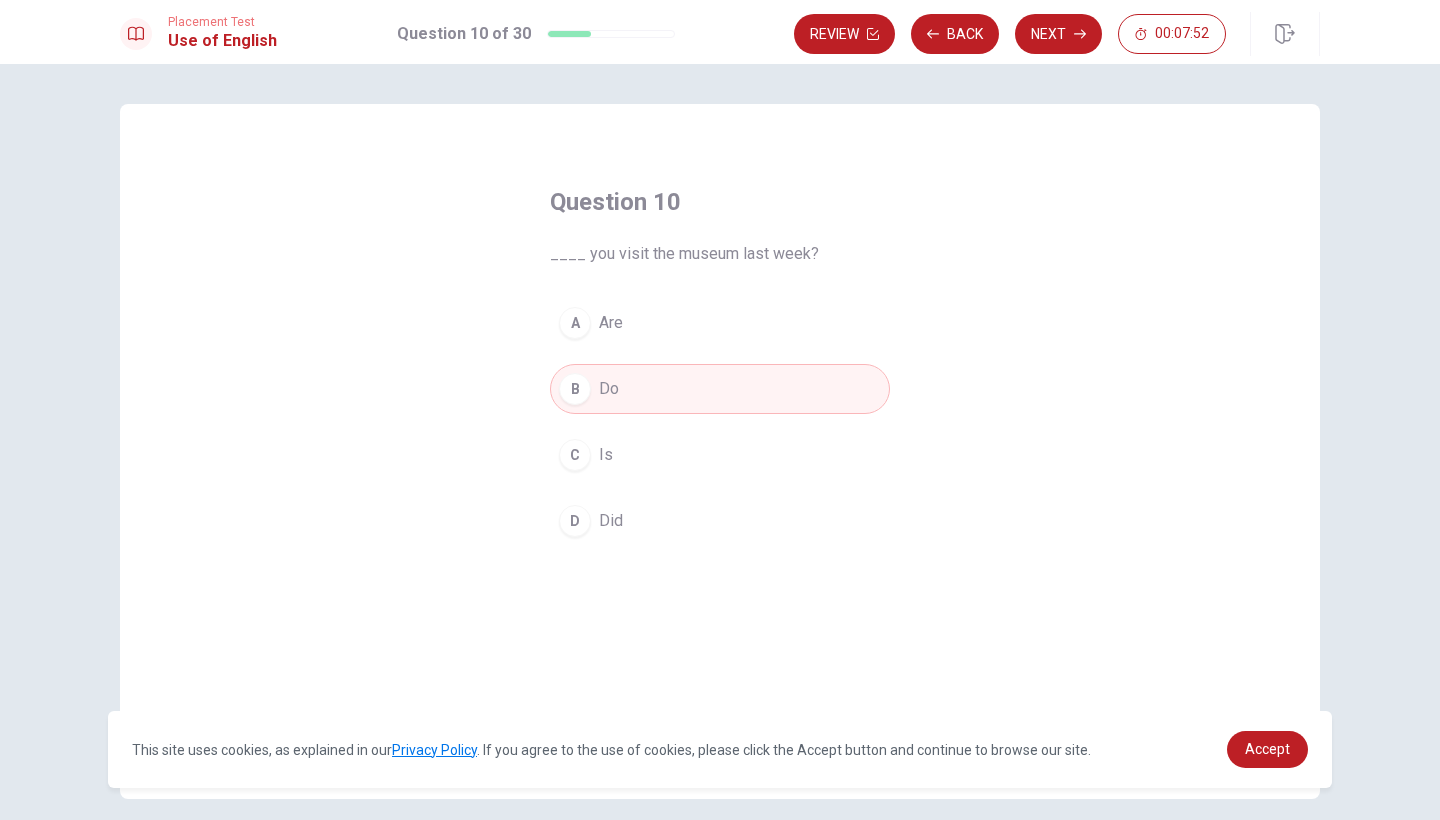click on "D" at bounding box center [575, 521] 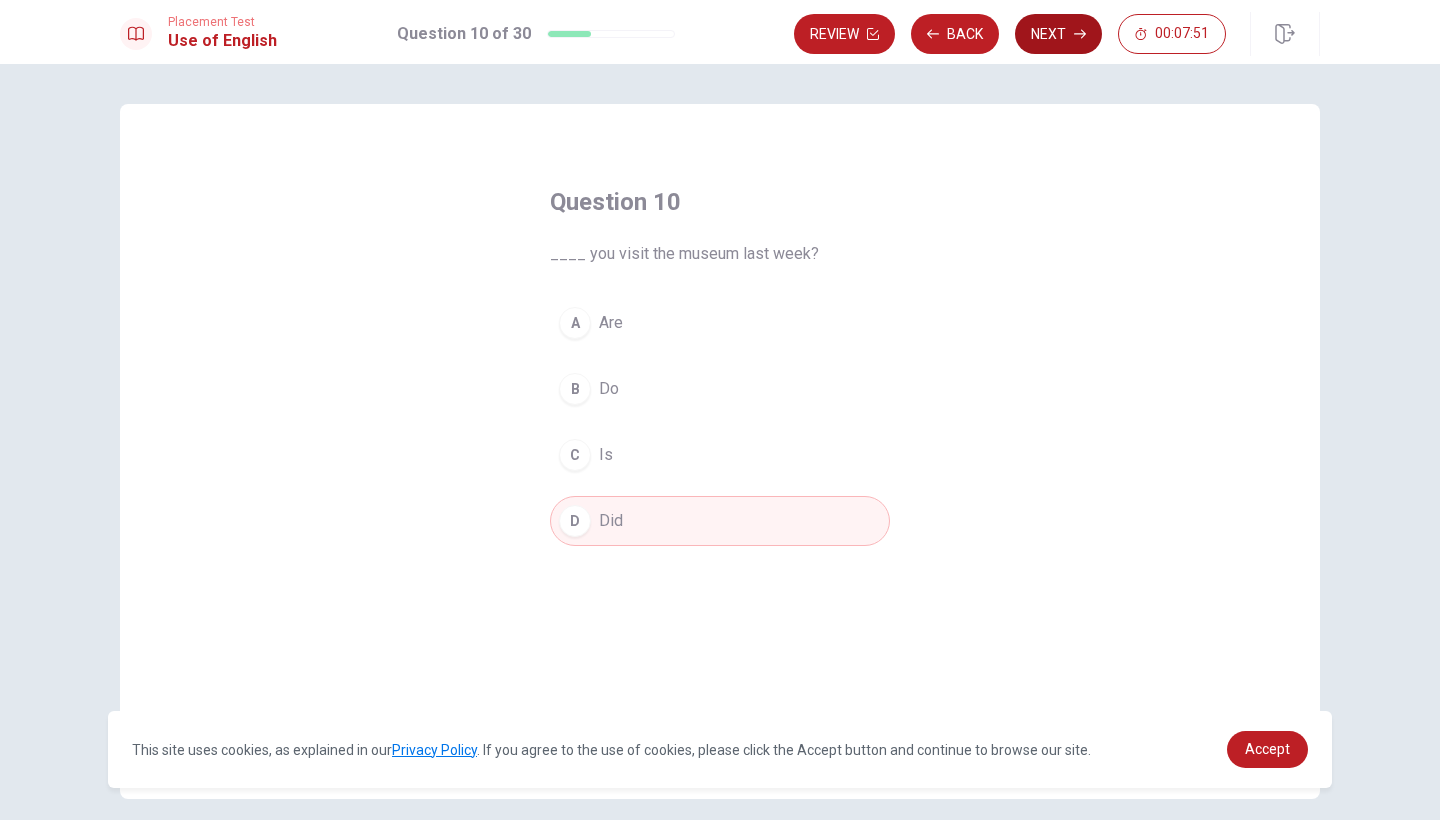 click on "Next" at bounding box center (1058, 34) 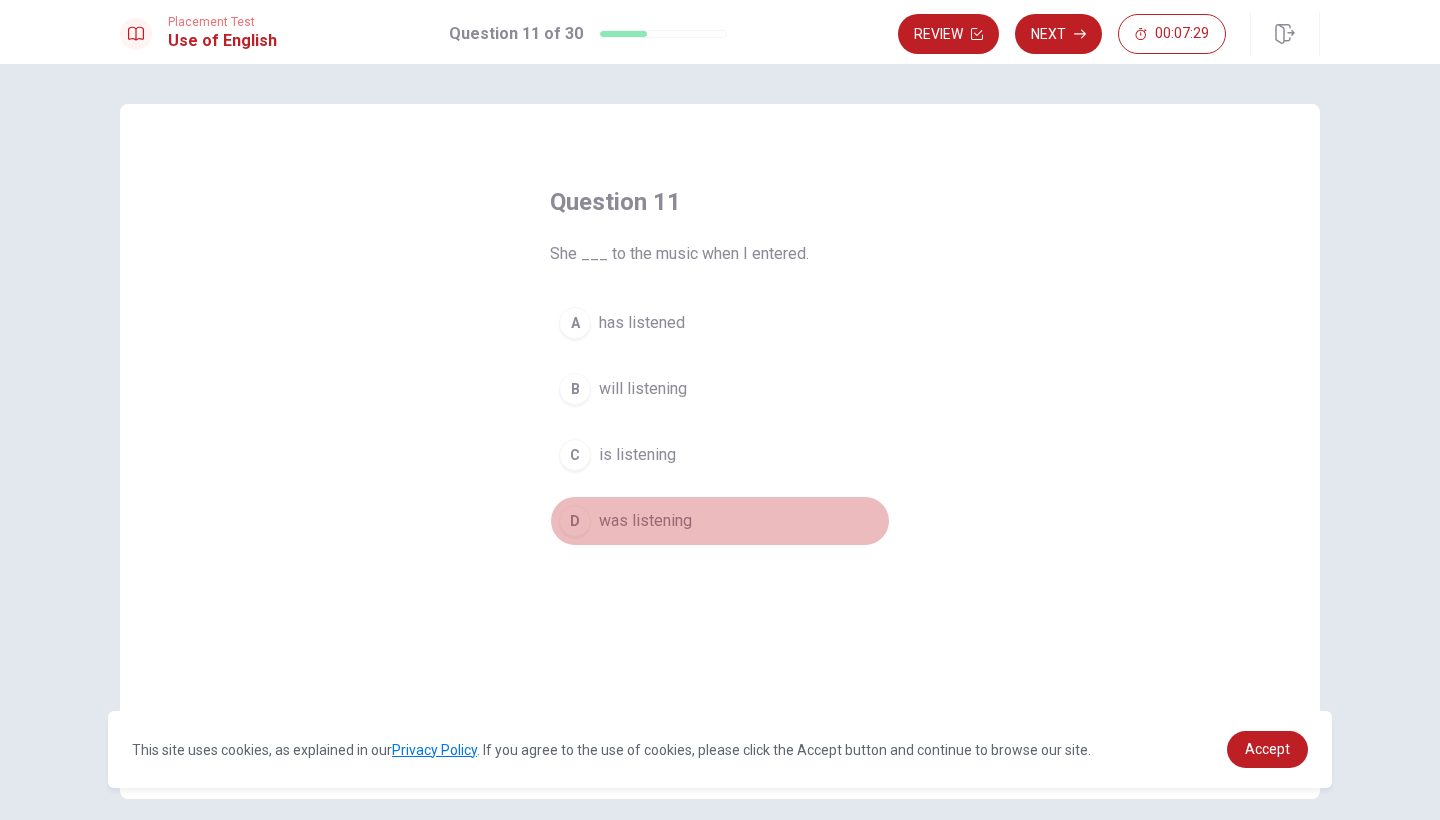 click on "D" at bounding box center (575, 521) 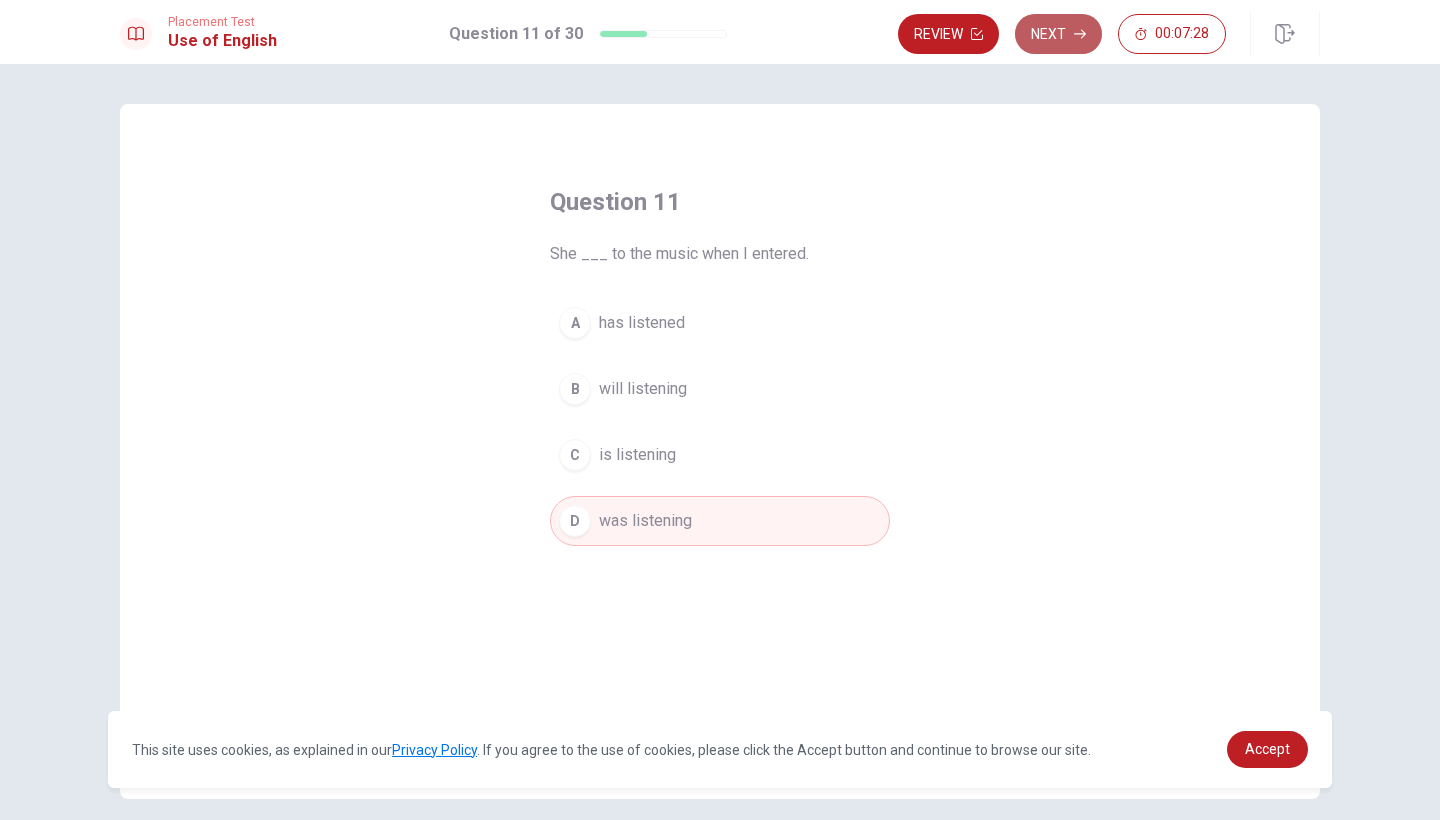 click on "Next" at bounding box center [1058, 34] 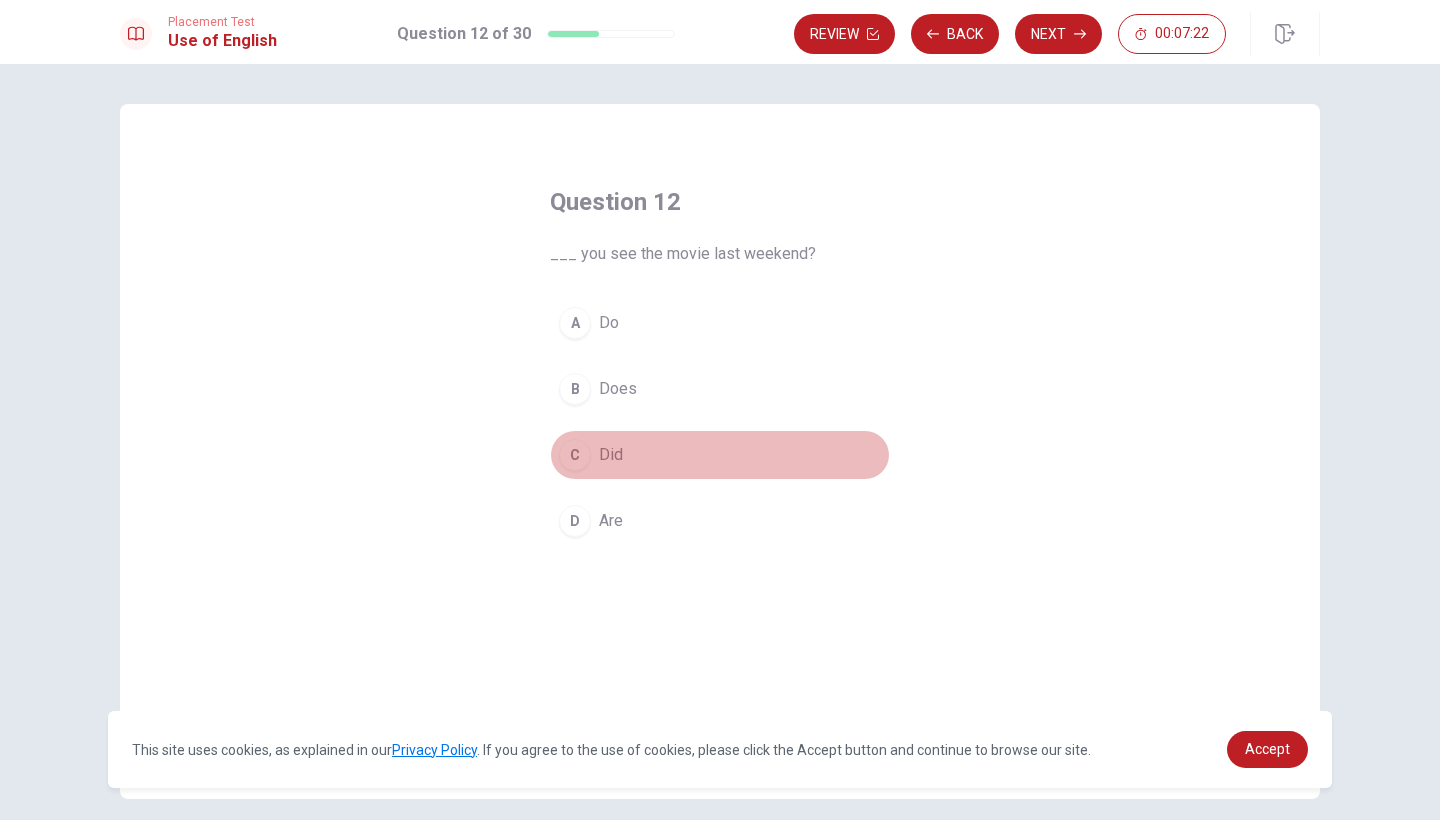 click on "C" at bounding box center (575, 455) 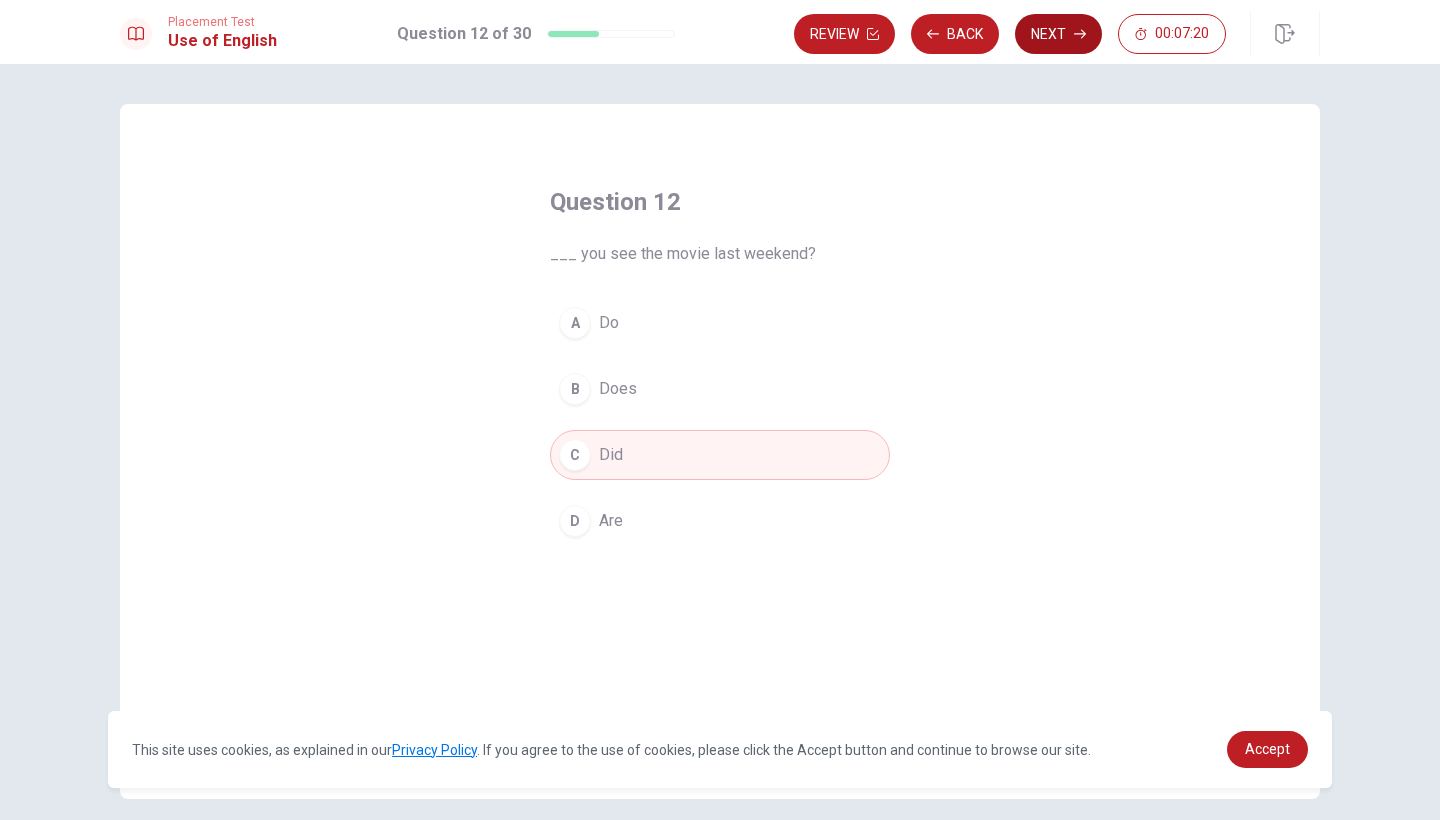 click on "Next" at bounding box center [1058, 34] 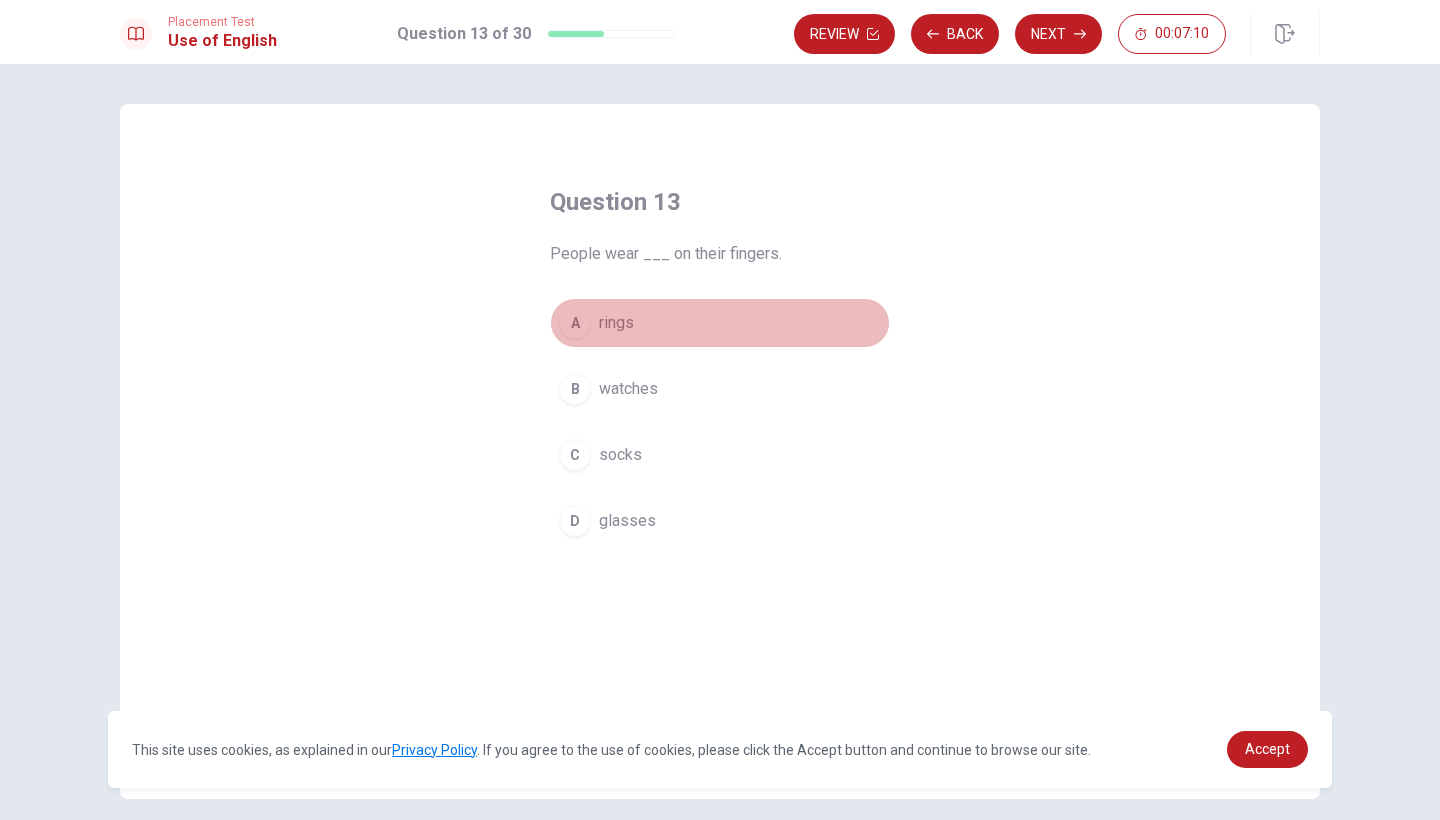 click on "A" at bounding box center (575, 323) 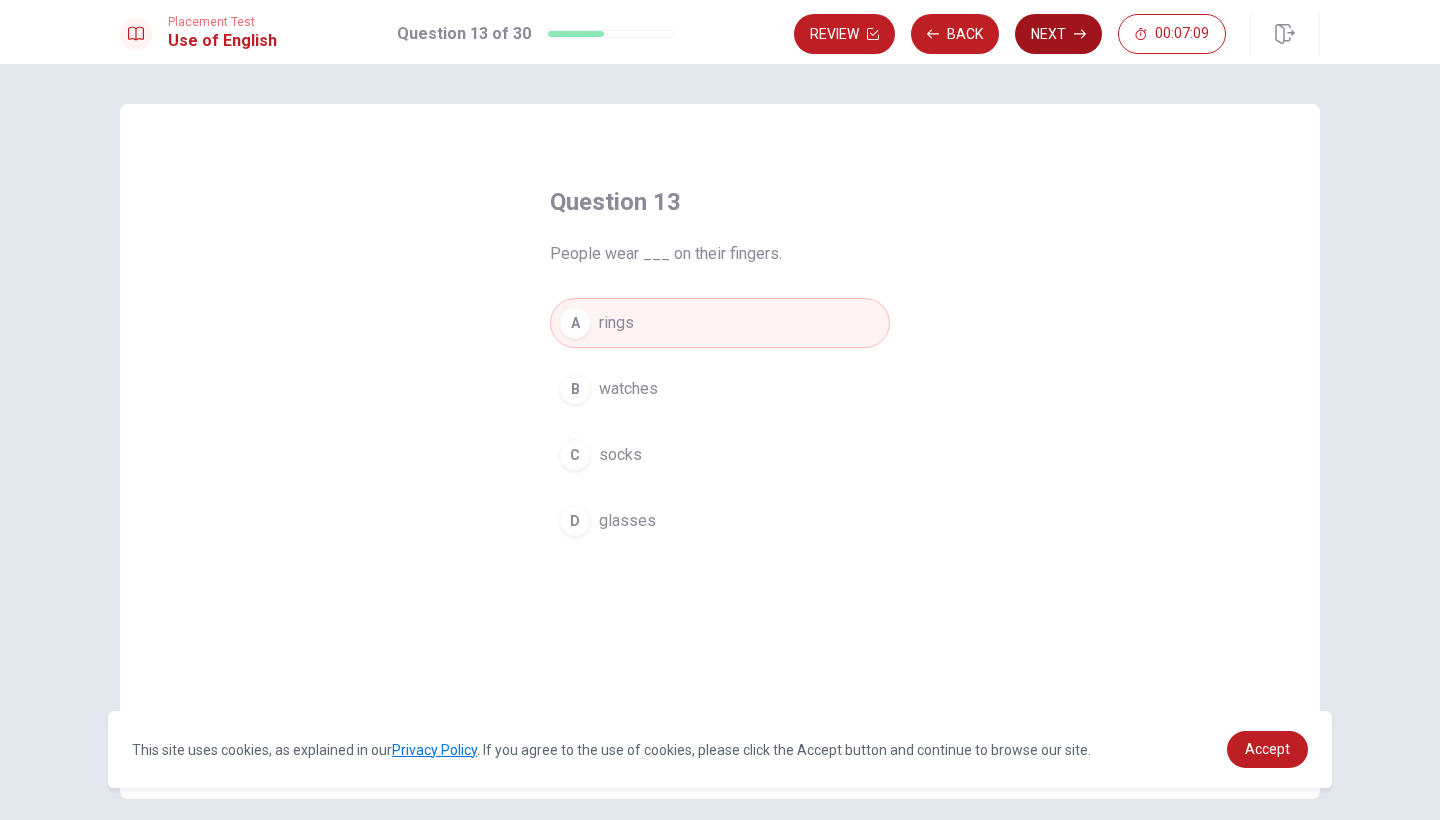click on "Next" at bounding box center [1058, 34] 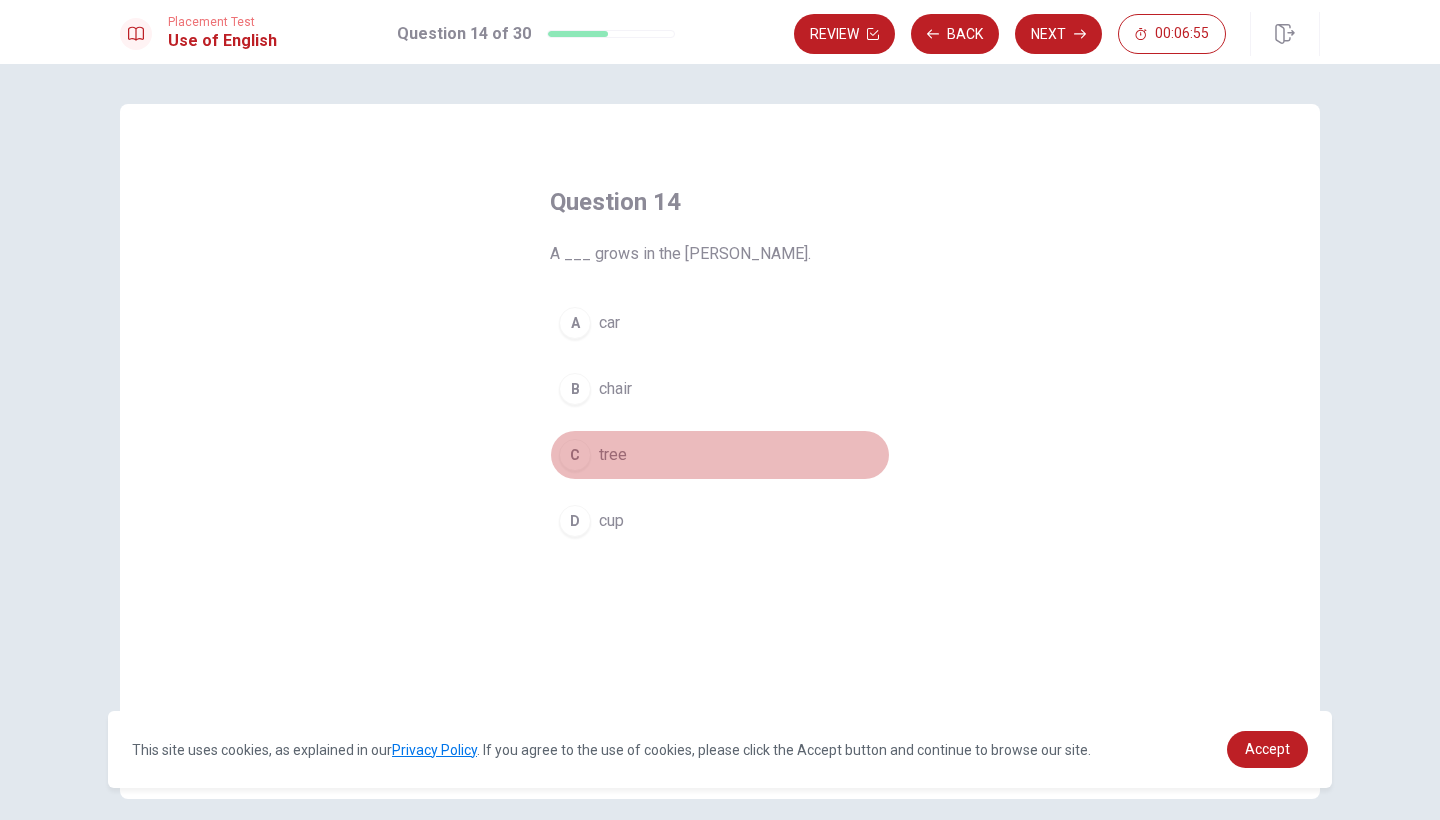 click on "C" at bounding box center (575, 455) 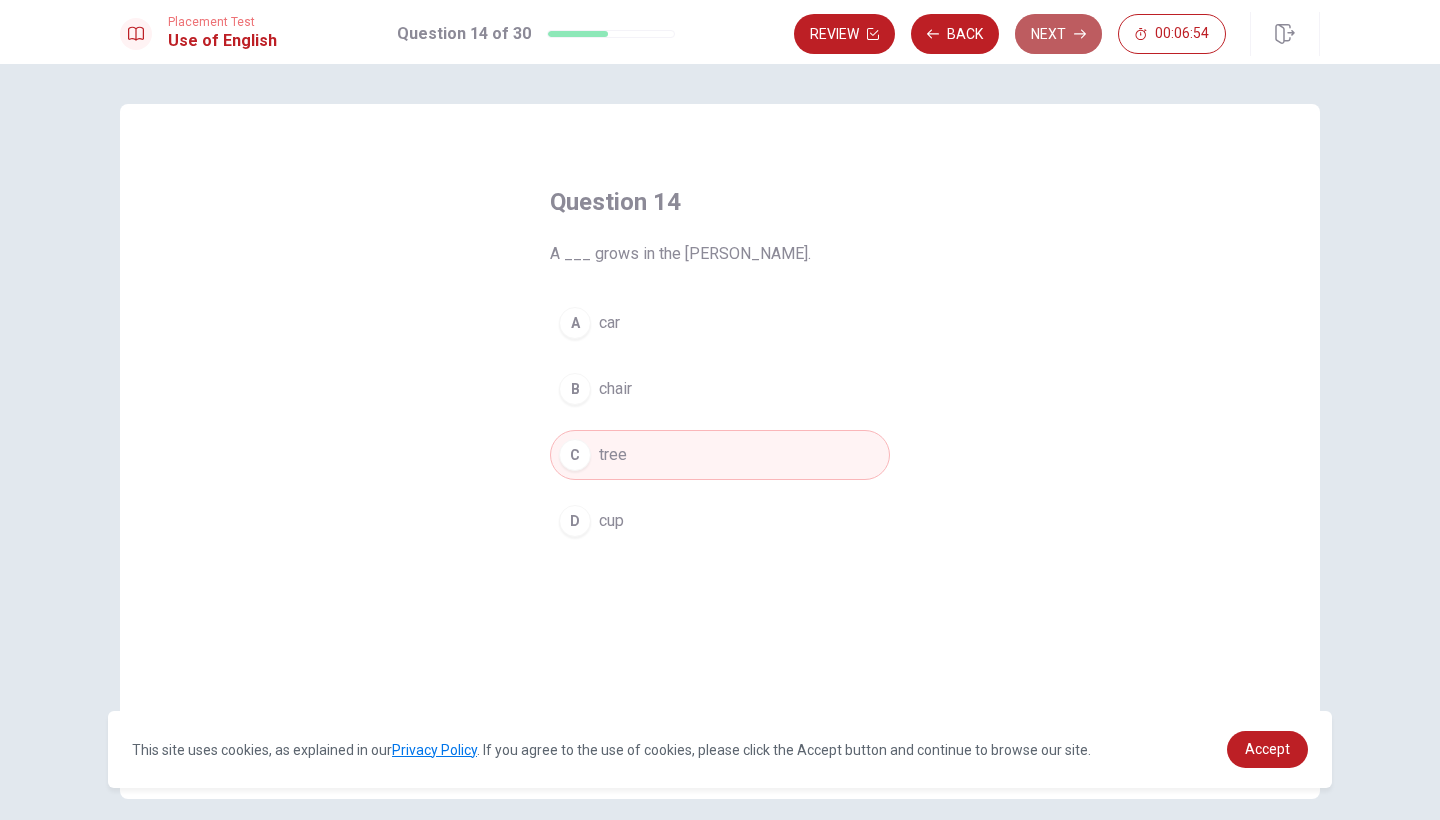 click on "Next" at bounding box center [1058, 34] 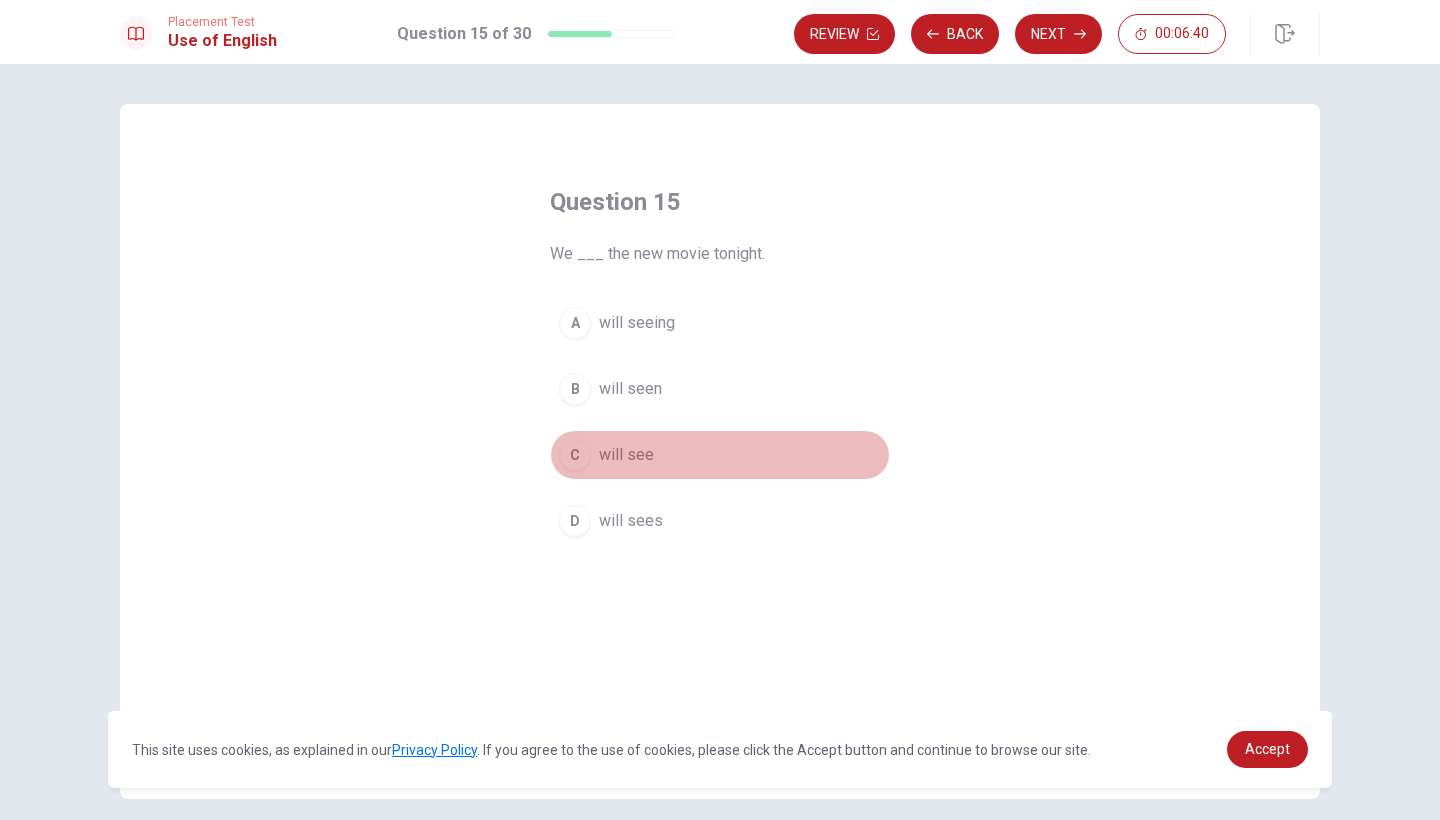 click on "C" at bounding box center [575, 455] 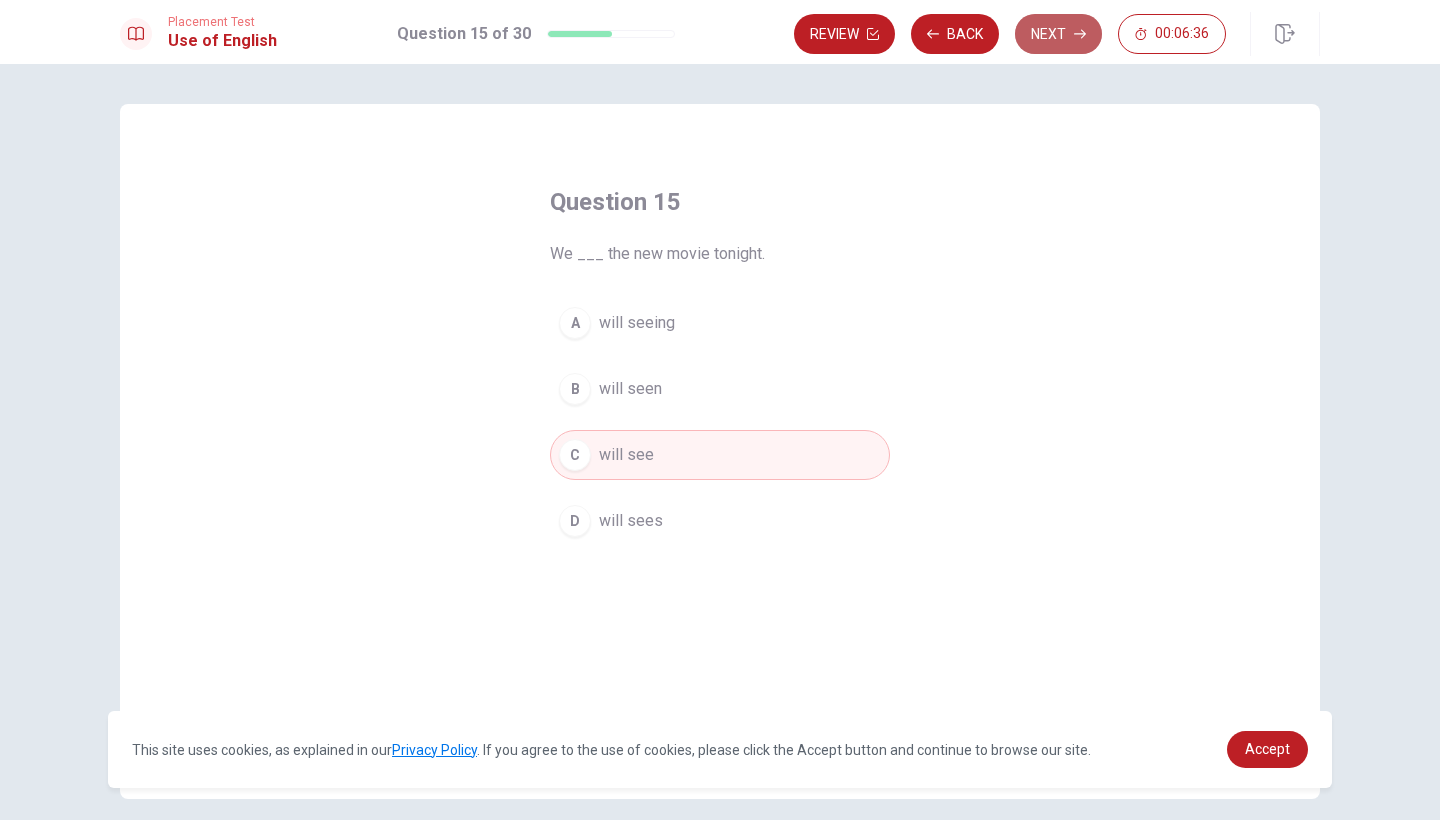 click on "Next" at bounding box center (1058, 34) 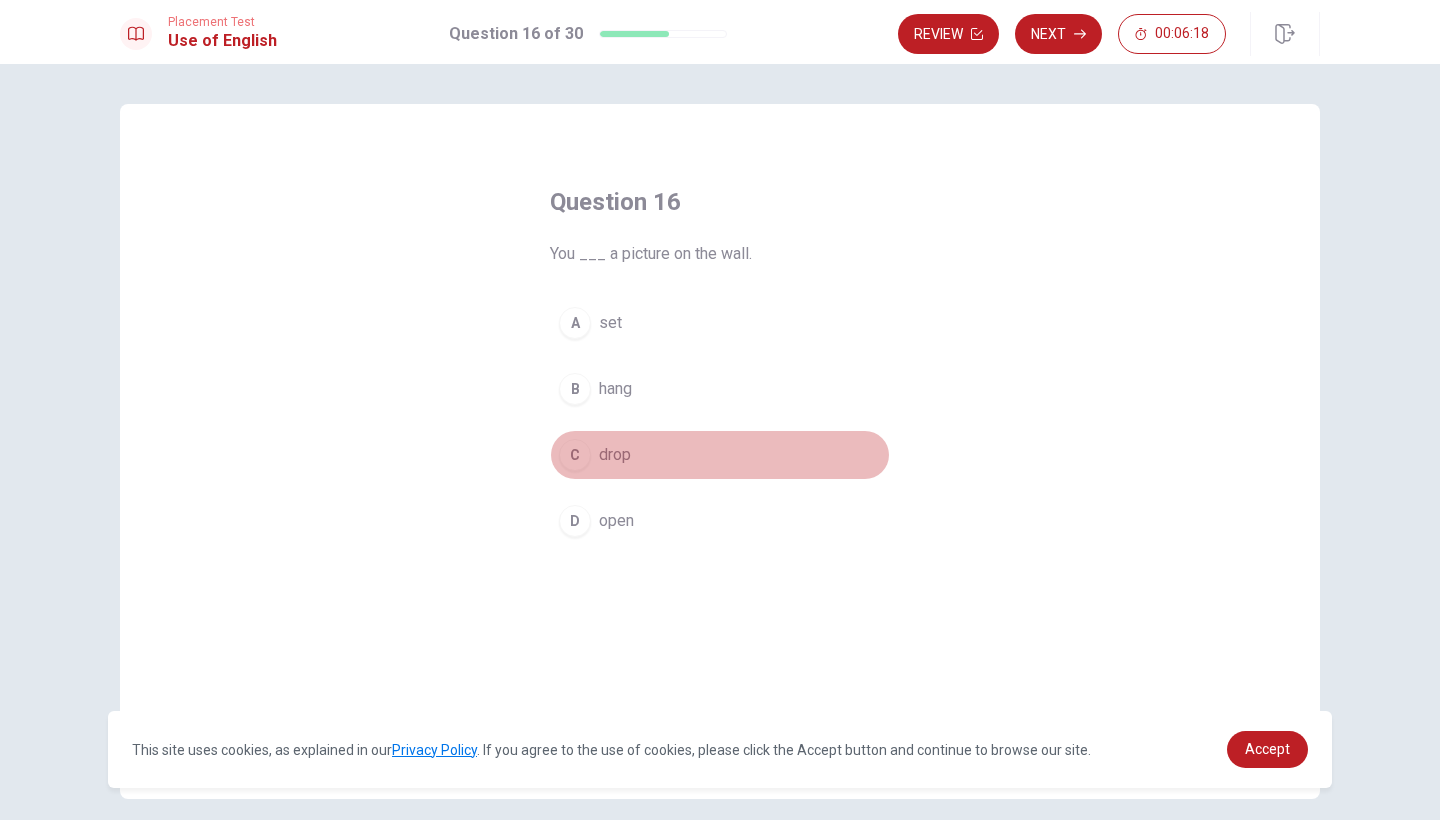 click on "C" at bounding box center [575, 455] 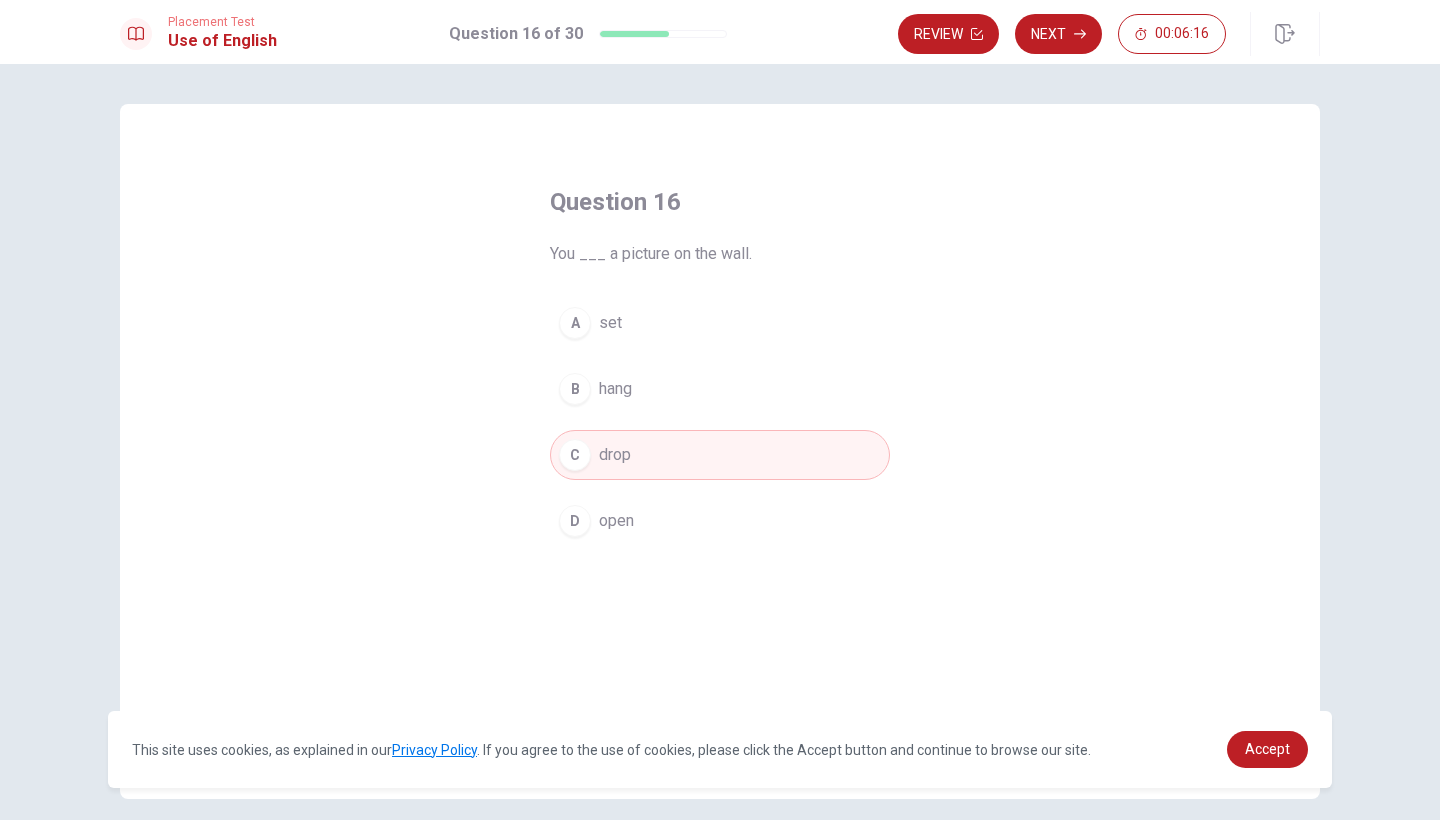 click on "Next" at bounding box center (1058, 34) 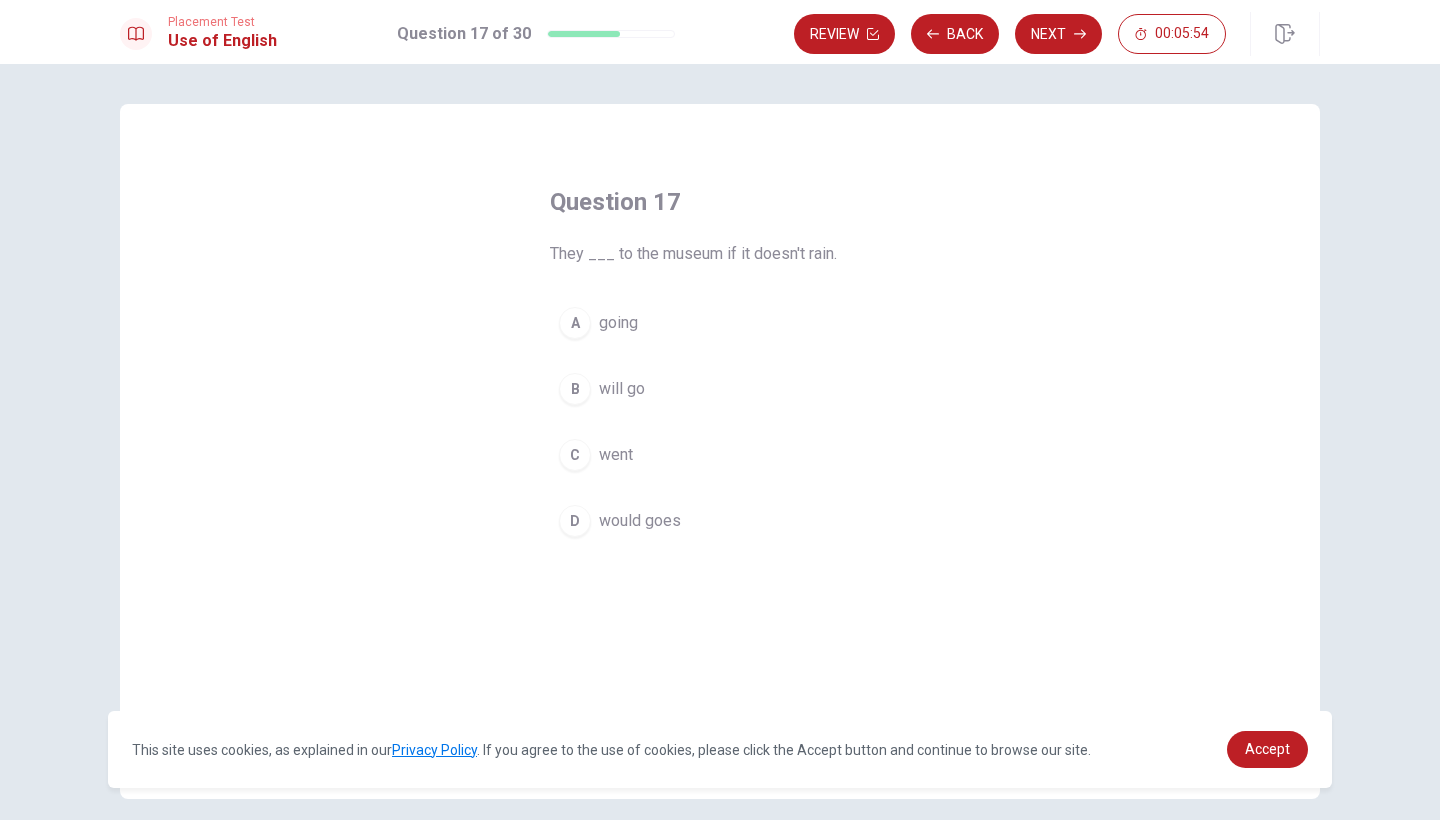 click on "B" at bounding box center [575, 389] 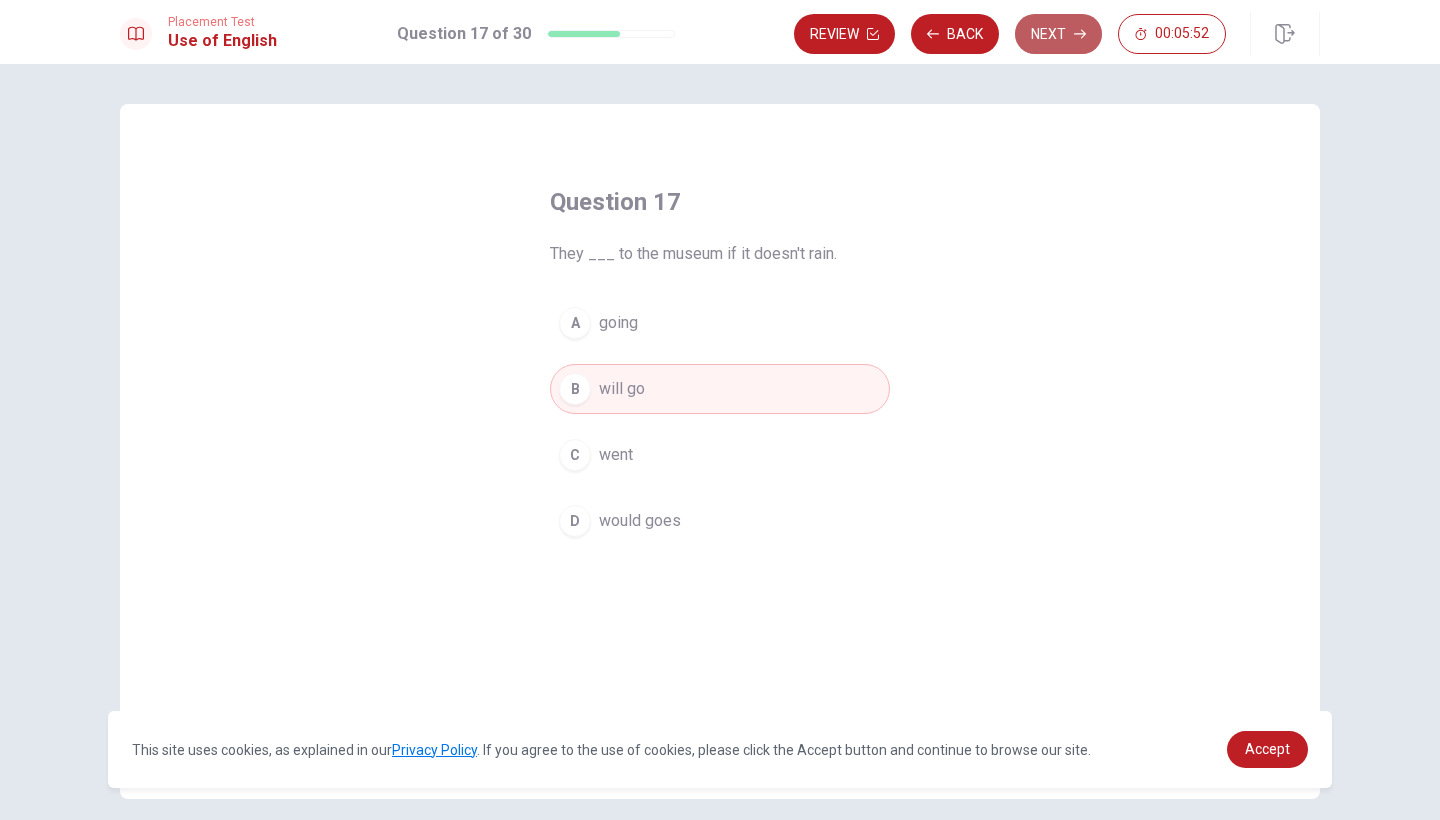 click on "Next" at bounding box center [1058, 34] 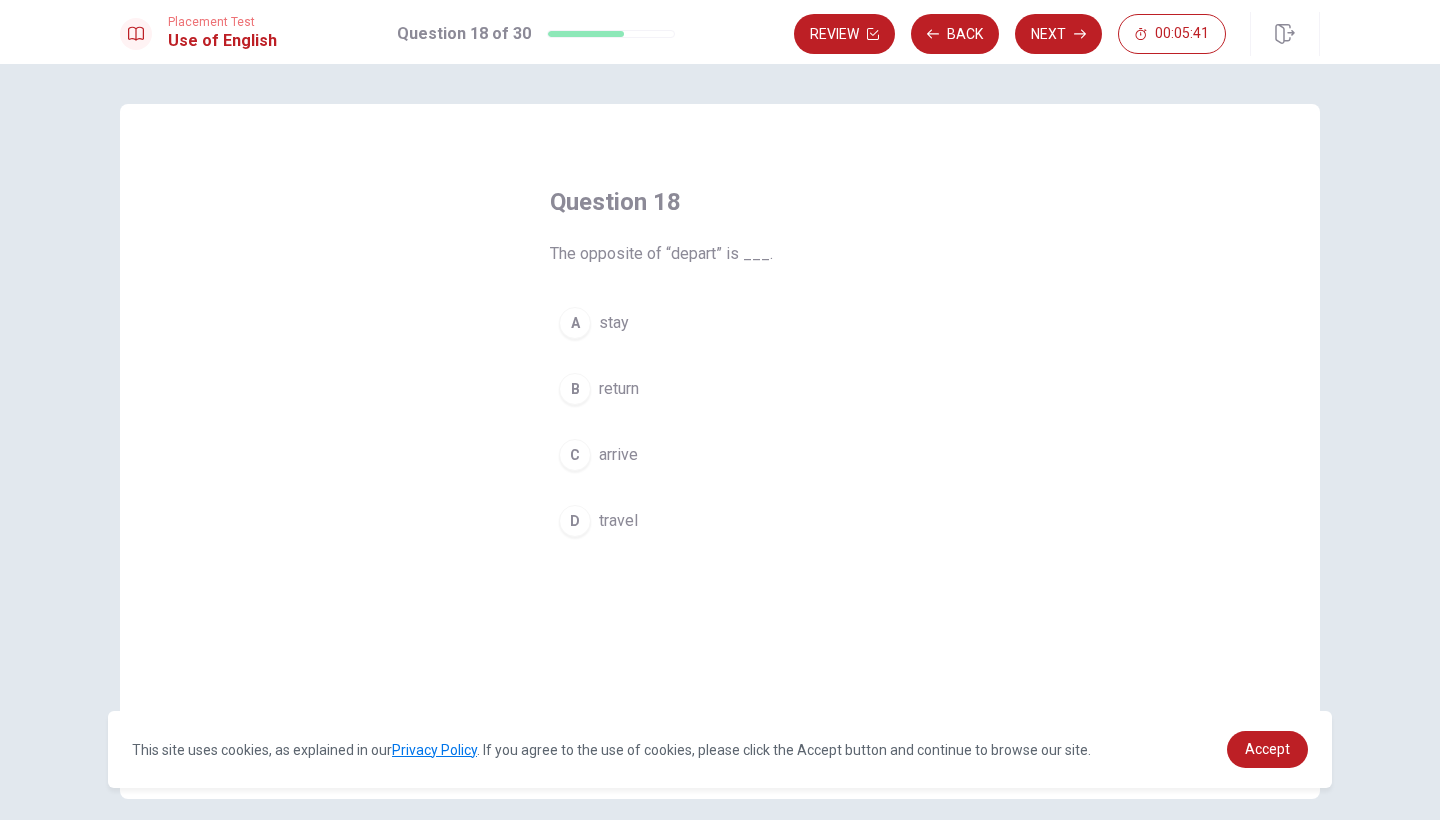 click on "A" at bounding box center [575, 323] 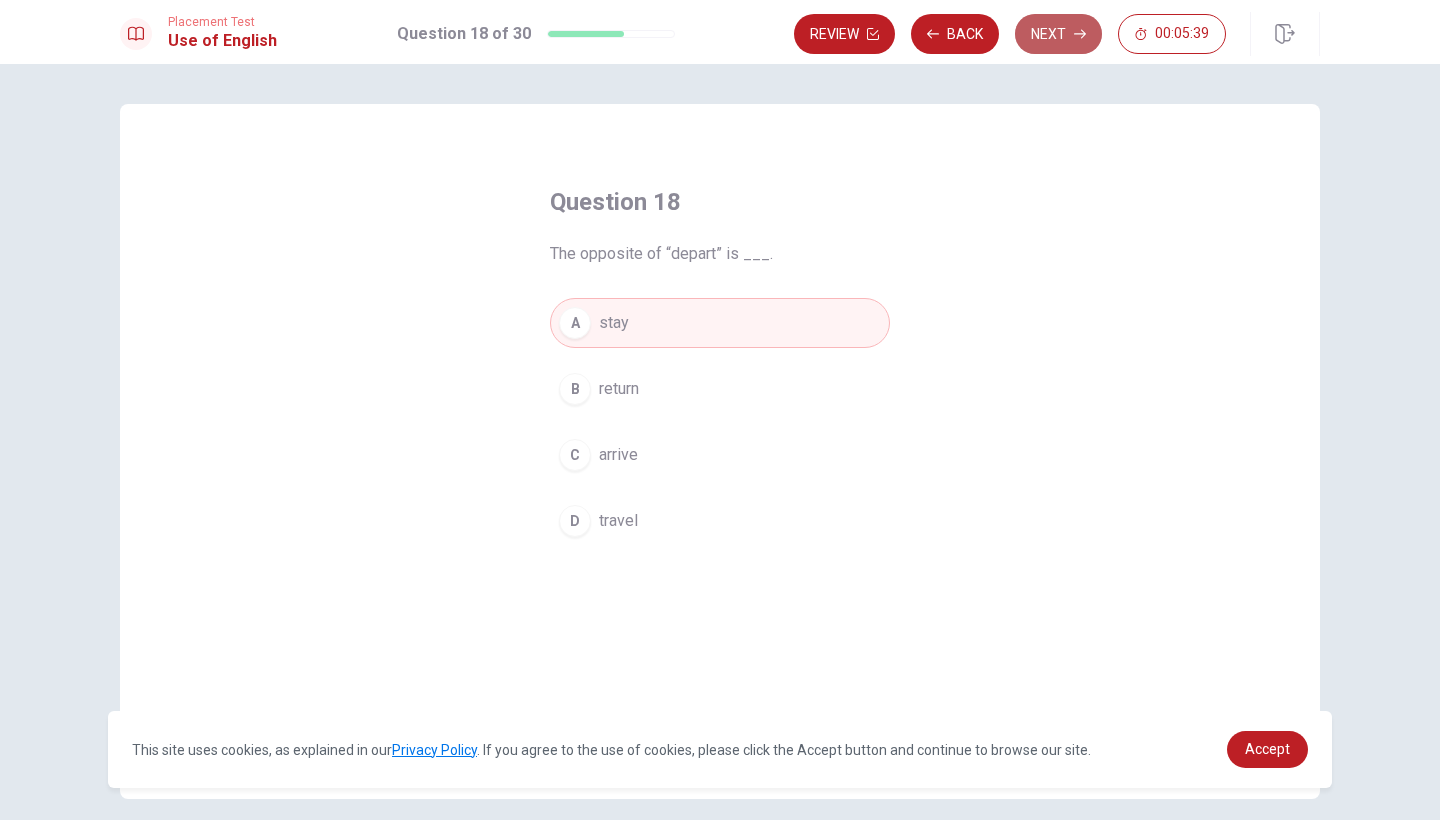 click 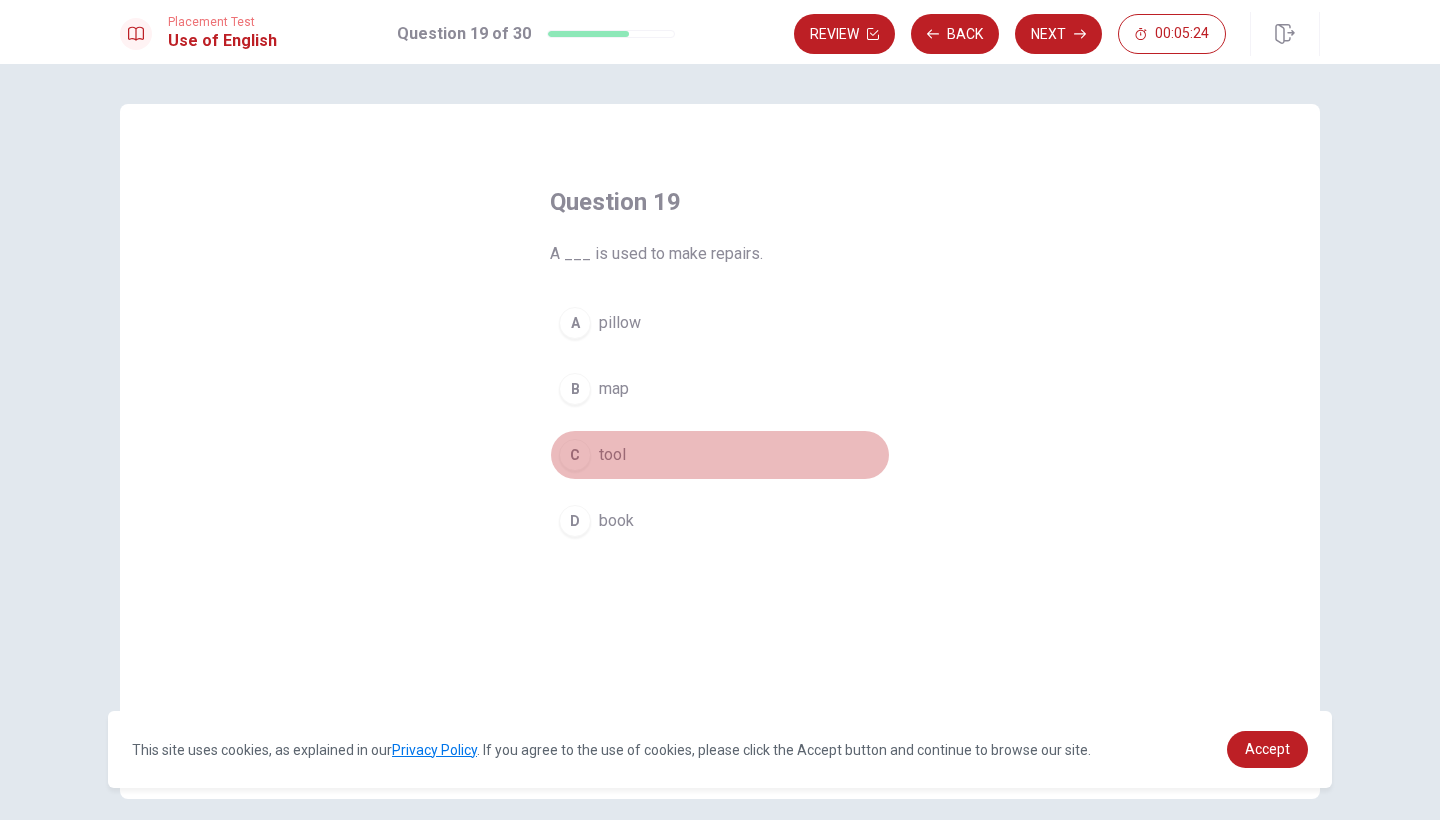 click on "C" at bounding box center (575, 455) 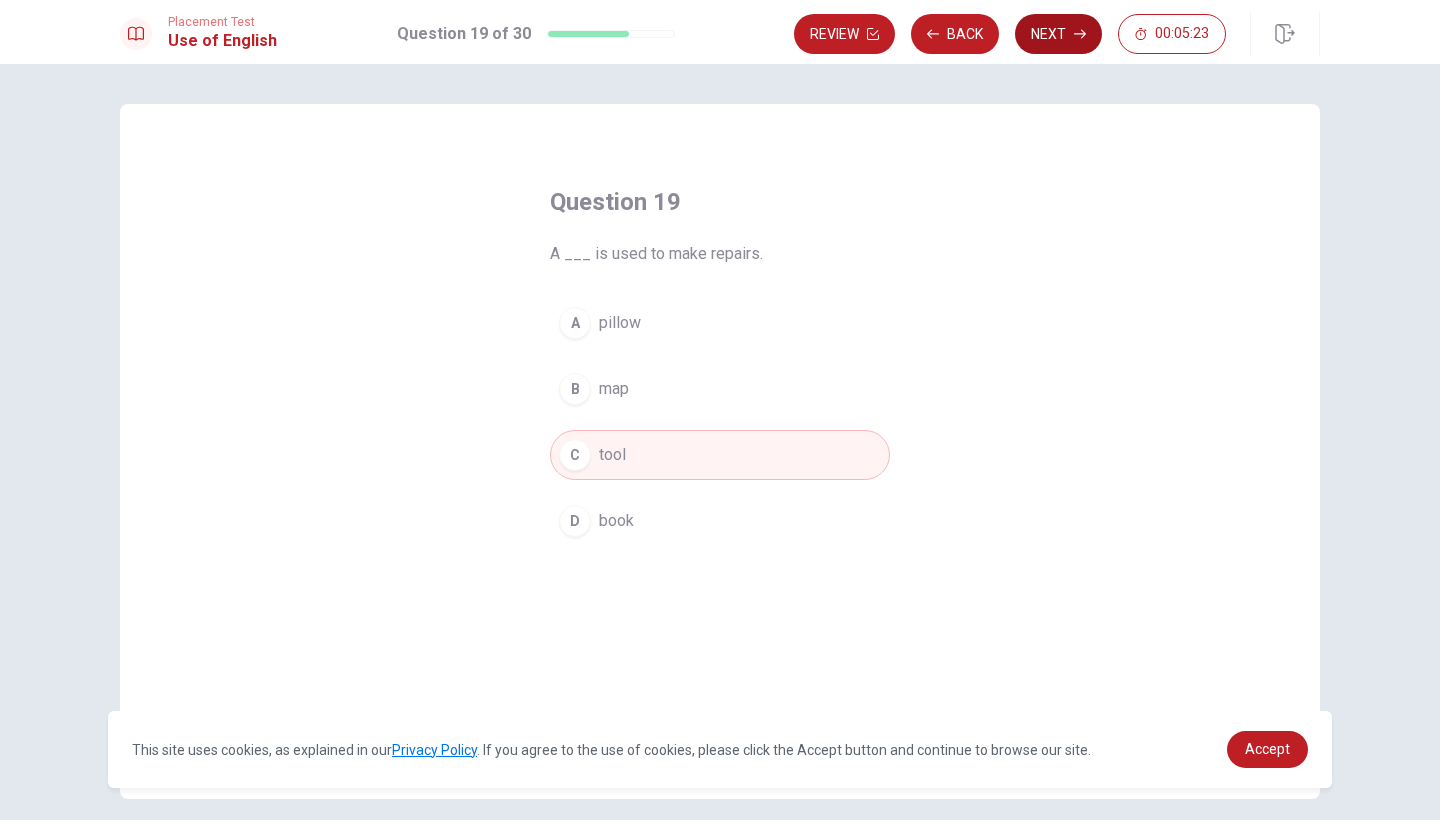 click on "Next" at bounding box center [1058, 34] 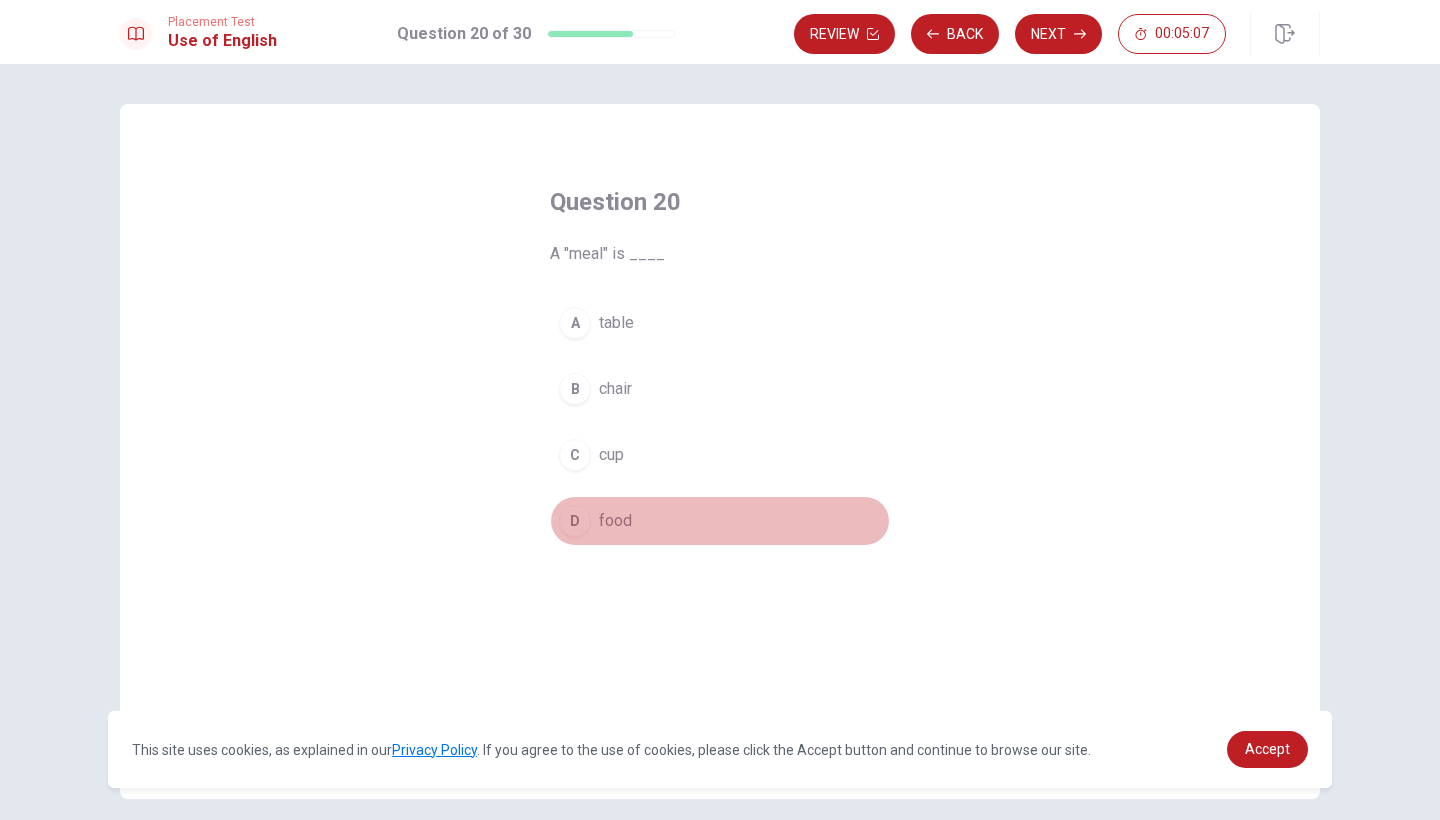 click on "D" at bounding box center [575, 521] 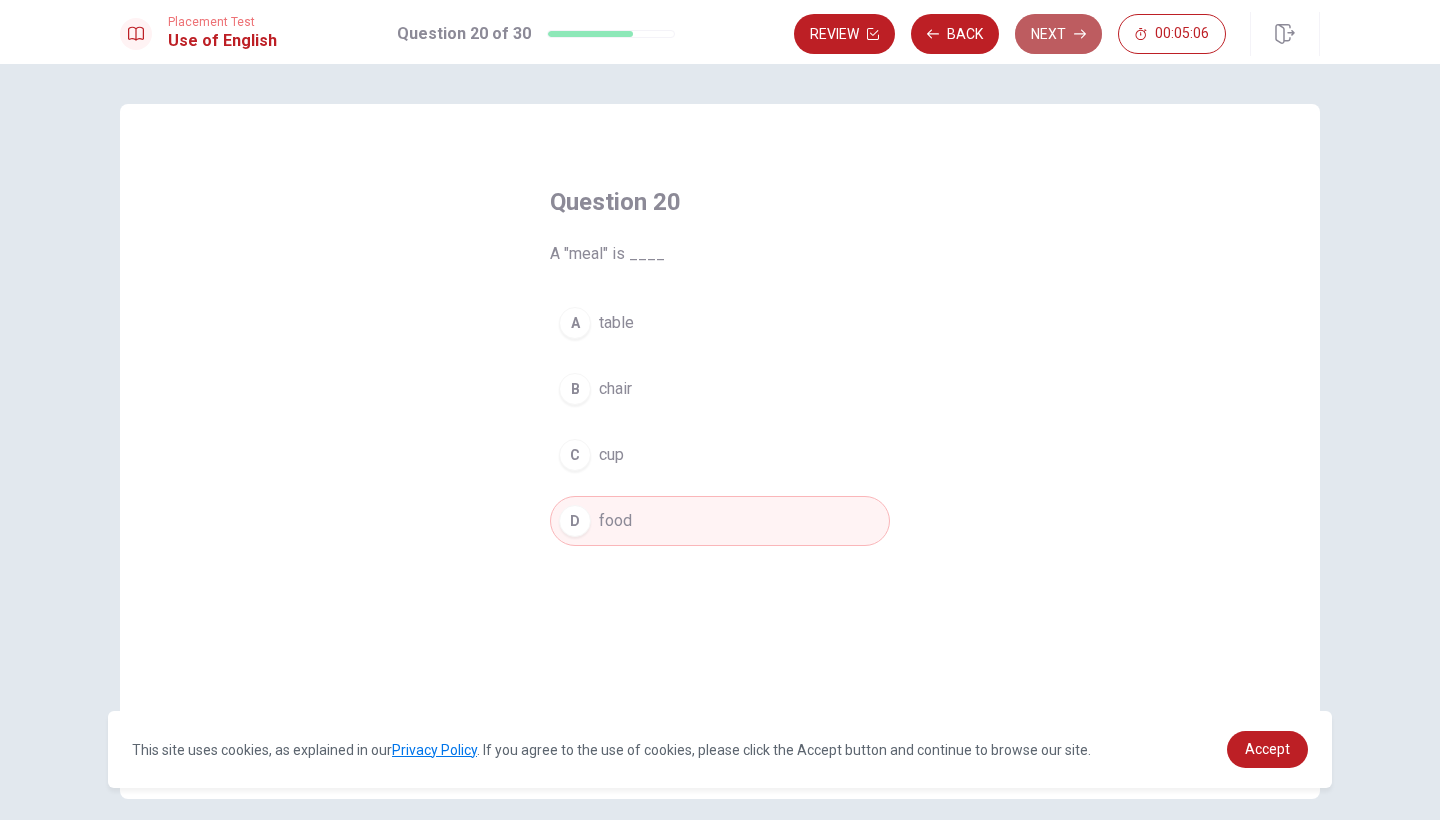 click on "Next" at bounding box center [1058, 34] 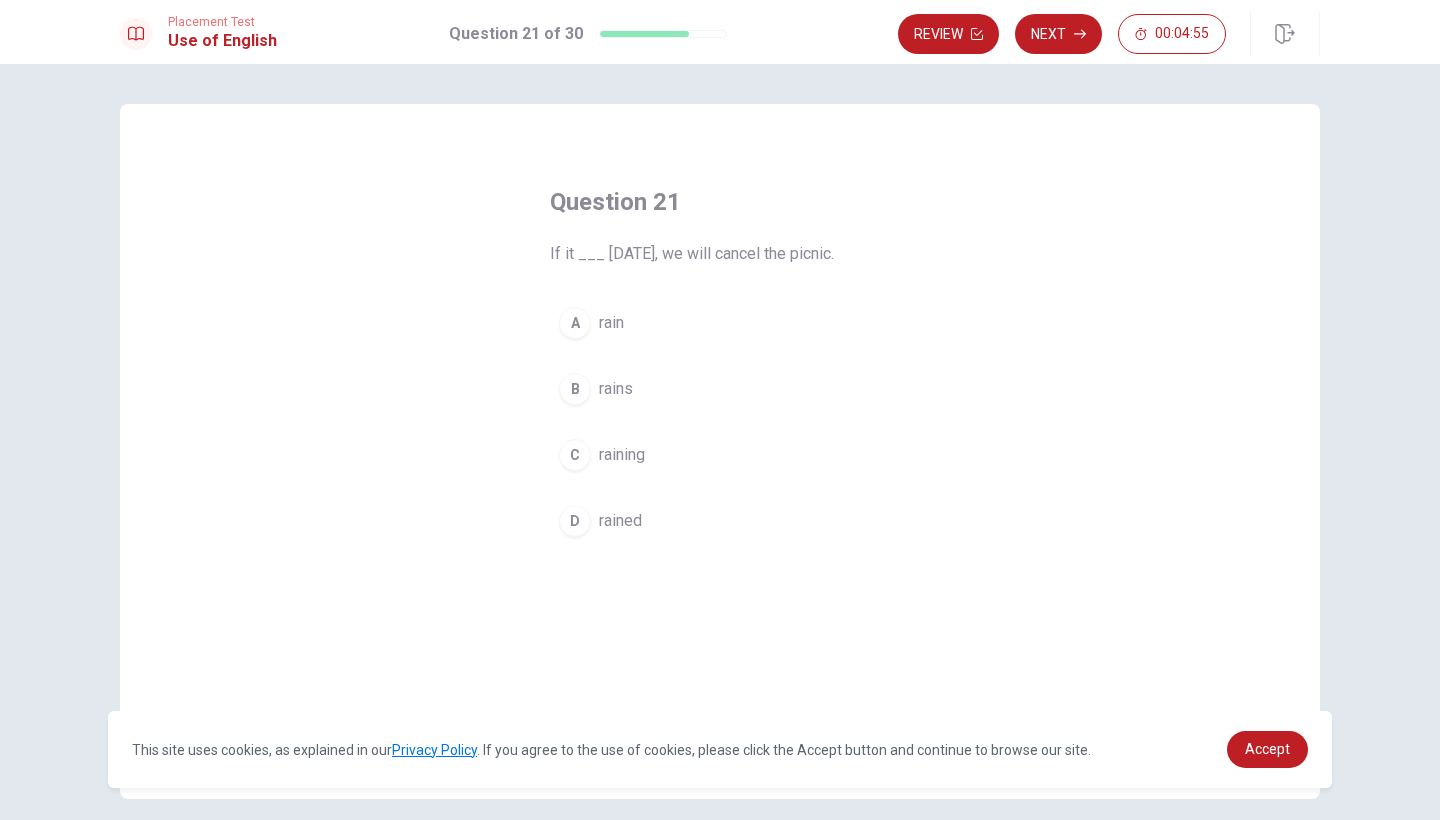 click on "C" at bounding box center (575, 455) 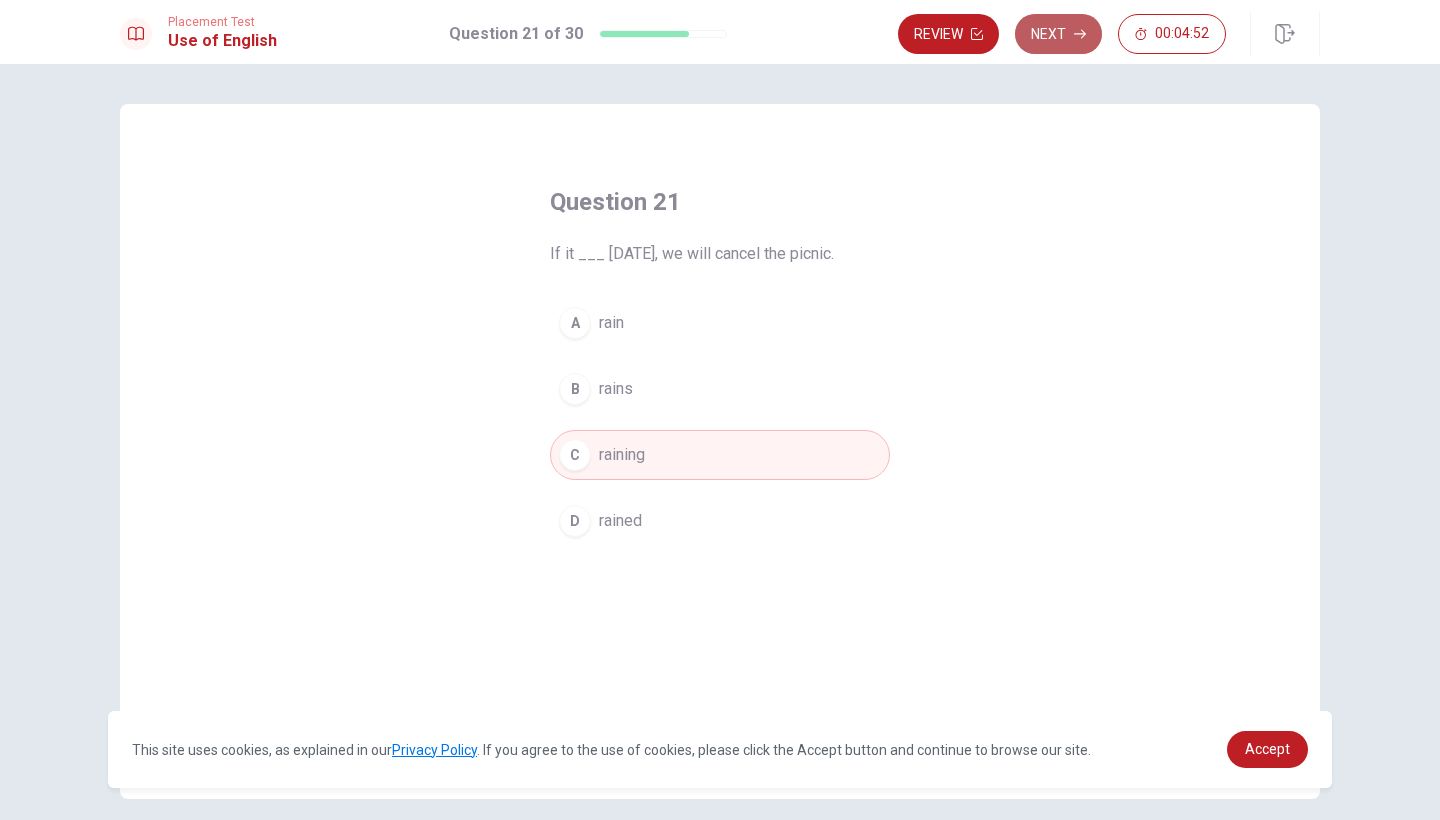 click on "Next" at bounding box center [1058, 34] 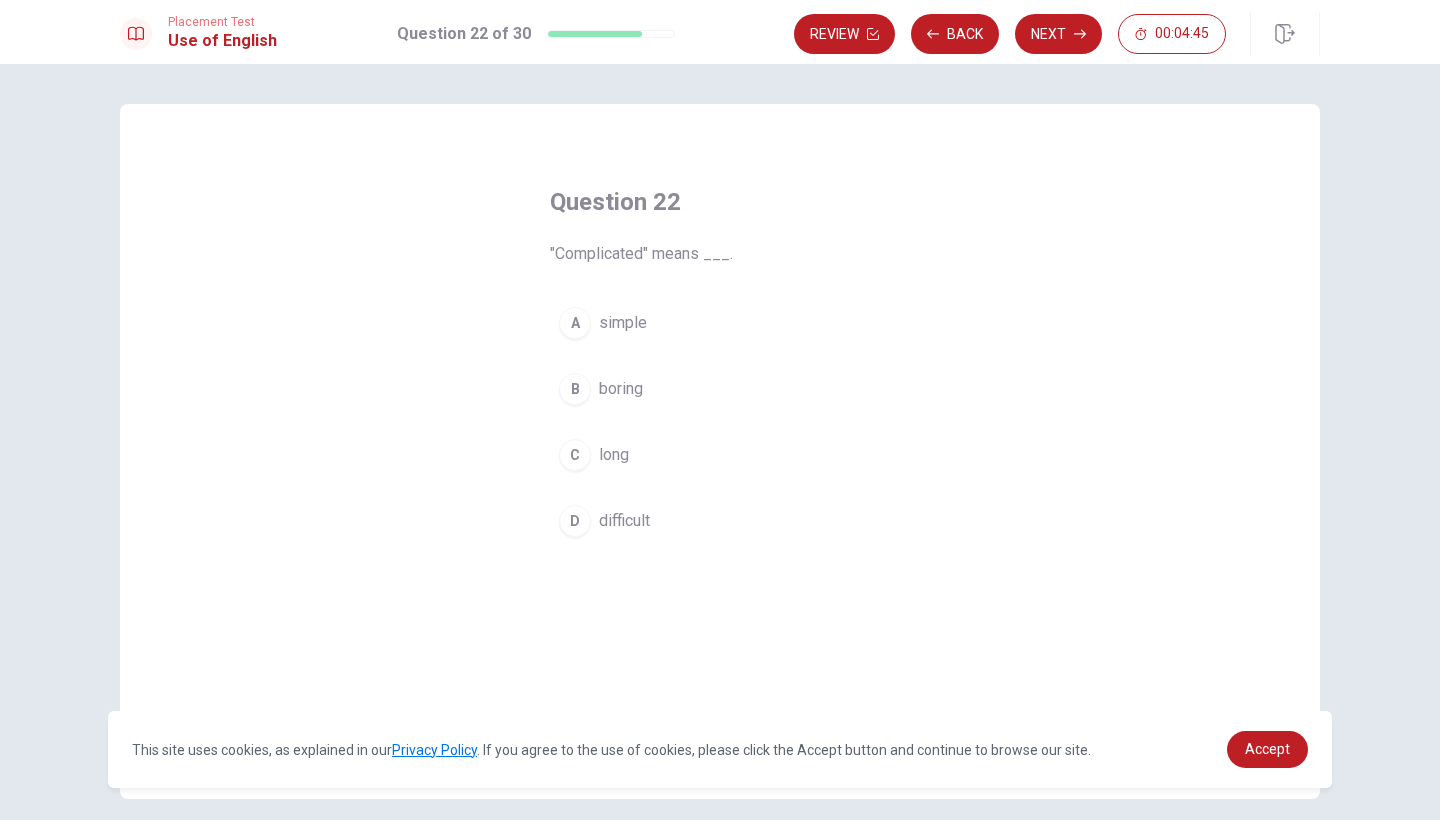 click on "D" at bounding box center [575, 521] 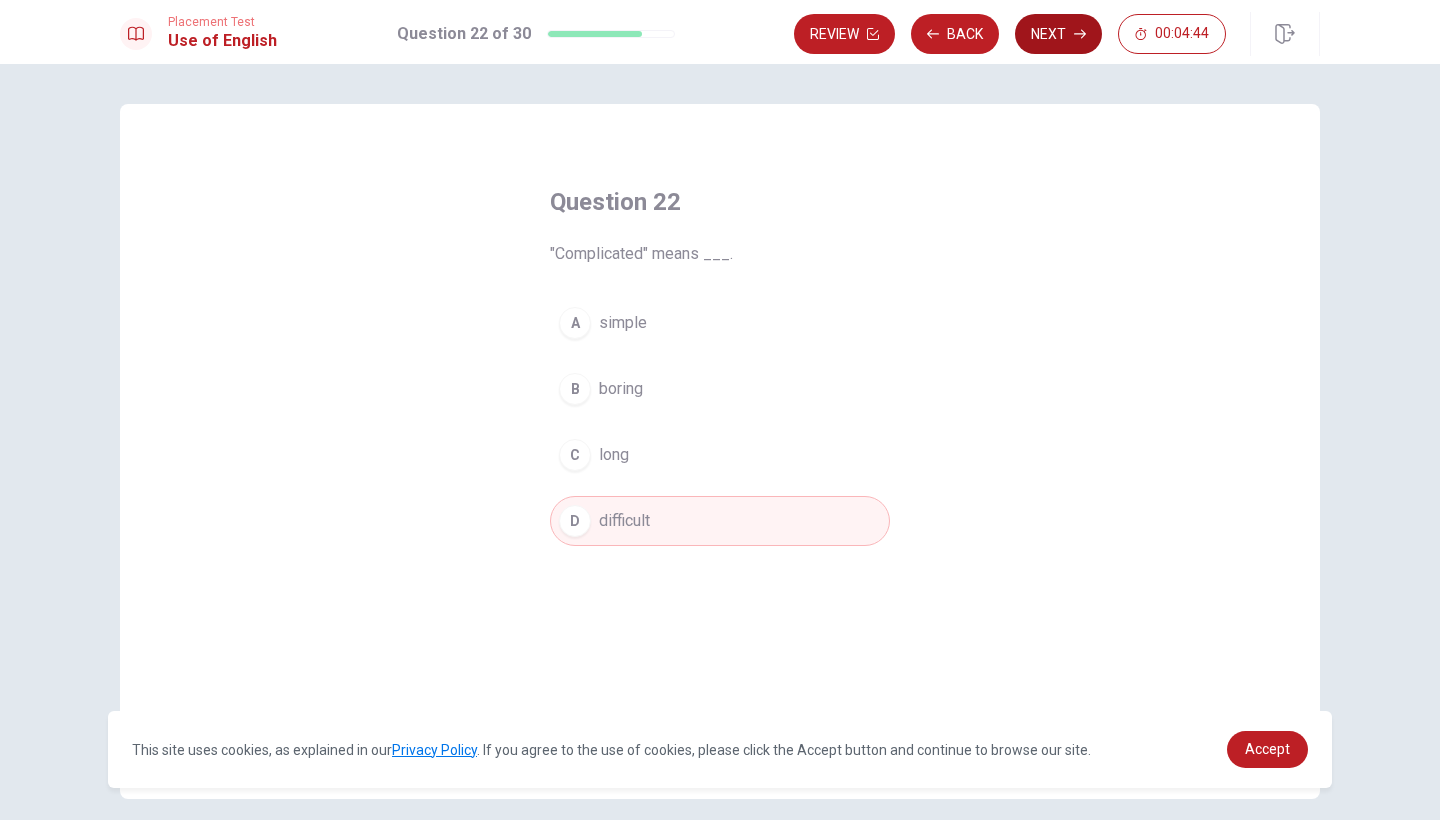 click on "Next" at bounding box center [1058, 34] 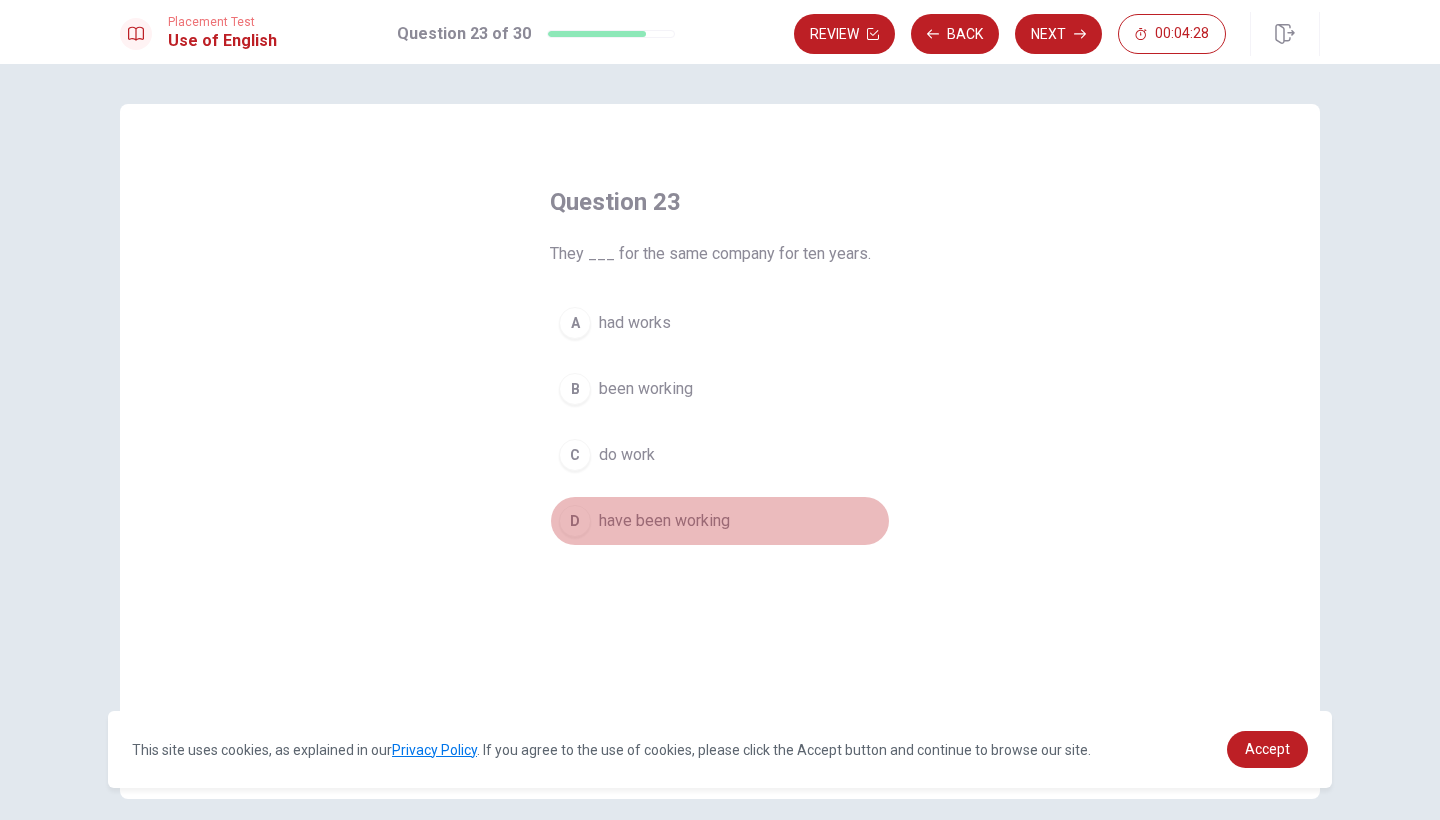 click on "D" at bounding box center [575, 521] 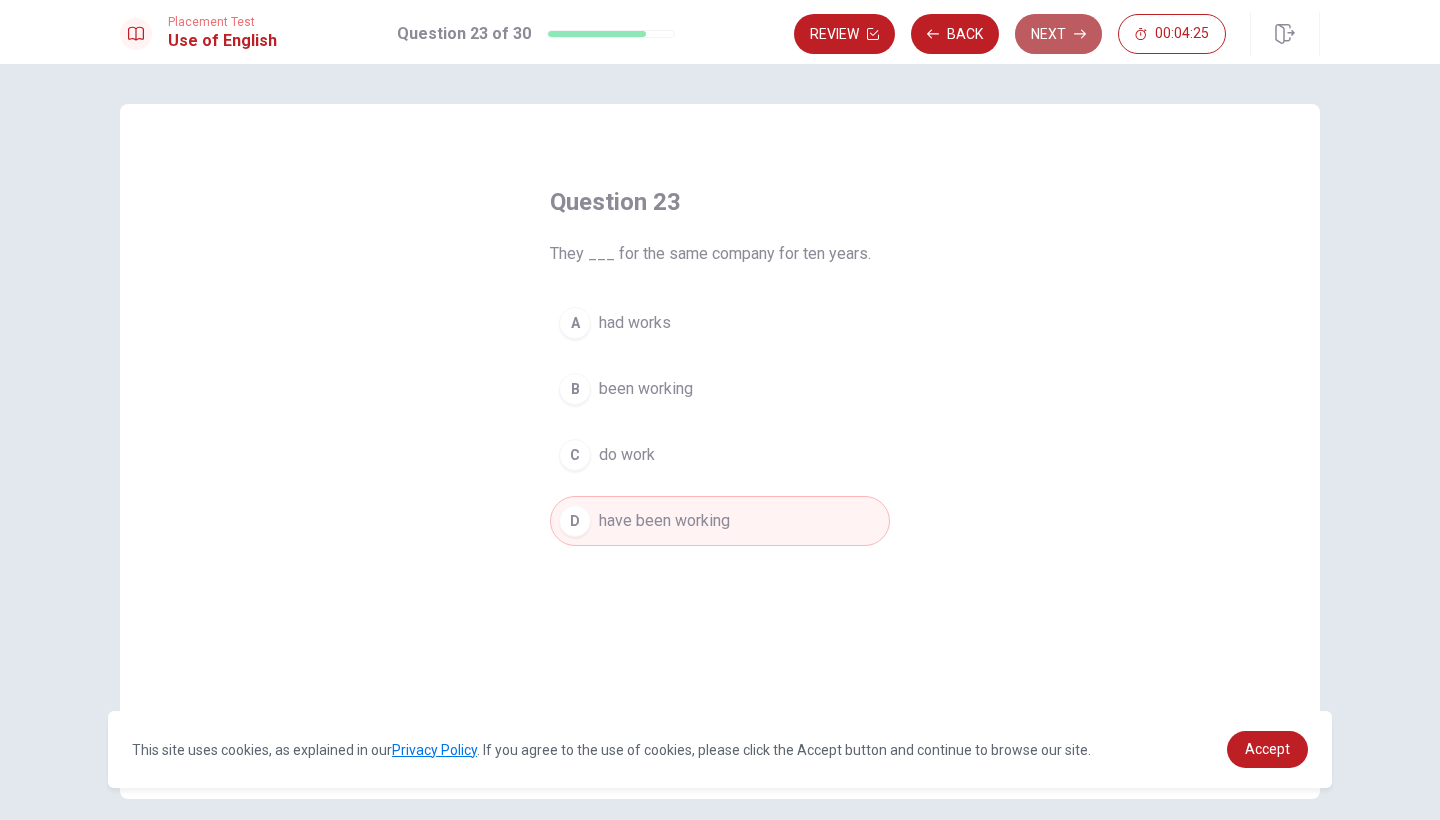 click on "Next" at bounding box center [1058, 34] 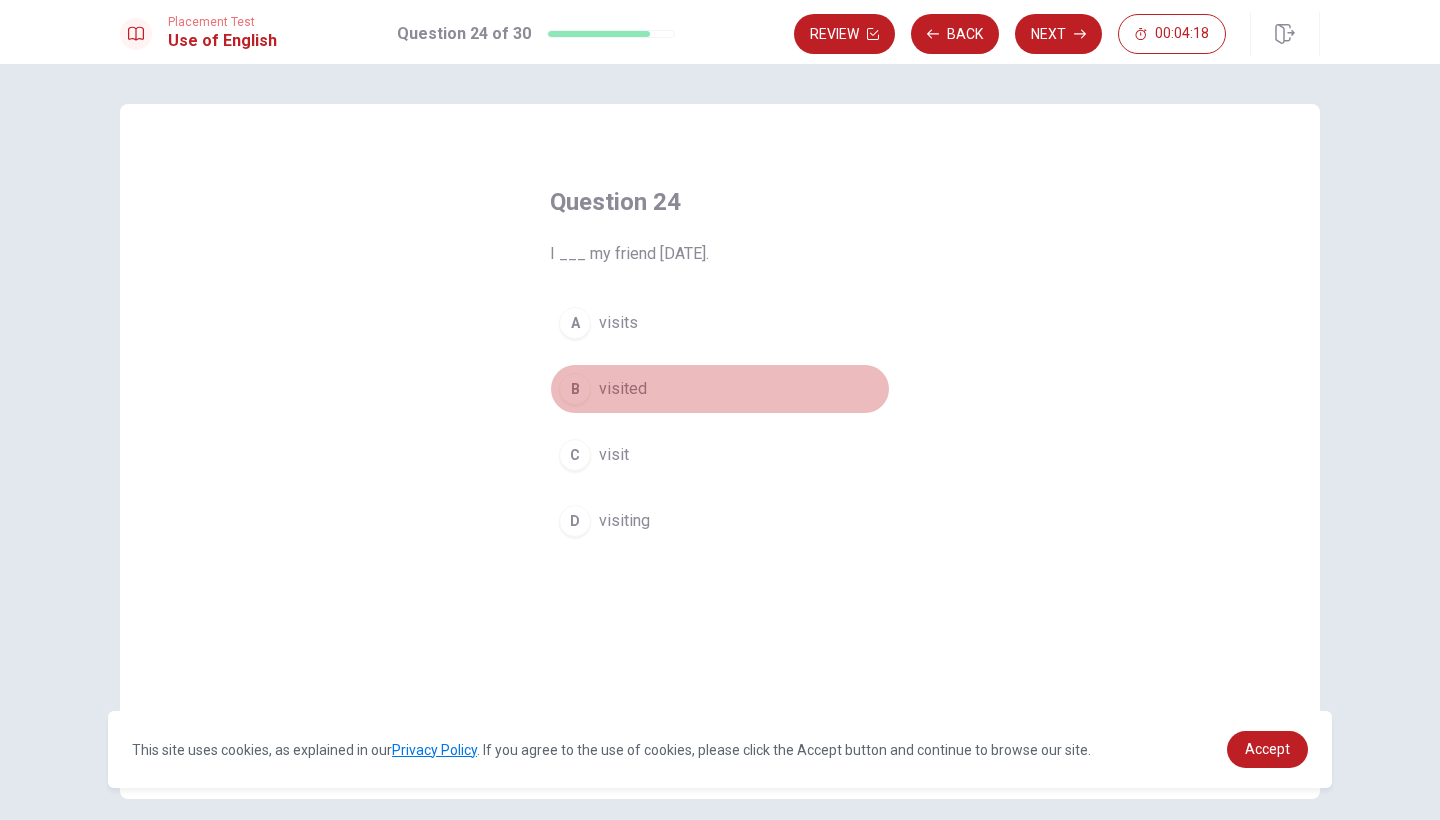 click on "B" at bounding box center (575, 389) 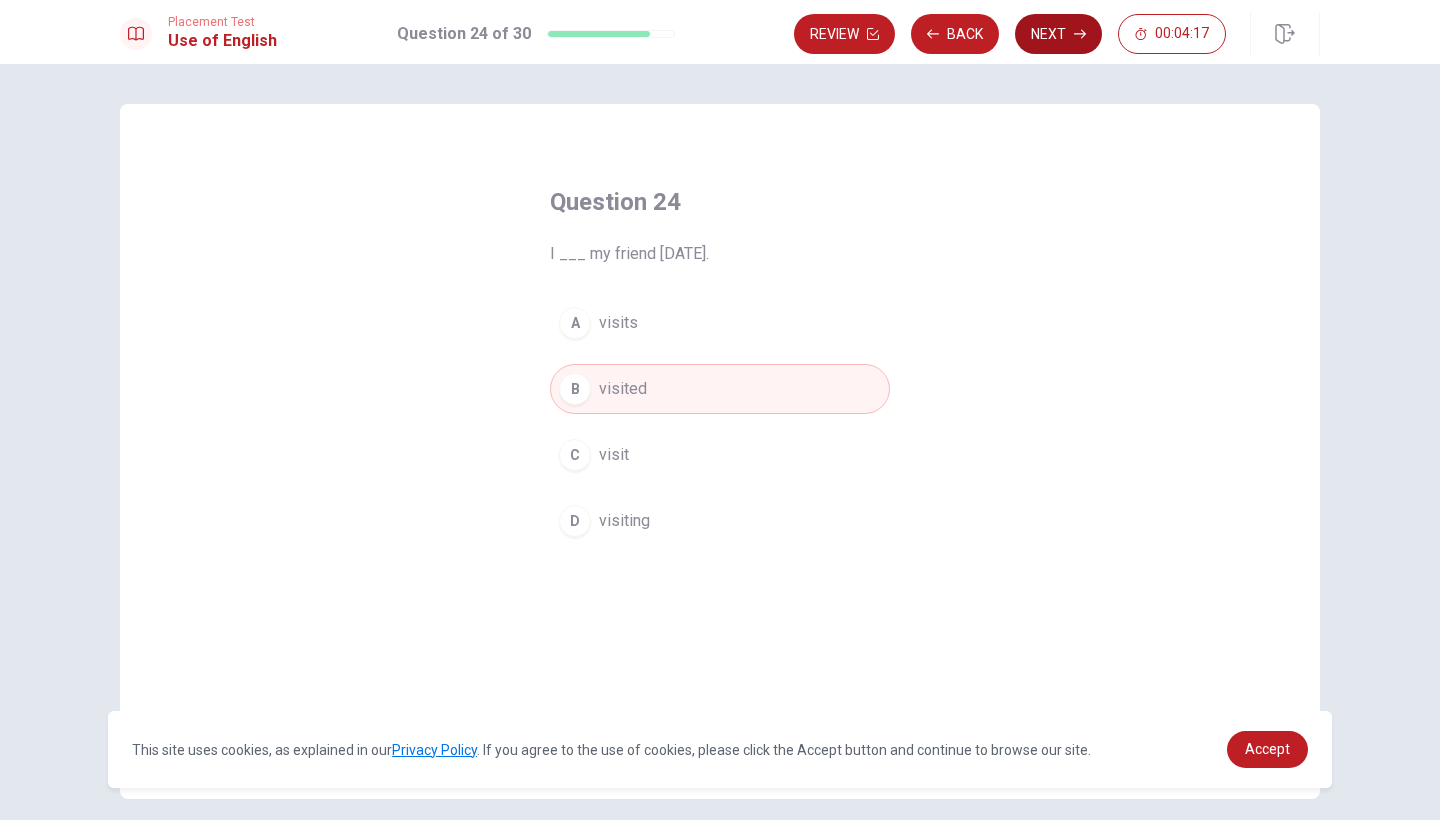 click on "Next" at bounding box center [1058, 34] 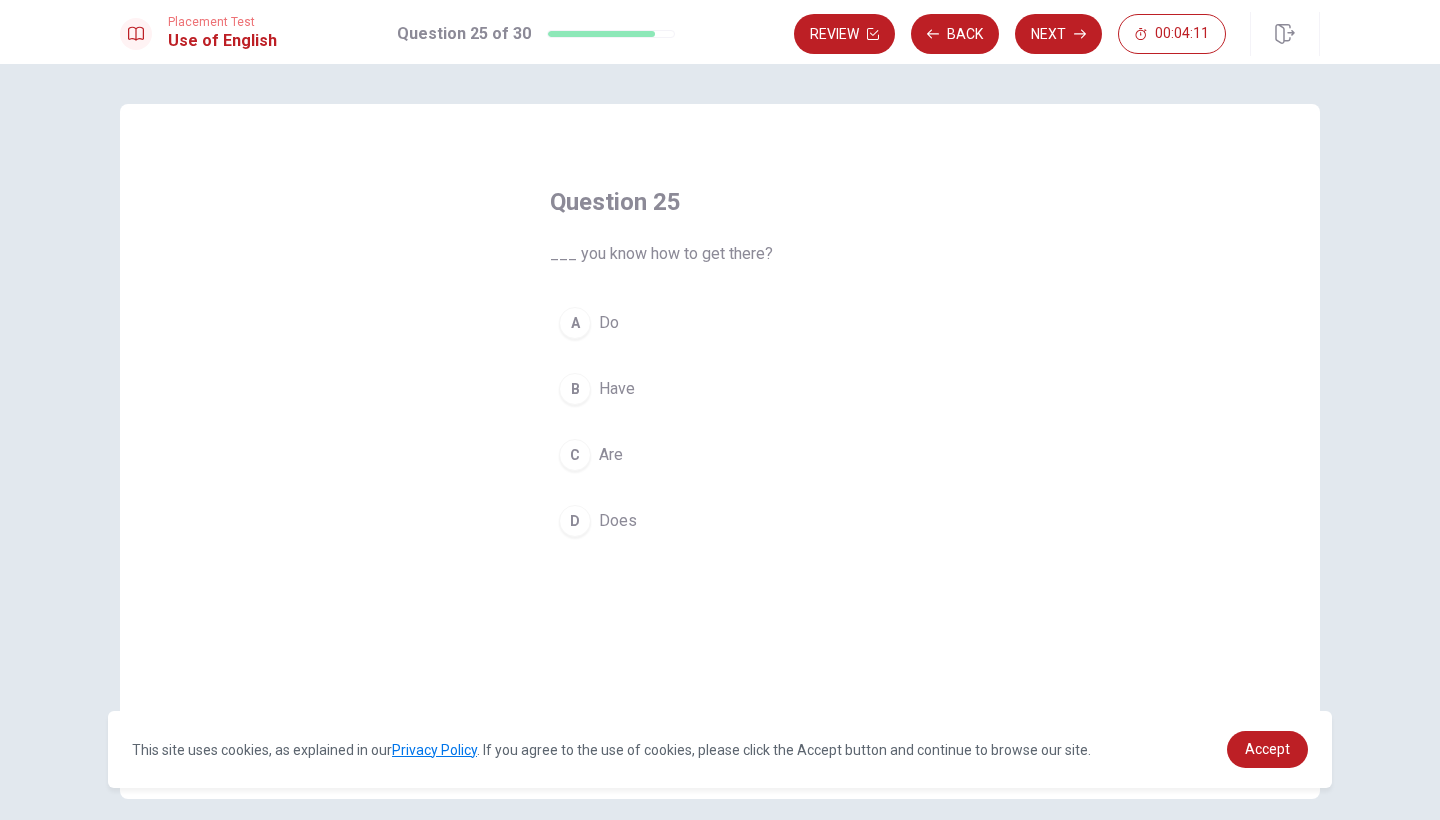 click on "A" at bounding box center [575, 323] 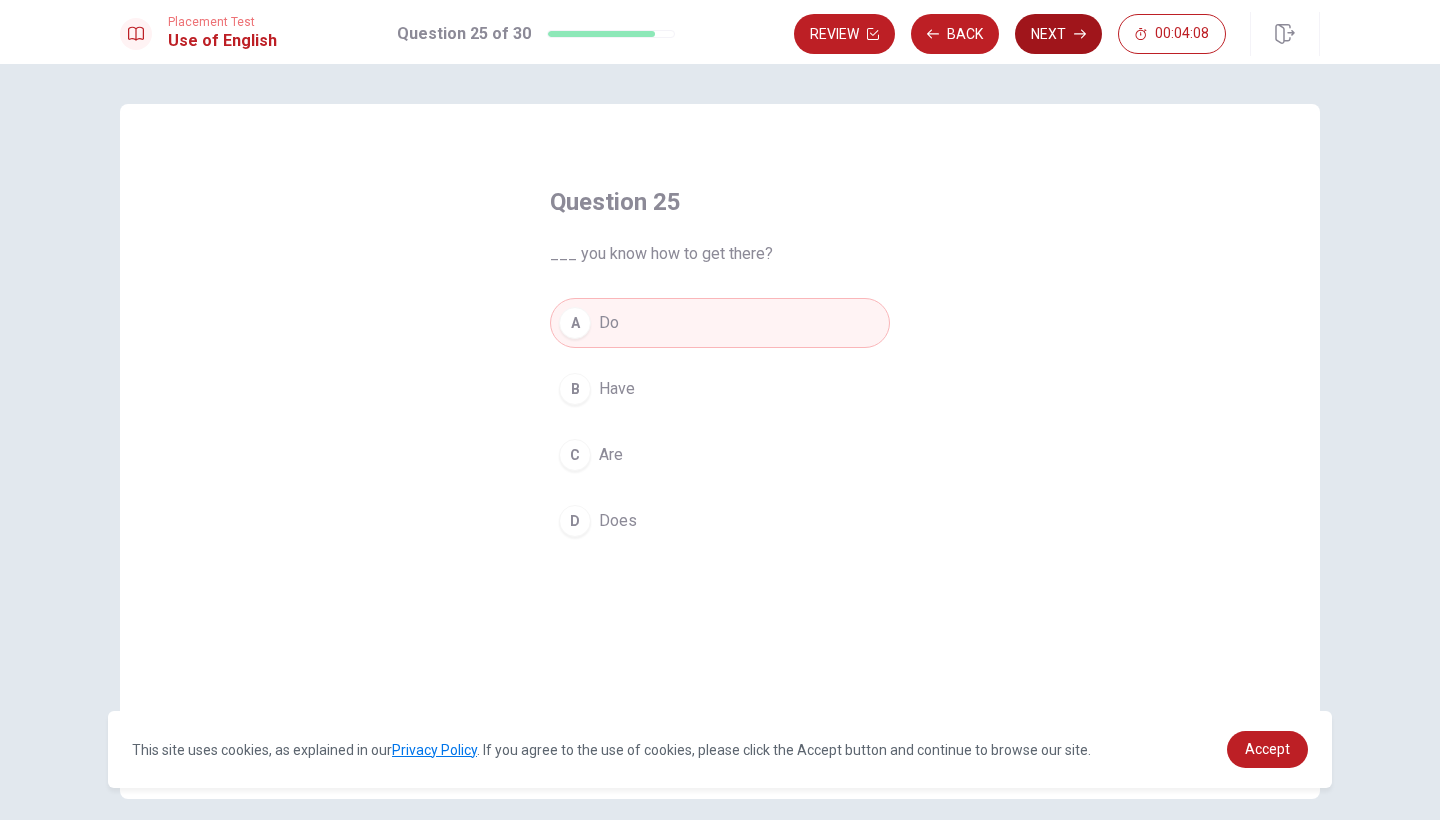 click on "Next" at bounding box center [1058, 34] 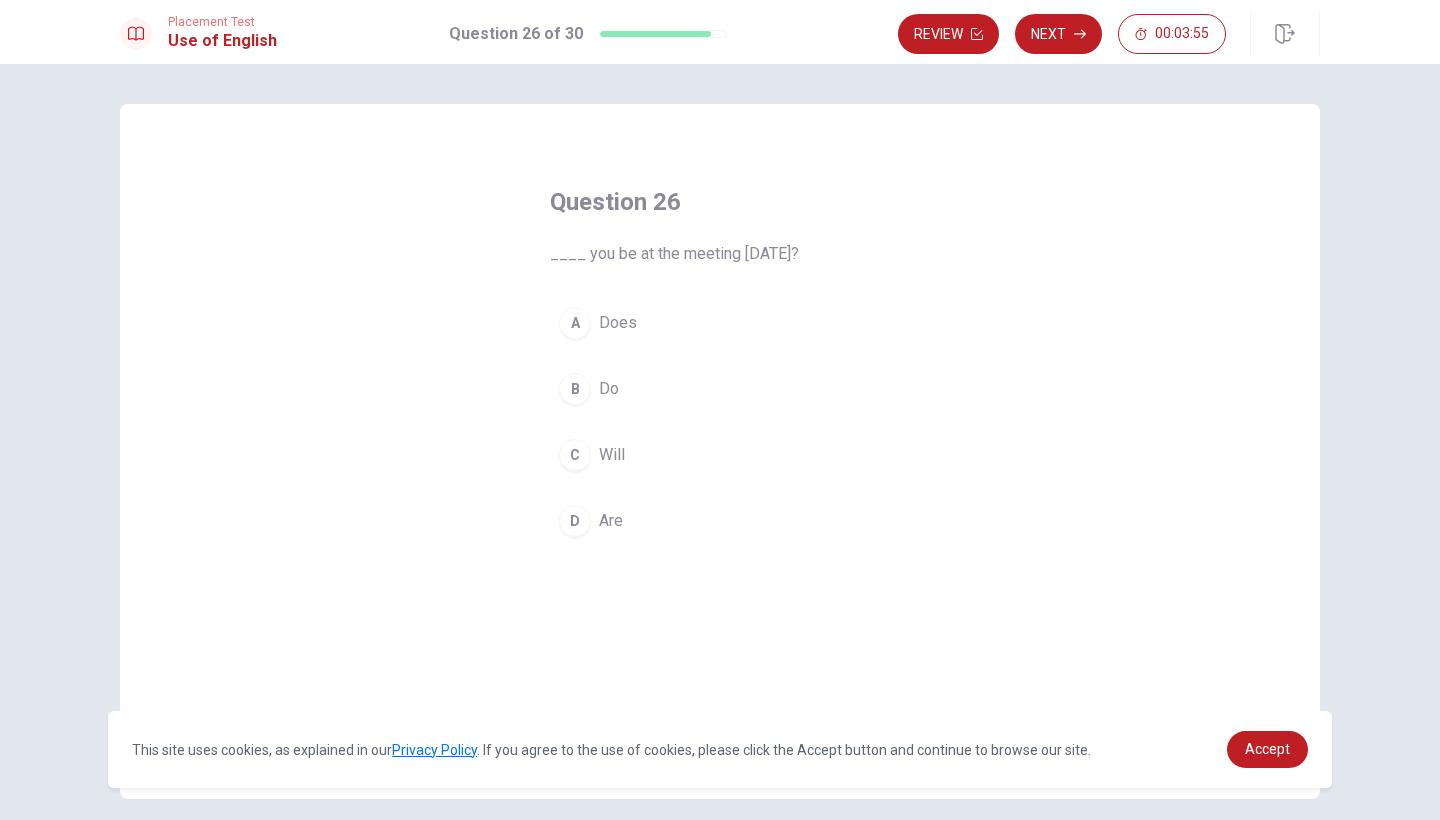 click on "C" at bounding box center (575, 455) 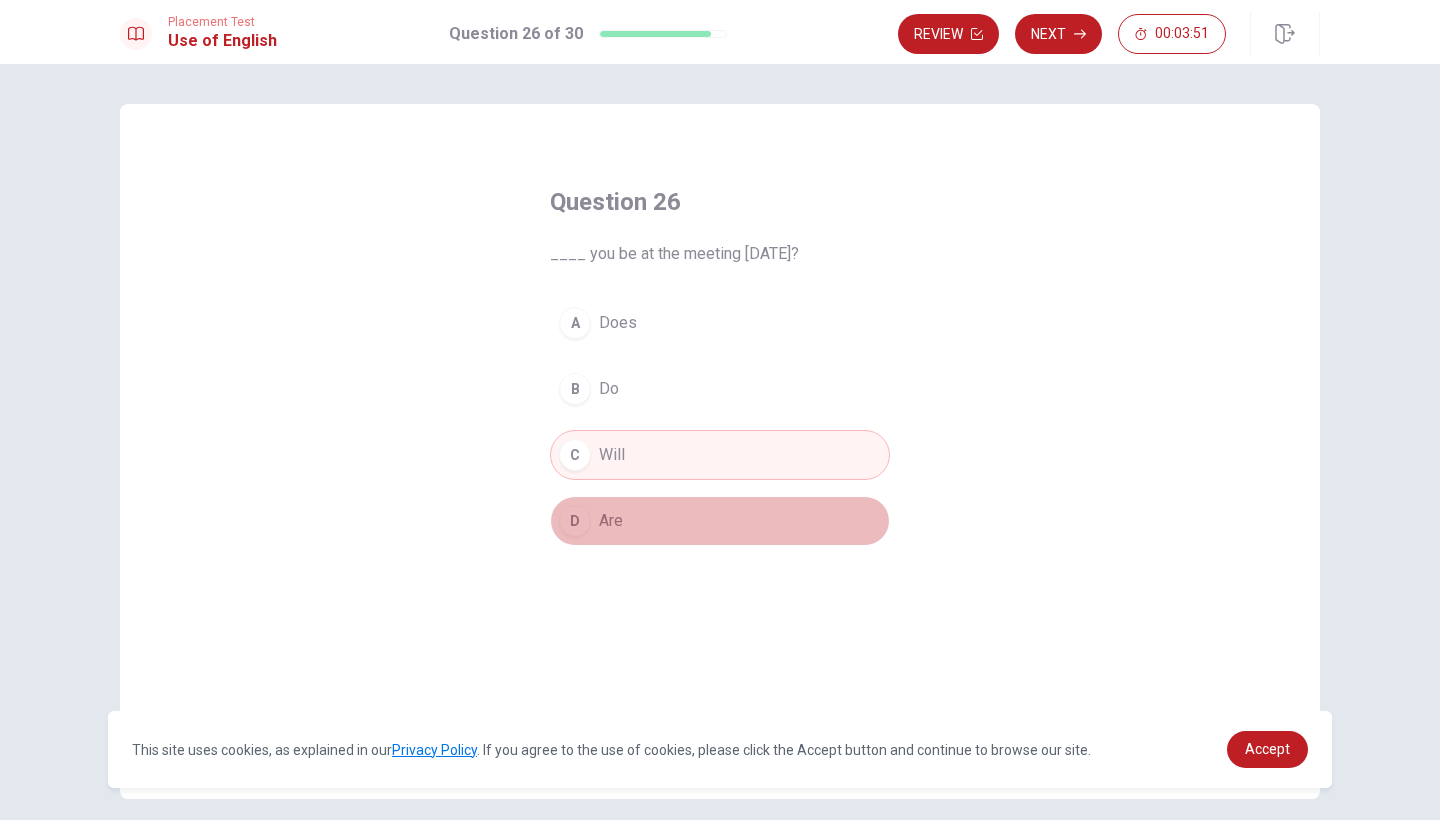 click on "Are" at bounding box center [611, 521] 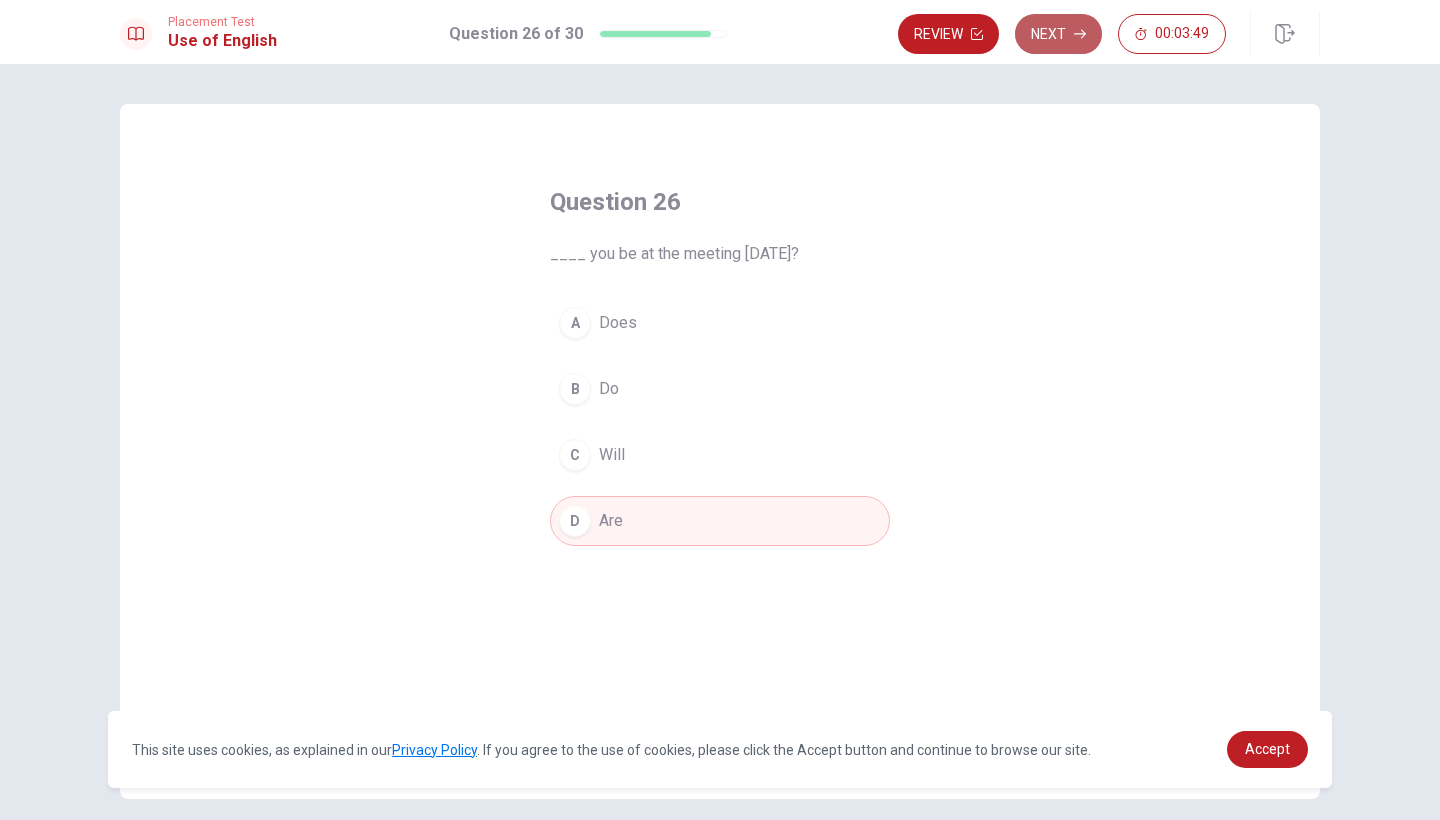 click on "Next" at bounding box center [1058, 34] 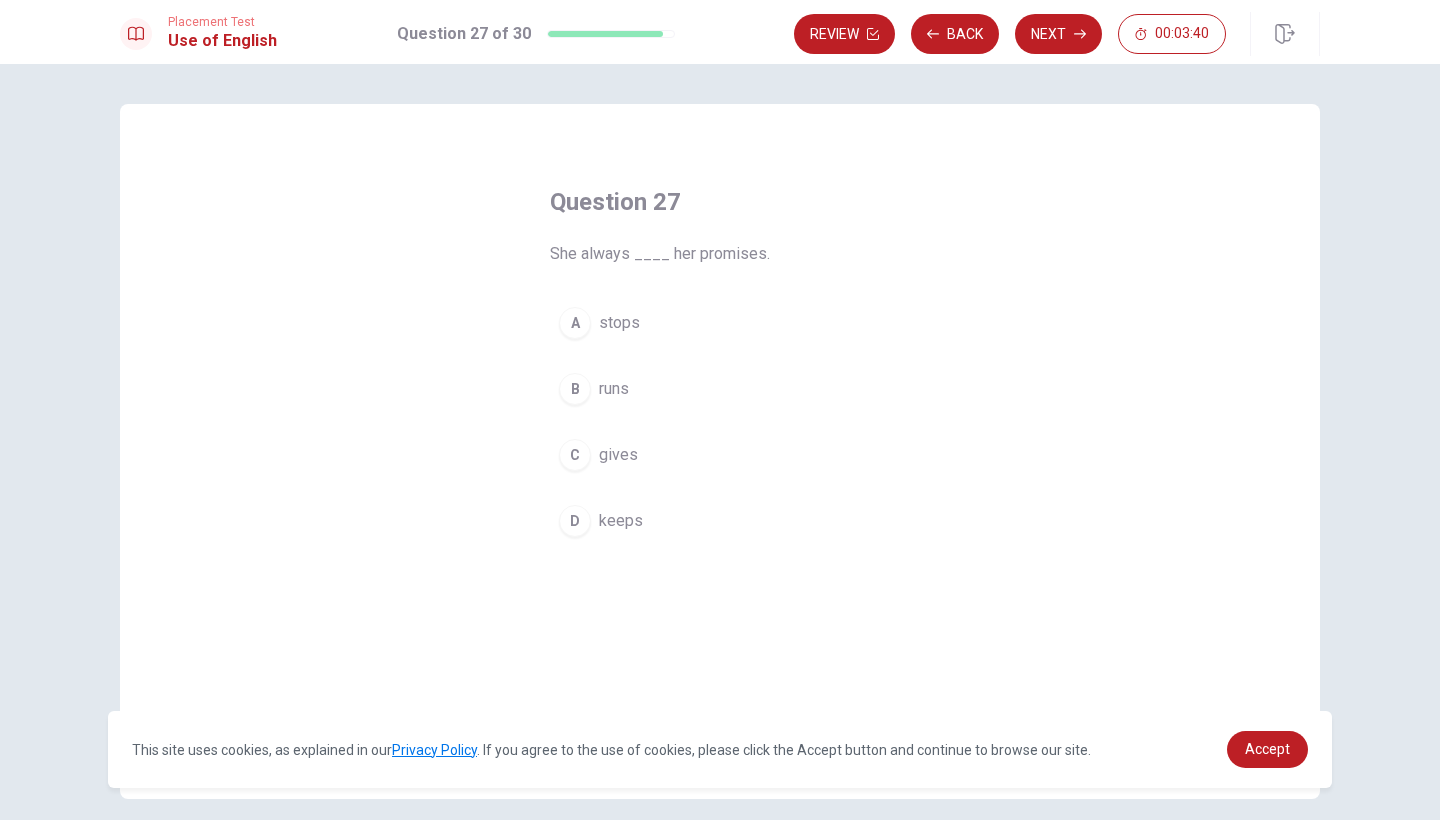 click on "D" at bounding box center [575, 521] 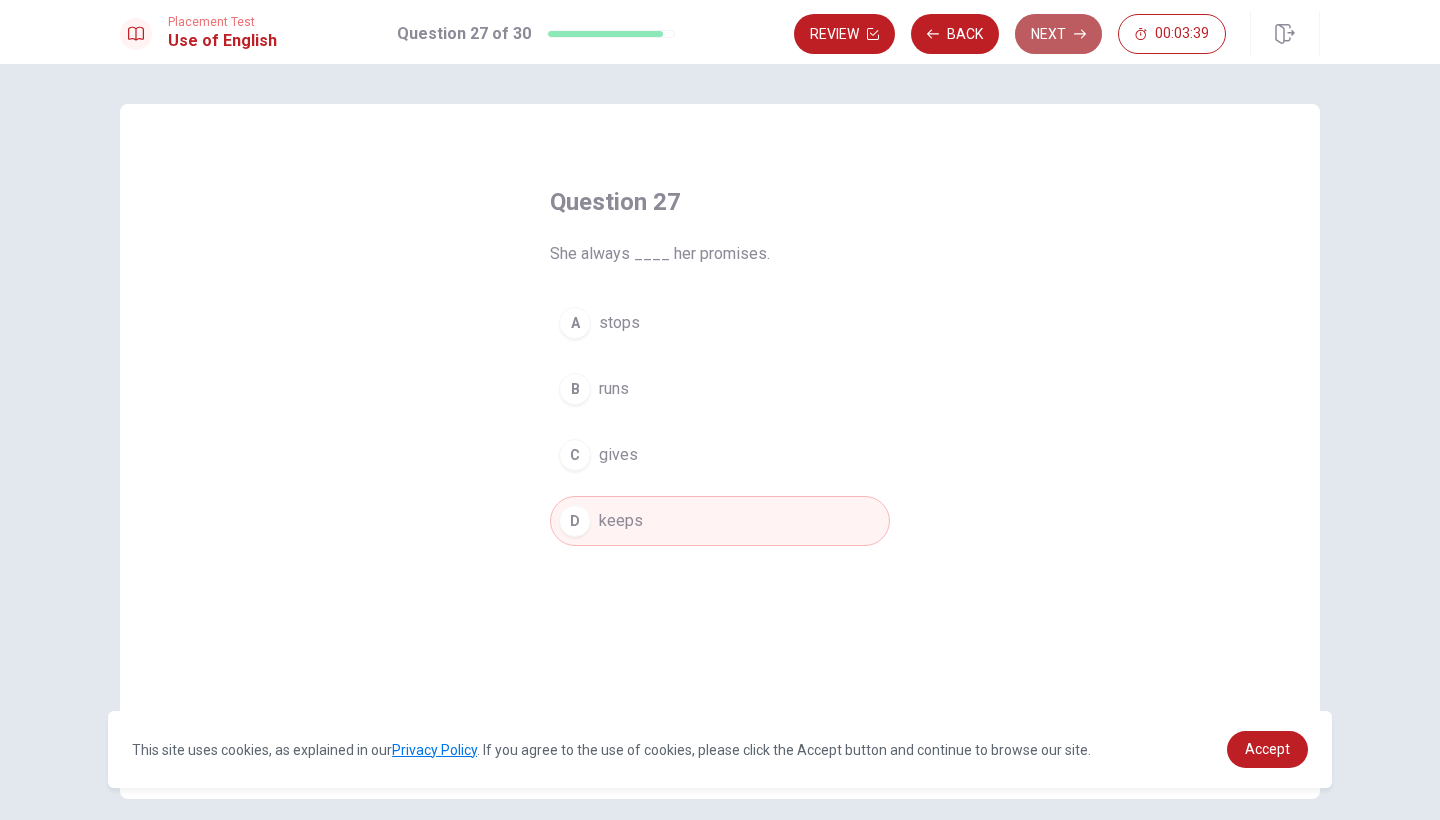 click on "Next" at bounding box center [1058, 34] 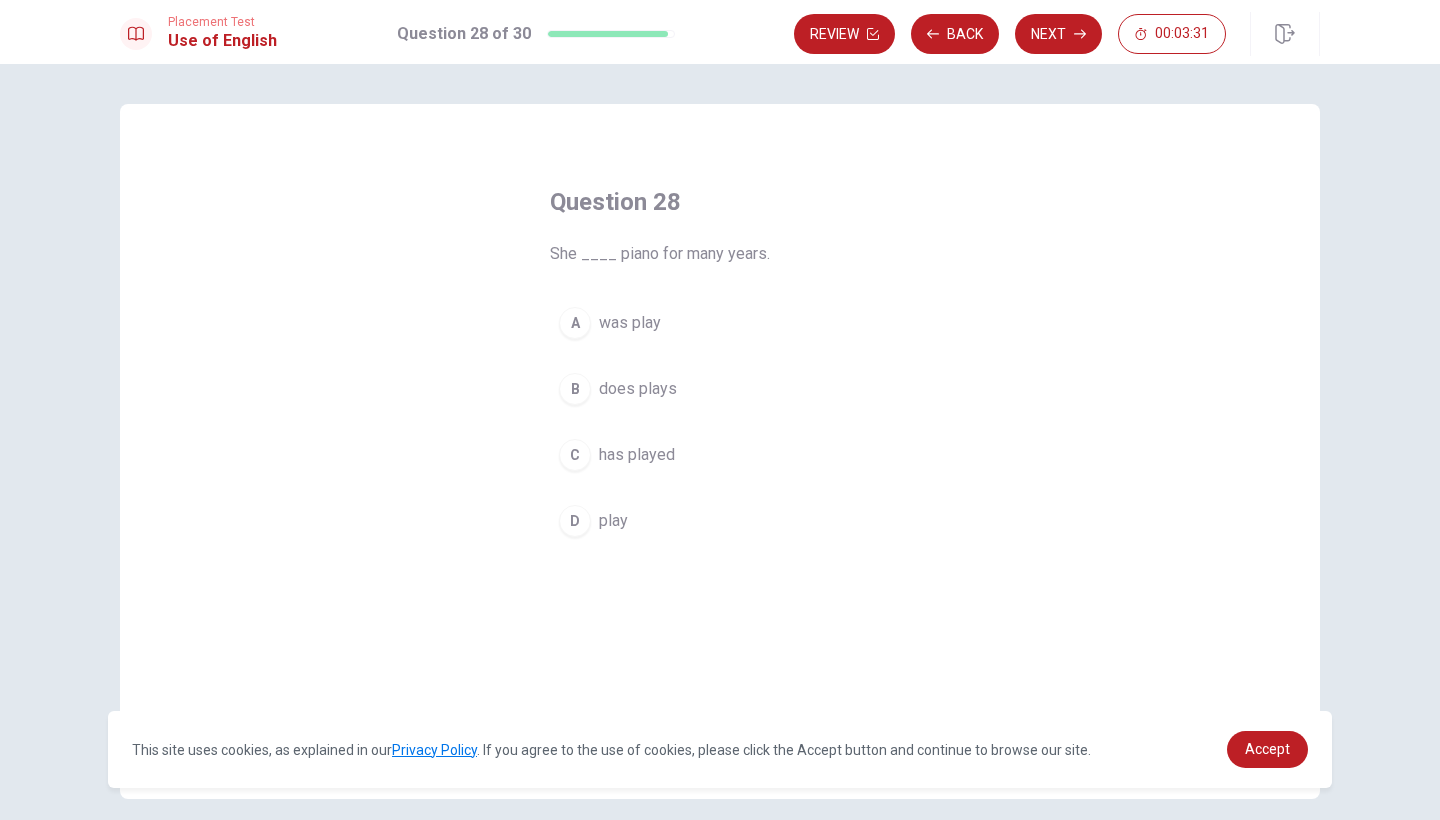 click on "B" at bounding box center [575, 389] 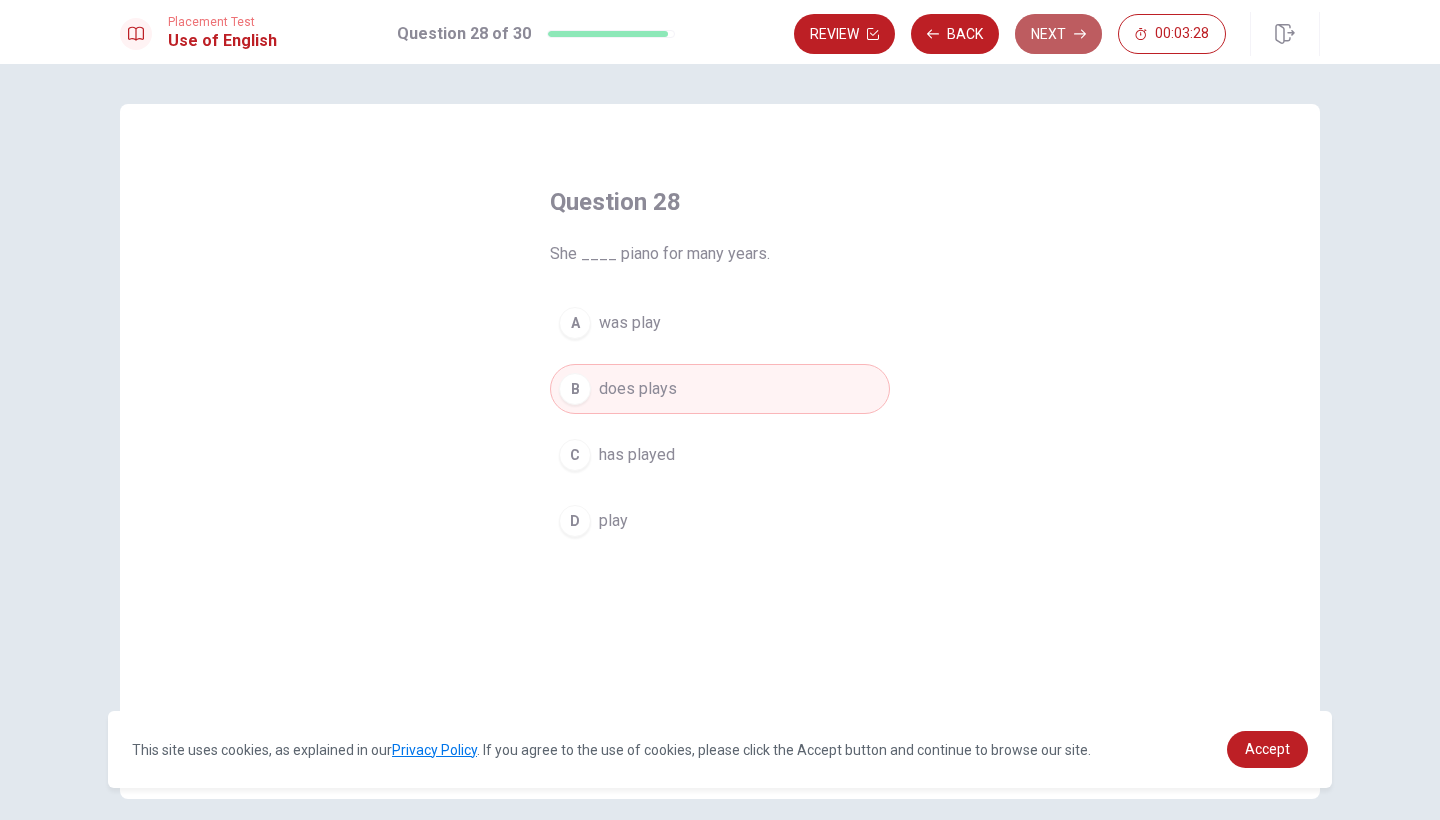 click on "Next" at bounding box center [1058, 34] 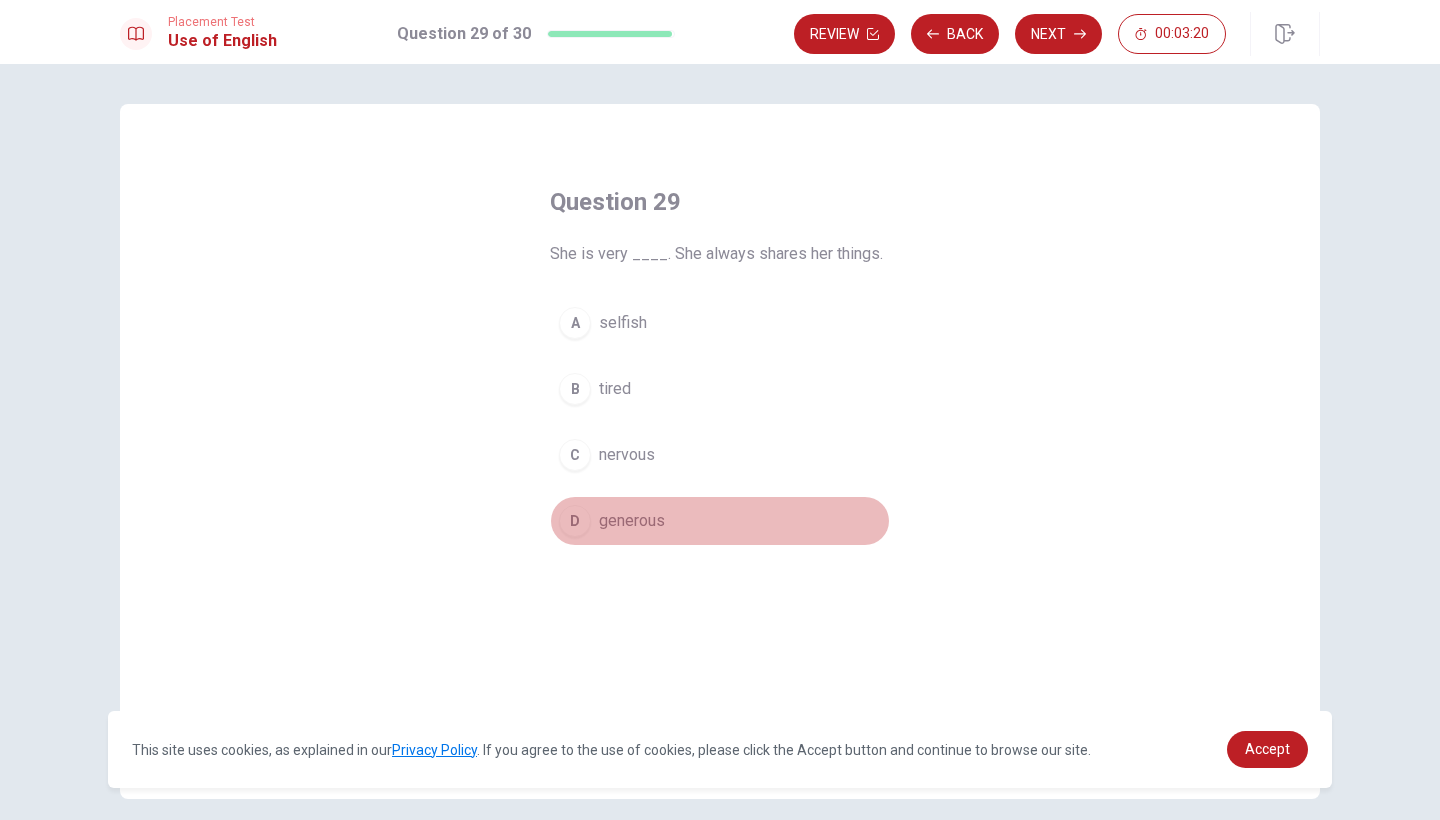 click on "D" at bounding box center [575, 521] 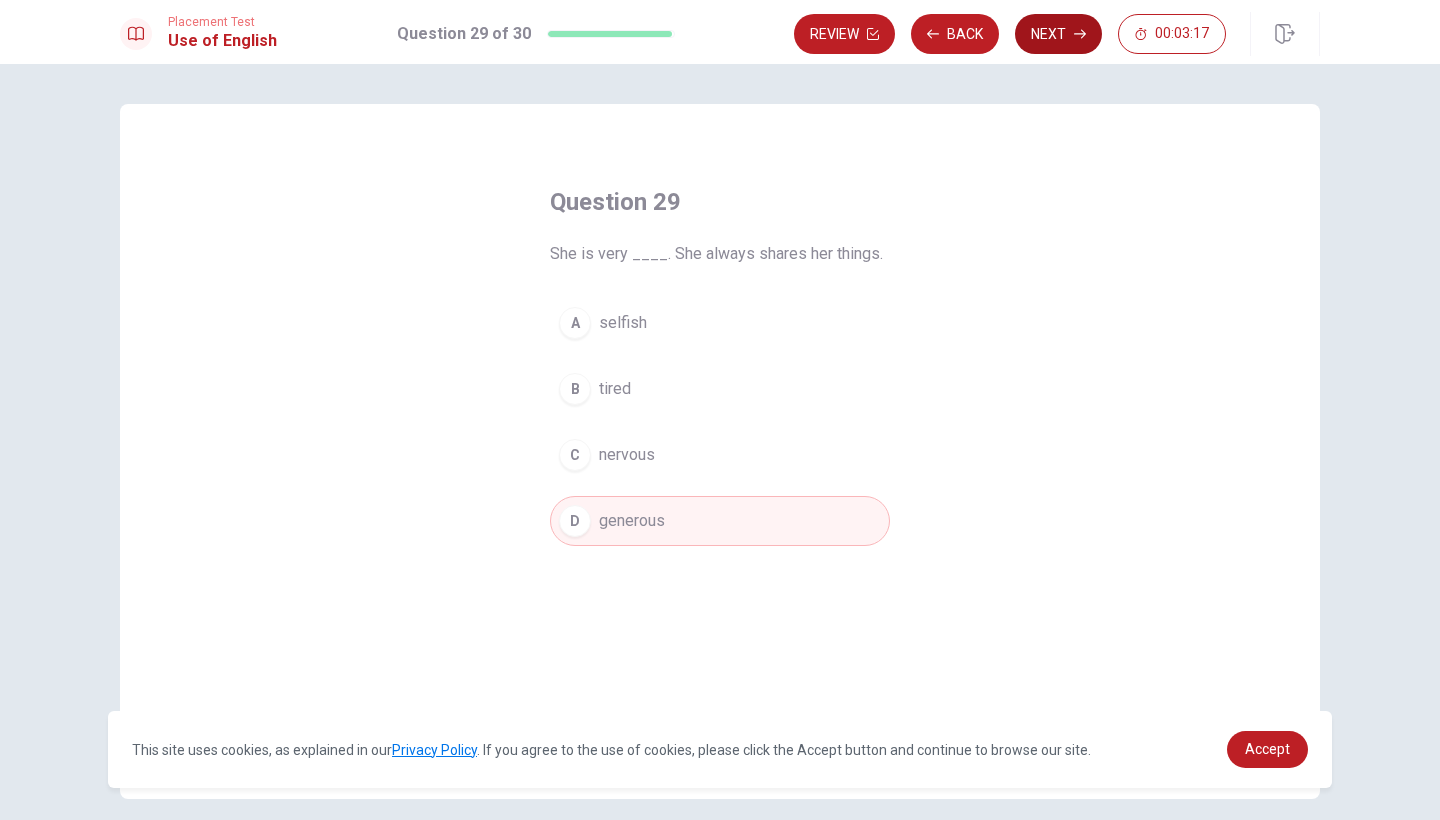 click on "Next" at bounding box center [1058, 34] 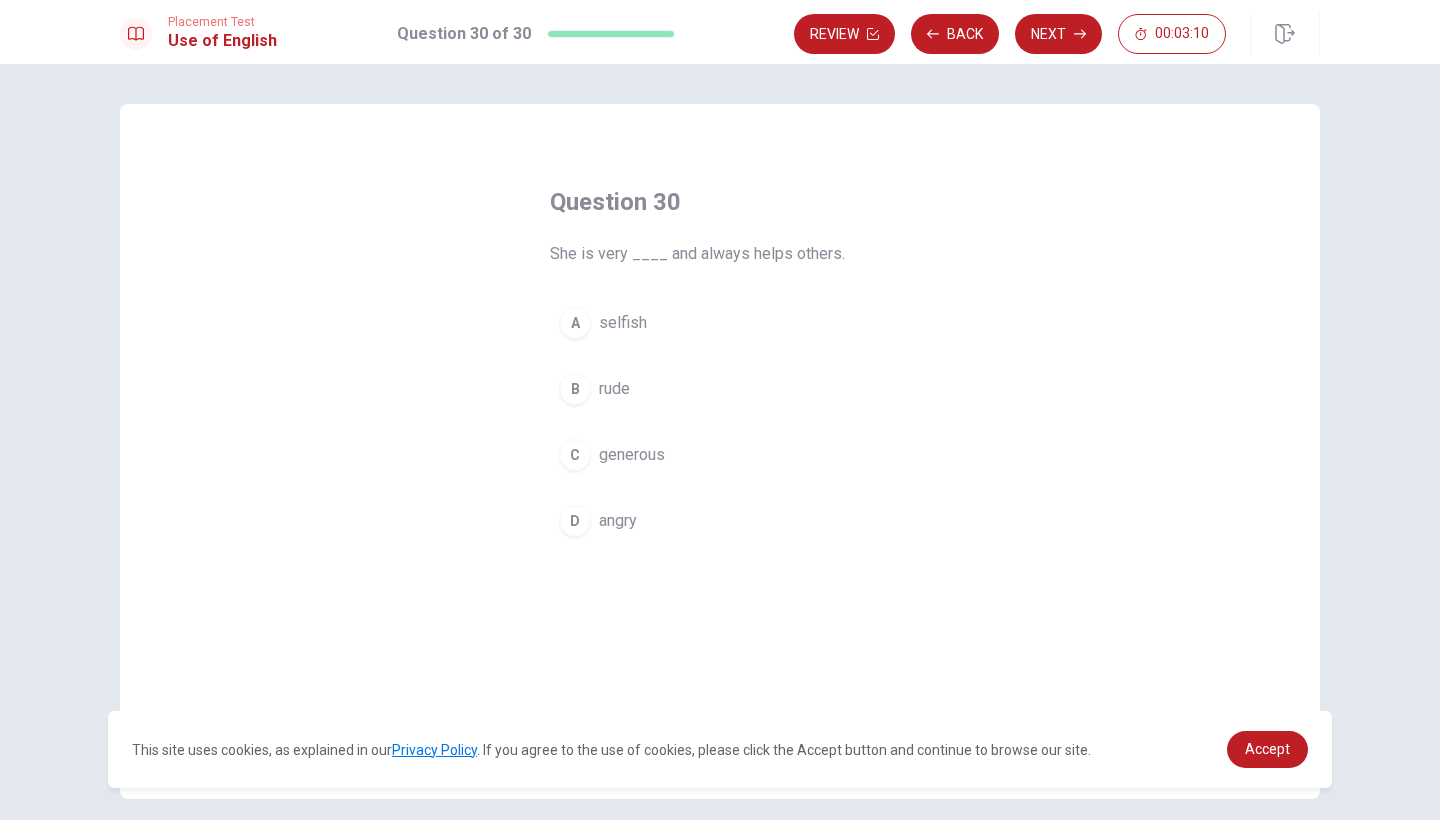 click on "C" at bounding box center [575, 455] 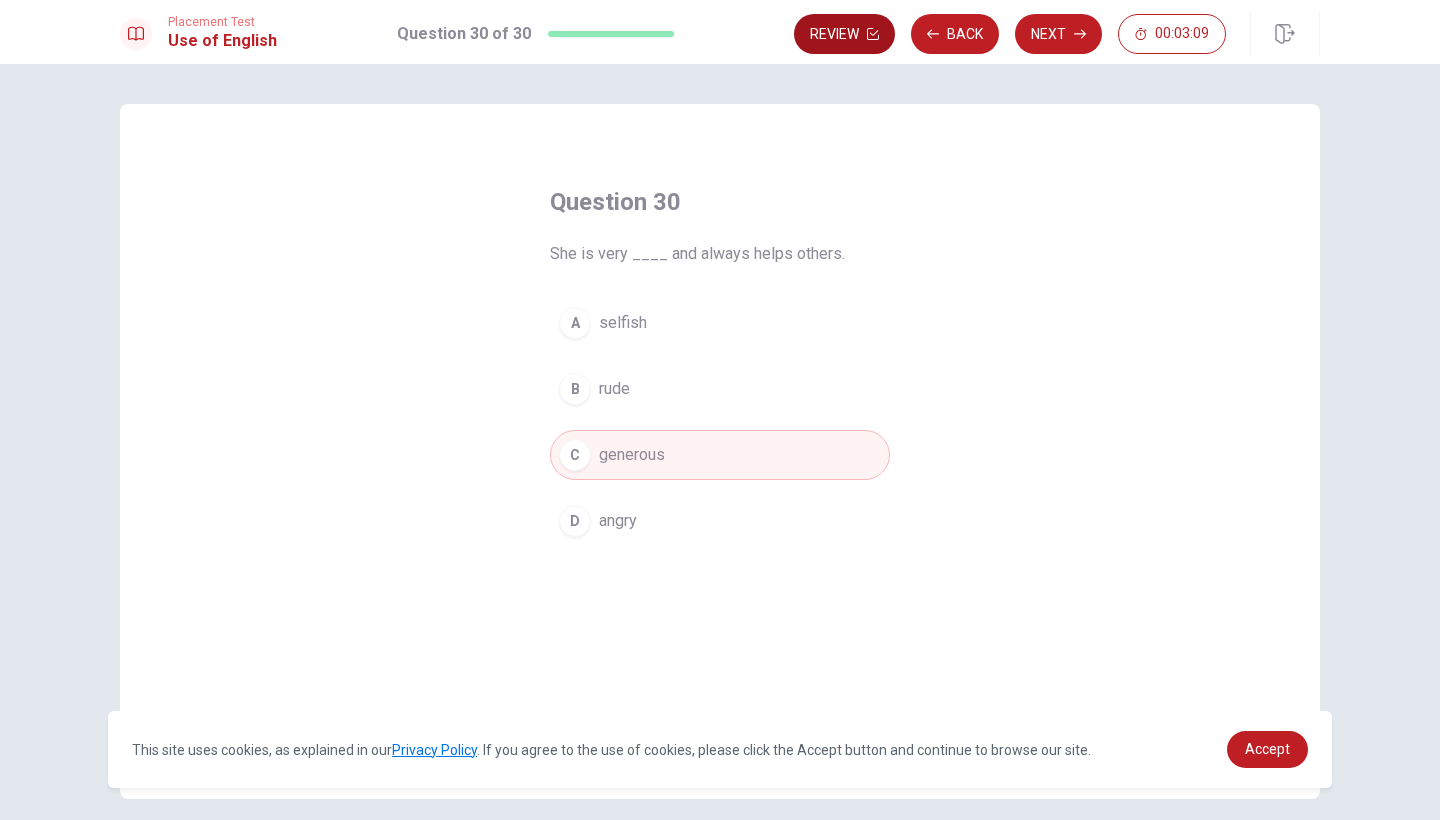 click on "Review" at bounding box center (844, 34) 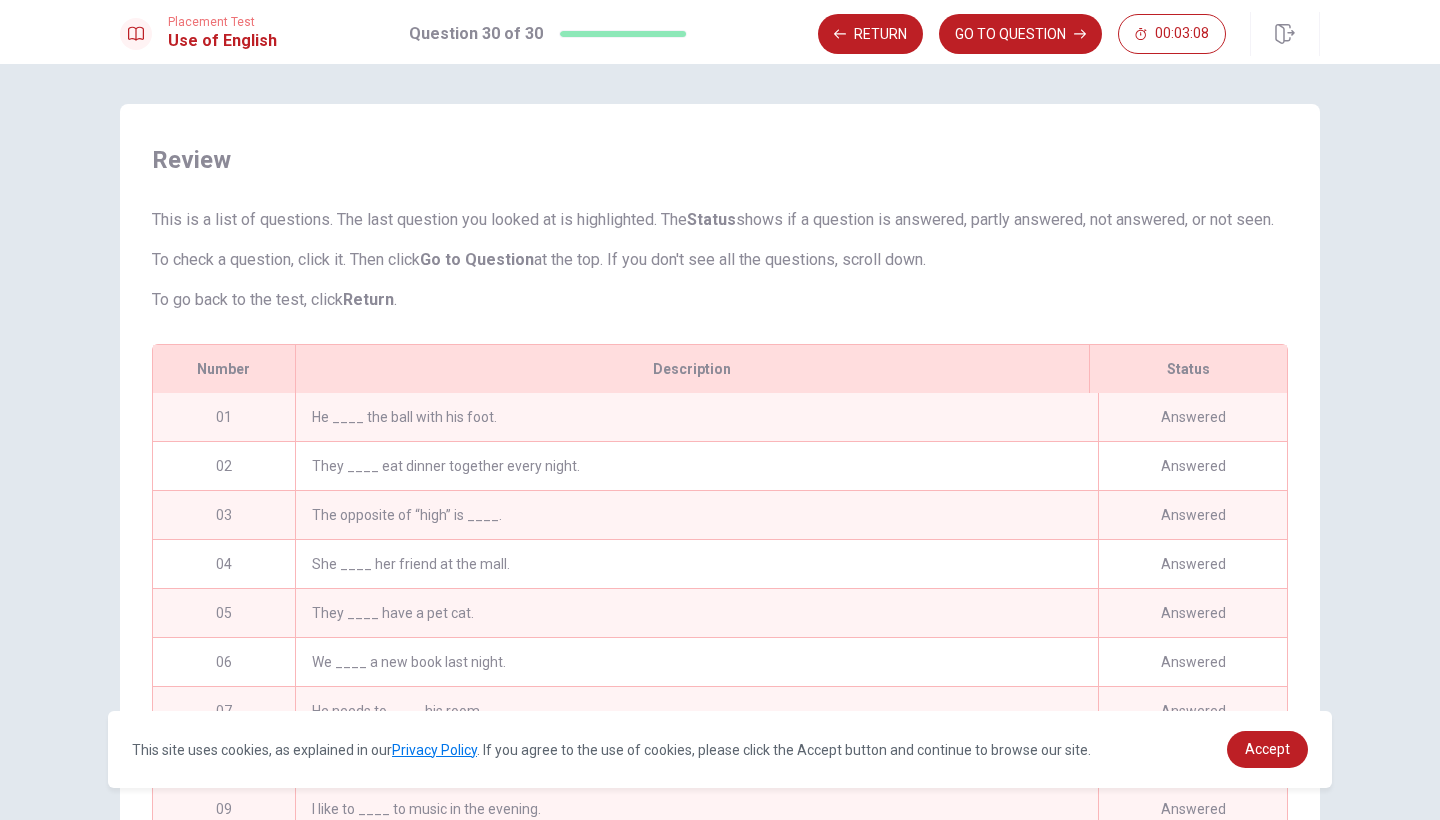 scroll, scrollTop: 190, scrollLeft: 0, axis: vertical 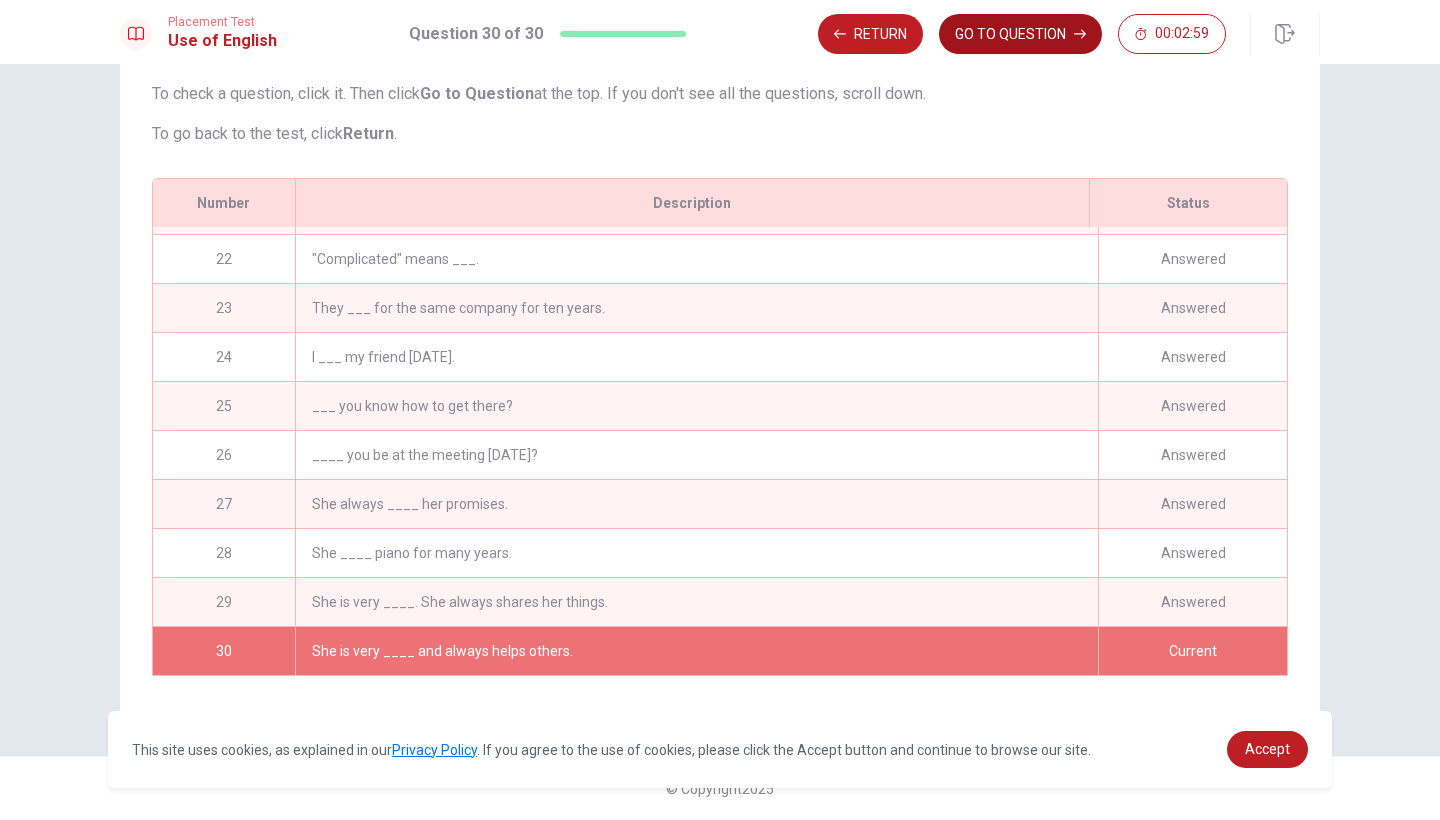 click on "GO TO QUESTION" at bounding box center (1020, 34) 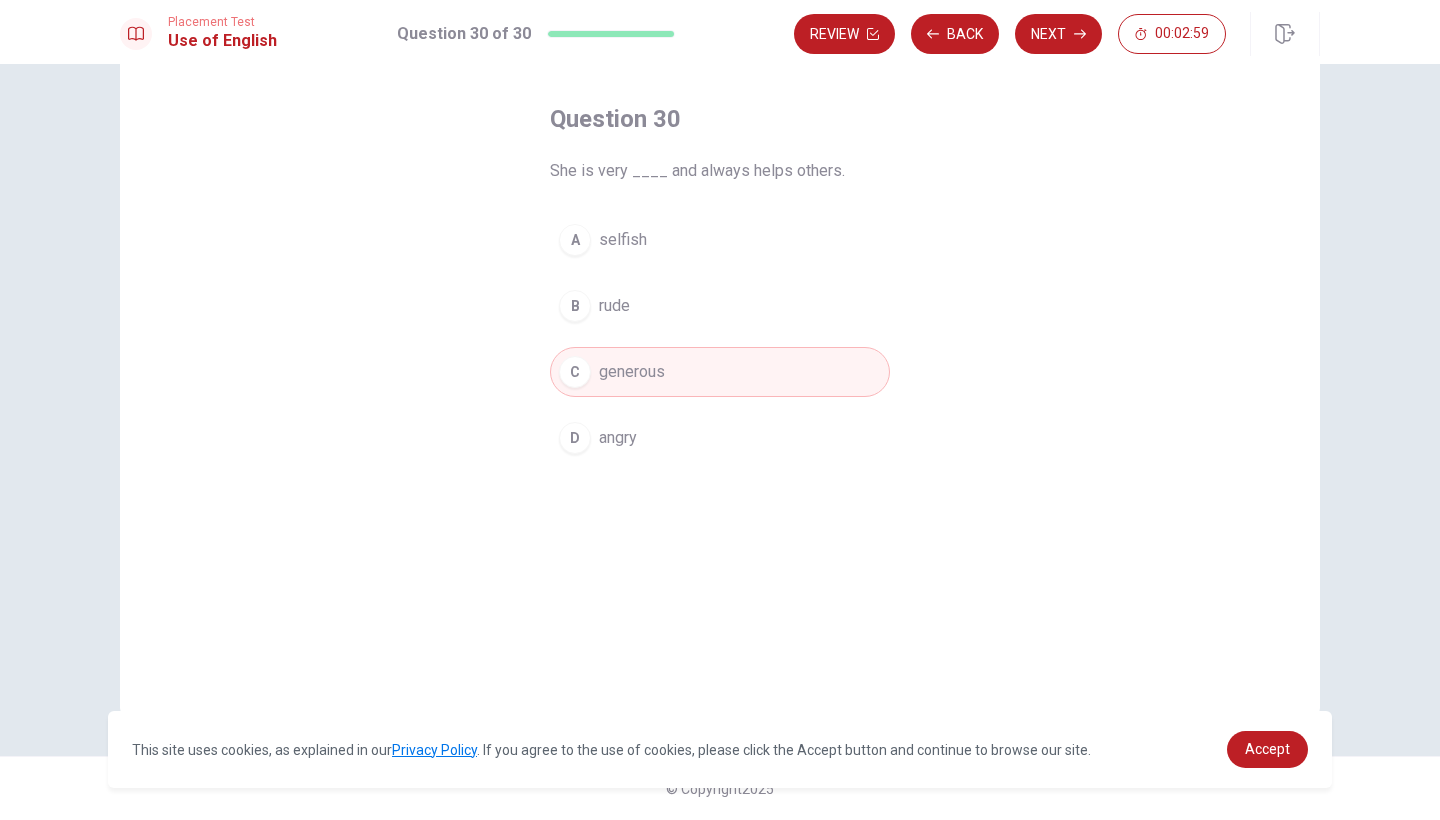 scroll, scrollTop: 83, scrollLeft: 0, axis: vertical 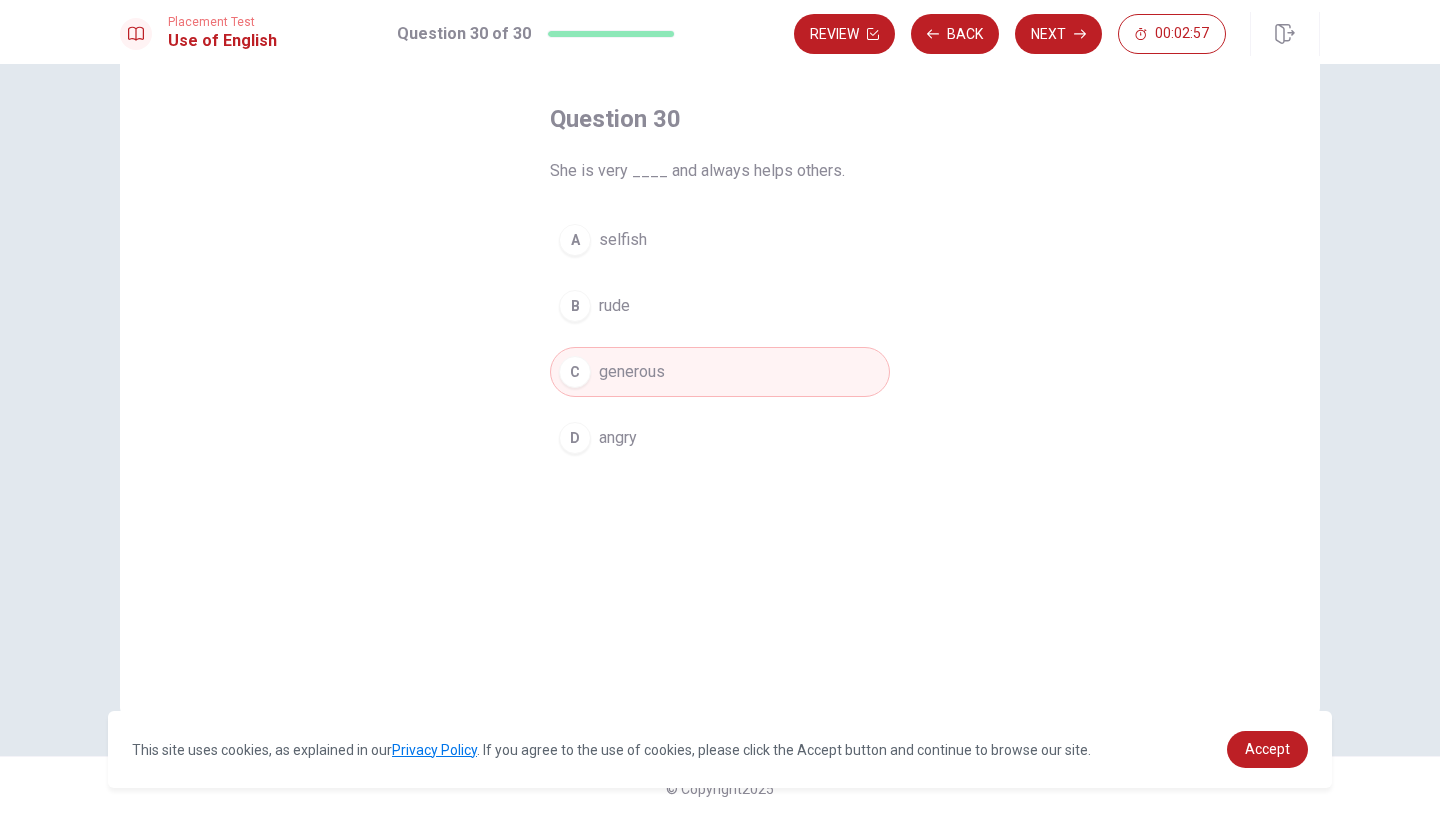 click on "Next" at bounding box center [1058, 34] 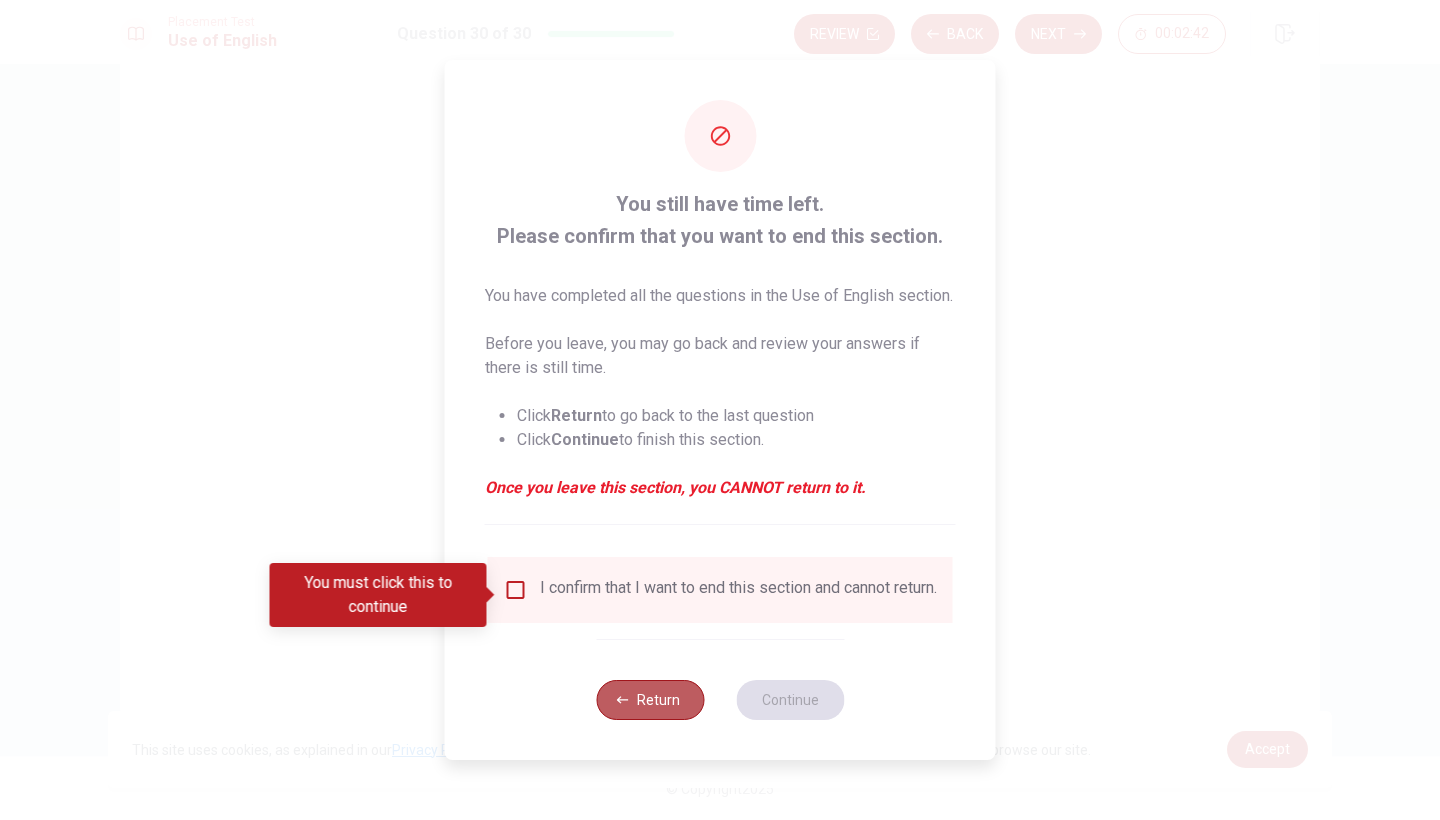 click on "Return" at bounding box center [650, 700] 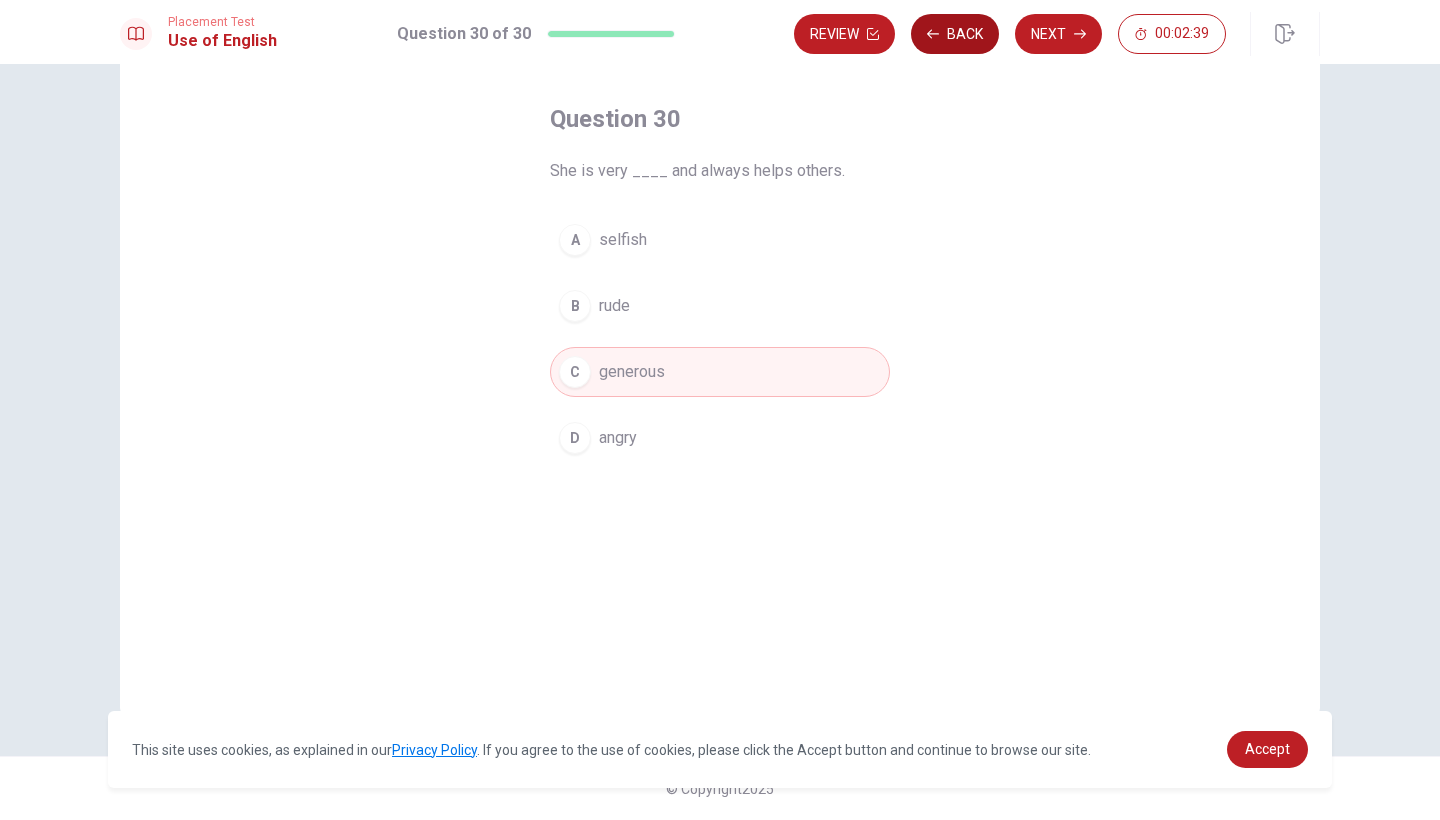 click on "Back" at bounding box center (955, 34) 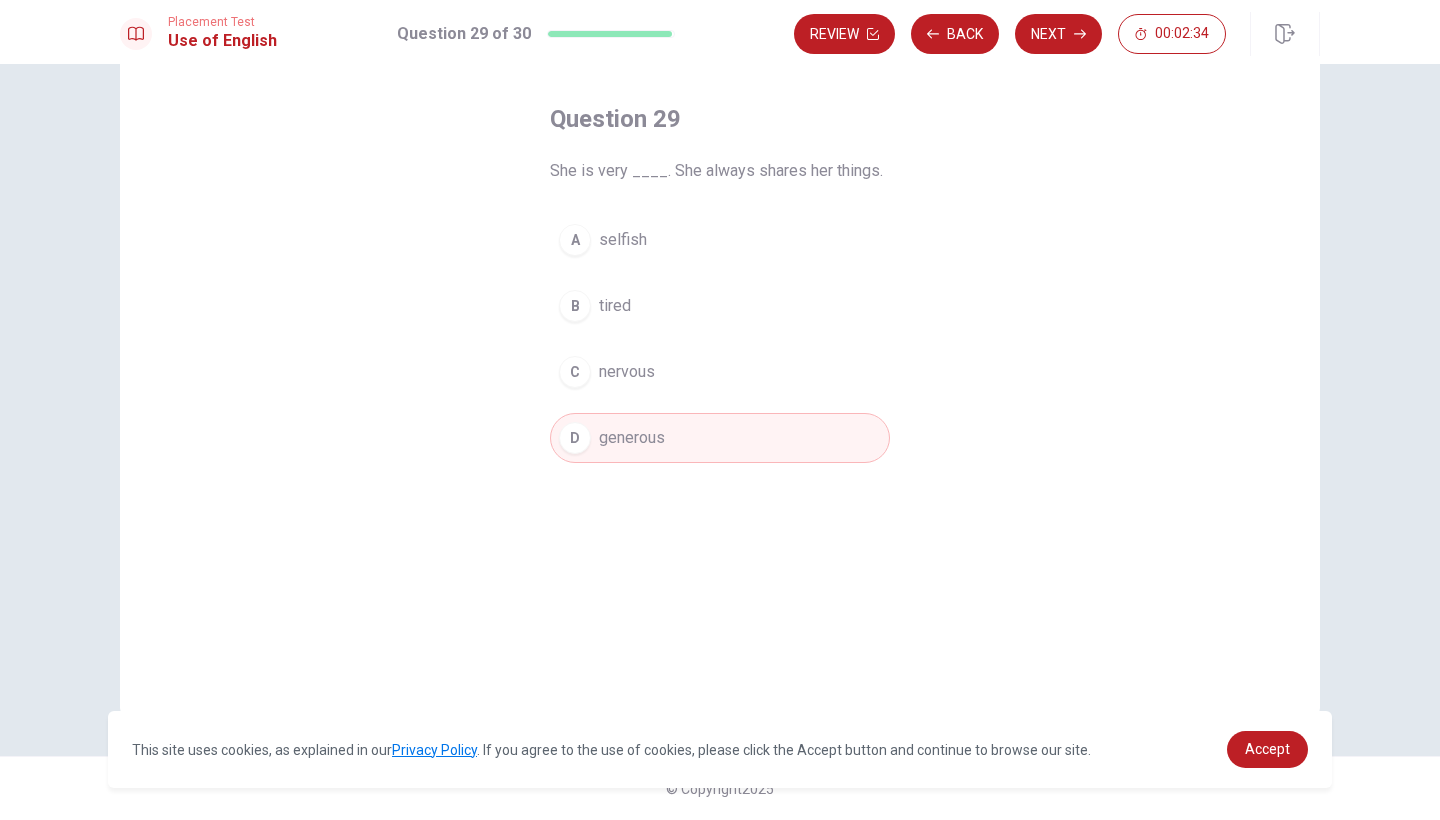 click on "A selfish" at bounding box center [720, 240] 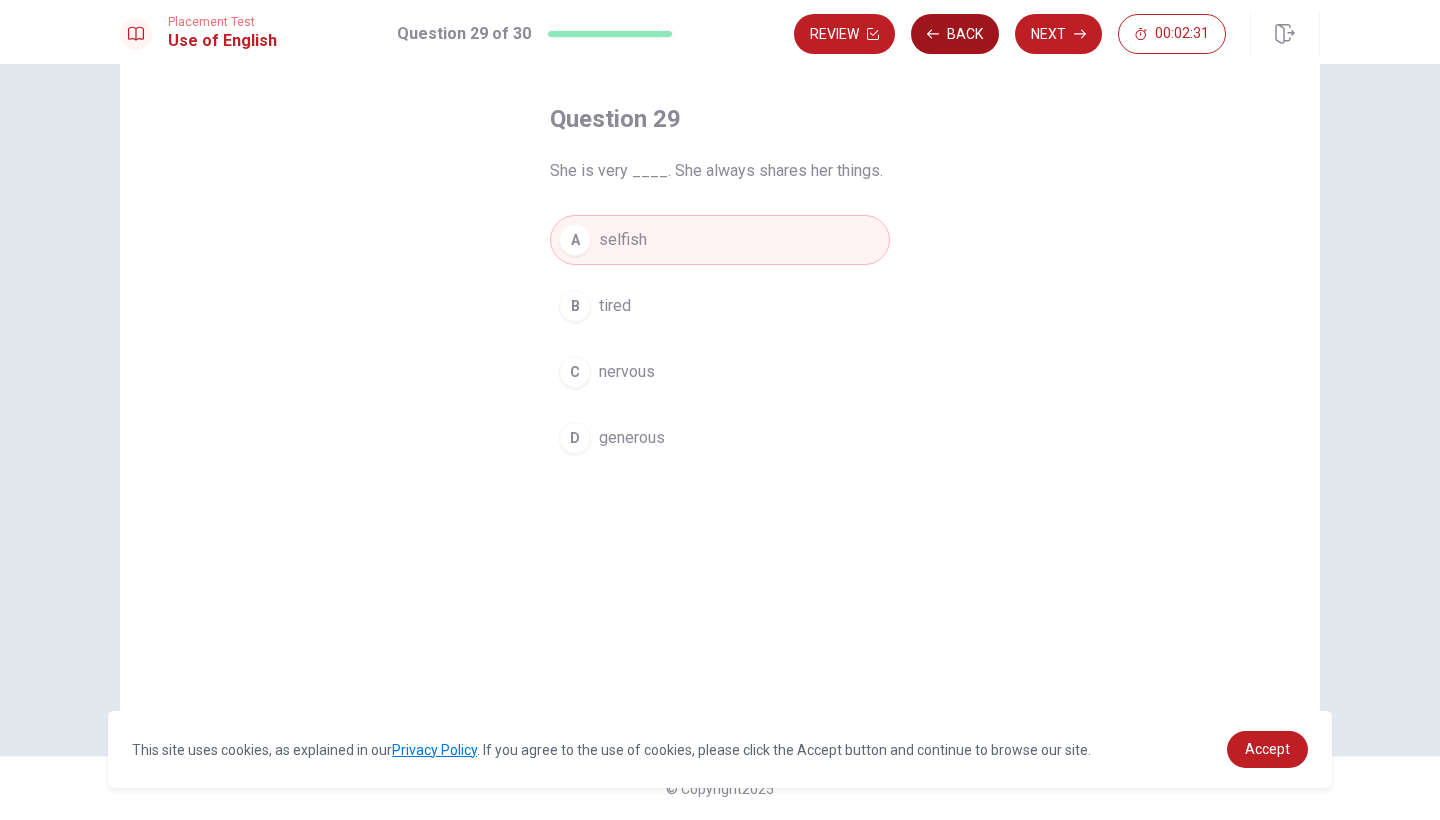 click on "Back" at bounding box center [955, 34] 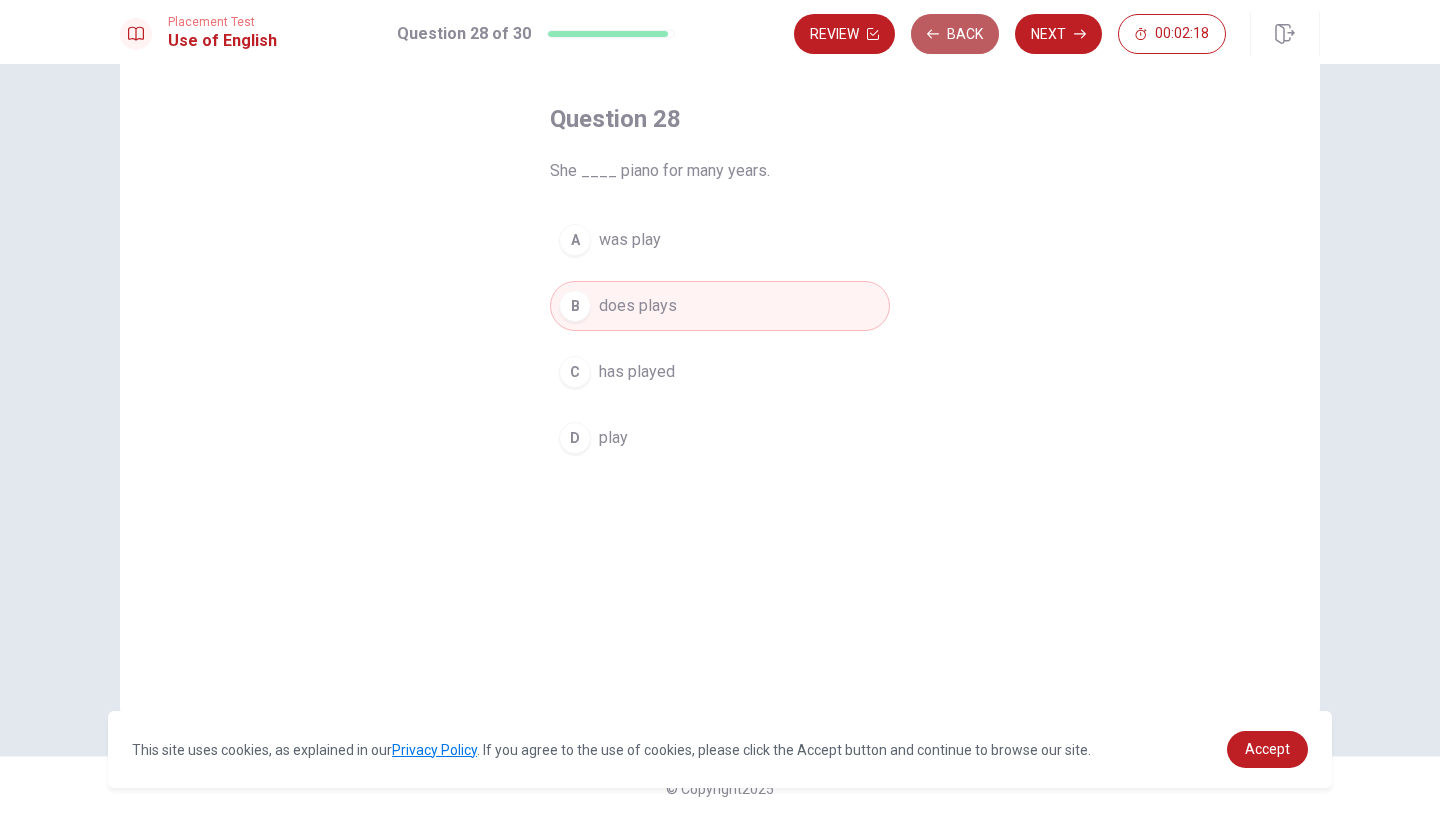 click on "Back" at bounding box center (955, 34) 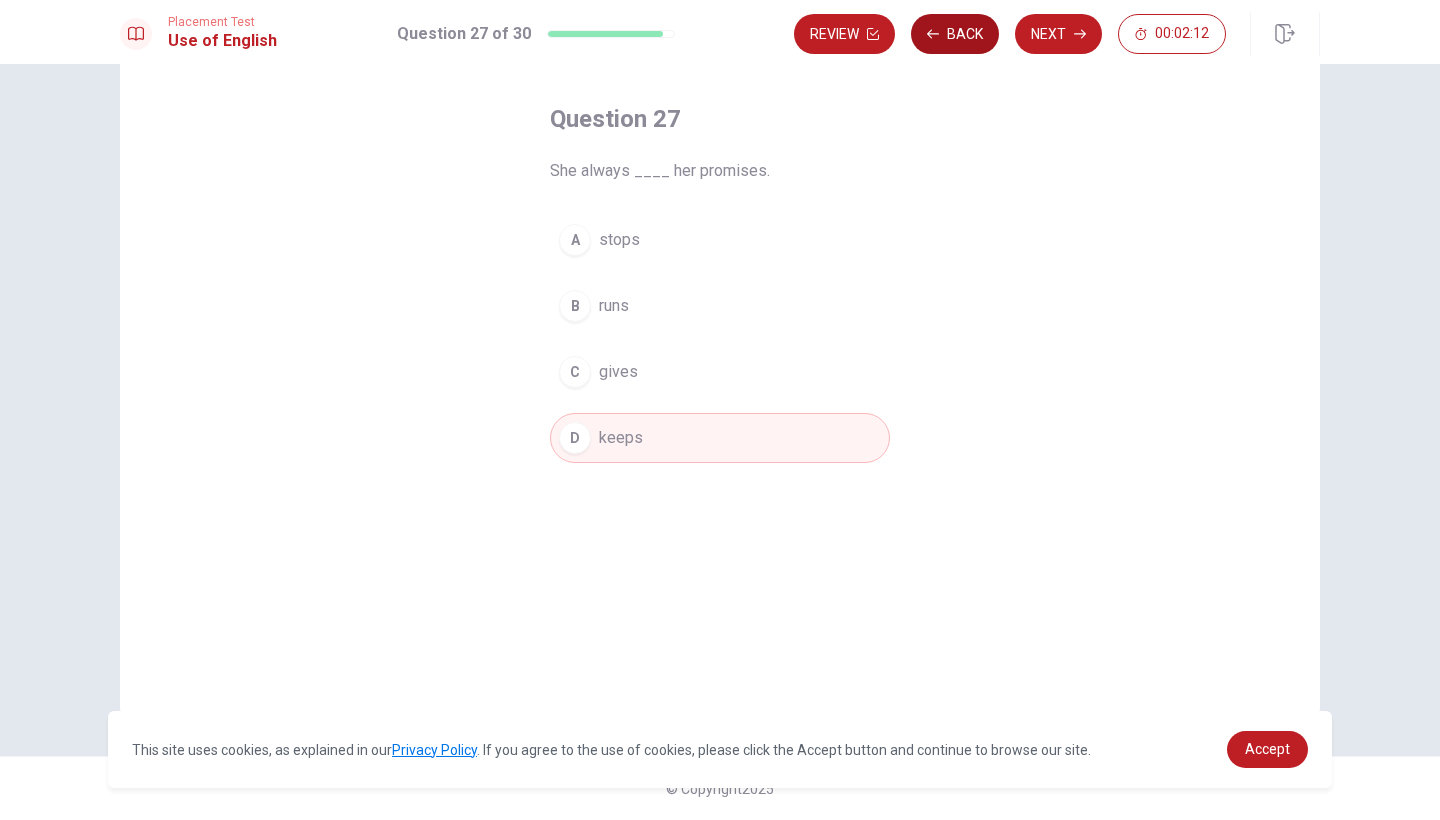 click on "Back" at bounding box center [955, 34] 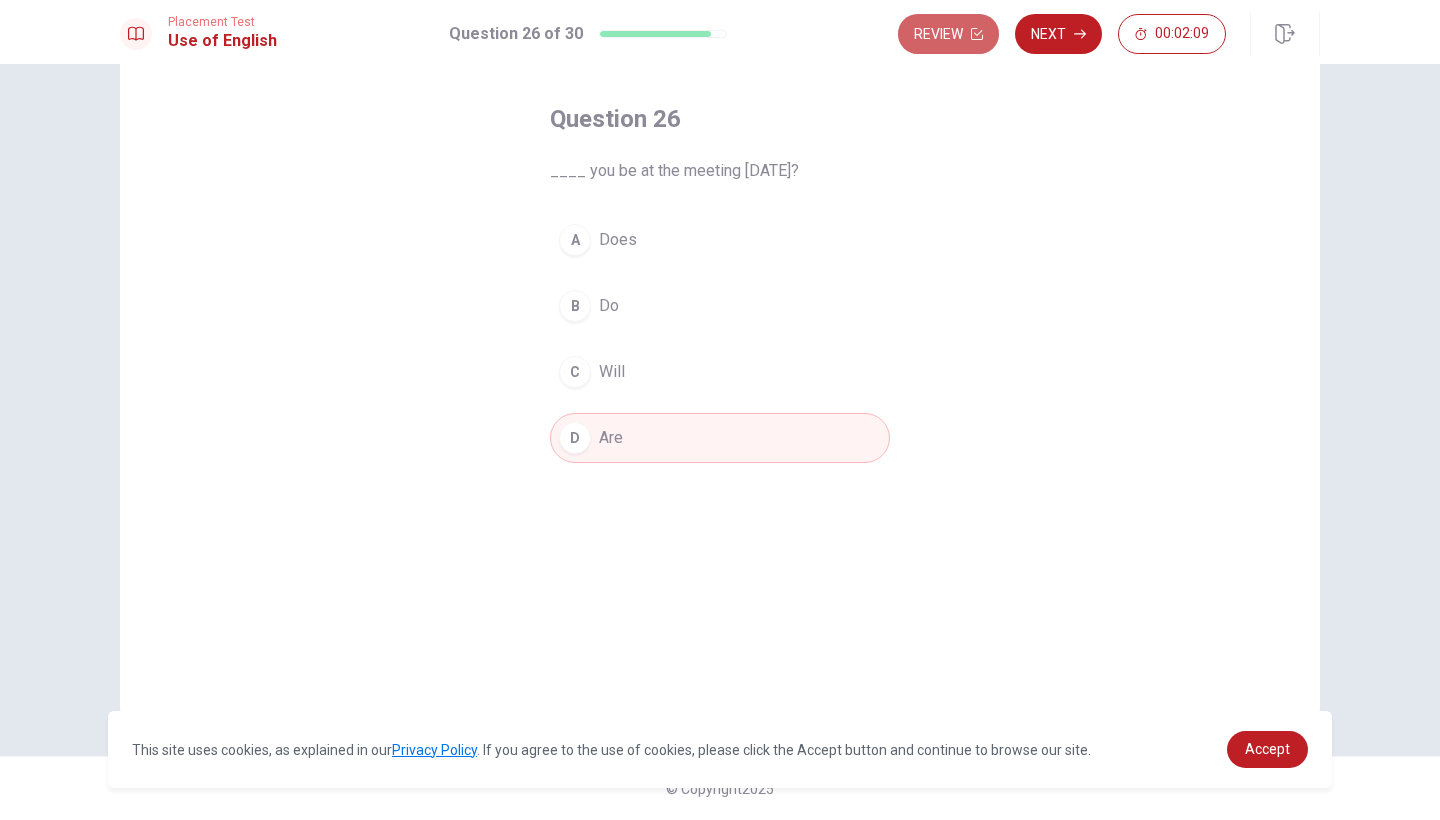 click on "Review" at bounding box center [948, 34] 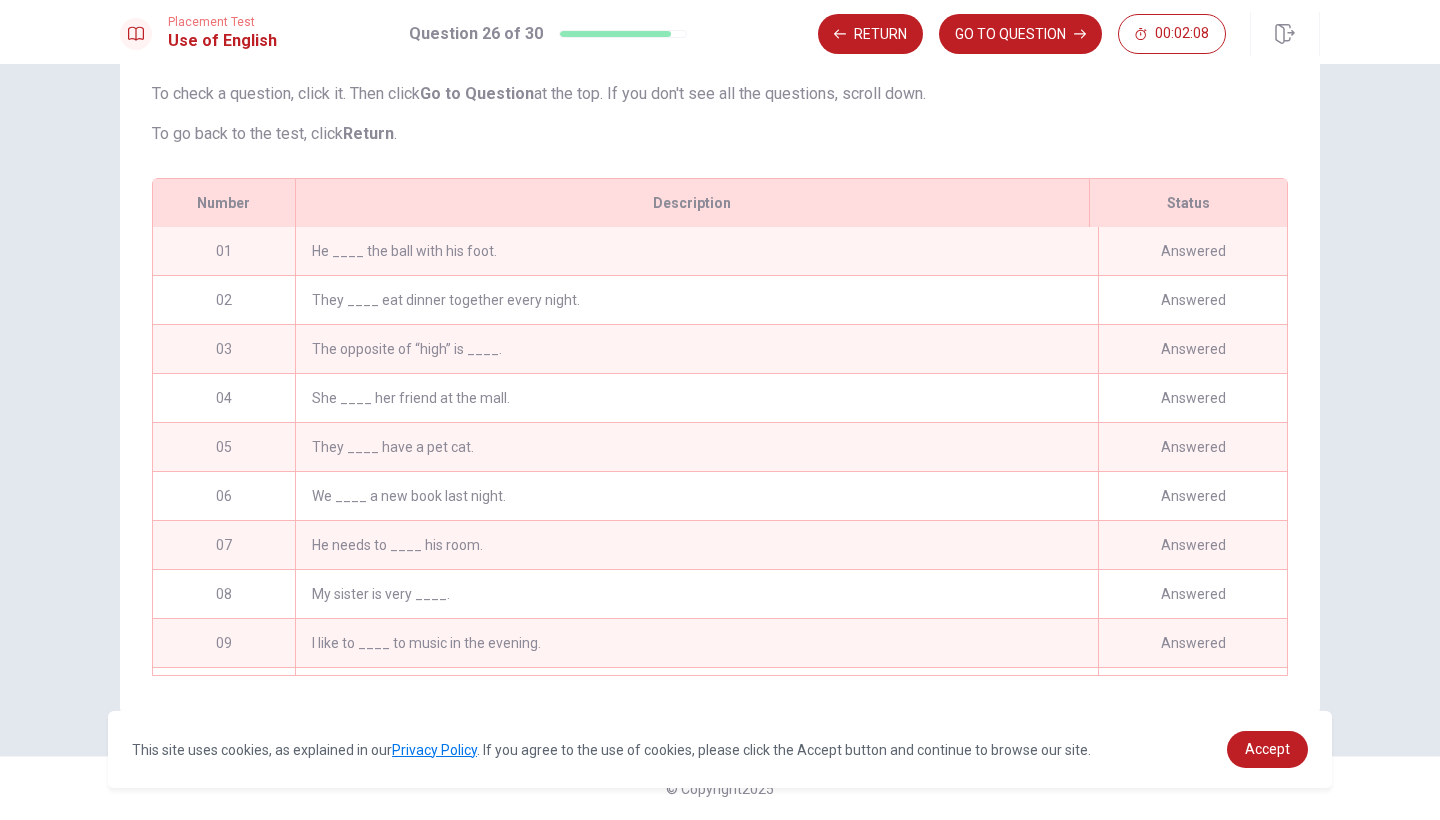 scroll, scrollTop: 1026, scrollLeft: 0, axis: vertical 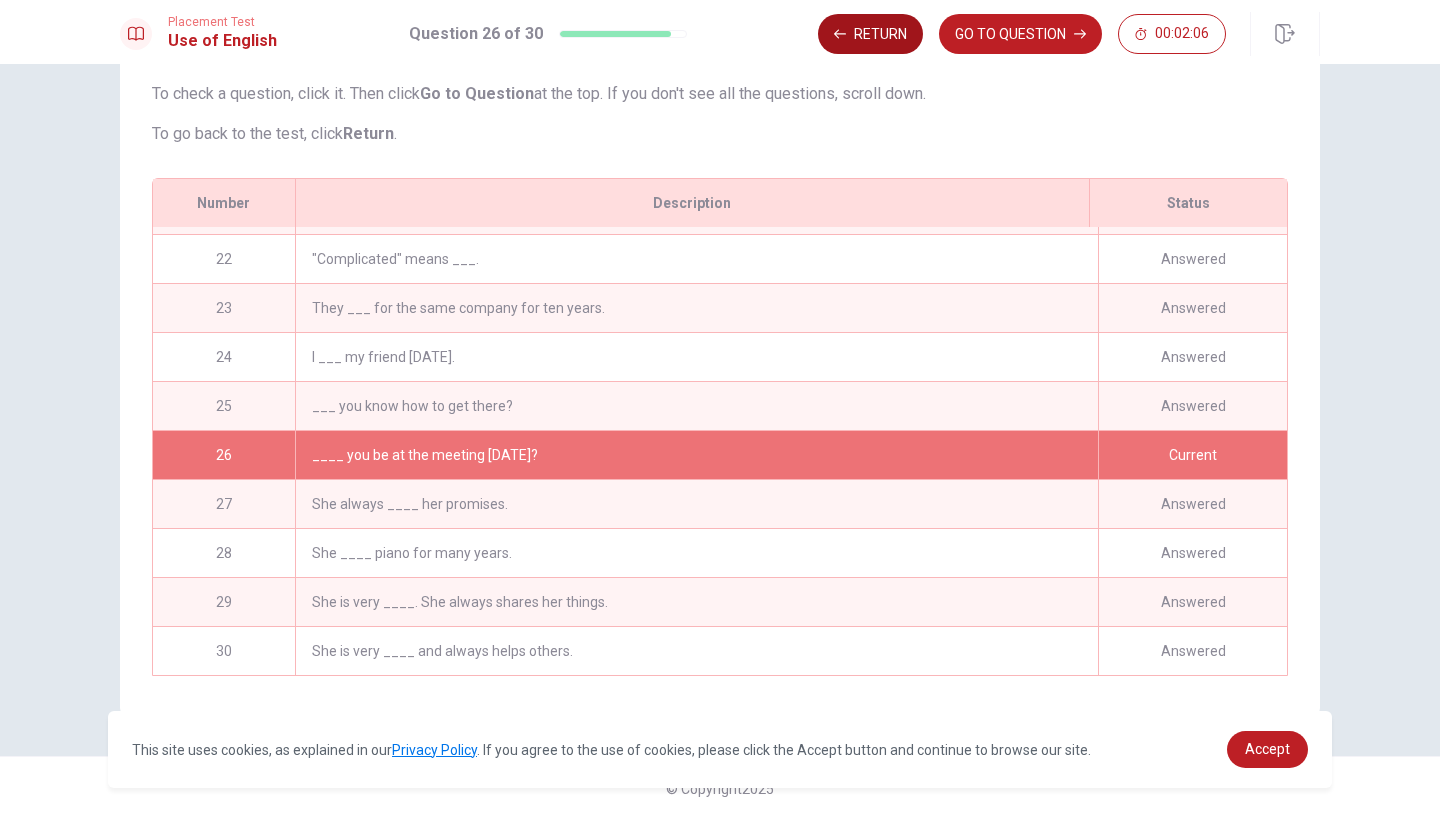 click on "Return" at bounding box center (870, 34) 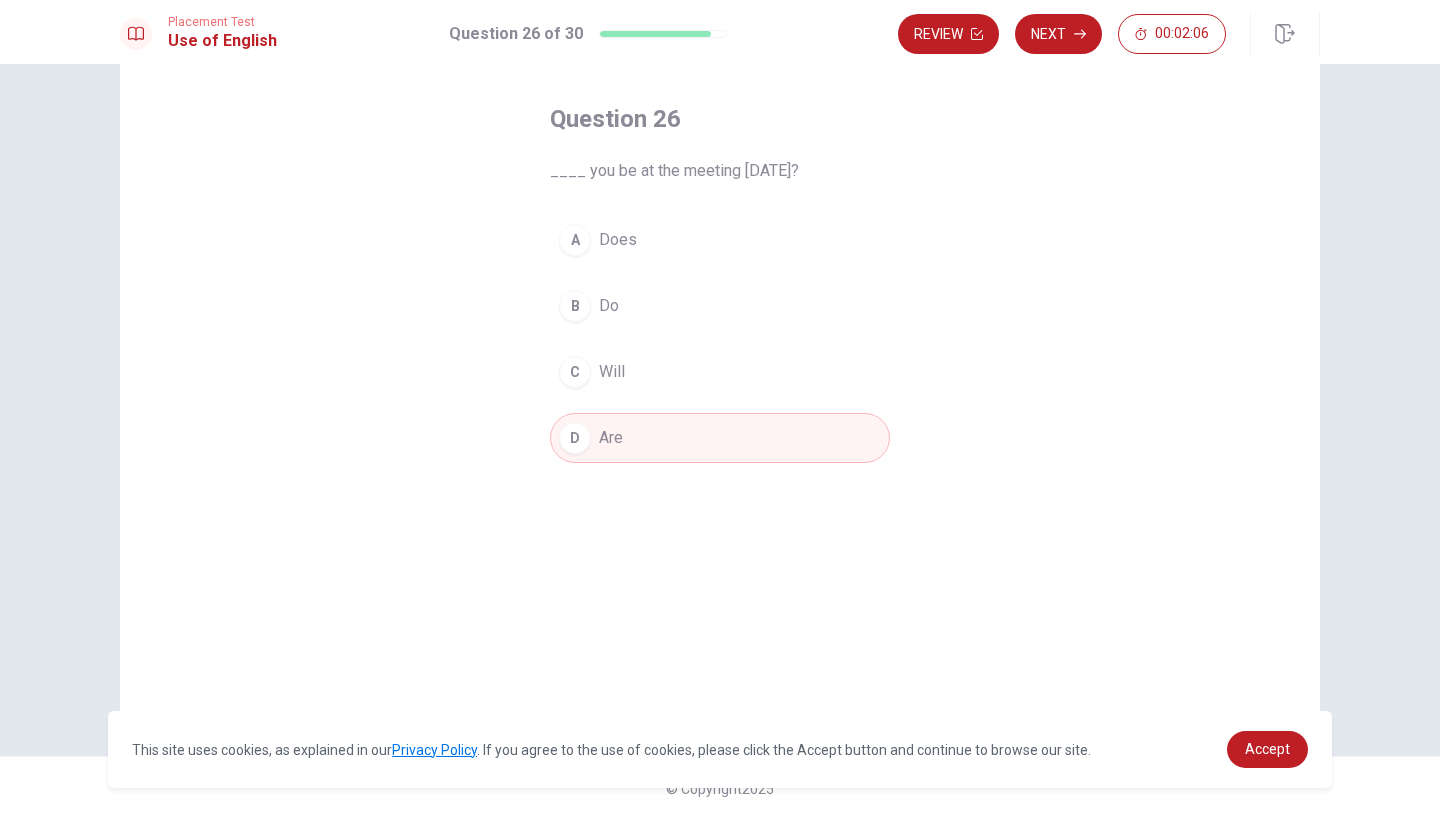 scroll, scrollTop: 83, scrollLeft: 0, axis: vertical 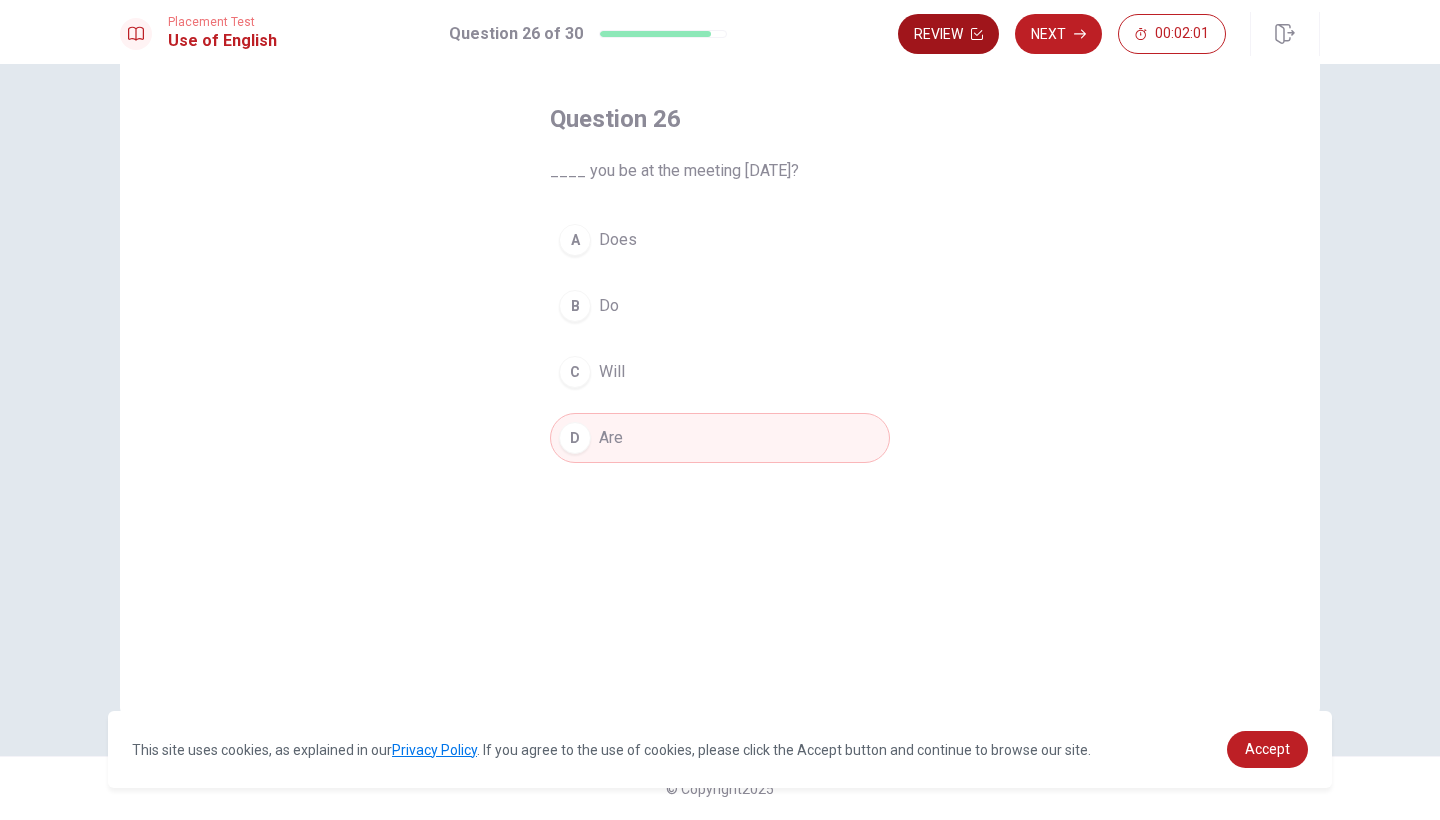 click on "Review" at bounding box center (948, 34) 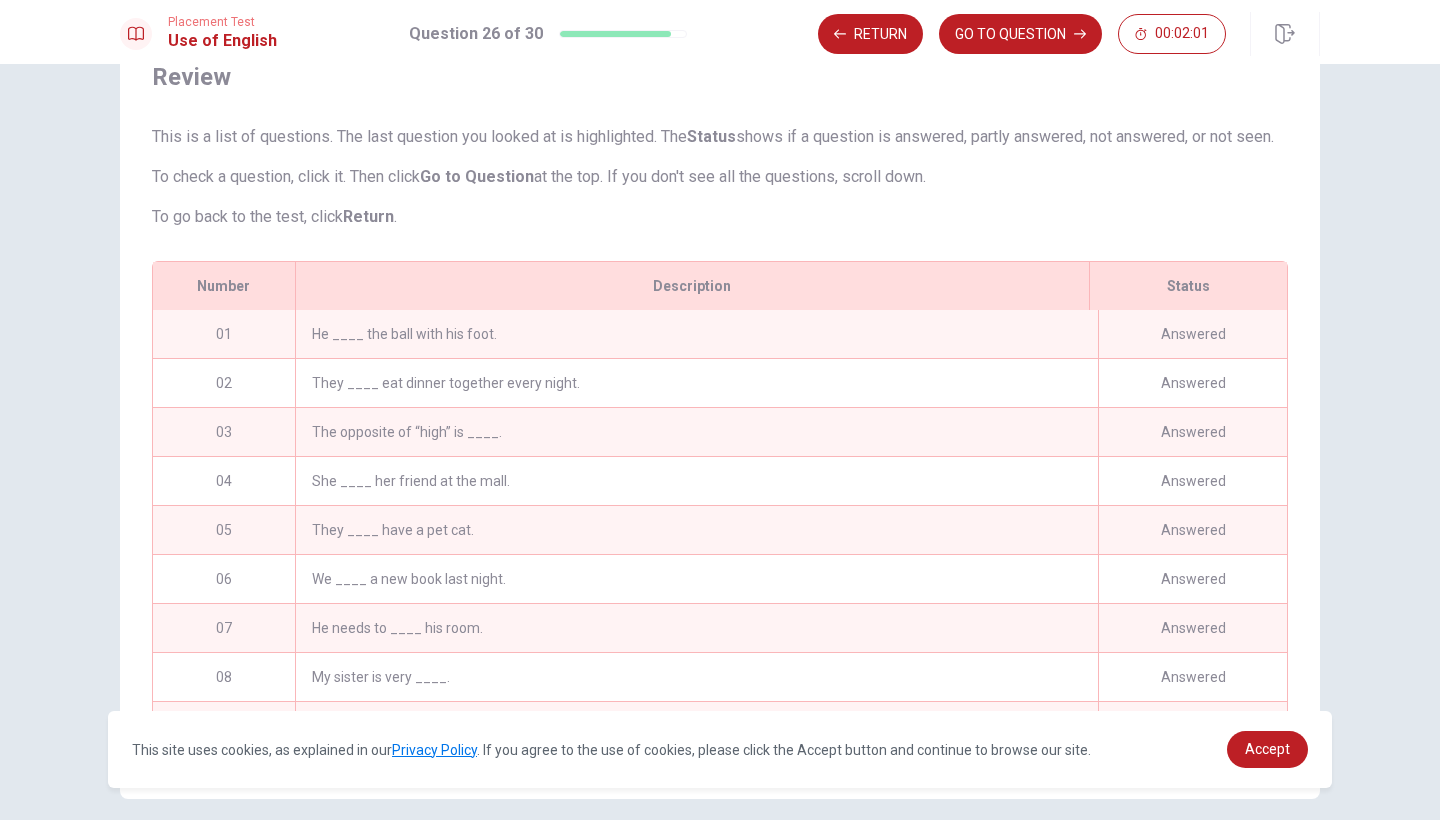 scroll, scrollTop: 190, scrollLeft: 0, axis: vertical 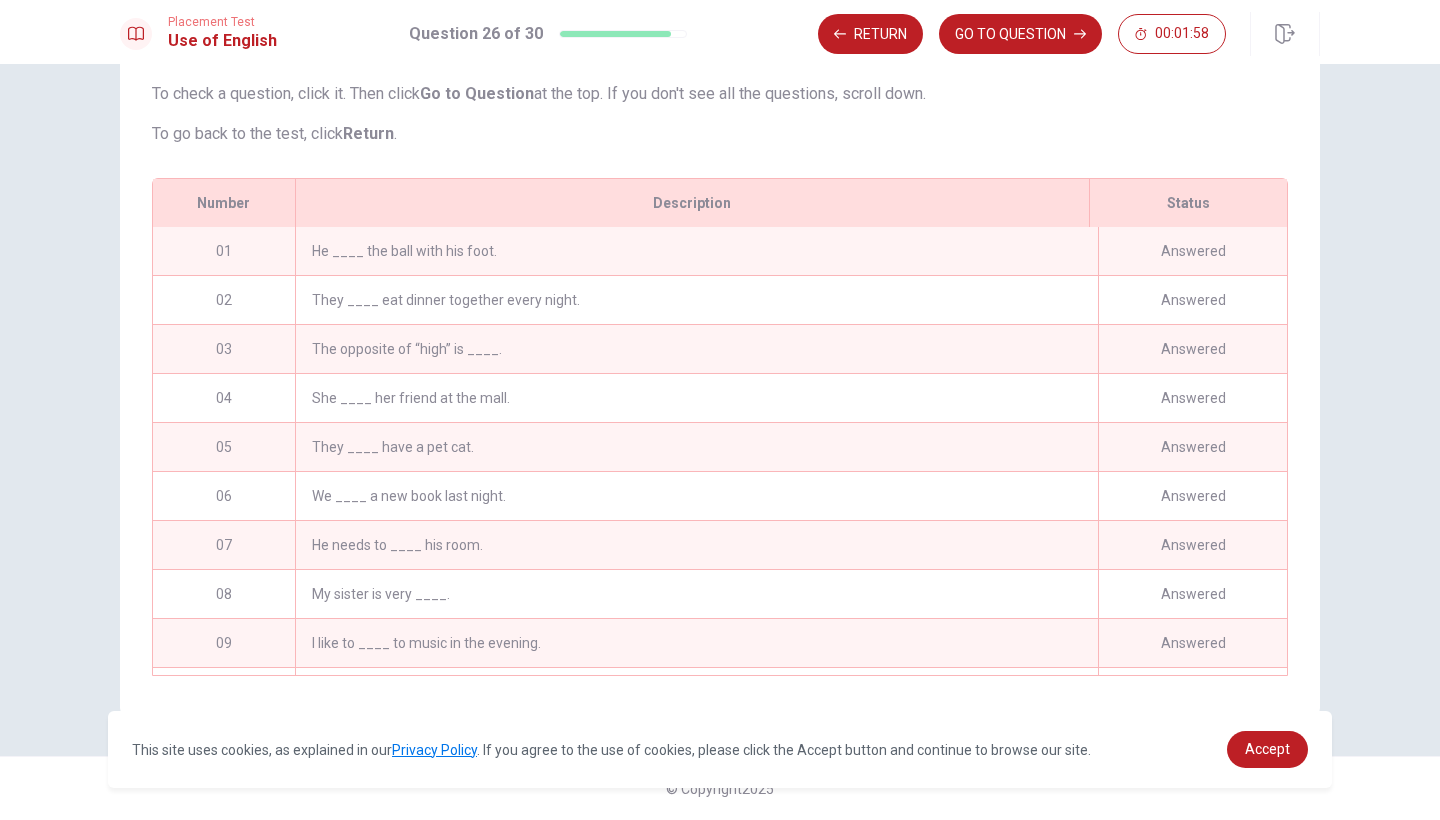 click on "He ____ the ball with his foot." at bounding box center [696, 251] 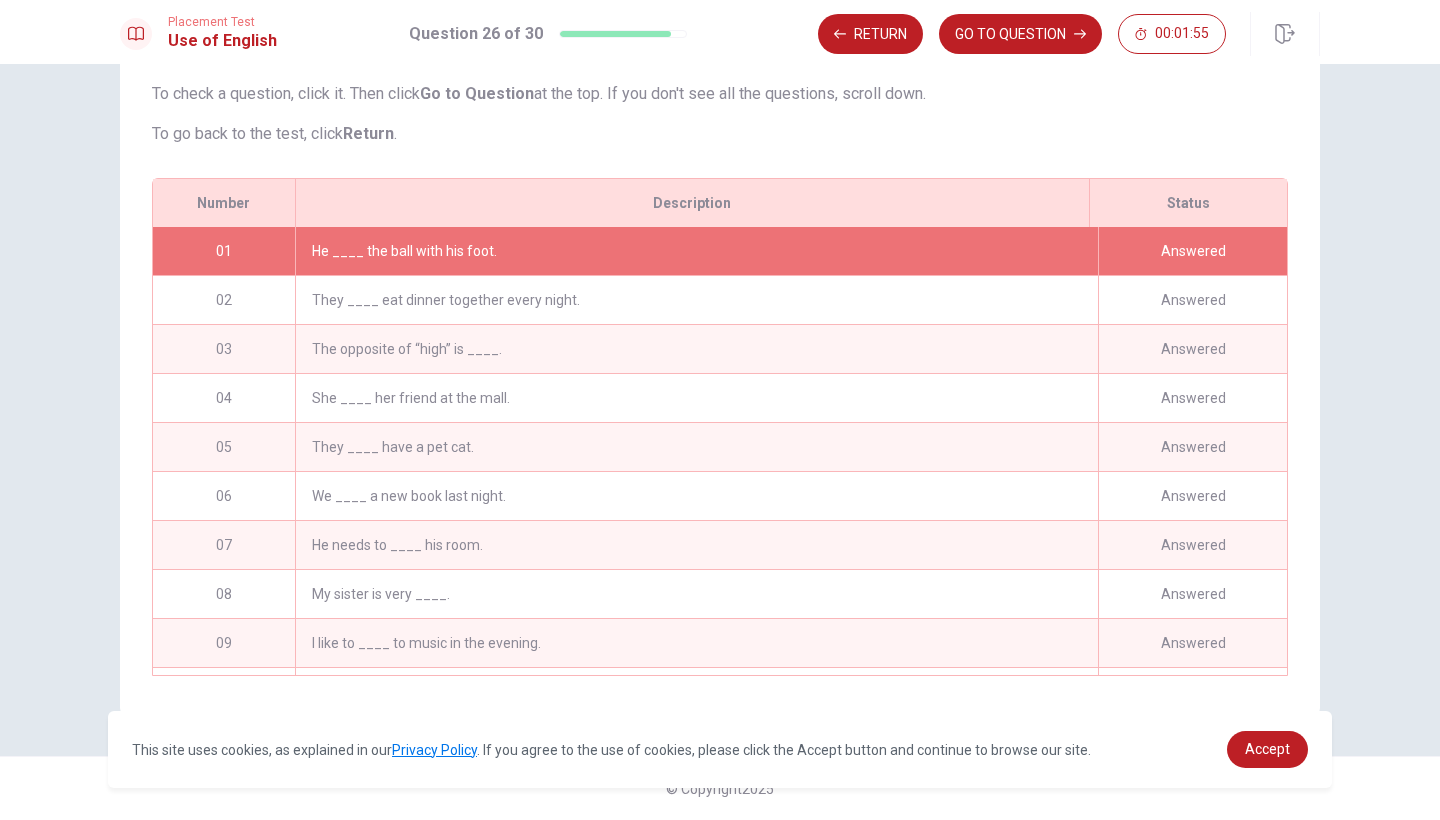 click on "He ____ the ball with his foot." at bounding box center (696, 251) 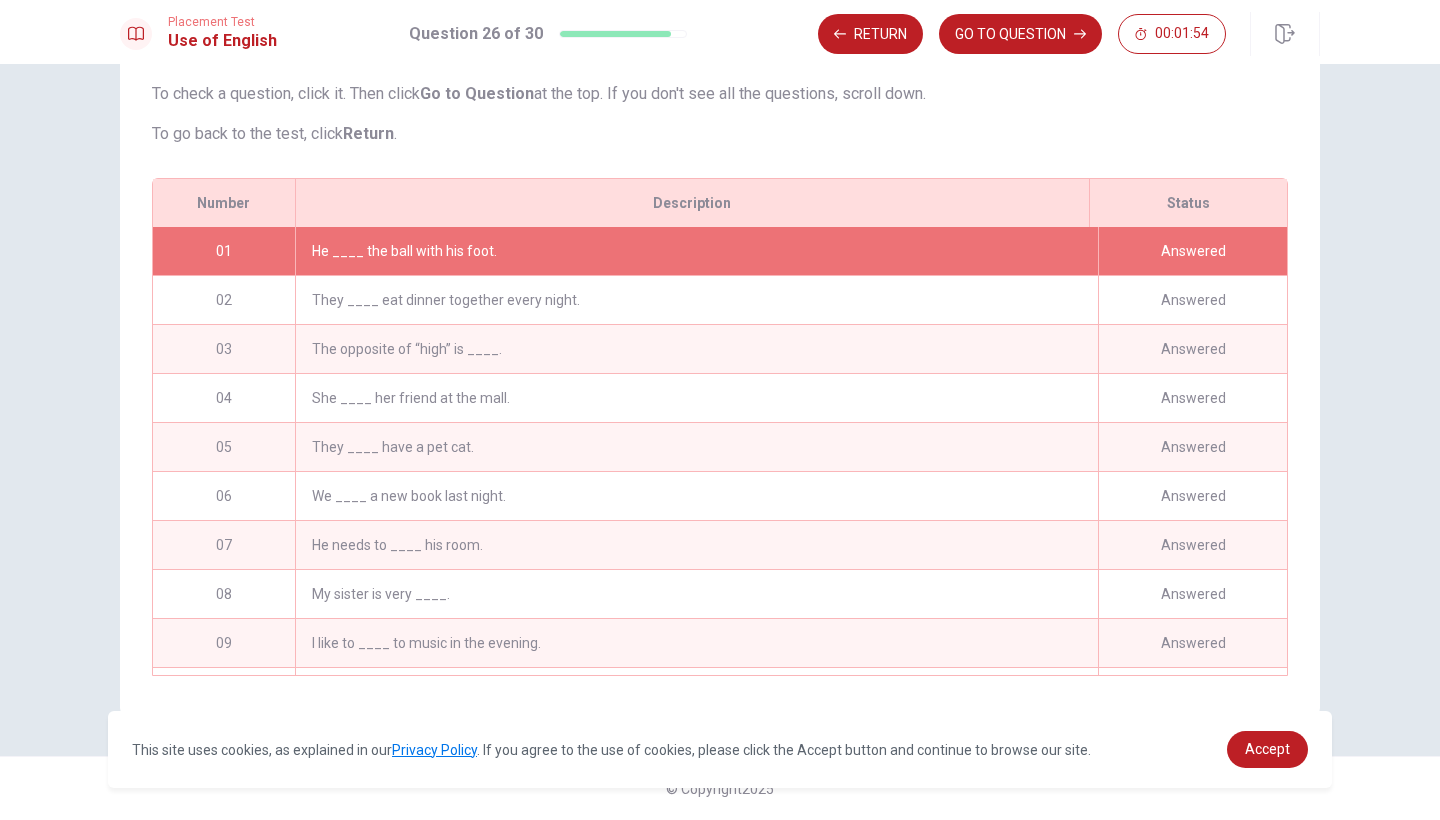 click on "He ____ the ball with his foot." at bounding box center [696, 251] 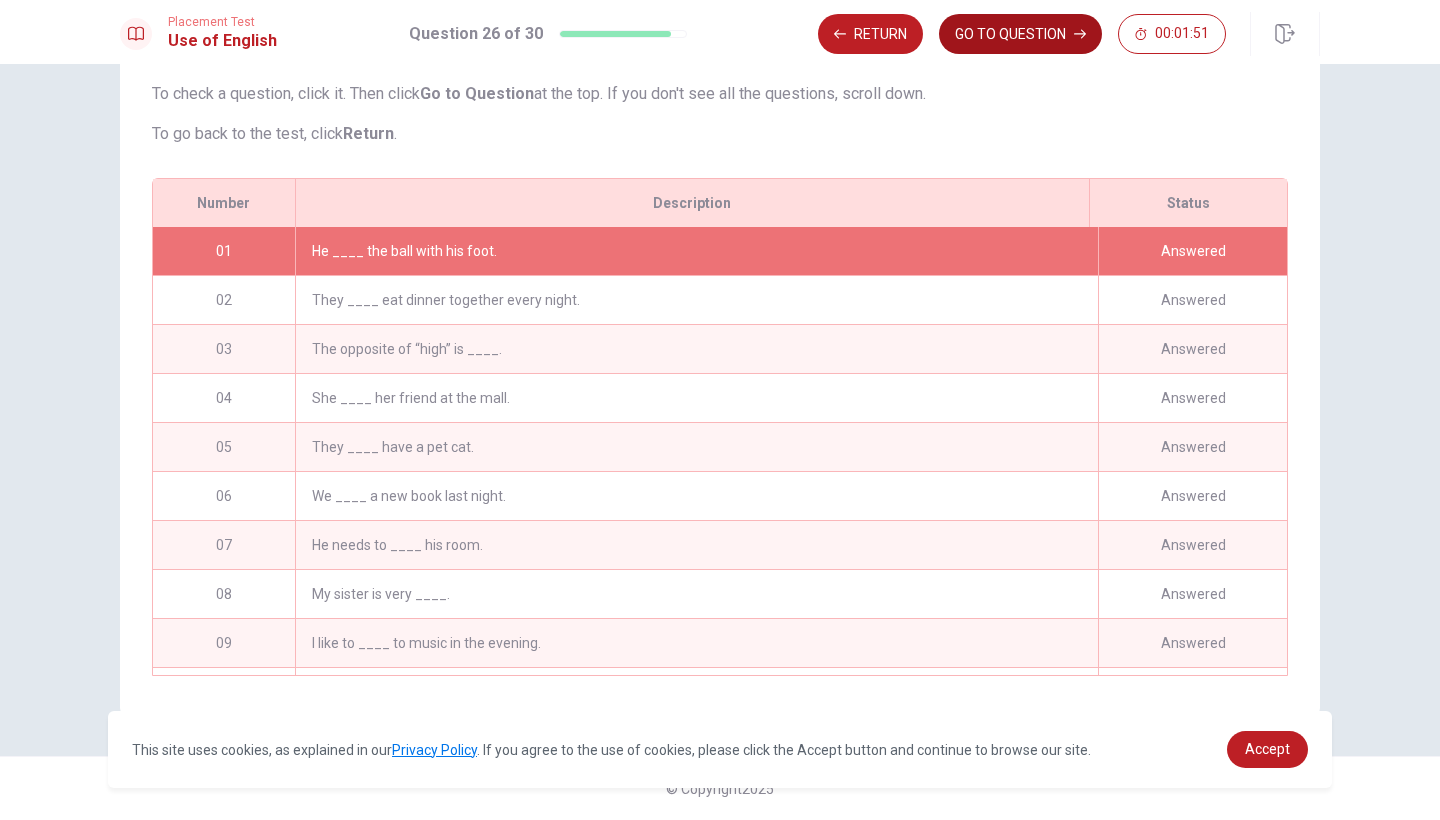 click on "GO TO QUESTION" at bounding box center (1020, 34) 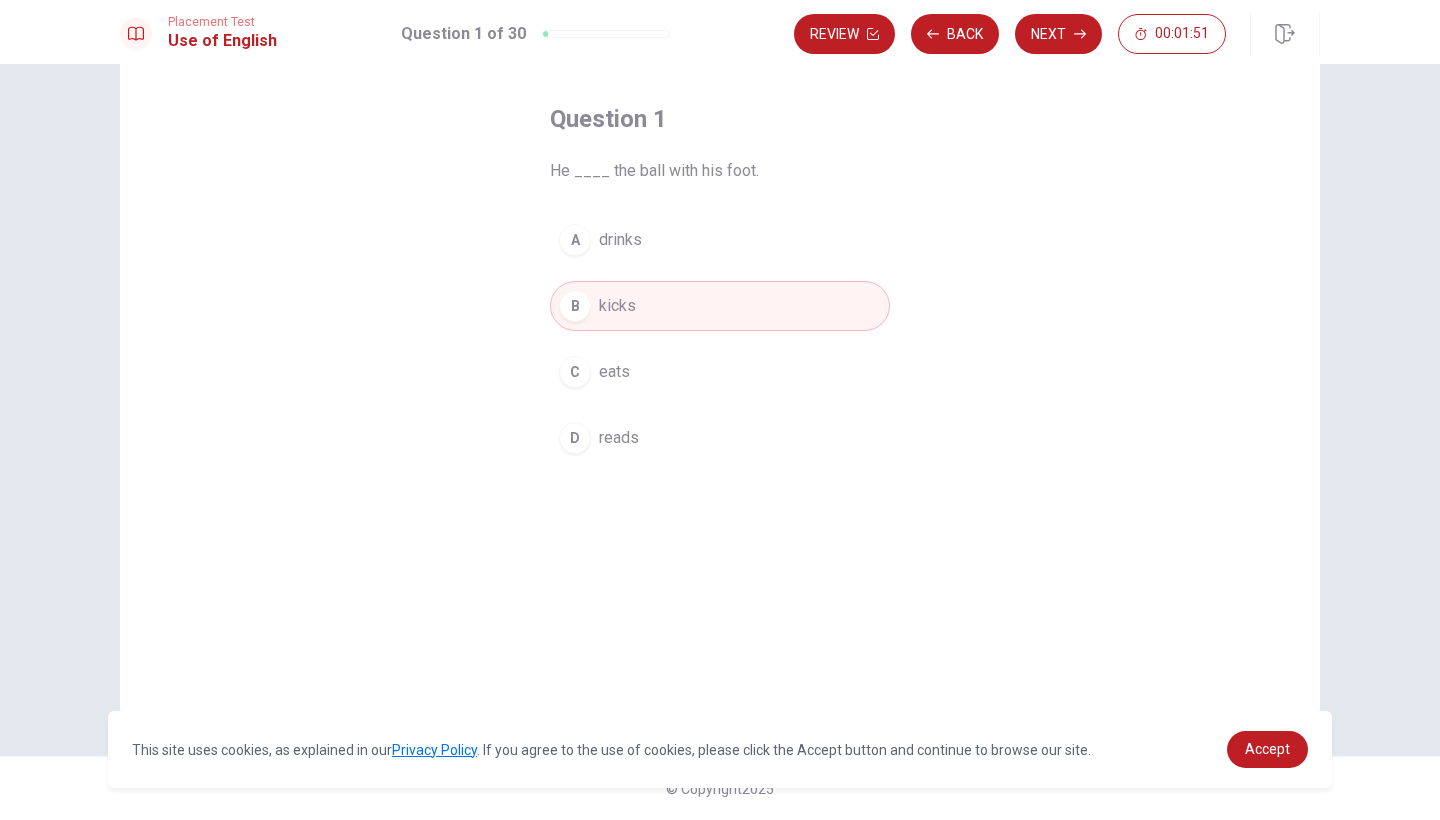 scroll, scrollTop: 83, scrollLeft: 0, axis: vertical 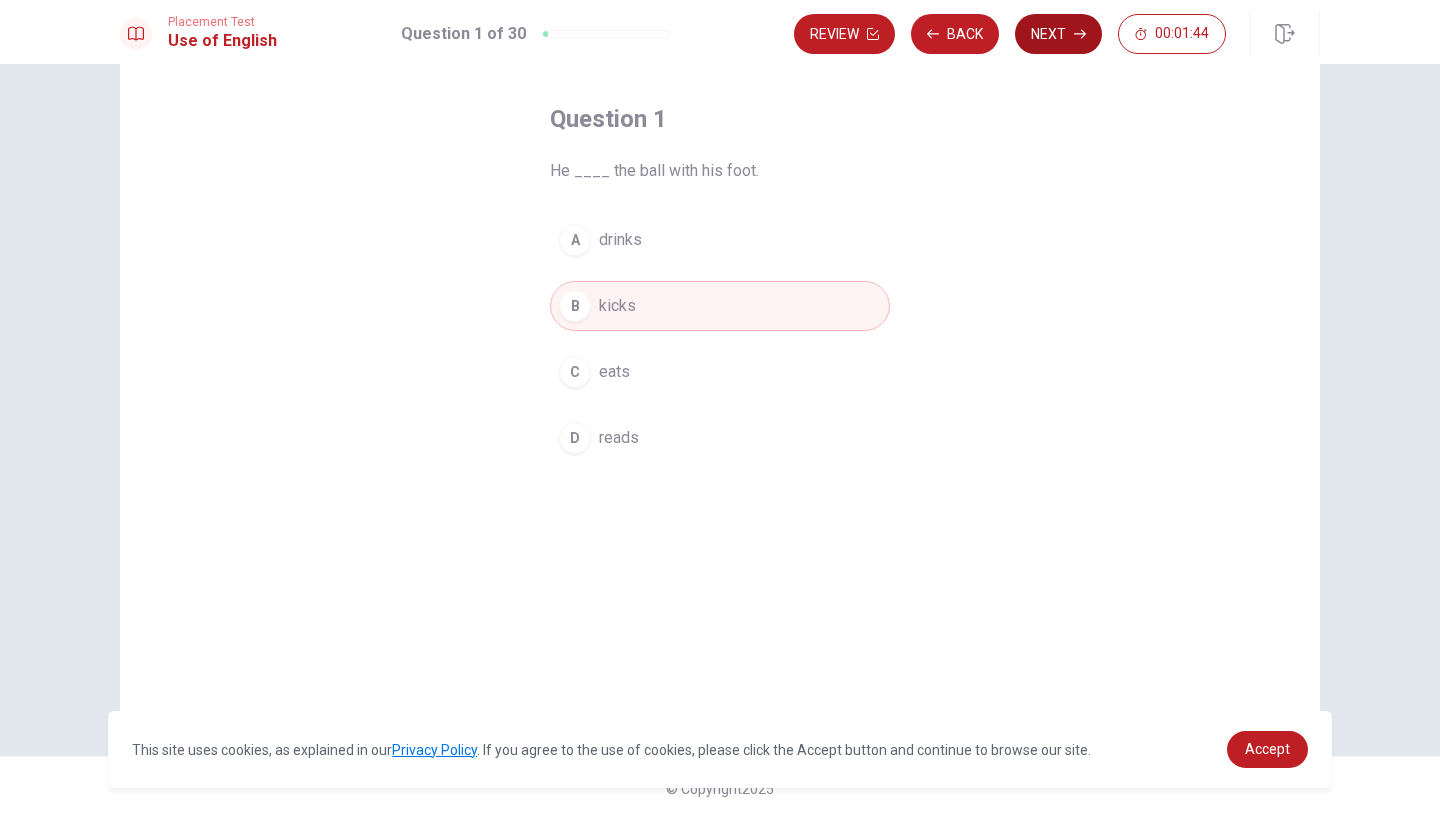 click on "Next" at bounding box center (1058, 34) 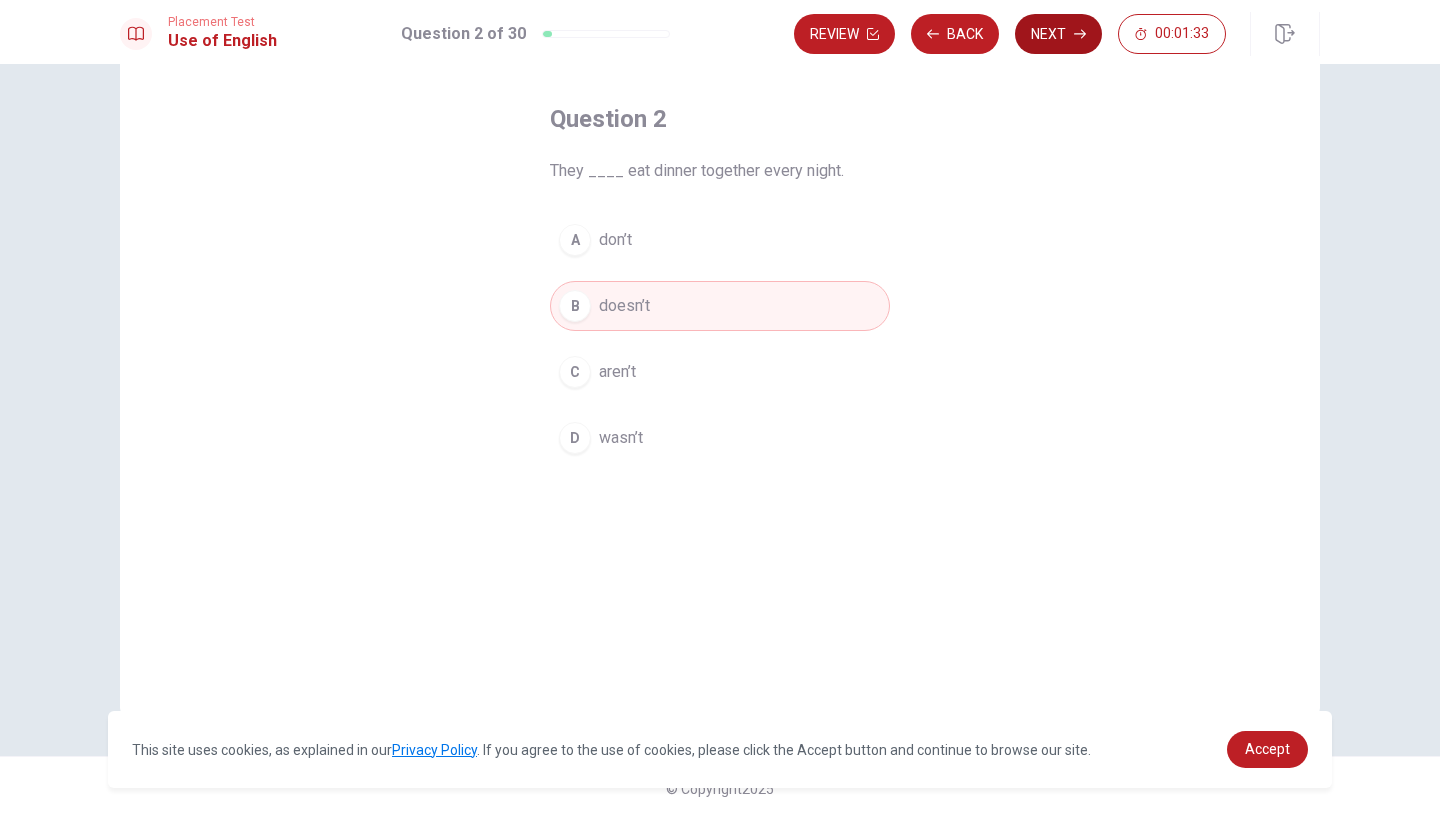 click on "Next" at bounding box center (1058, 34) 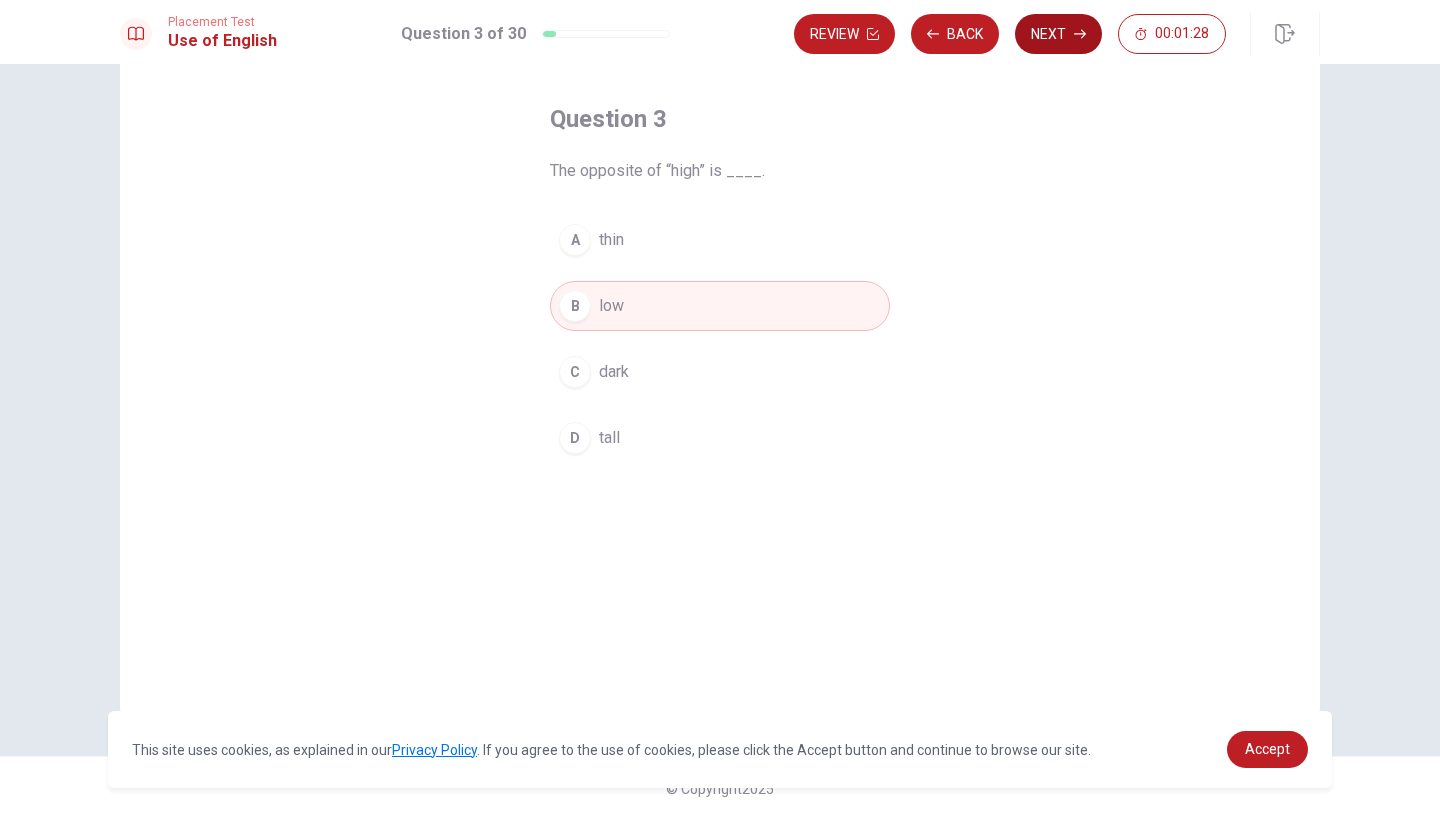 click on "Next" at bounding box center (1058, 34) 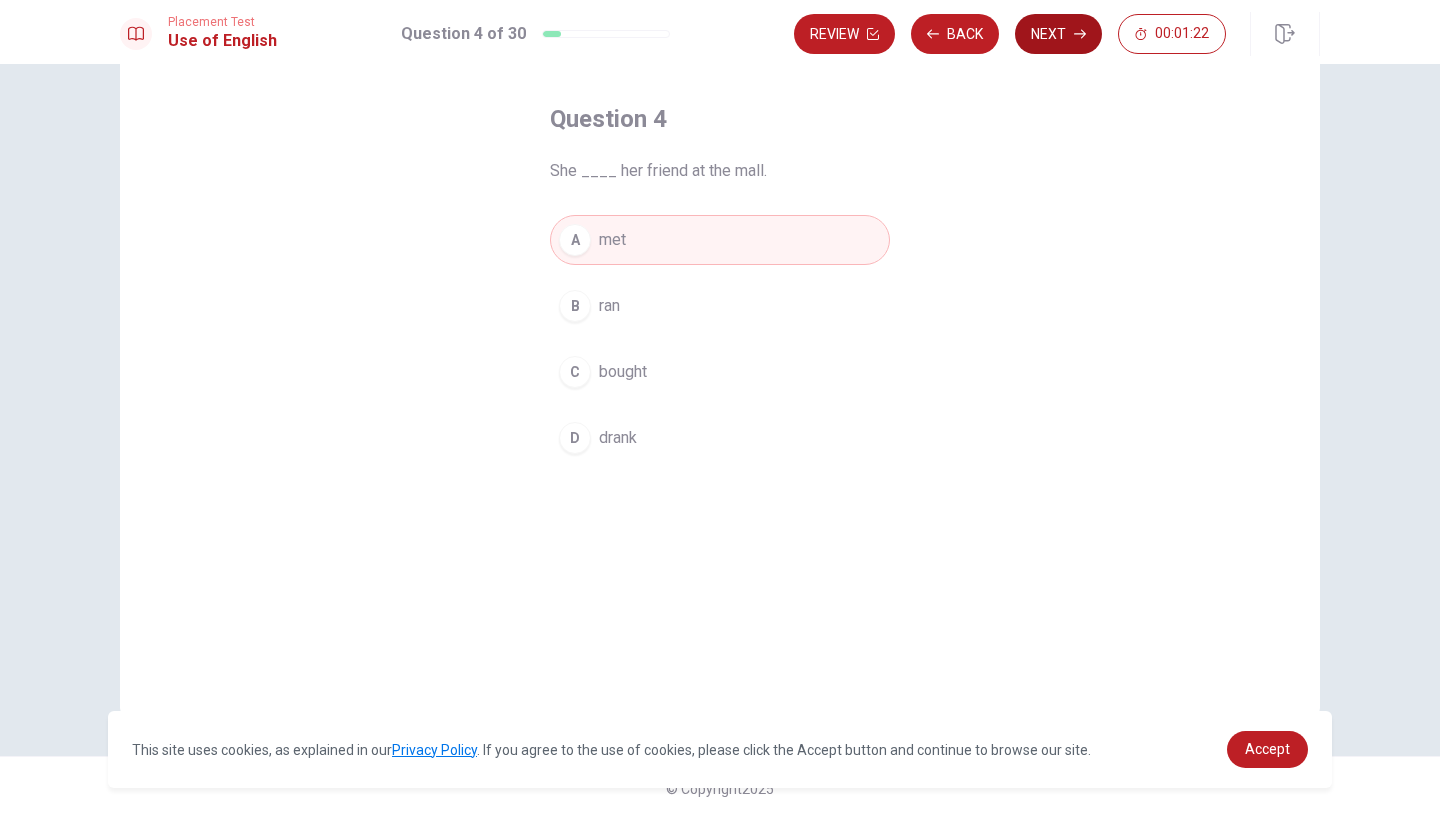 click on "Next" at bounding box center (1058, 34) 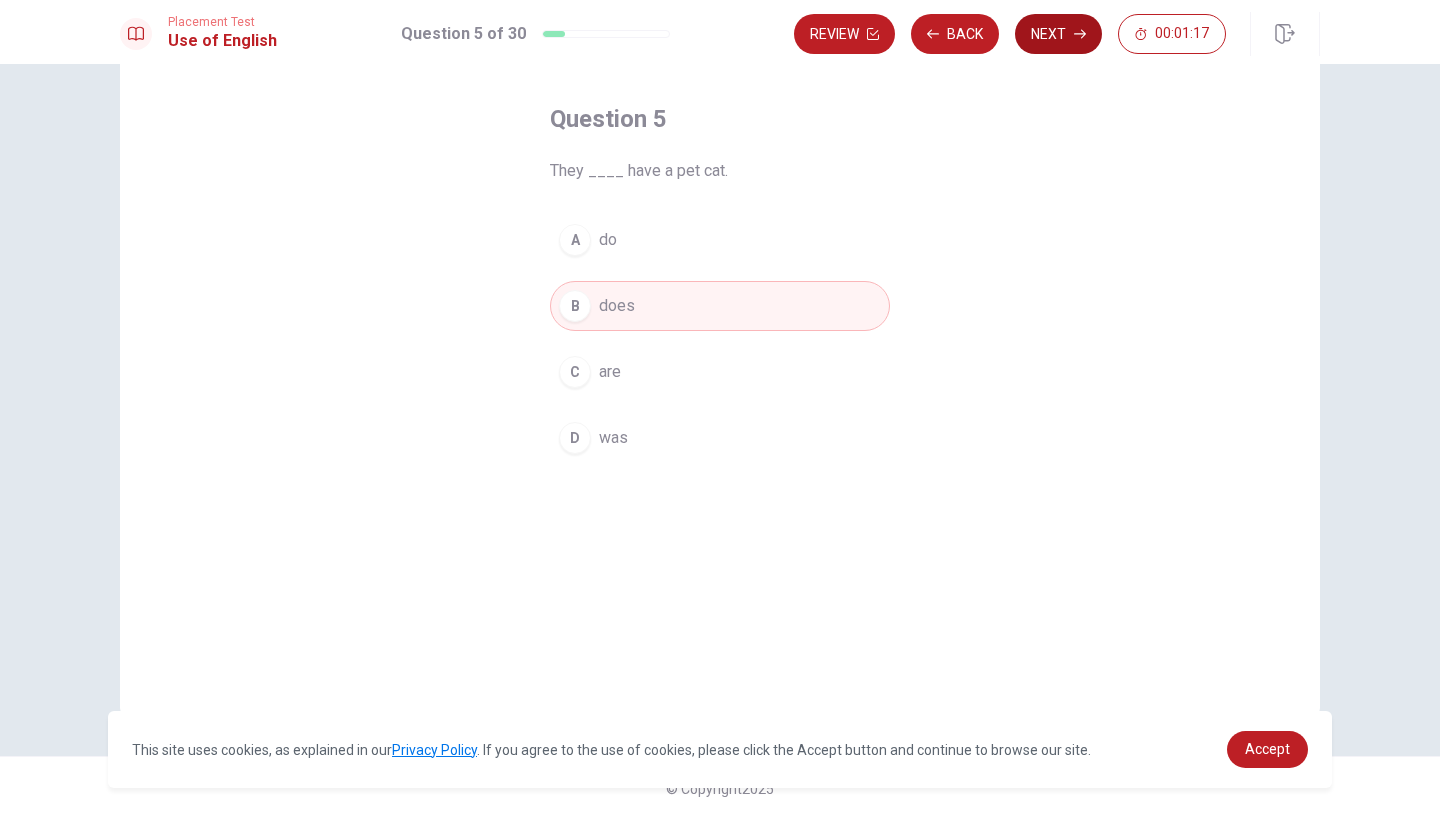 click on "Next" at bounding box center (1058, 34) 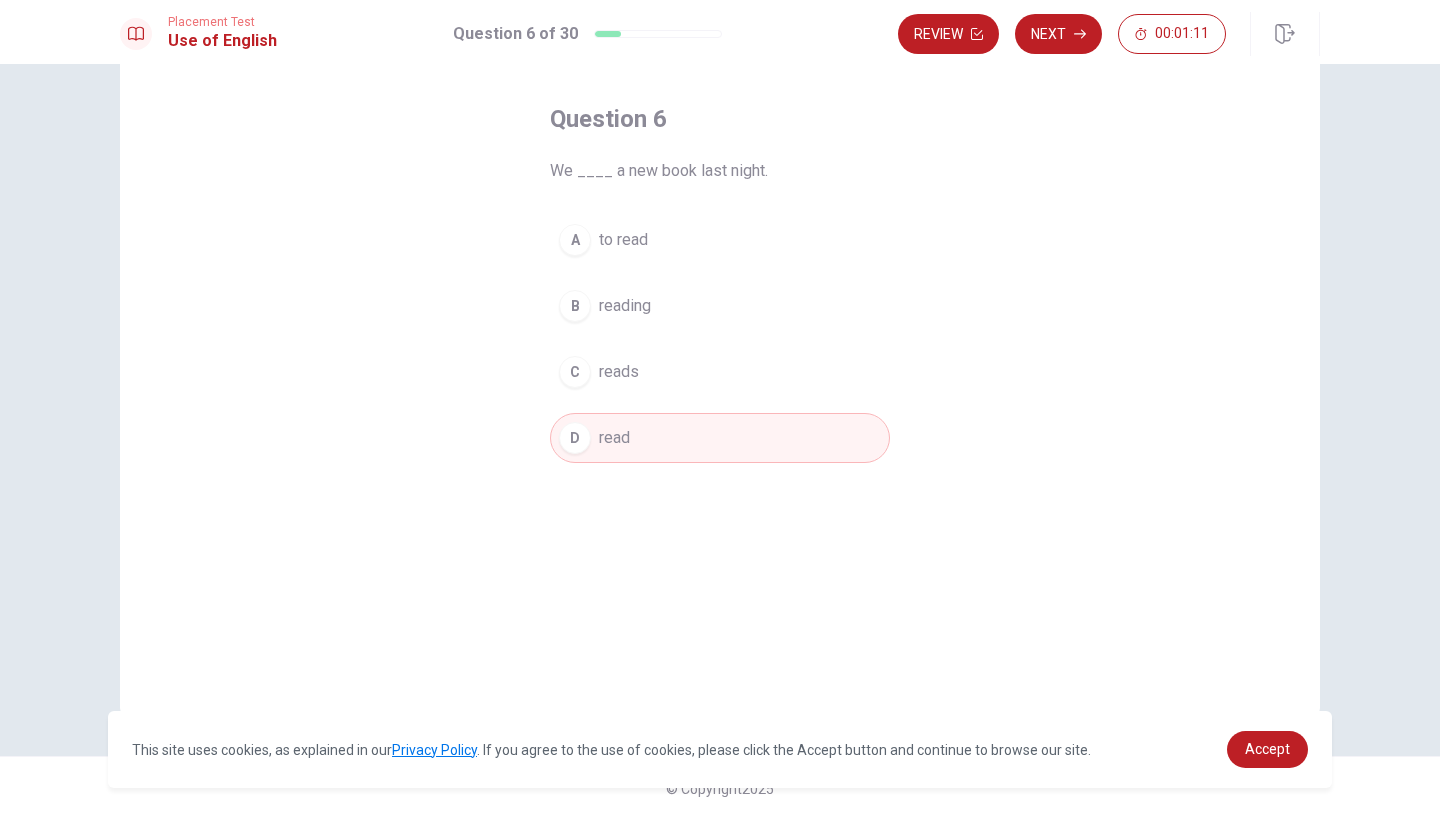 click on "reads" at bounding box center [619, 372] 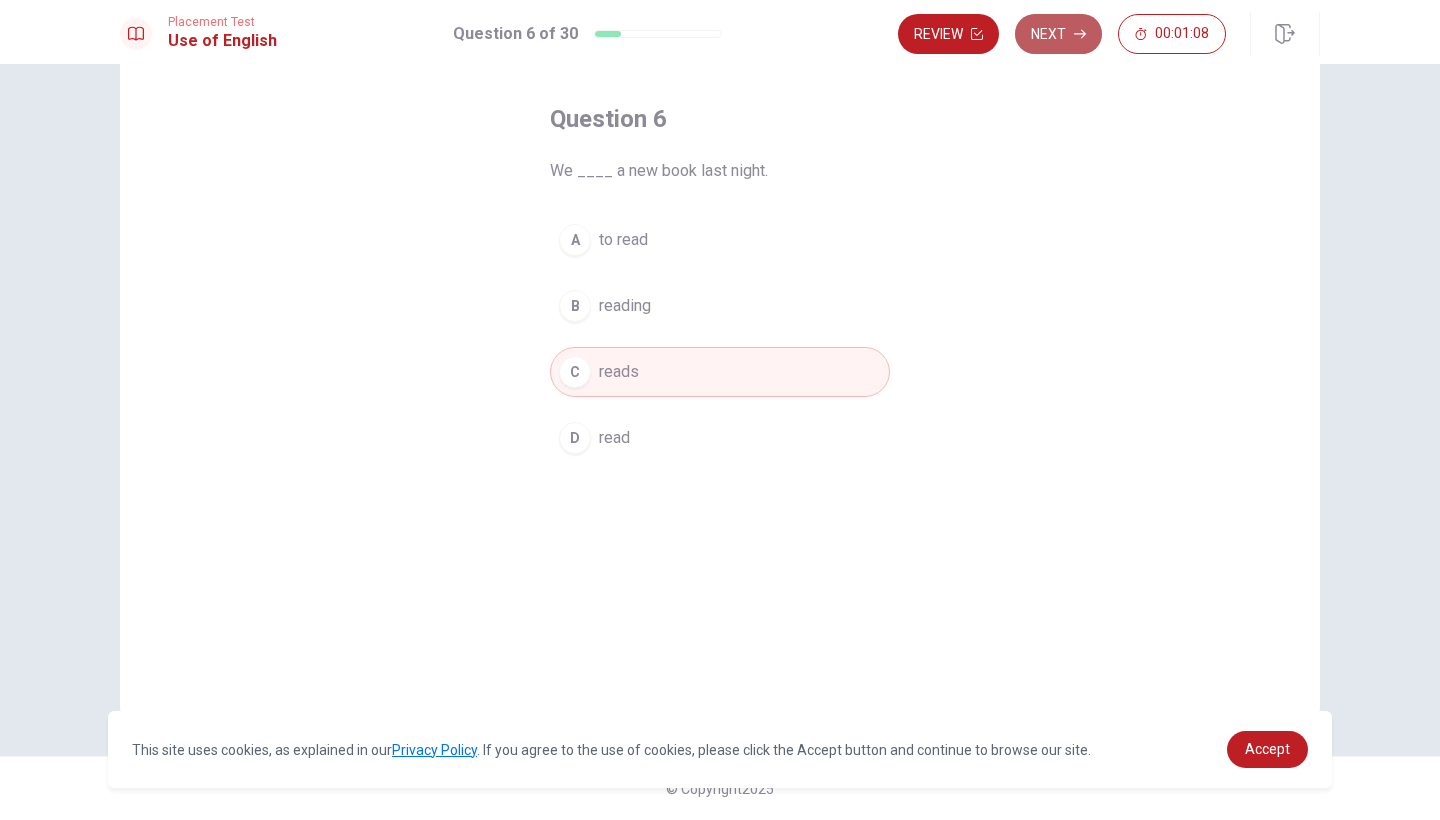 click on "Next" at bounding box center (1058, 34) 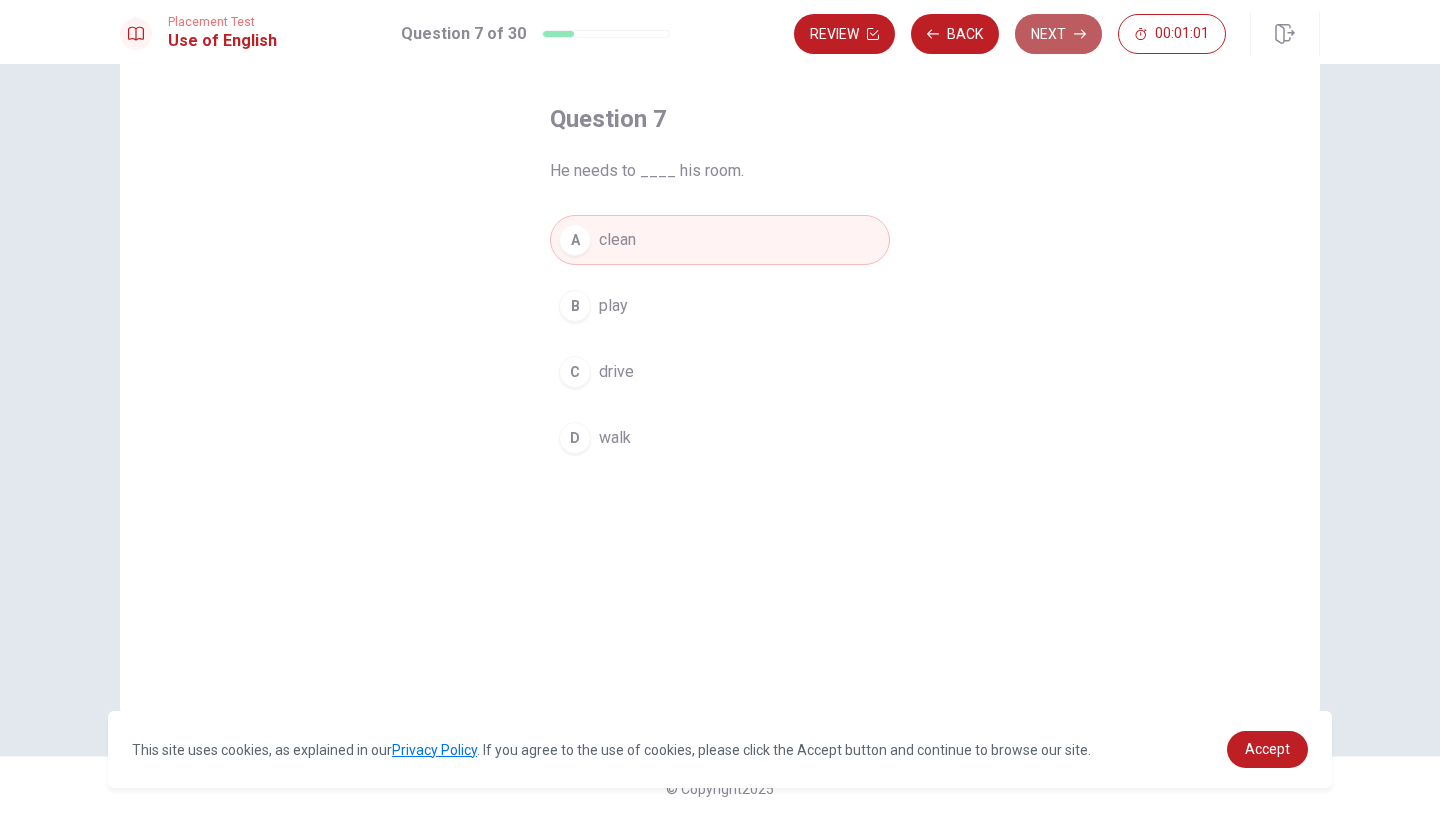 click on "Next" at bounding box center [1058, 34] 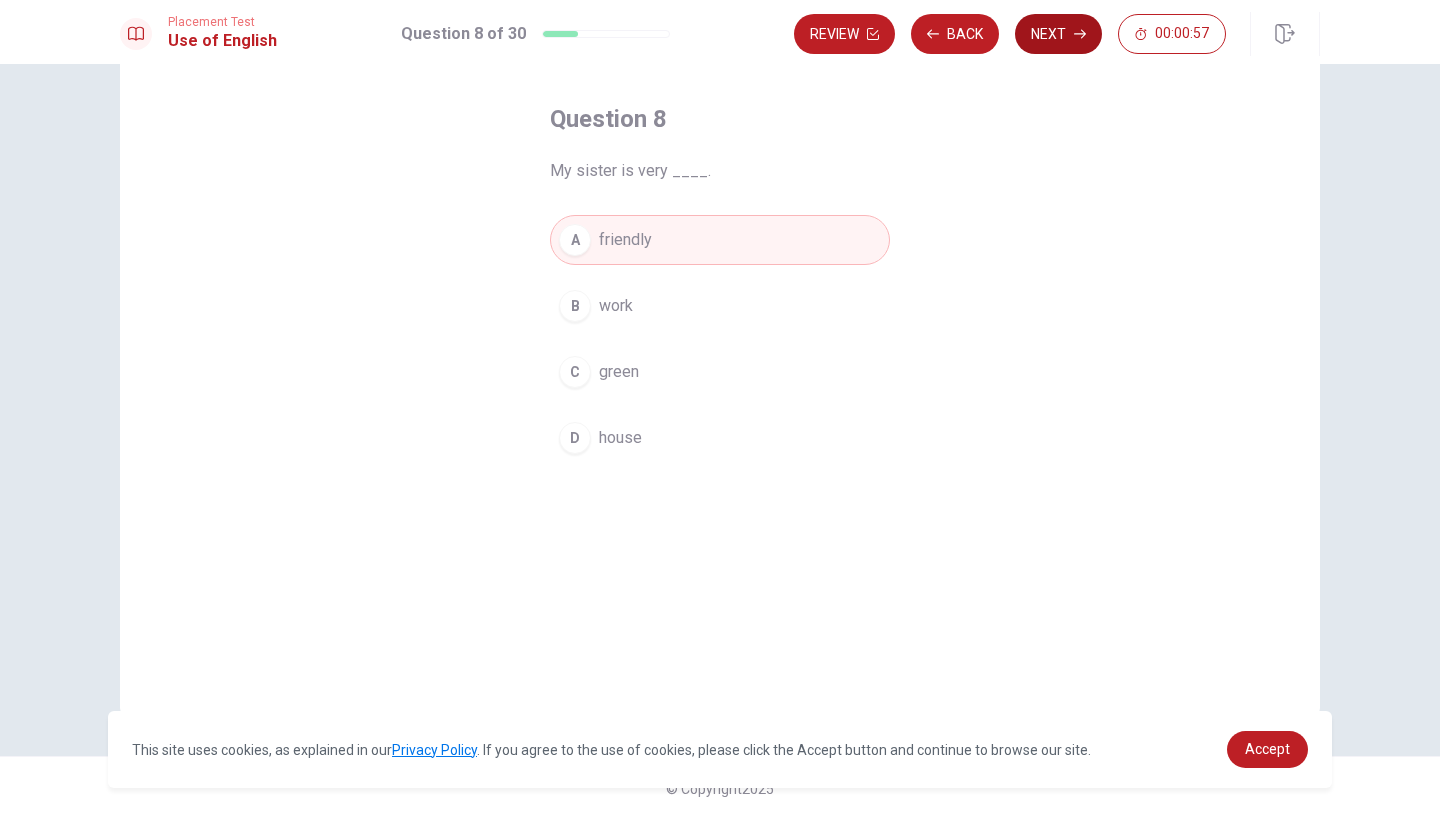 click on "Next" at bounding box center (1058, 34) 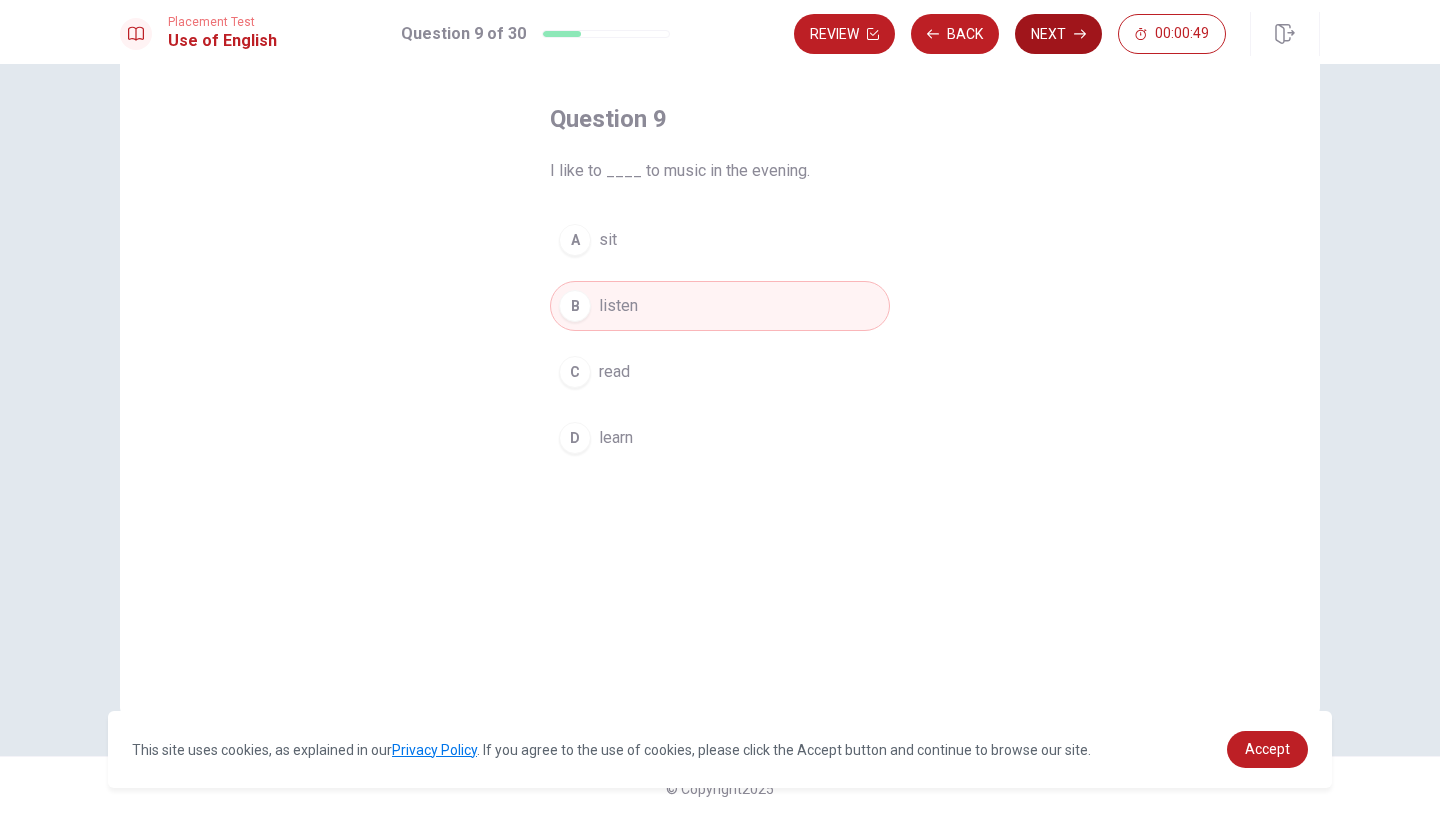 click on "Next" at bounding box center (1058, 34) 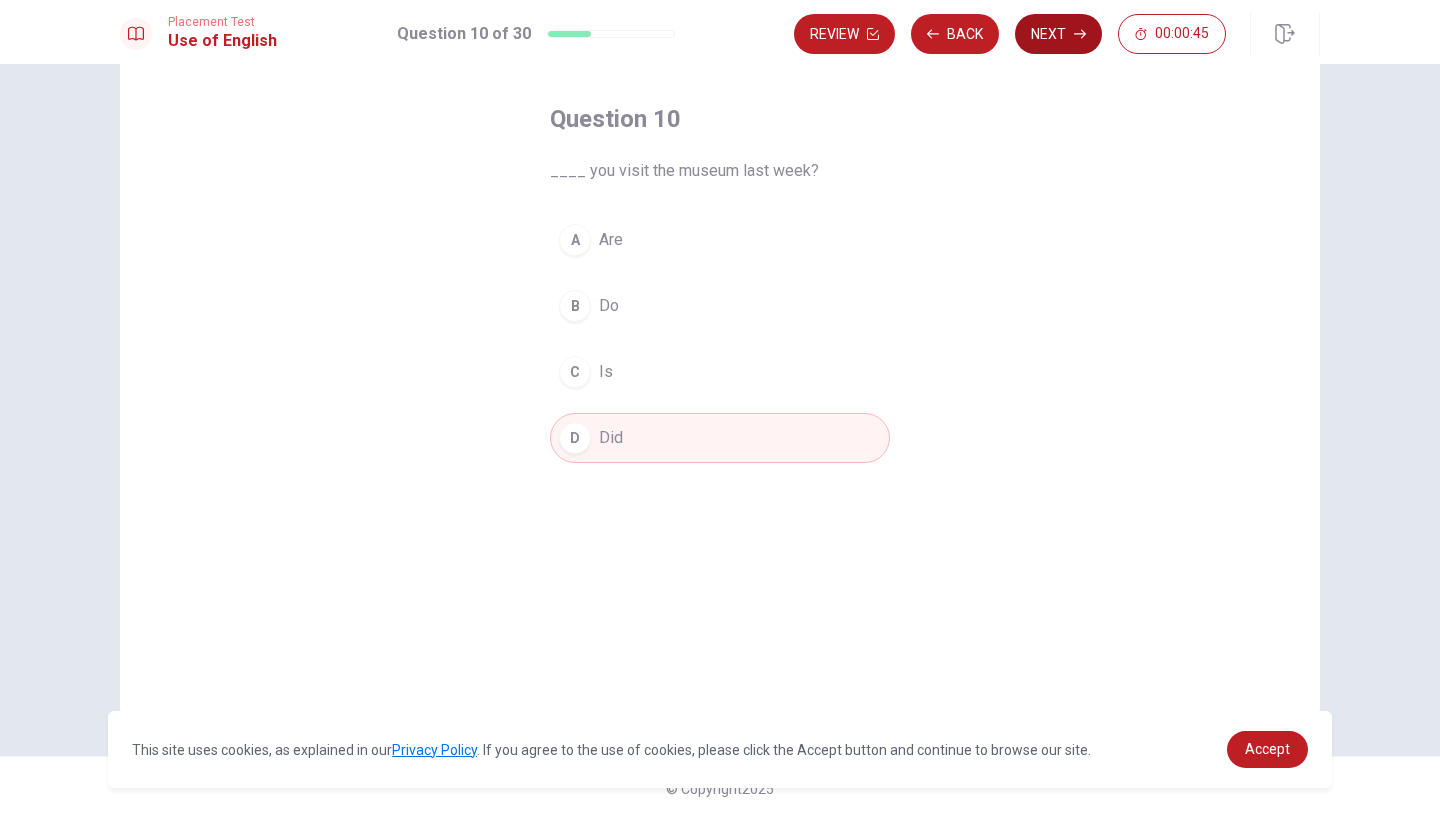 click on "Next" at bounding box center [1058, 34] 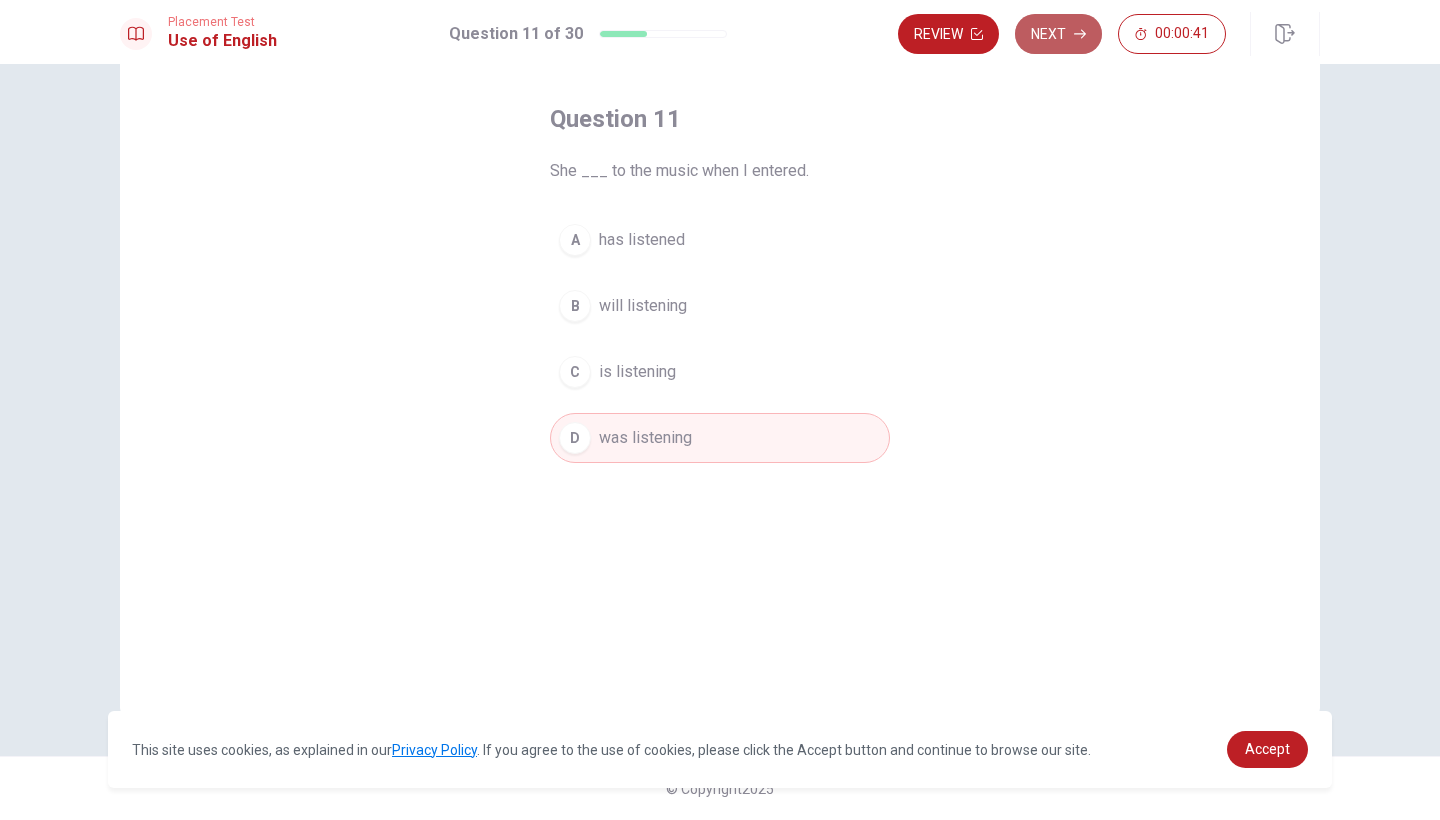 click on "Next" at bounding box center [1058, 34] 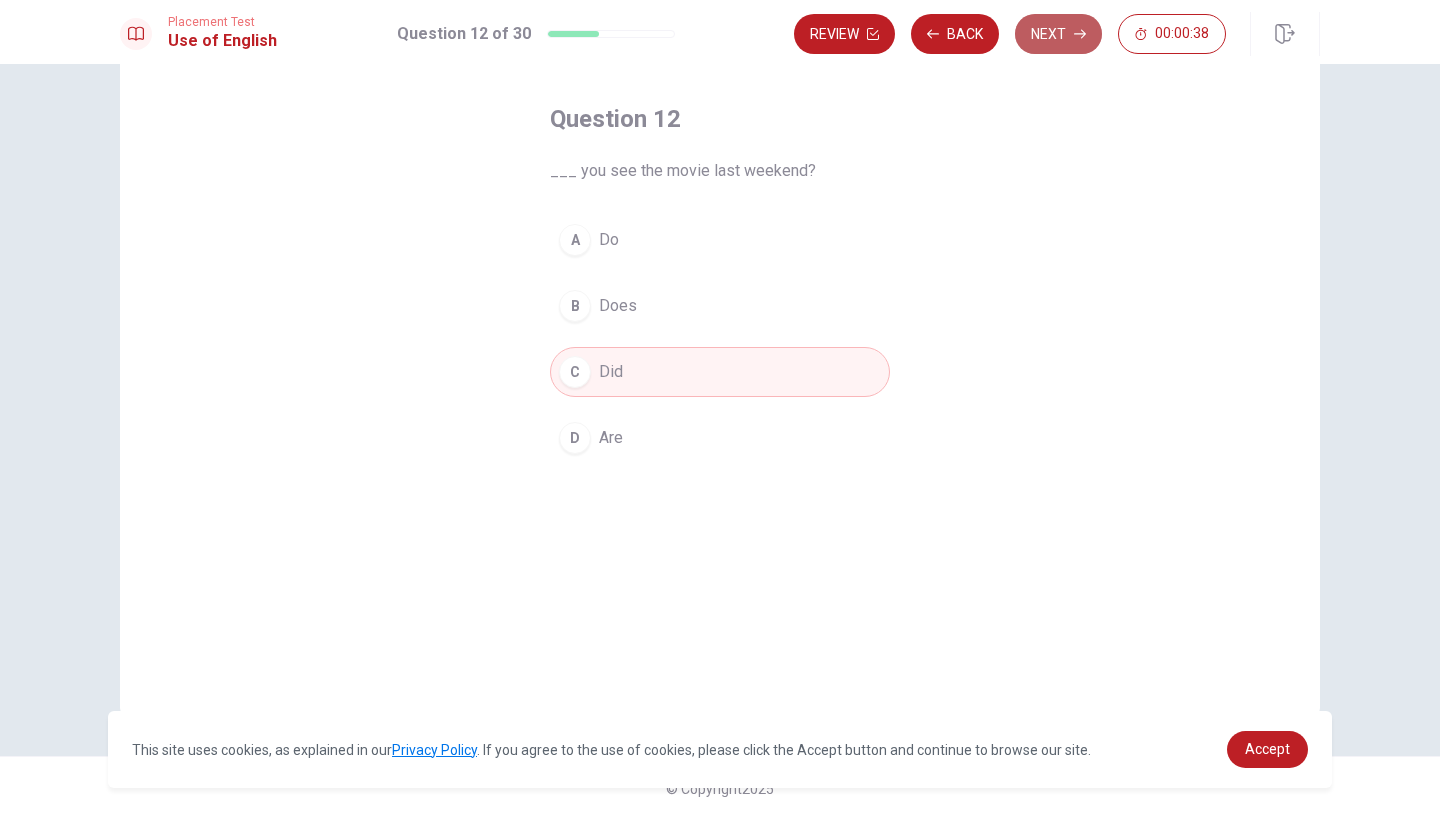 click on "Next" at bounding box center [1058, 34] 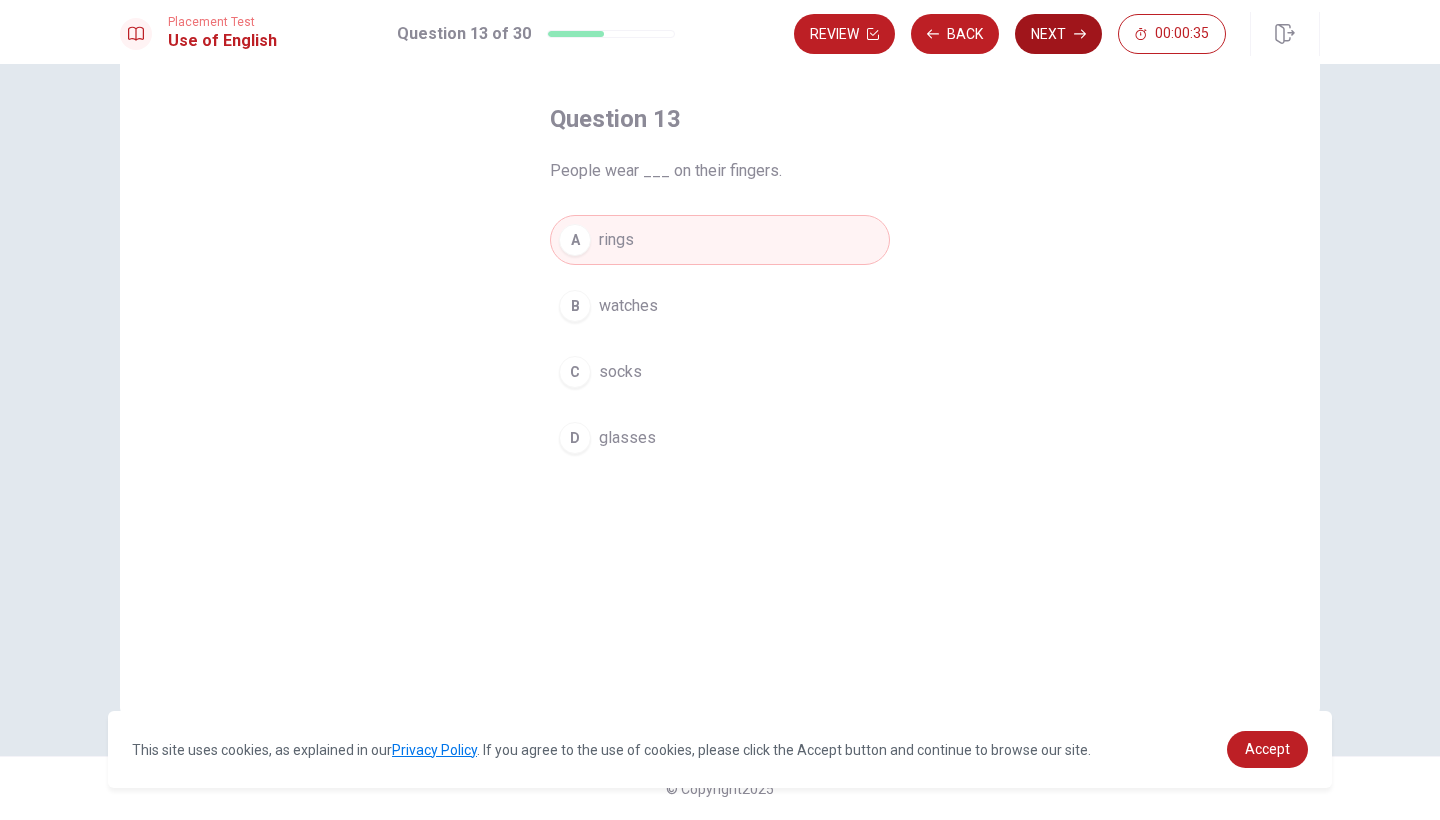 click on "Next" at bounding box center [1058, 34] 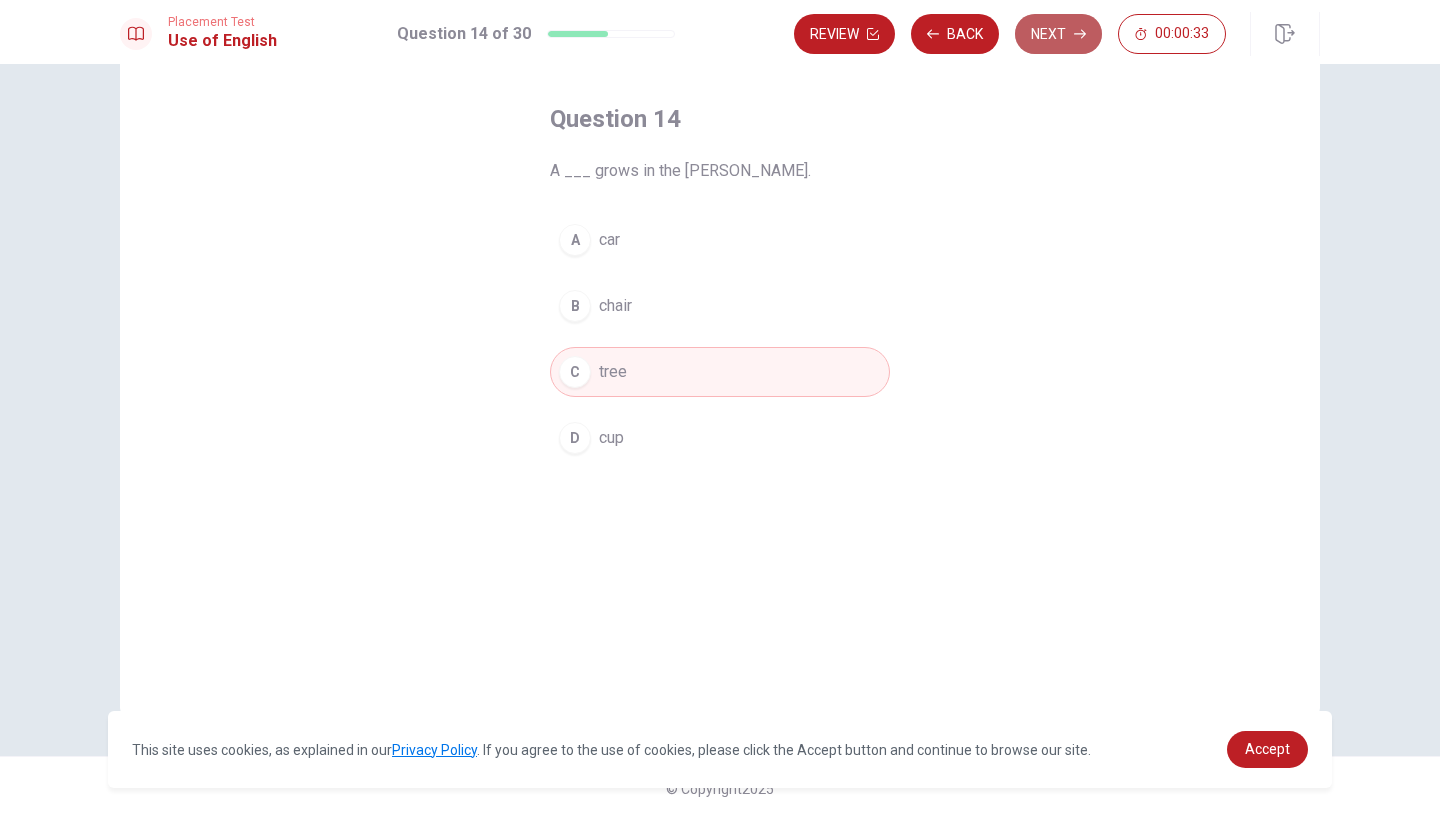 click on "Next" at bounding box center (1058, 34) 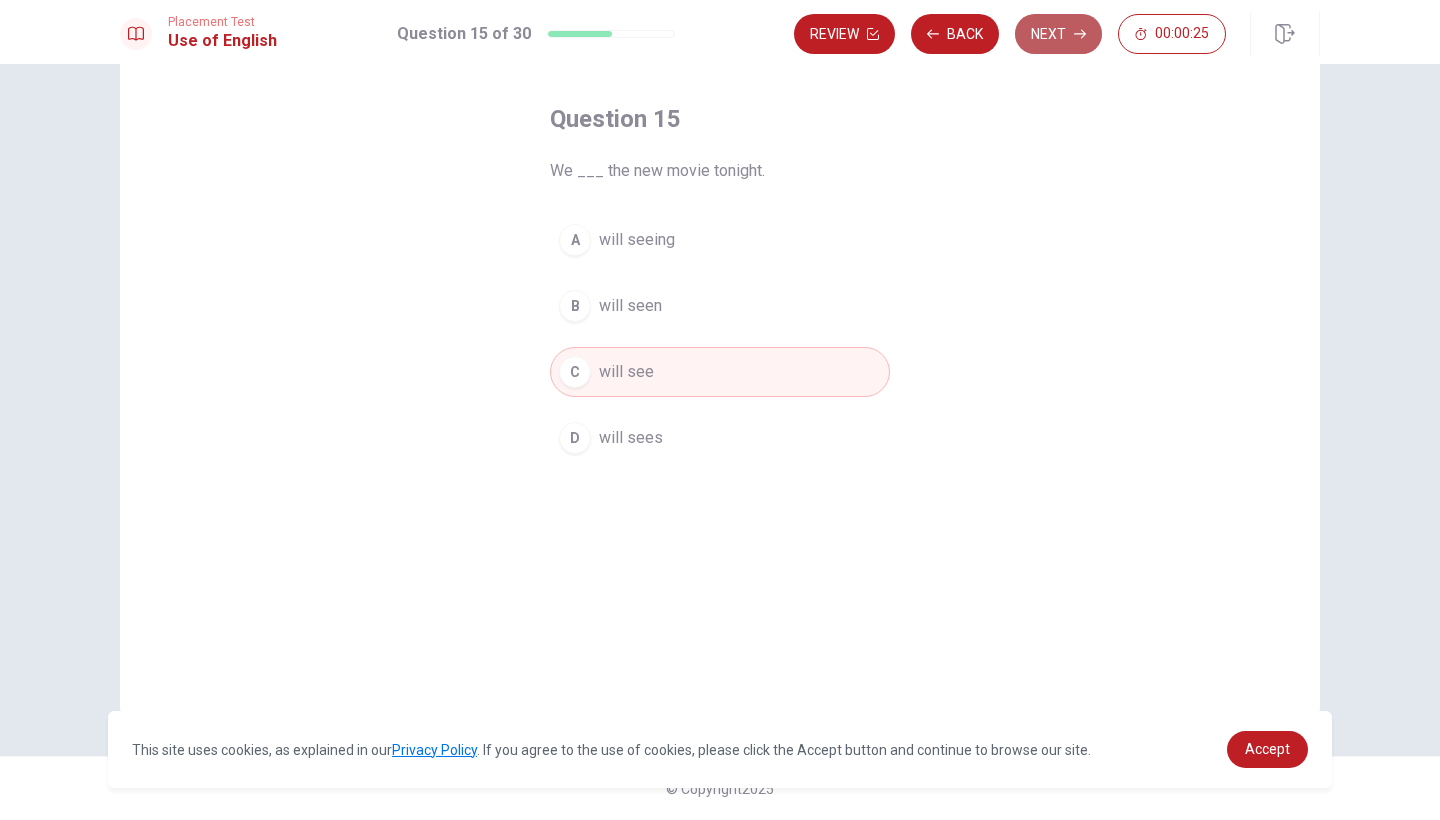click on "Next" at bounding box center [1058, 34] 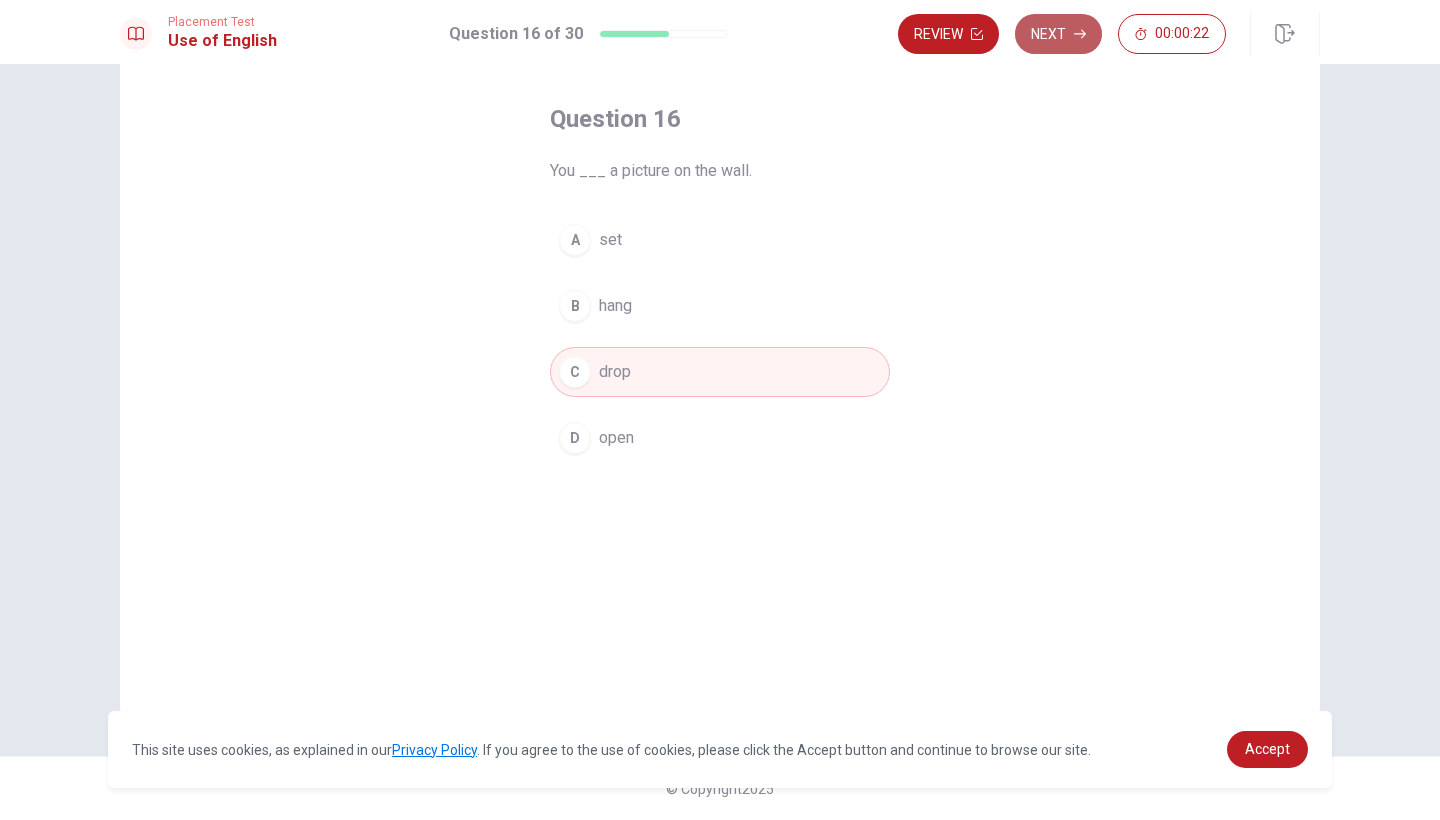 click on "Next" at bounding box center (1058, 34) 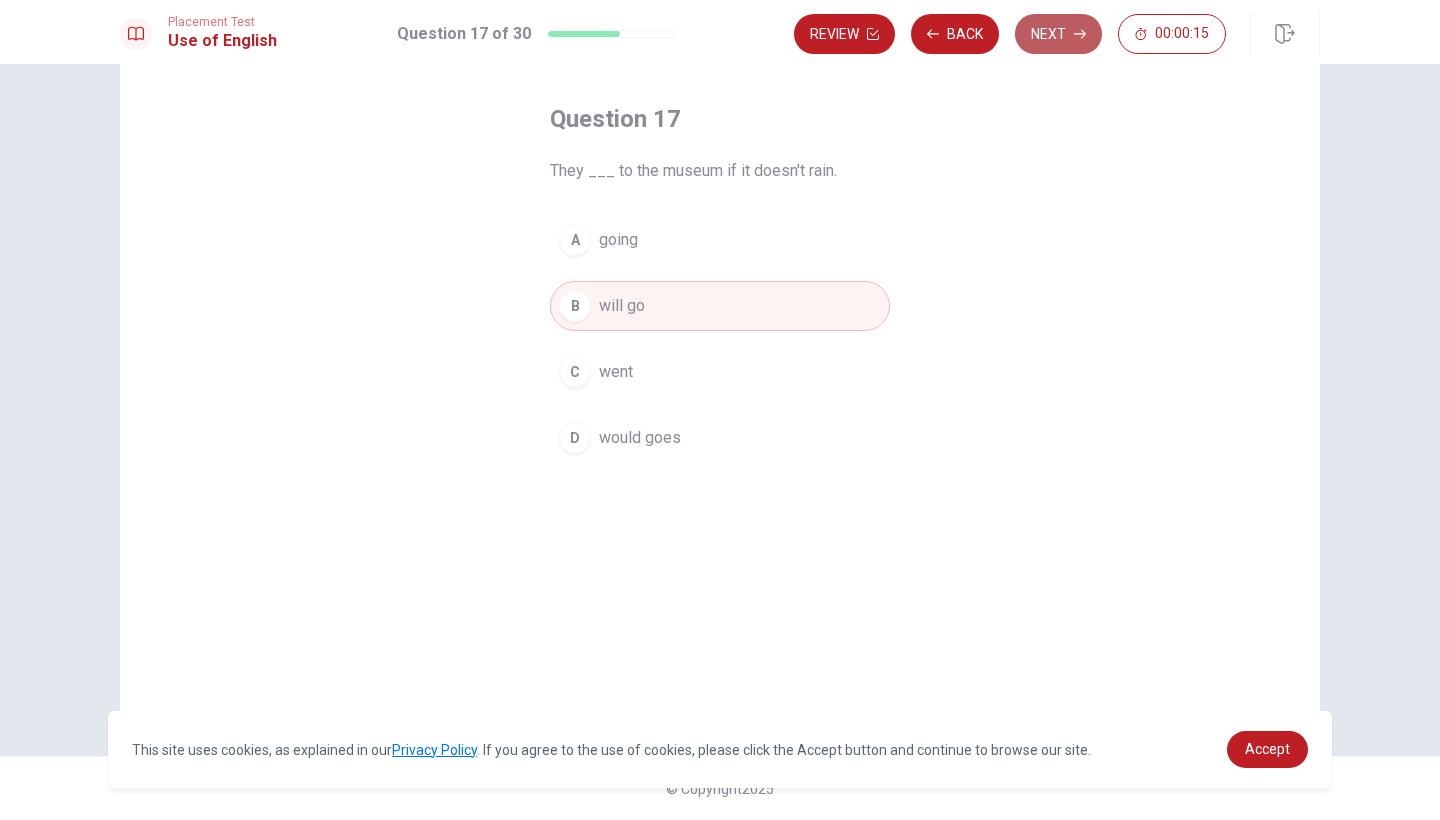 click on "Next" at bounding box center (1058, 34) 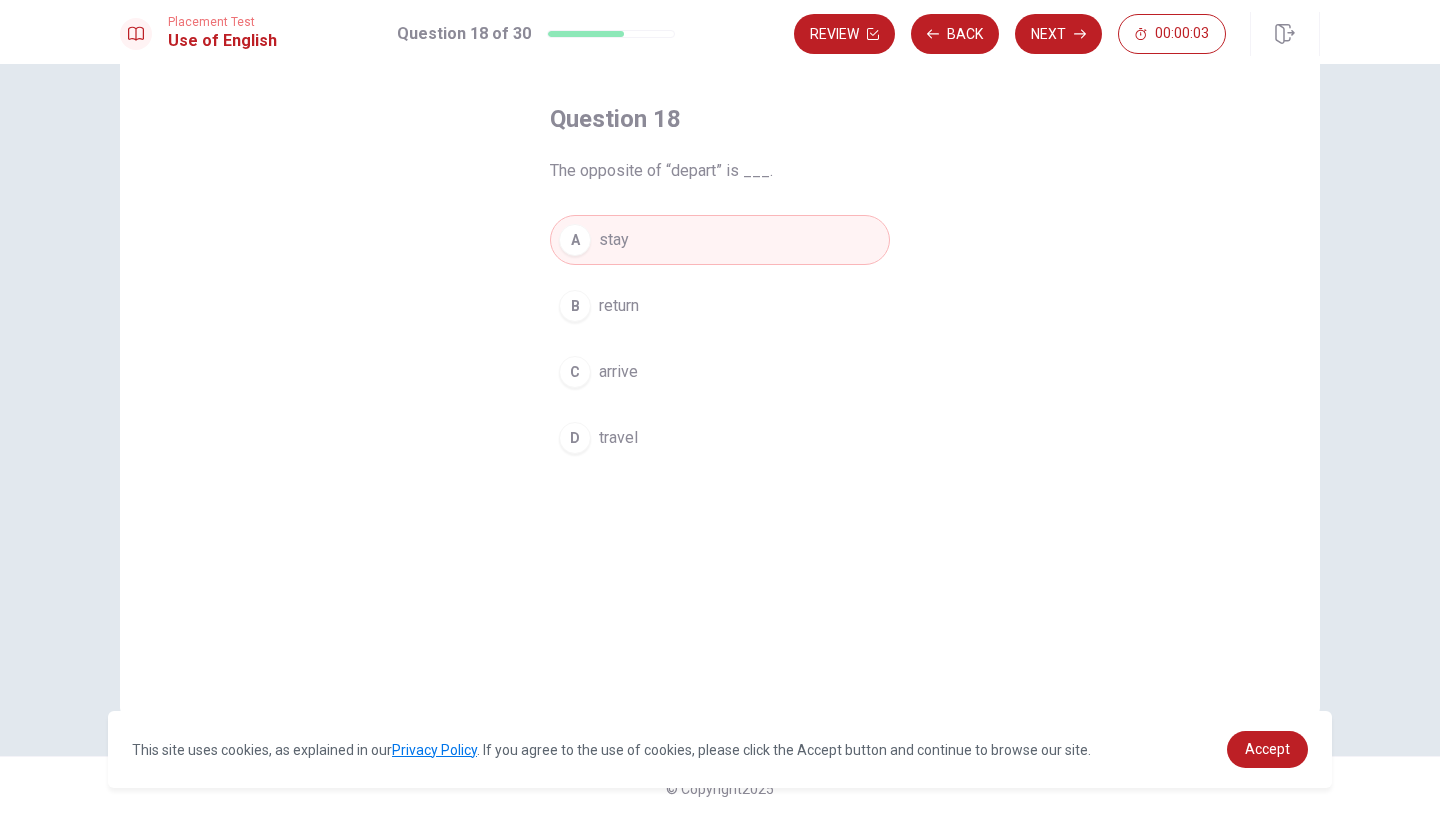 click on "return" at bounding box center (619, 306) 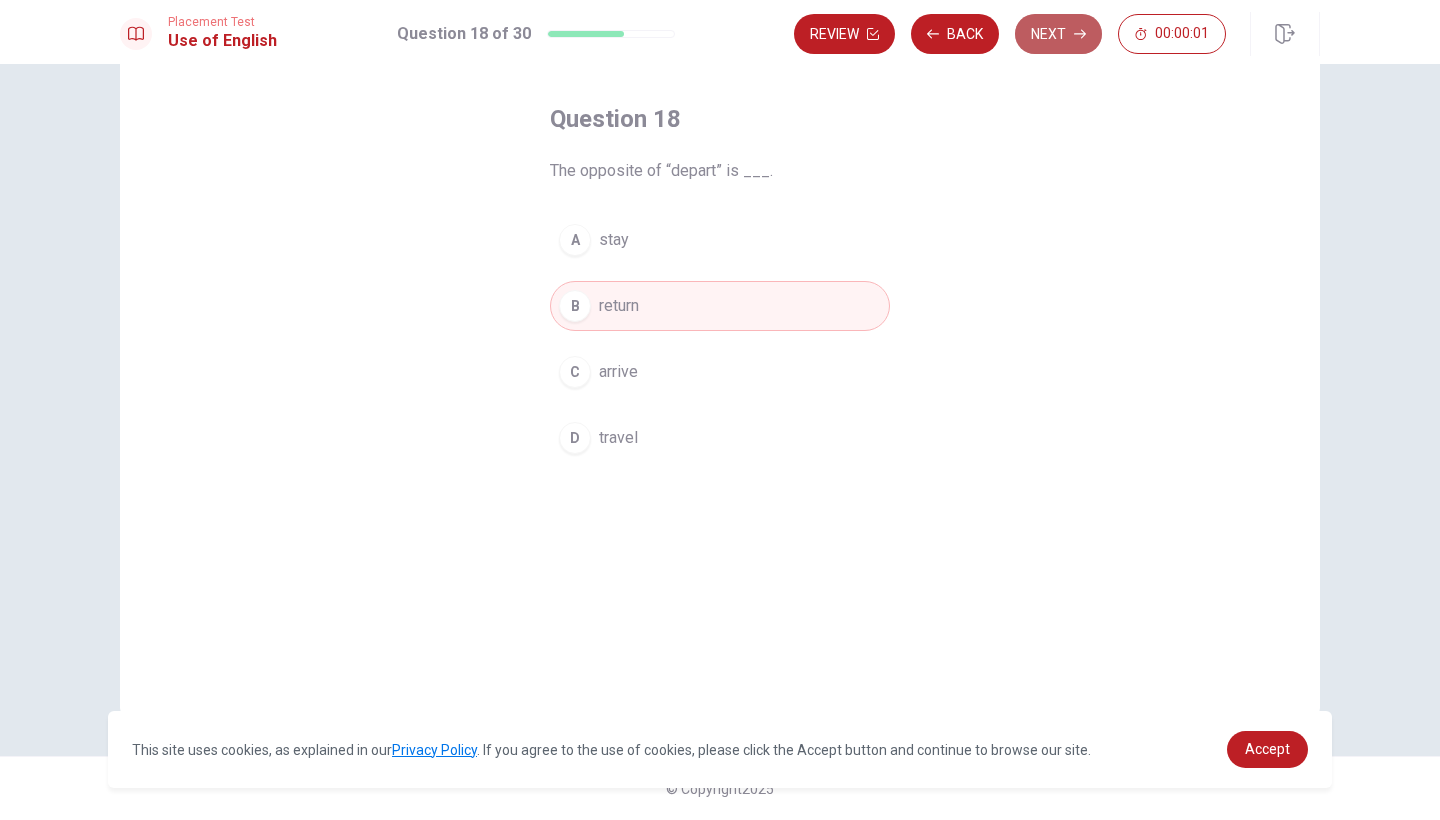 click on "Next" at bounding box center (1058, 34) 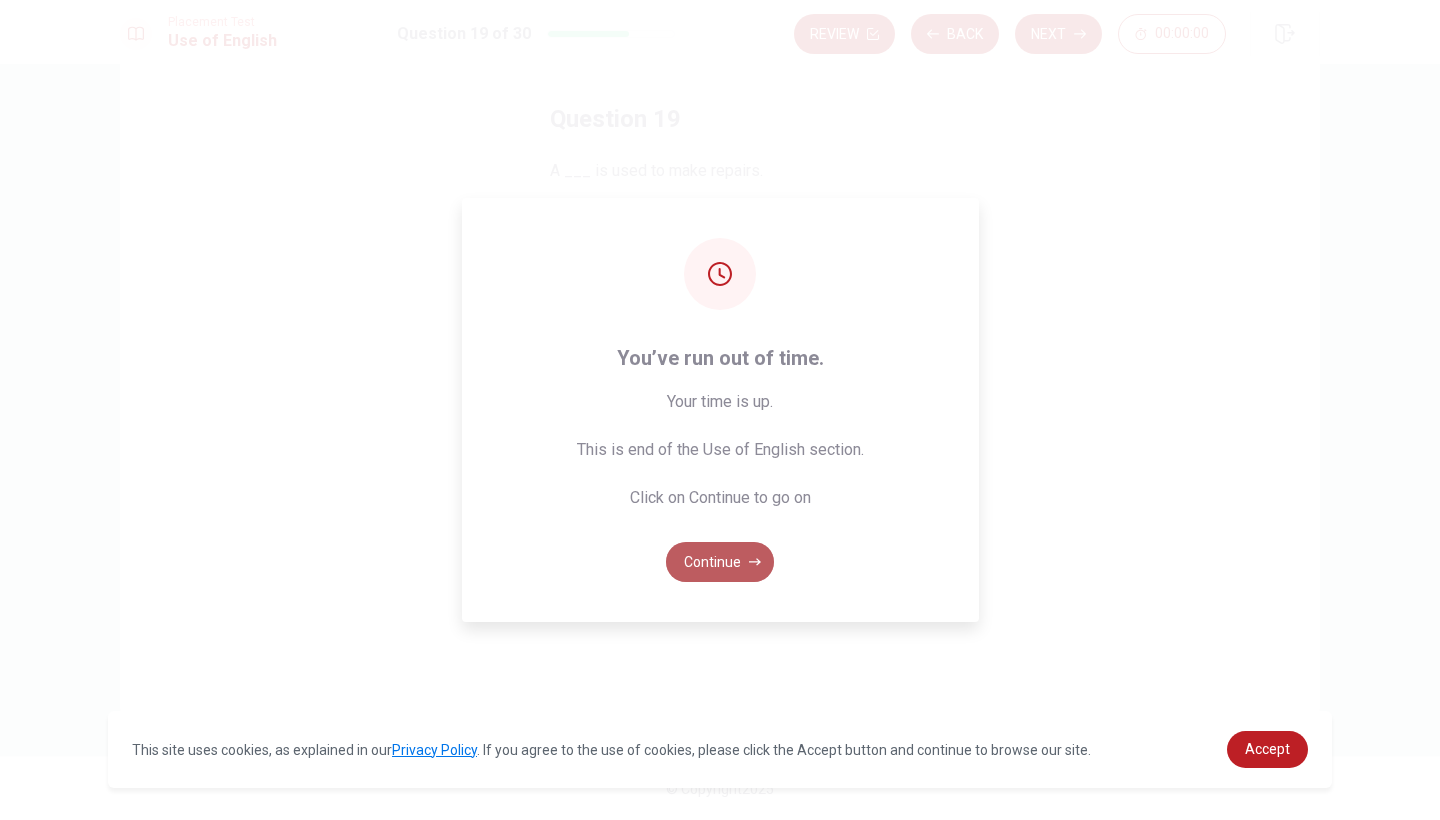 click 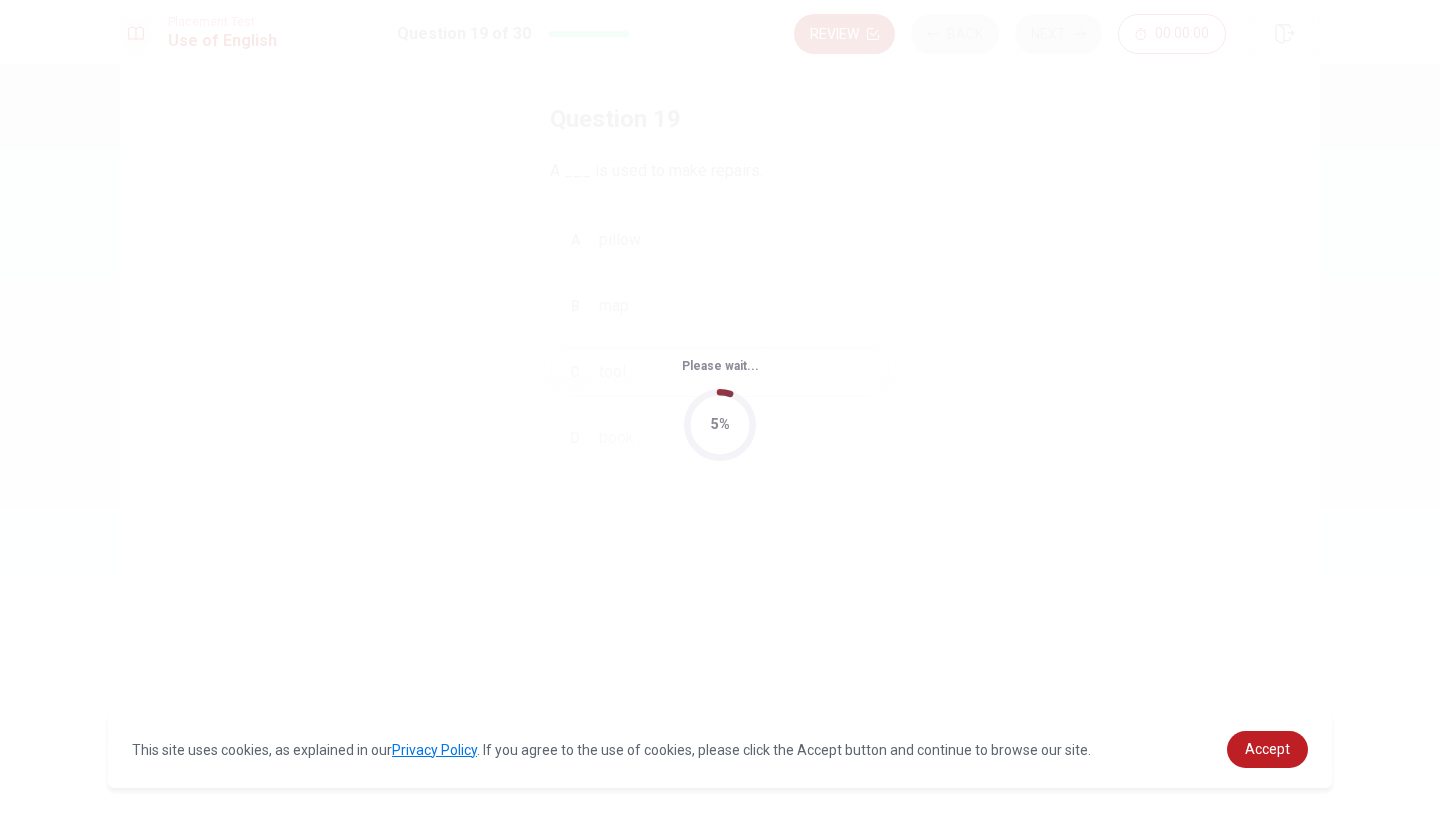 scroll, scrollTop: 0, scrollLeft: 0, axis: both 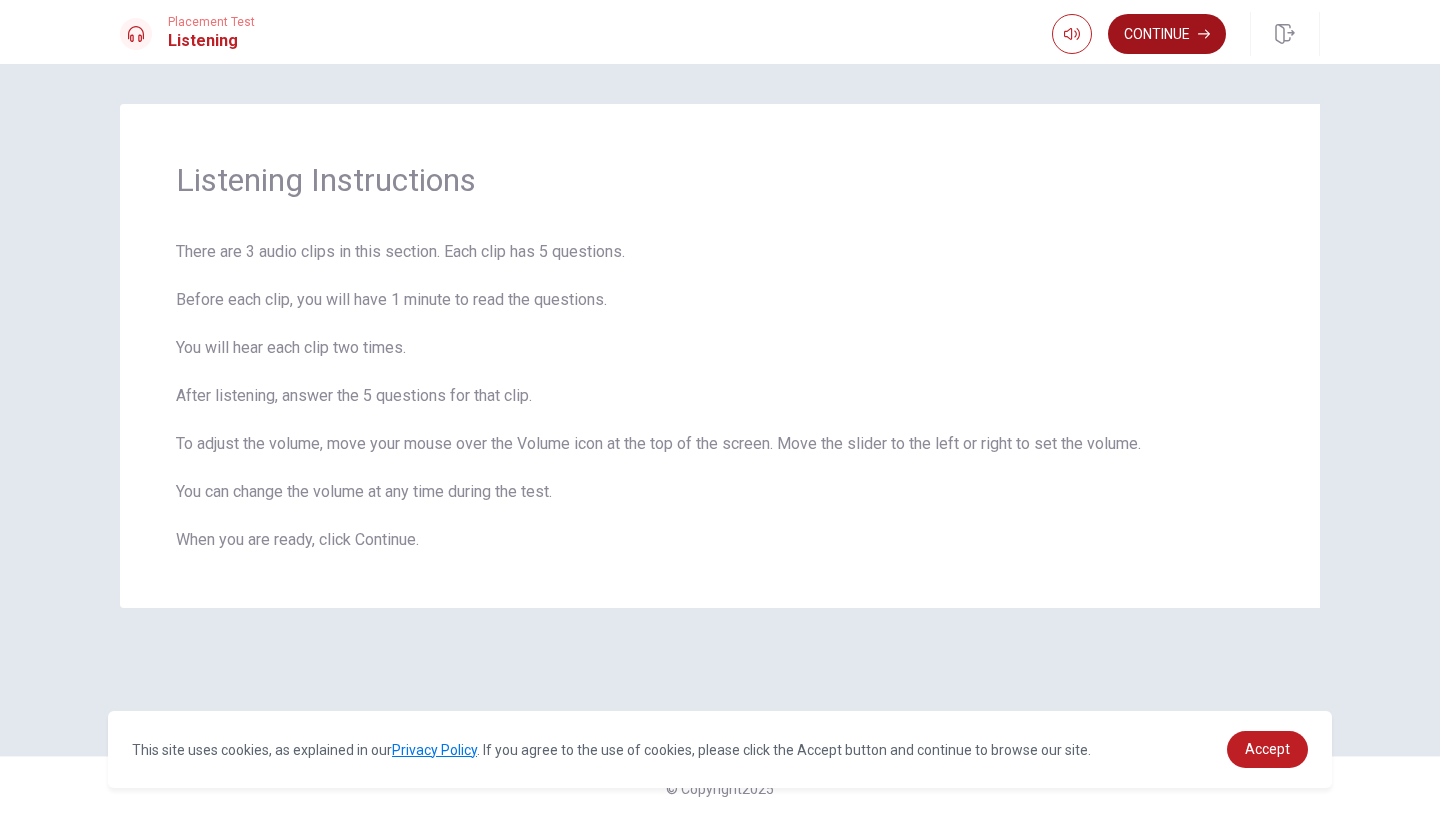 click on "Continue" at bounding box center (1167, 34) 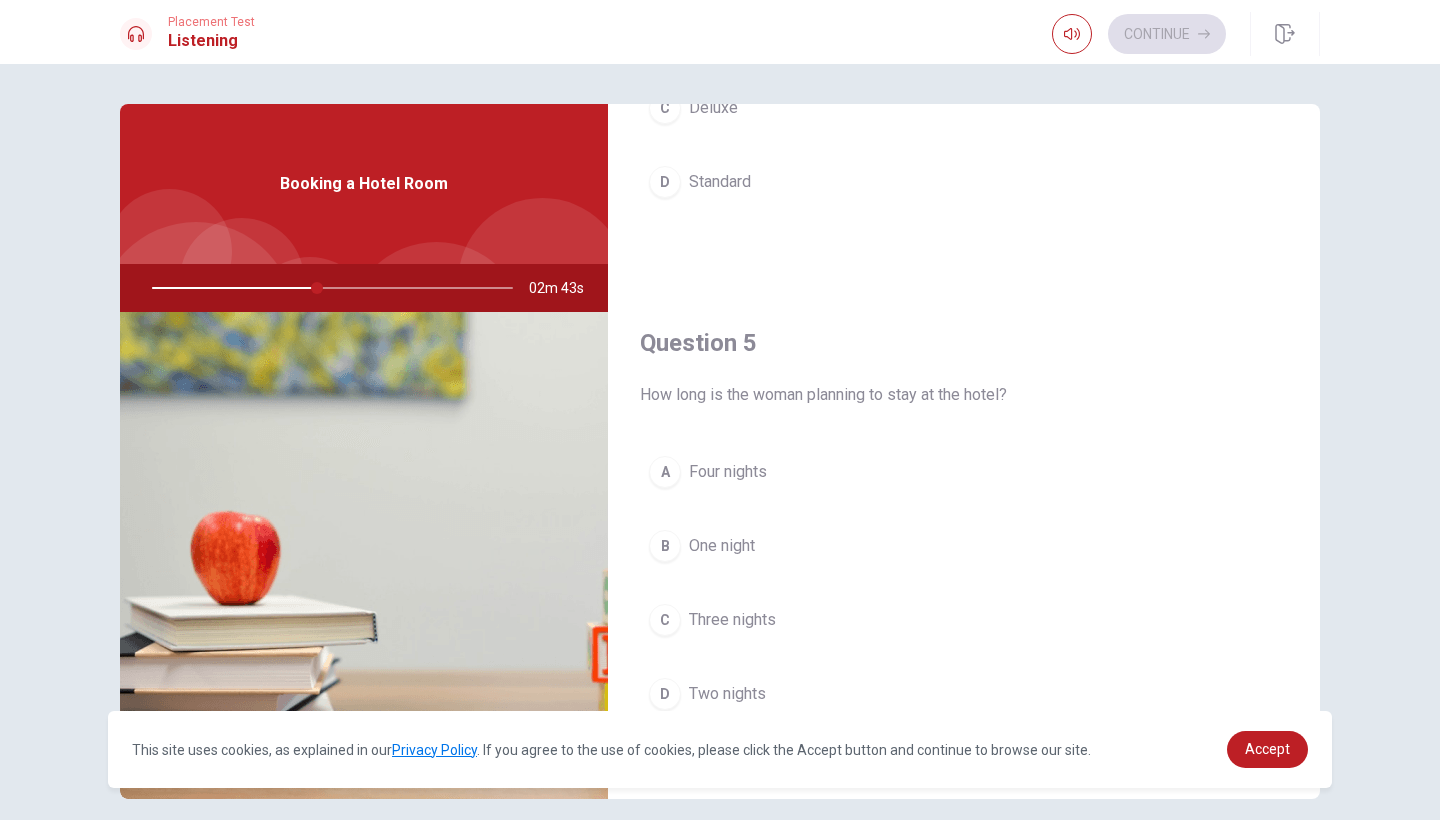 scroll, scrollTop: 1865, scrollLeft: 0, axis: vertical 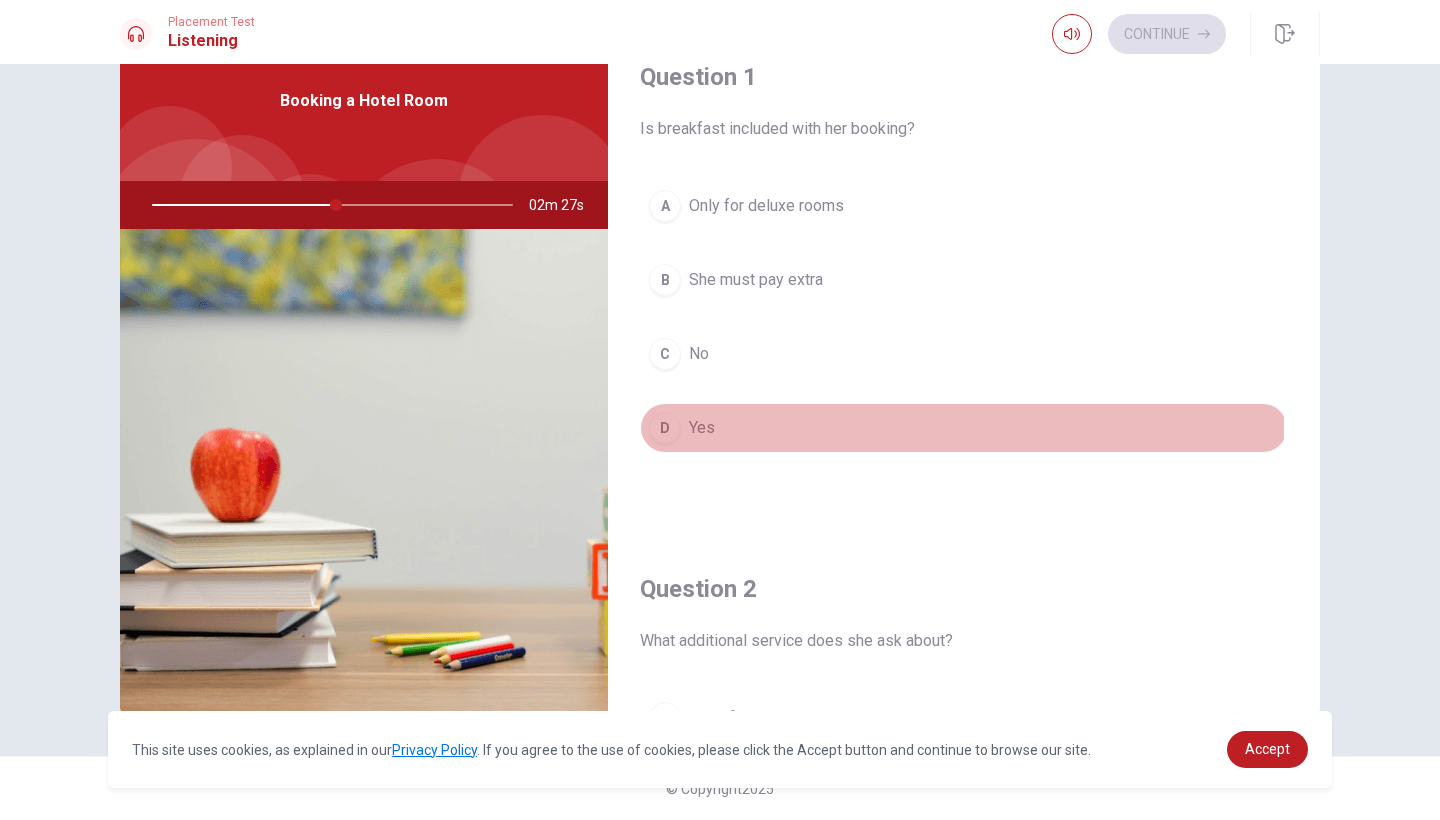 click on "D" at bounding box center [665, 428] 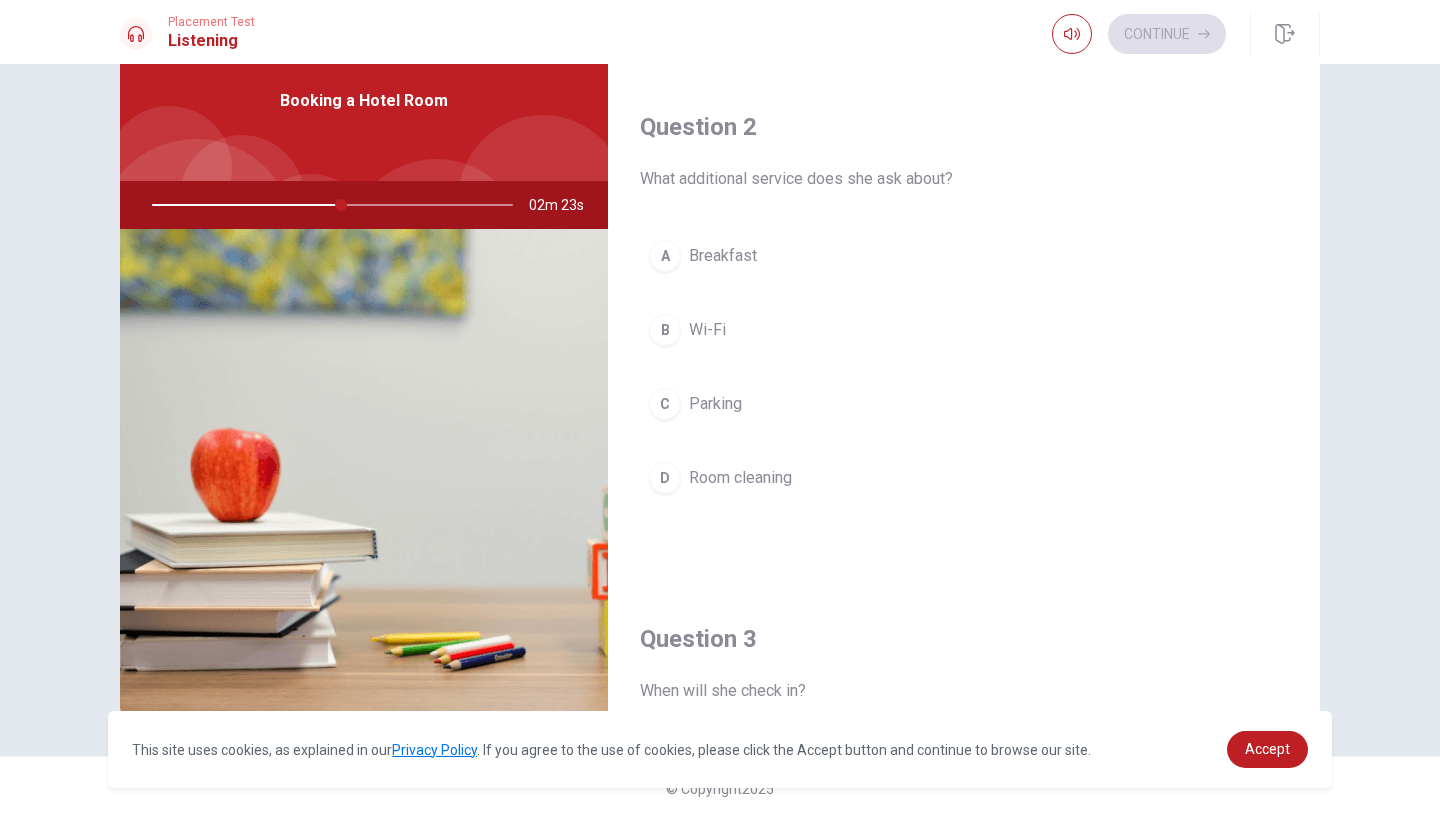 scroll, scrollTop: 490, scrollLeft: 0, axis: vertical 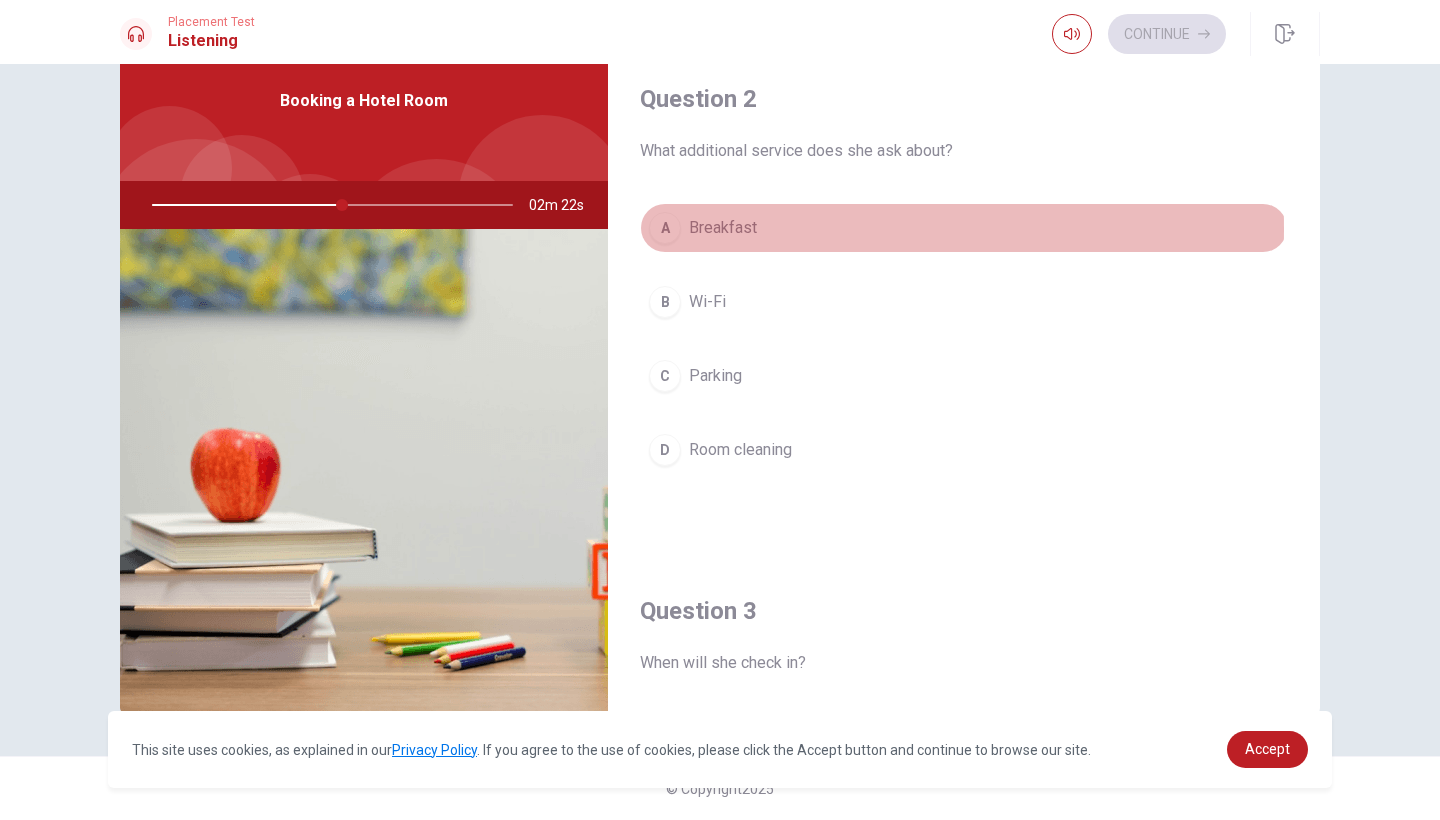 click on "A" at bounding box center [665, 228] 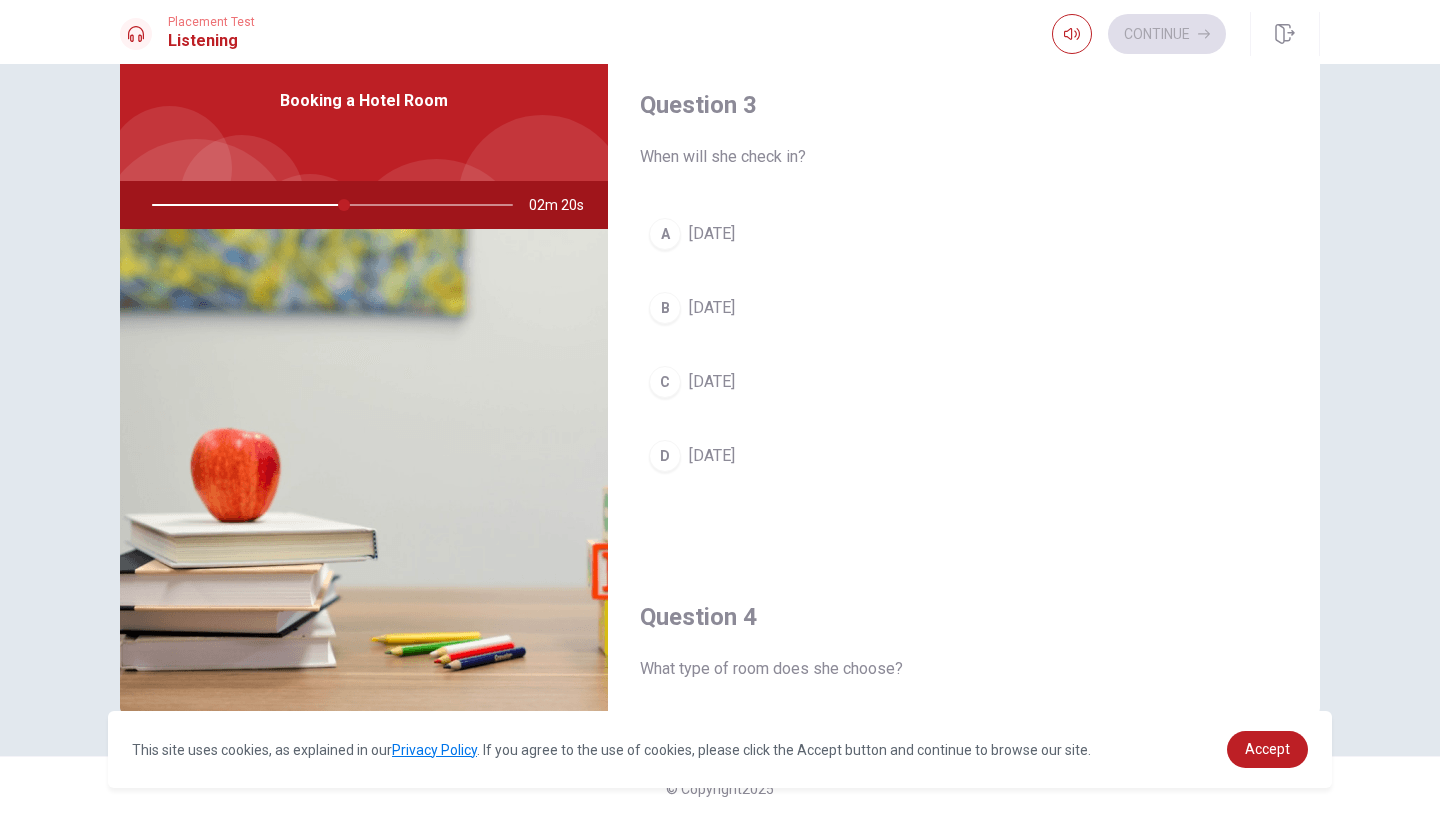 scroll, scrollTop: 1001, scrollLeft: 0, axis: vertical 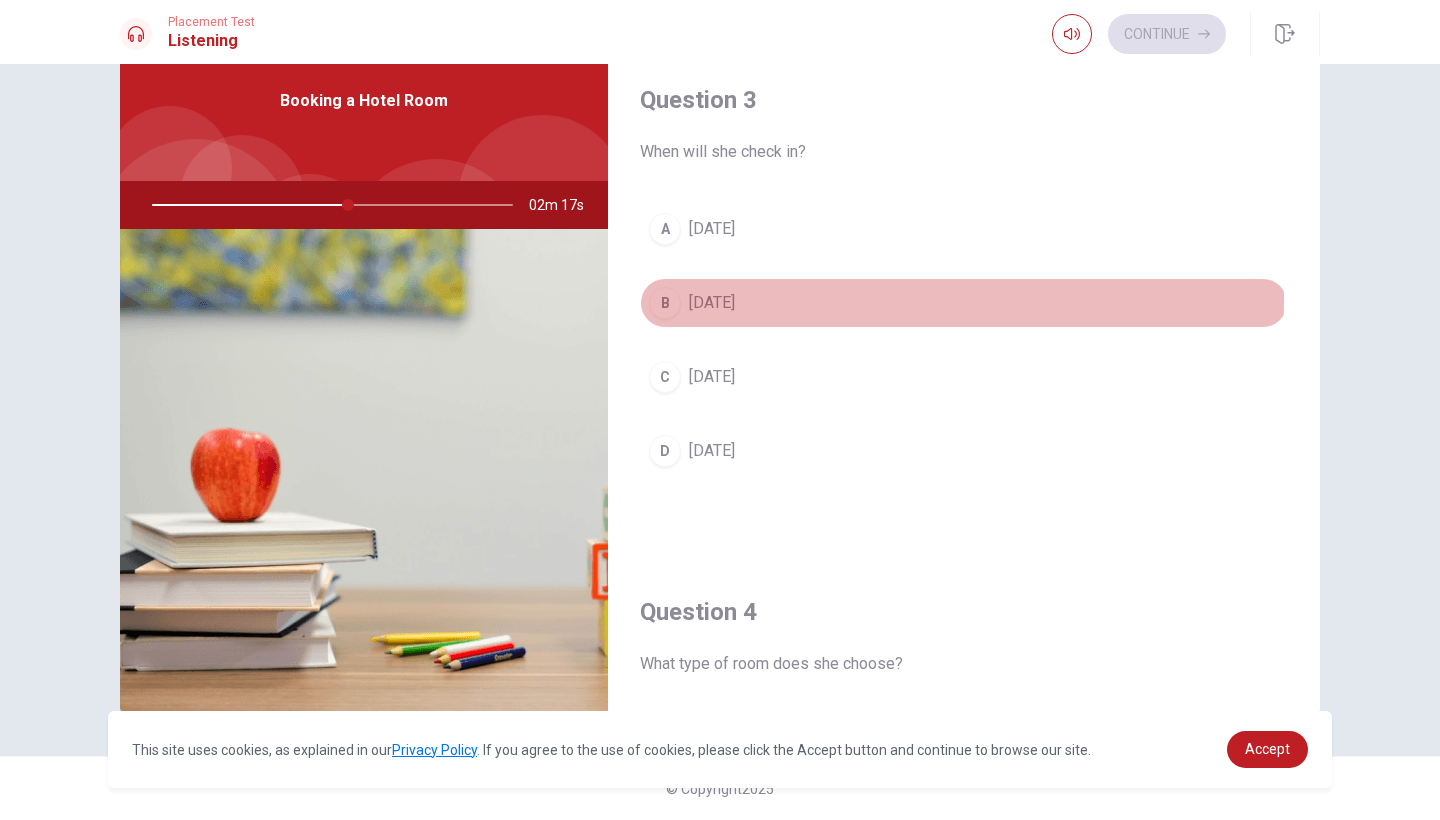 click on "B" at bounding box center [665, 303] 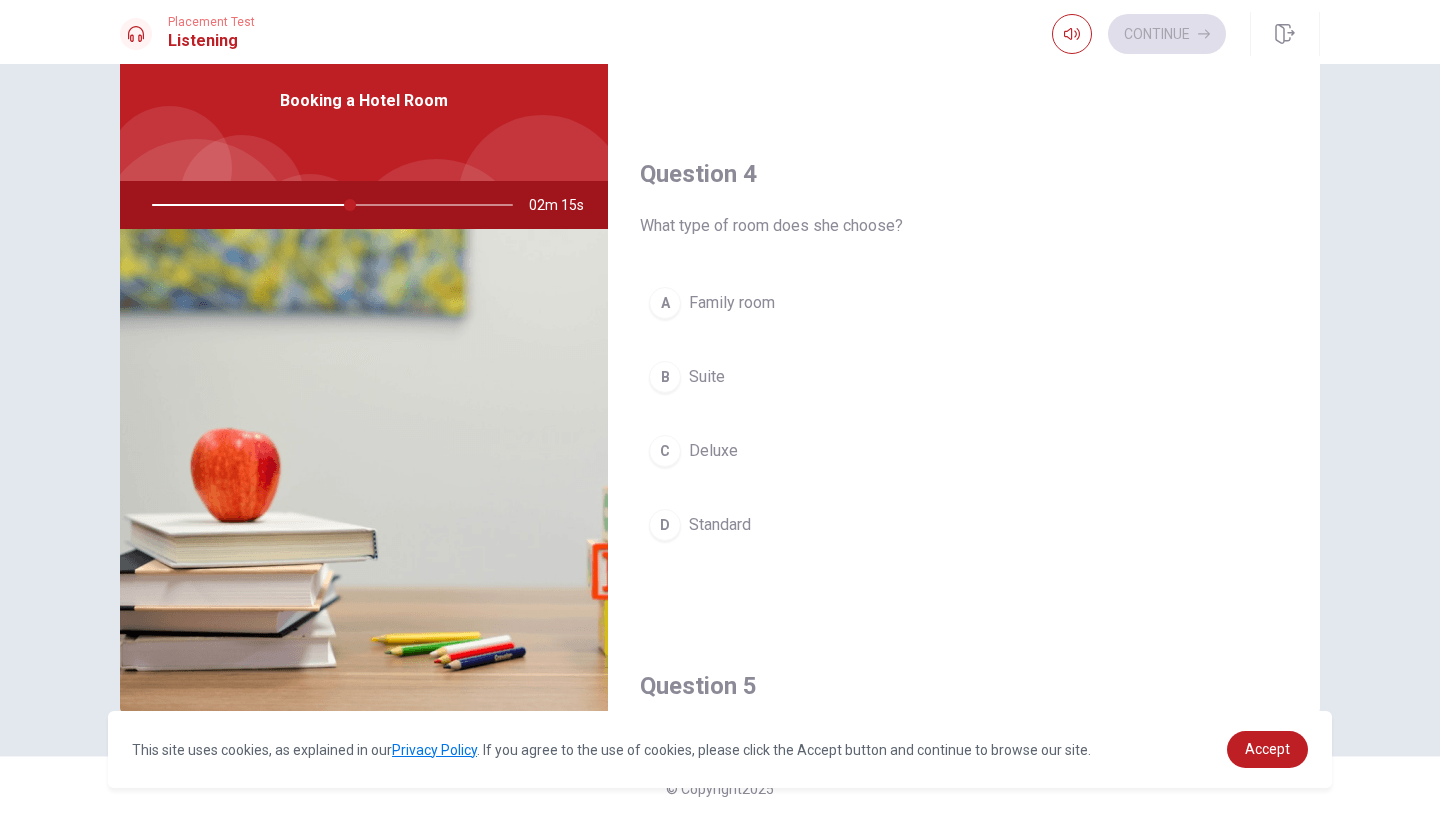 scroll, scrollTop: 1446, scrollLeft: 0, axis: vertical 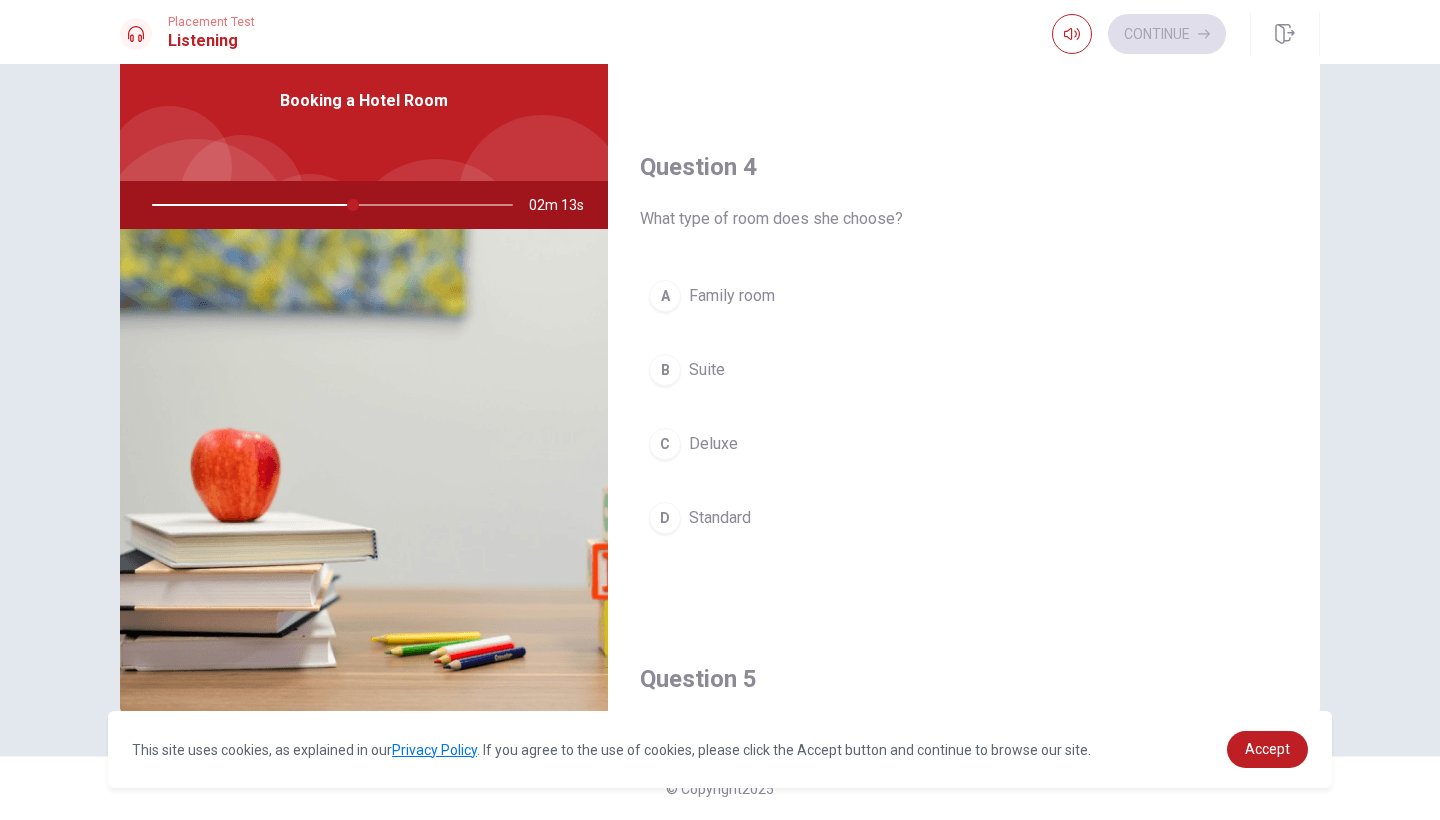 click on "D" at bounding box center (665, 518) 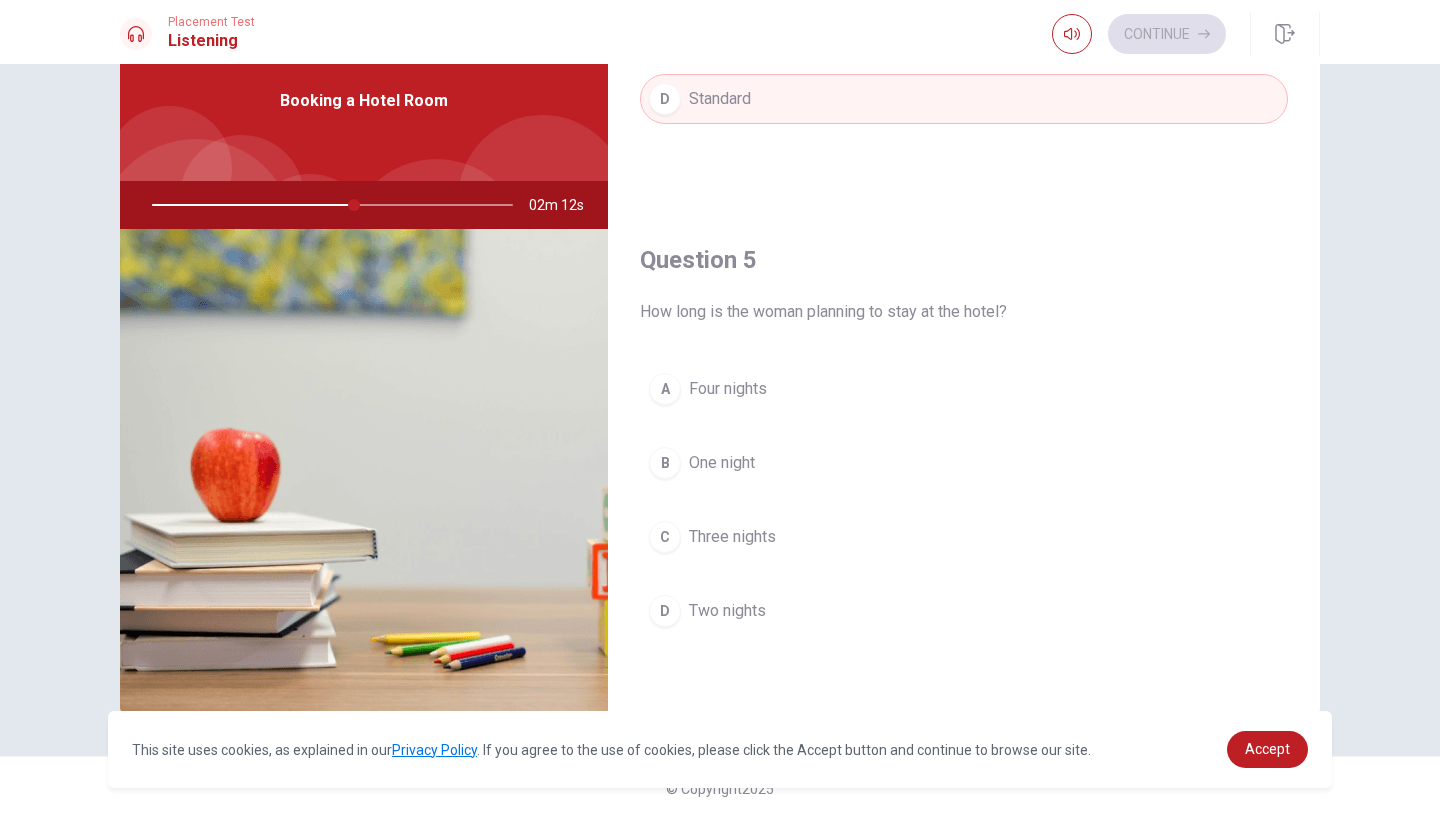 scroll, scrollTop: 1865, scrollLeft: 0, axis: vertical 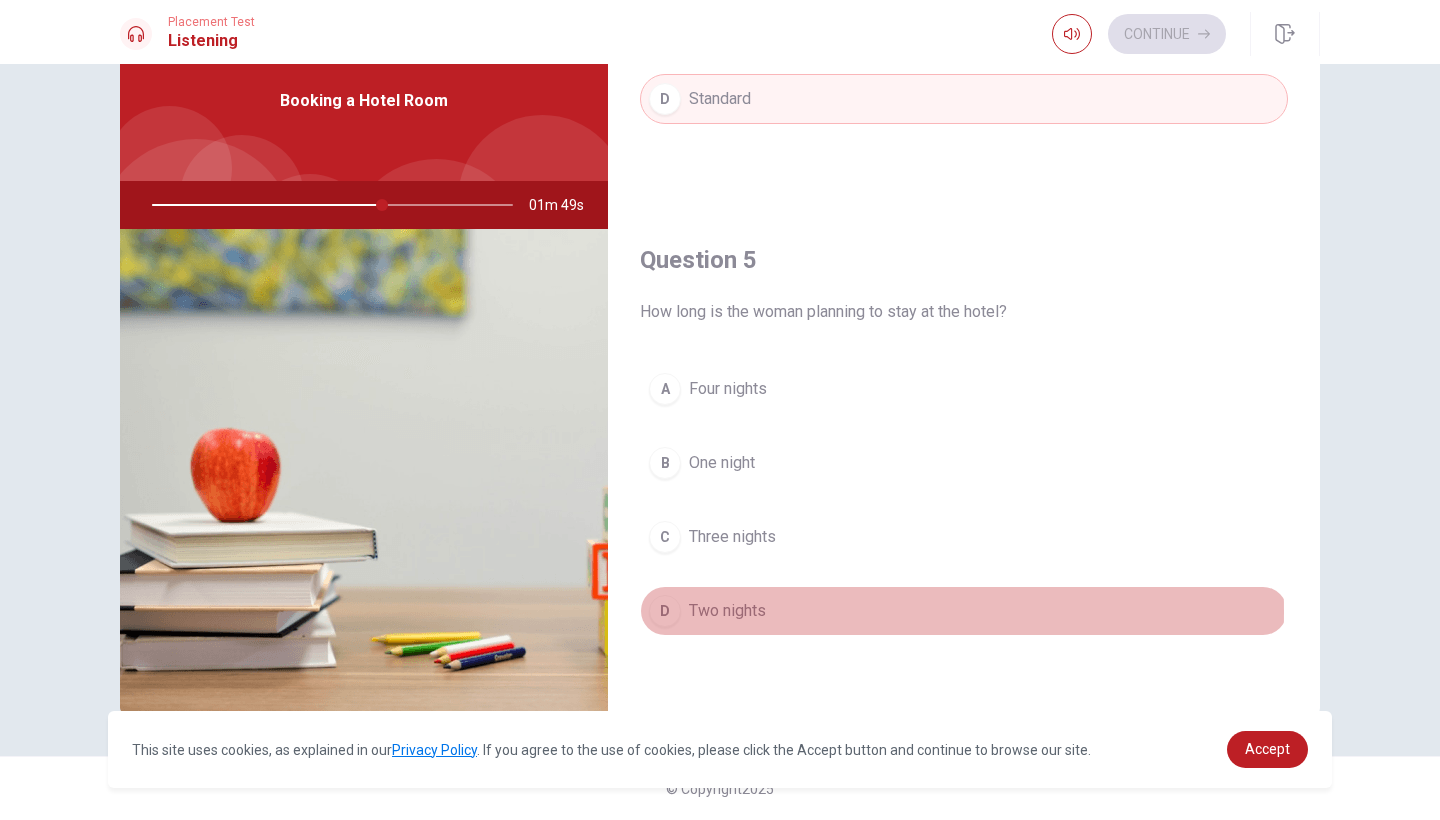 click on "D" at bounding box center (665, 611) 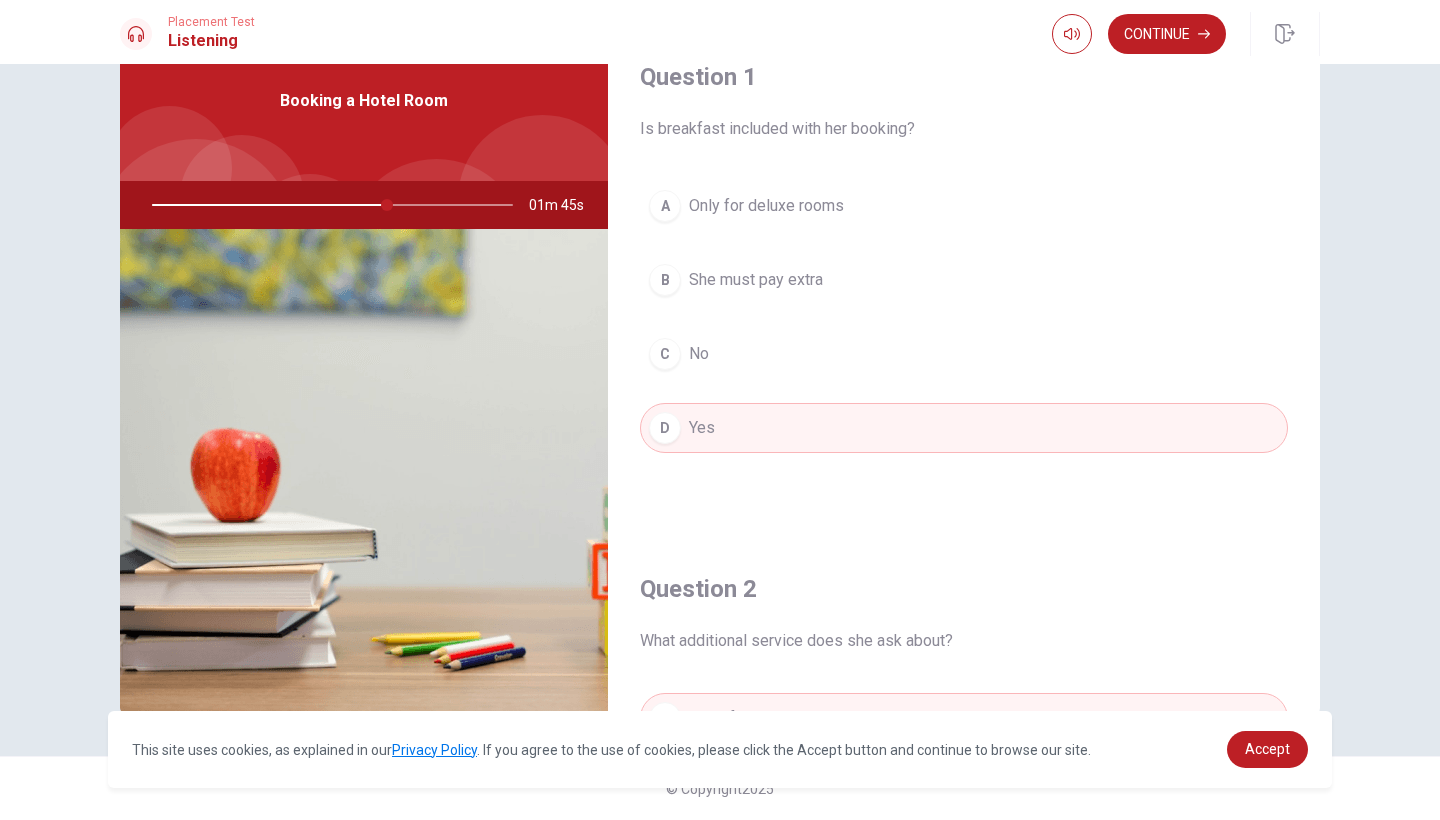 scroll, scrollTop: 0, scrollLeft: 0, axis: both 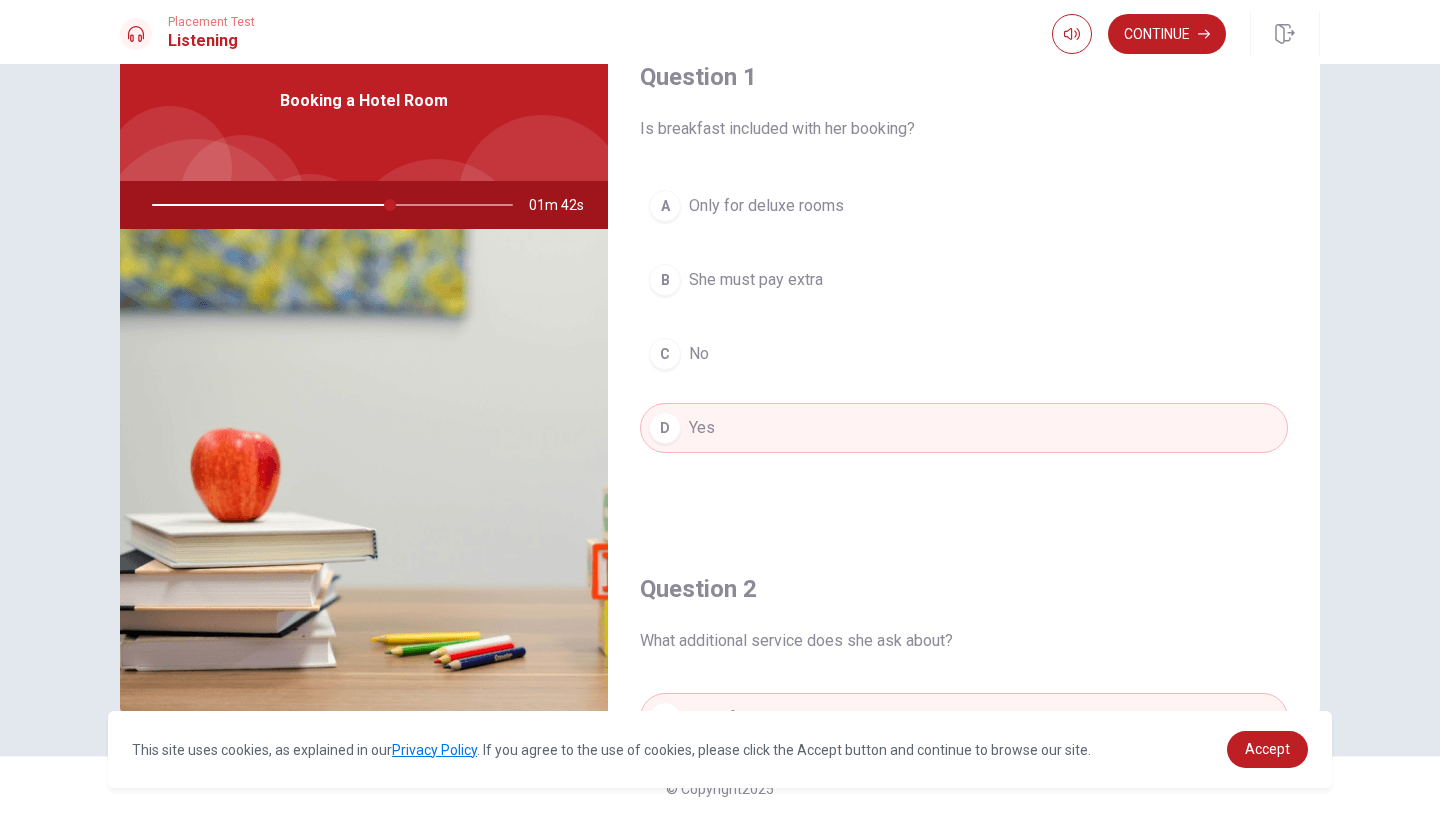 click at bounding box center [328, 205] 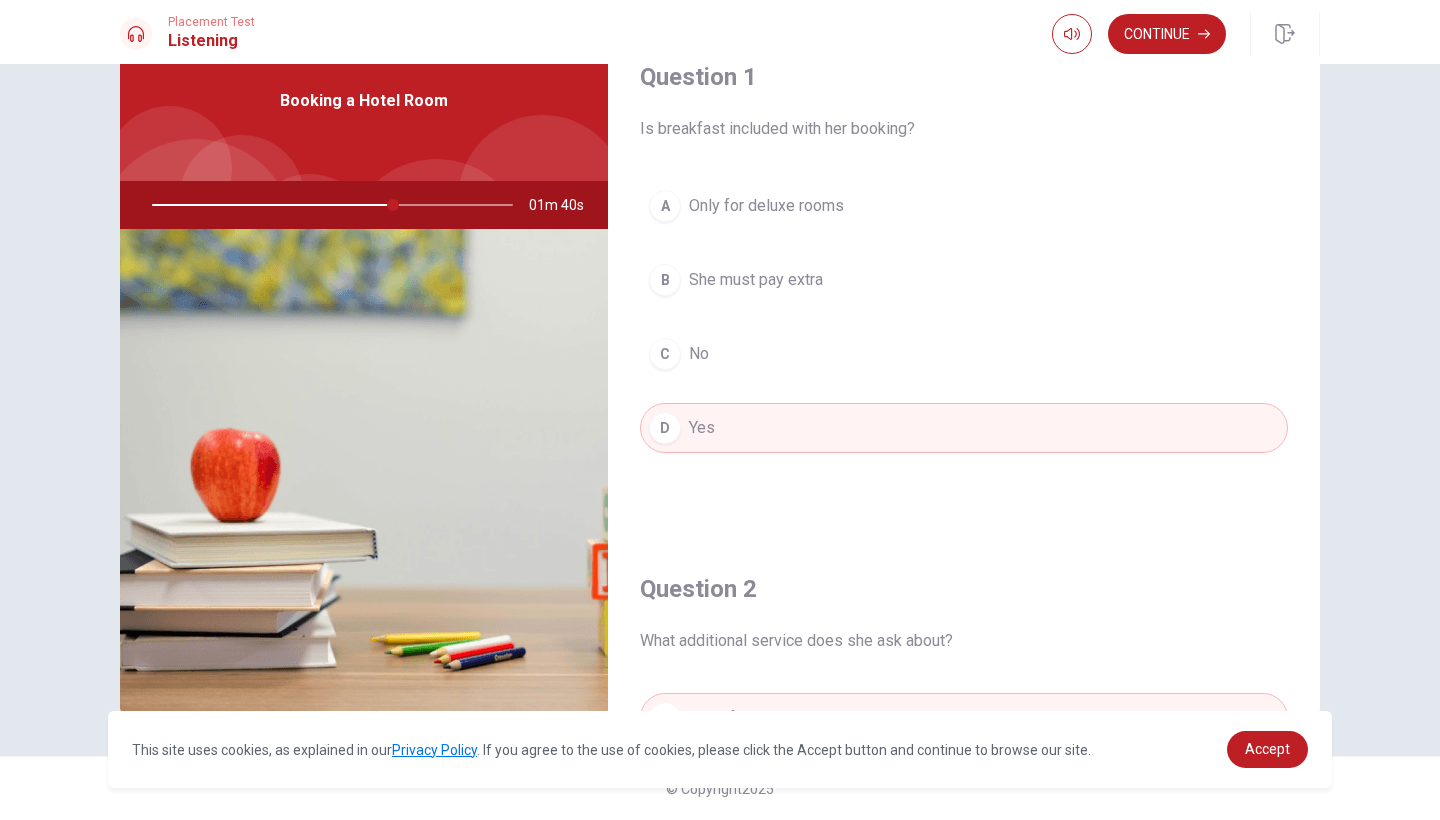 drag, startPoint x: 387, startPoint y: 204, endPoint x: 354, endPoint y: 206, distance: 33.06055 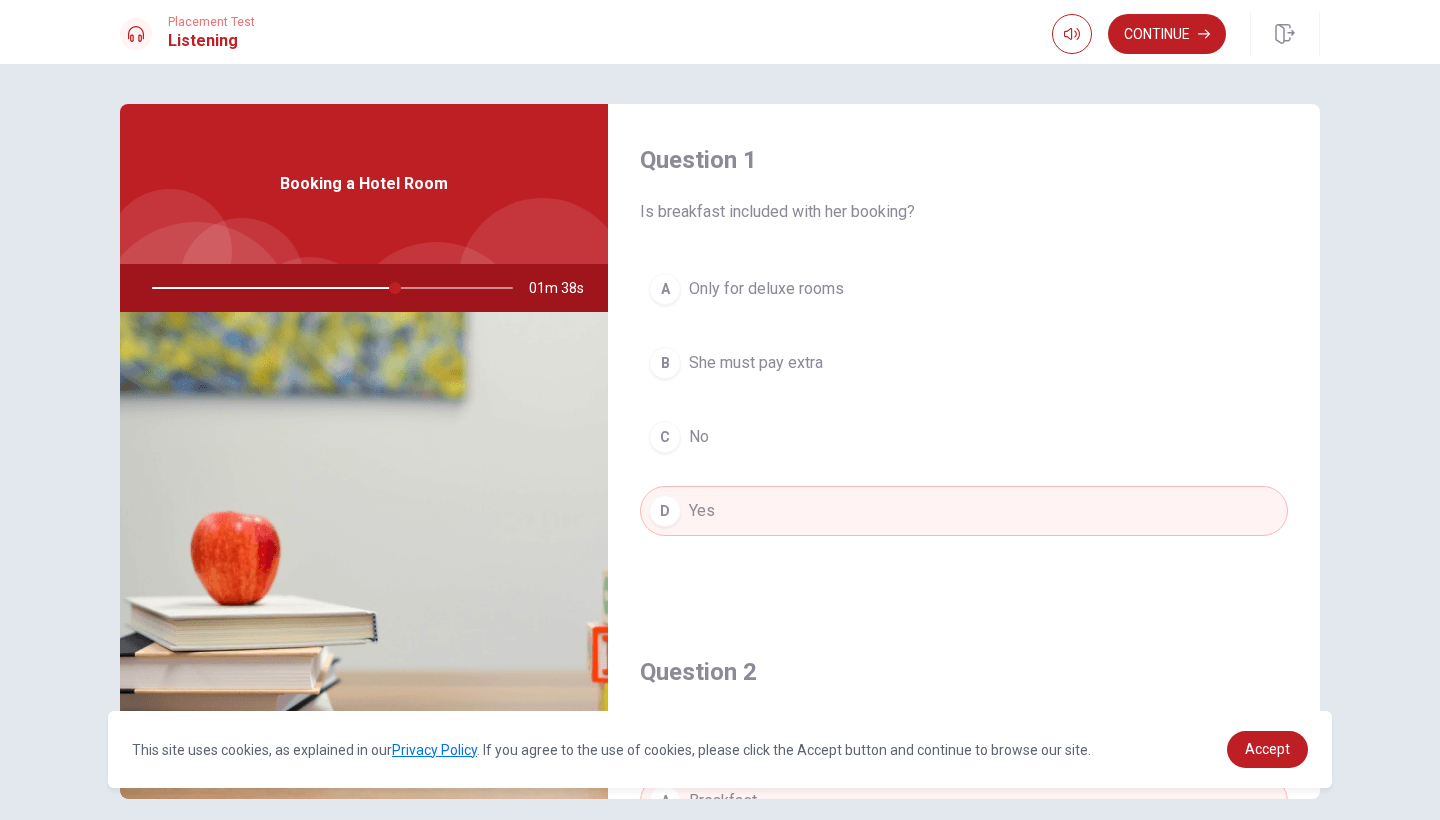 scroll, scrollTop: 0, scrollLeft: 0, axis: both 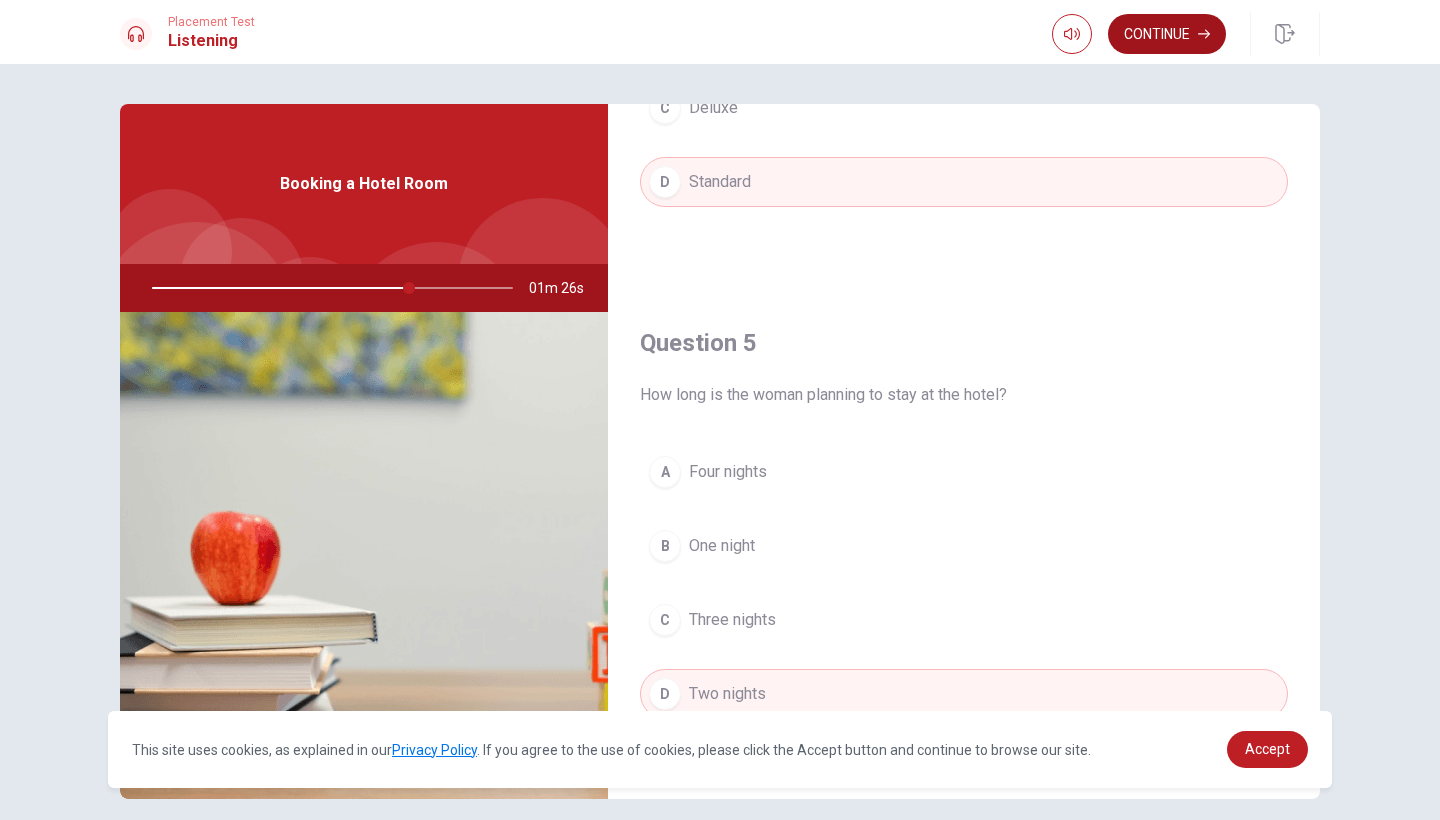 click on "Continue" at bounding box center (1167, 34) 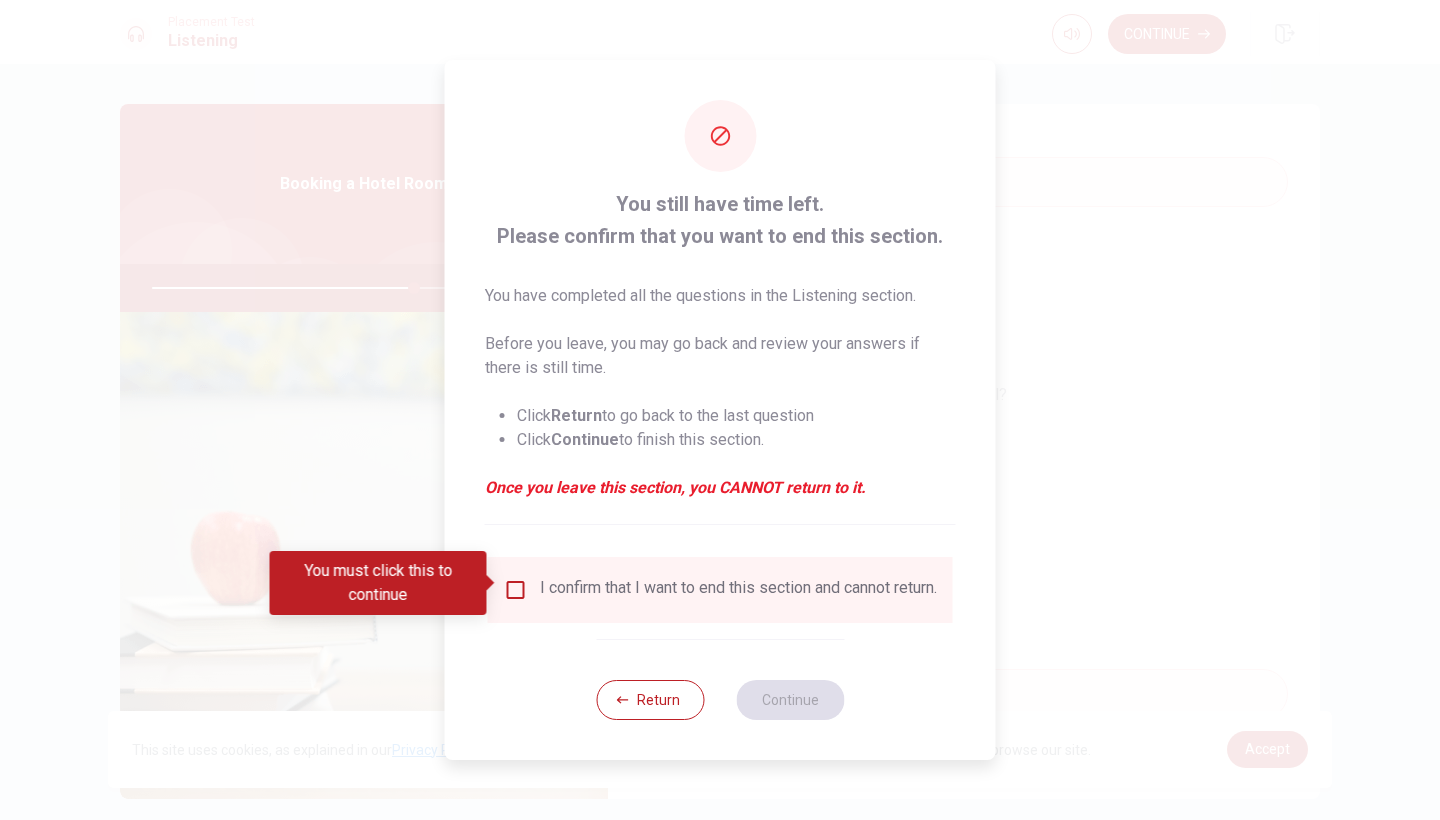 click at bounding box center [516, 590] 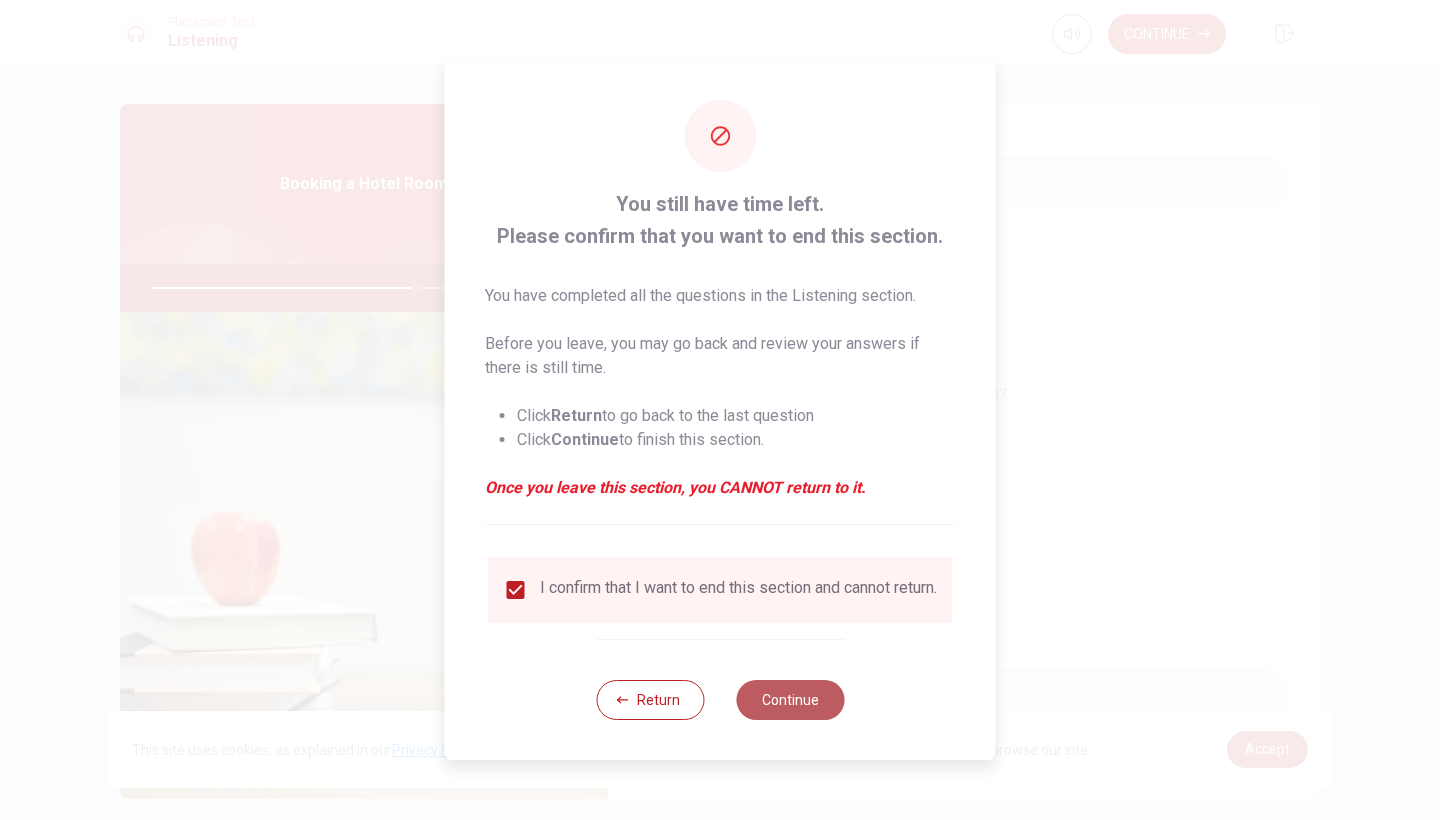 click on "Continue" at bounding box center [790, 700] 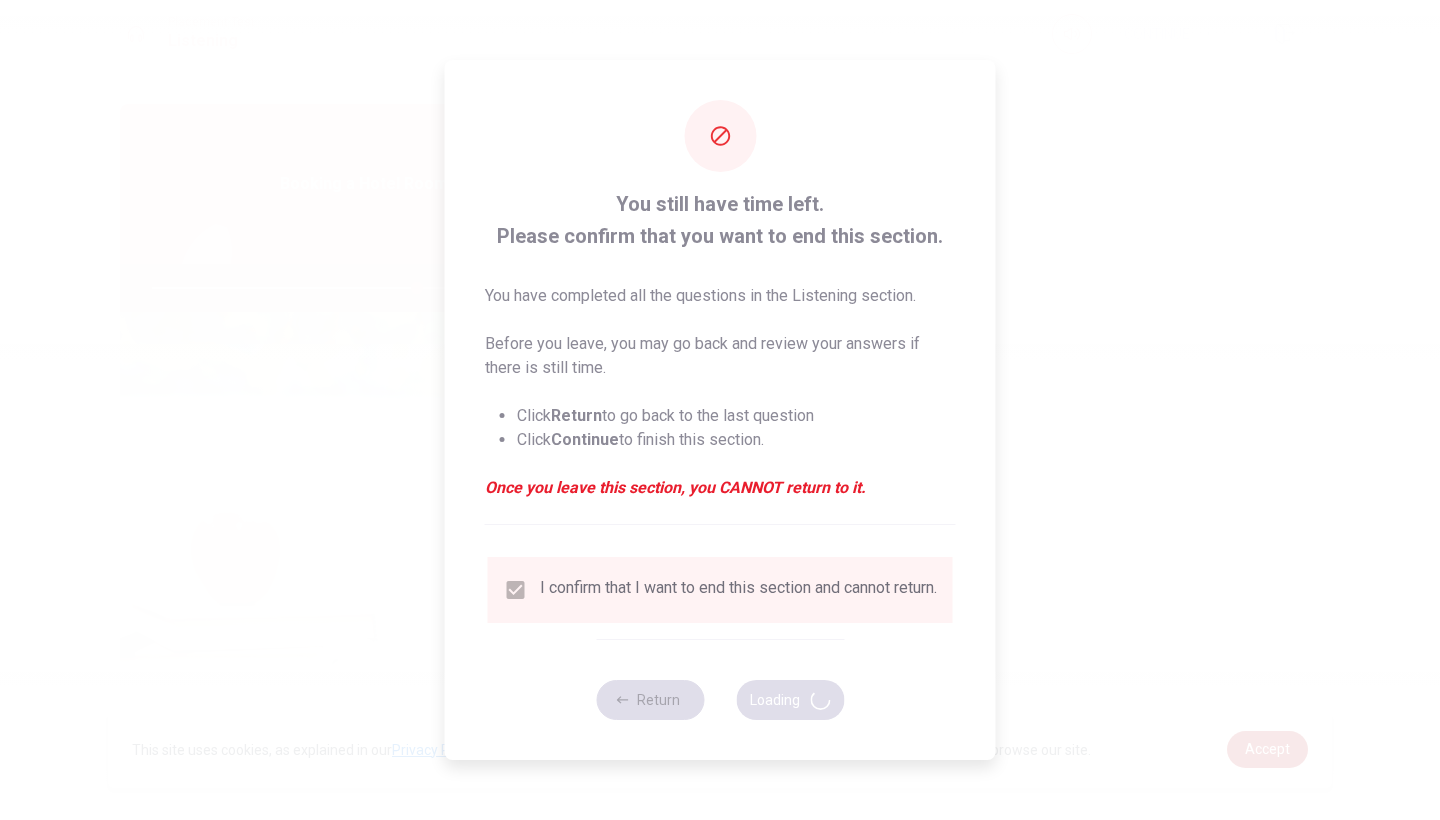 type on "74" 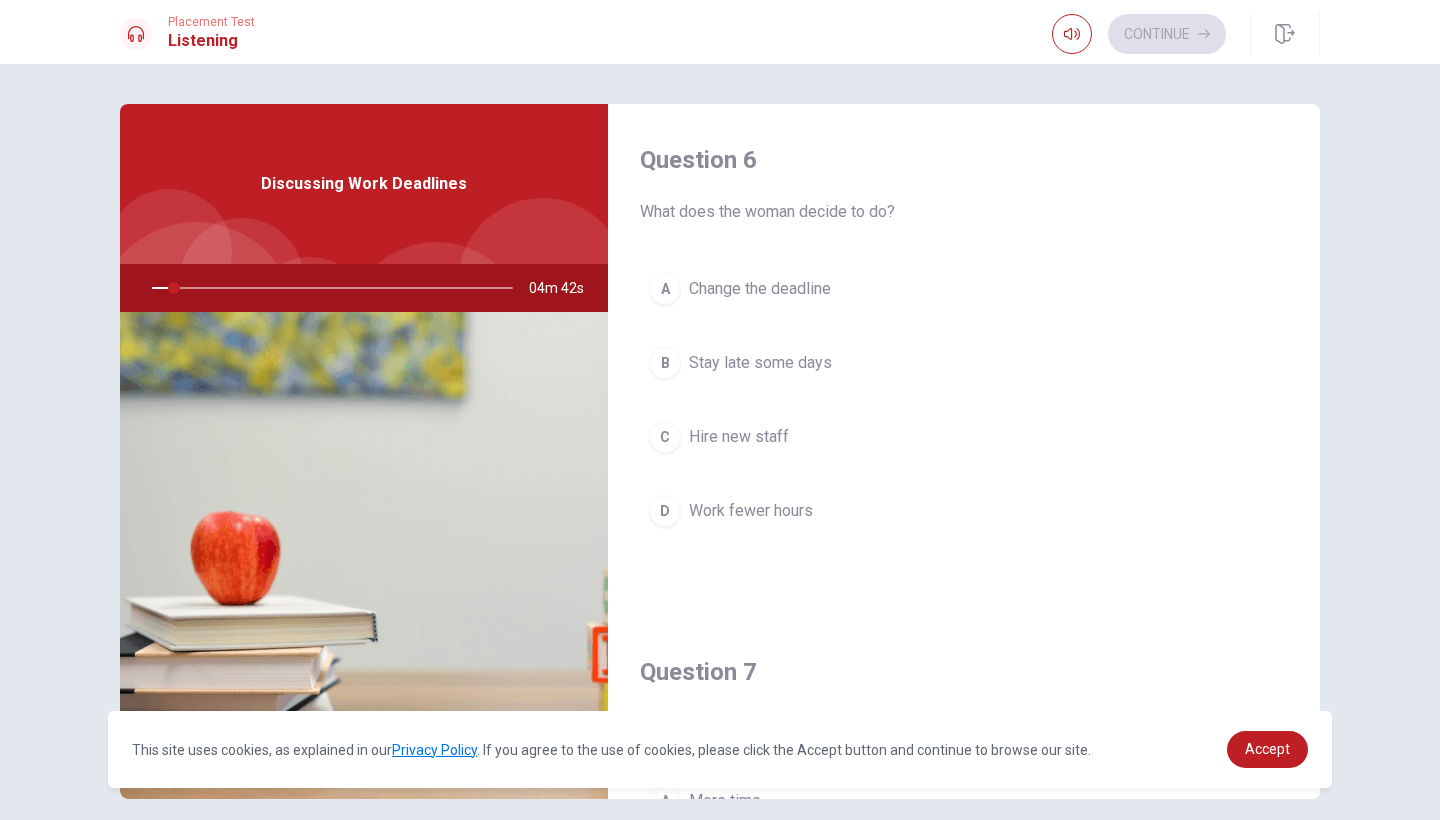 scroll, scrollTop: 0, scrollLeft: 0, axis: both 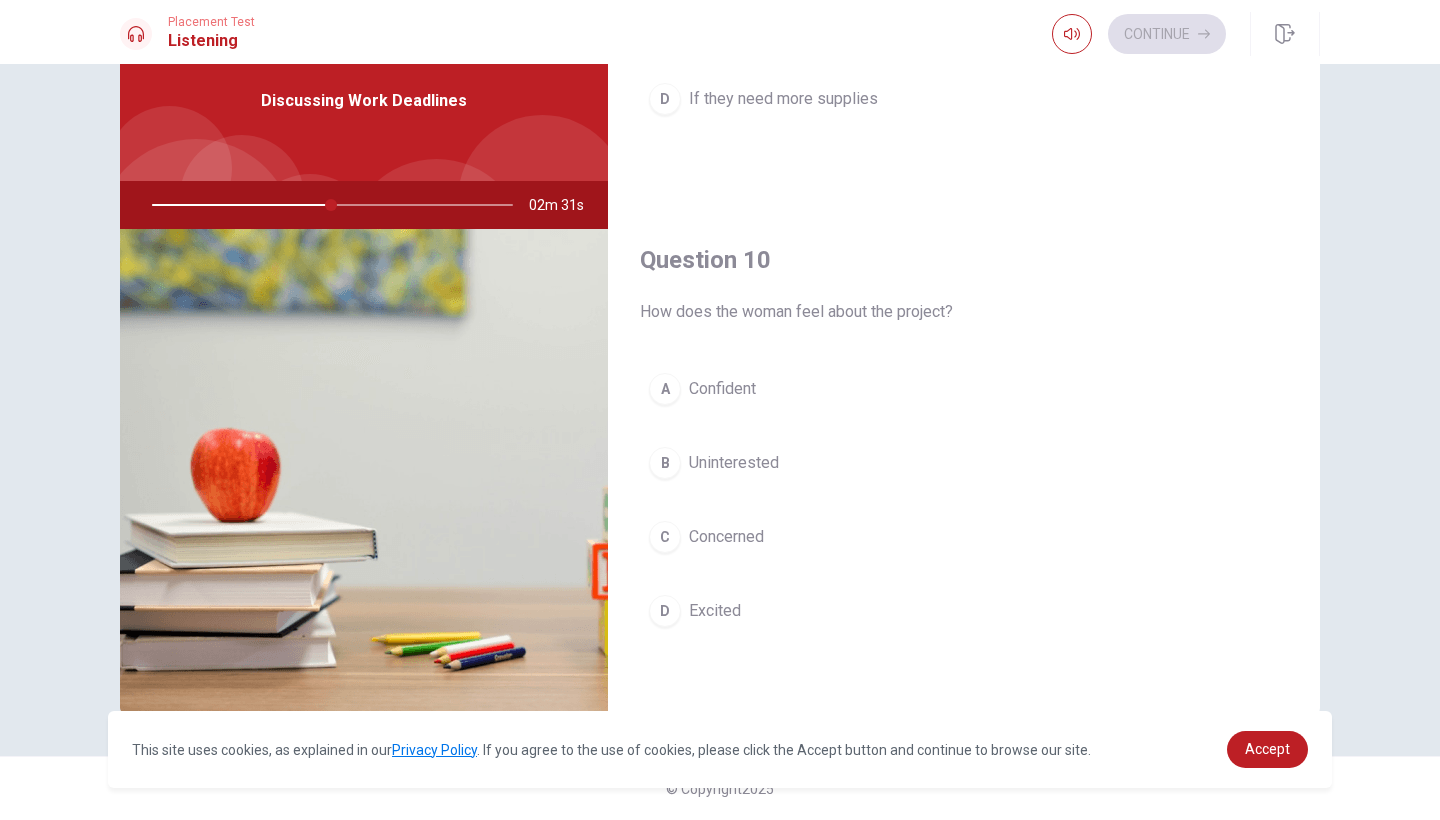 click on "C" at bounding box center (665, 537) 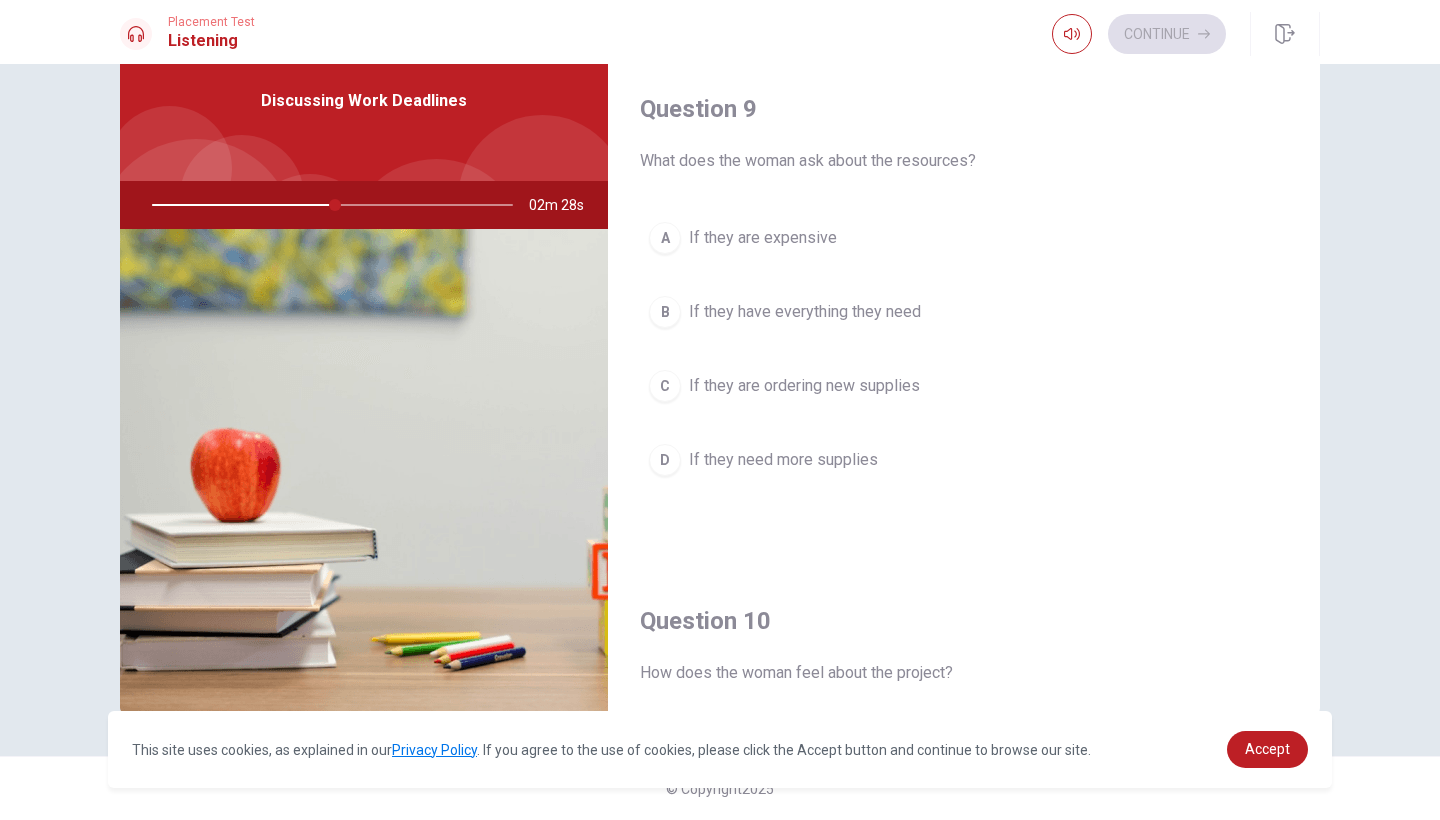scroll, scrollTop: 1497, scrollLeft: 0, axis: vertical 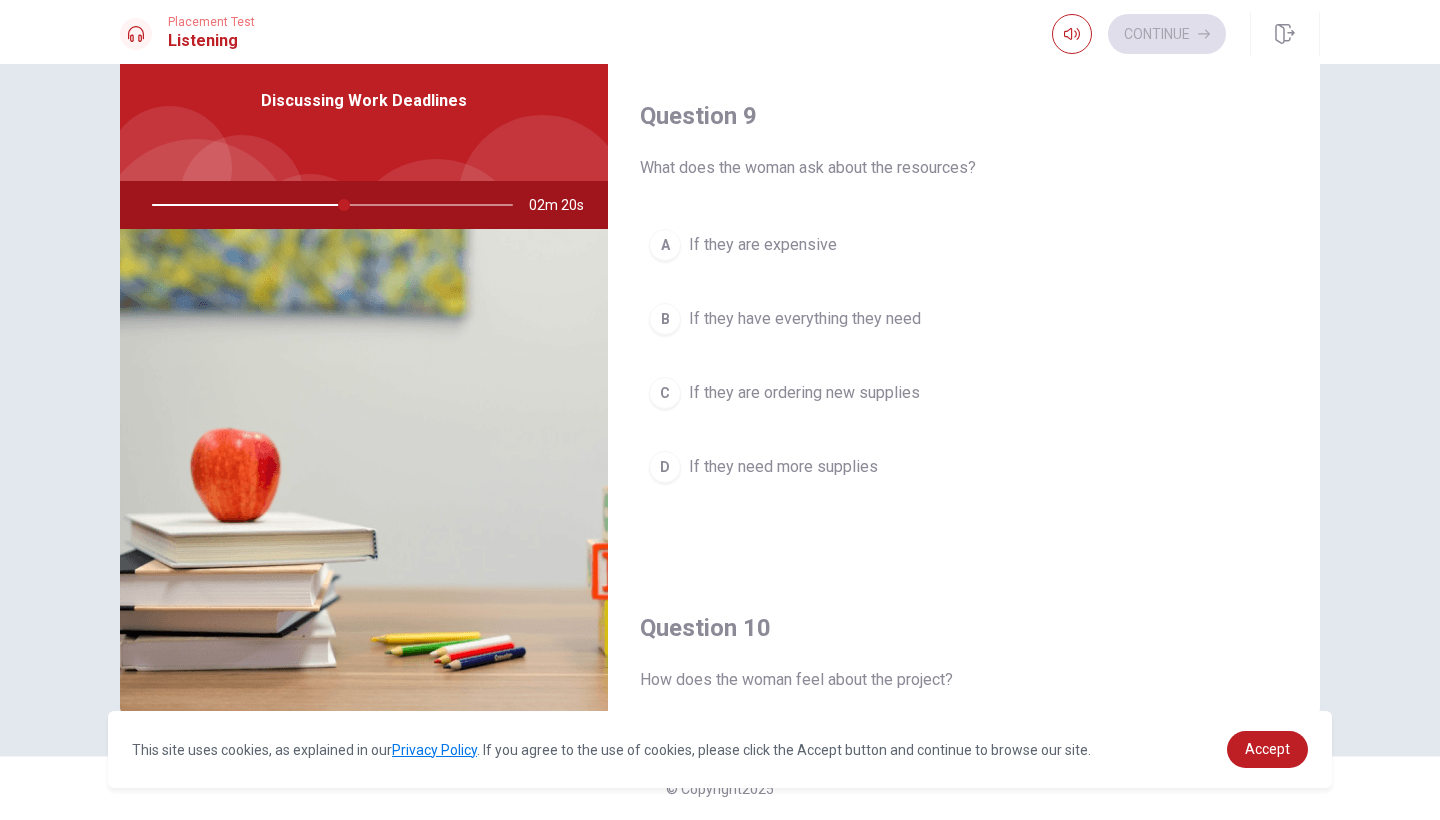 click on "C" at bounding box center [665, 393] 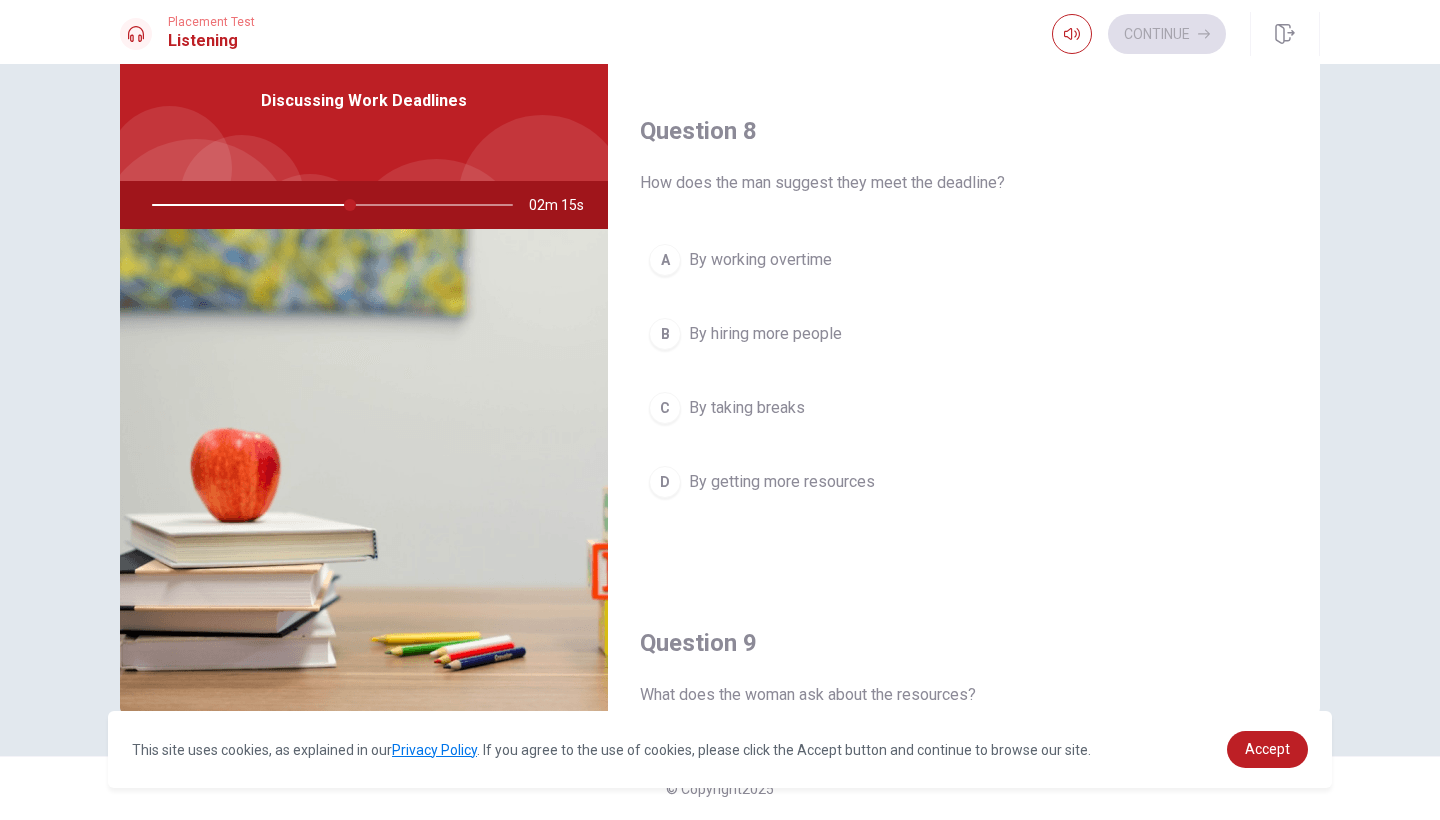 scroll, scrollTop: 962, scrollLeft: 0, axis: vertical 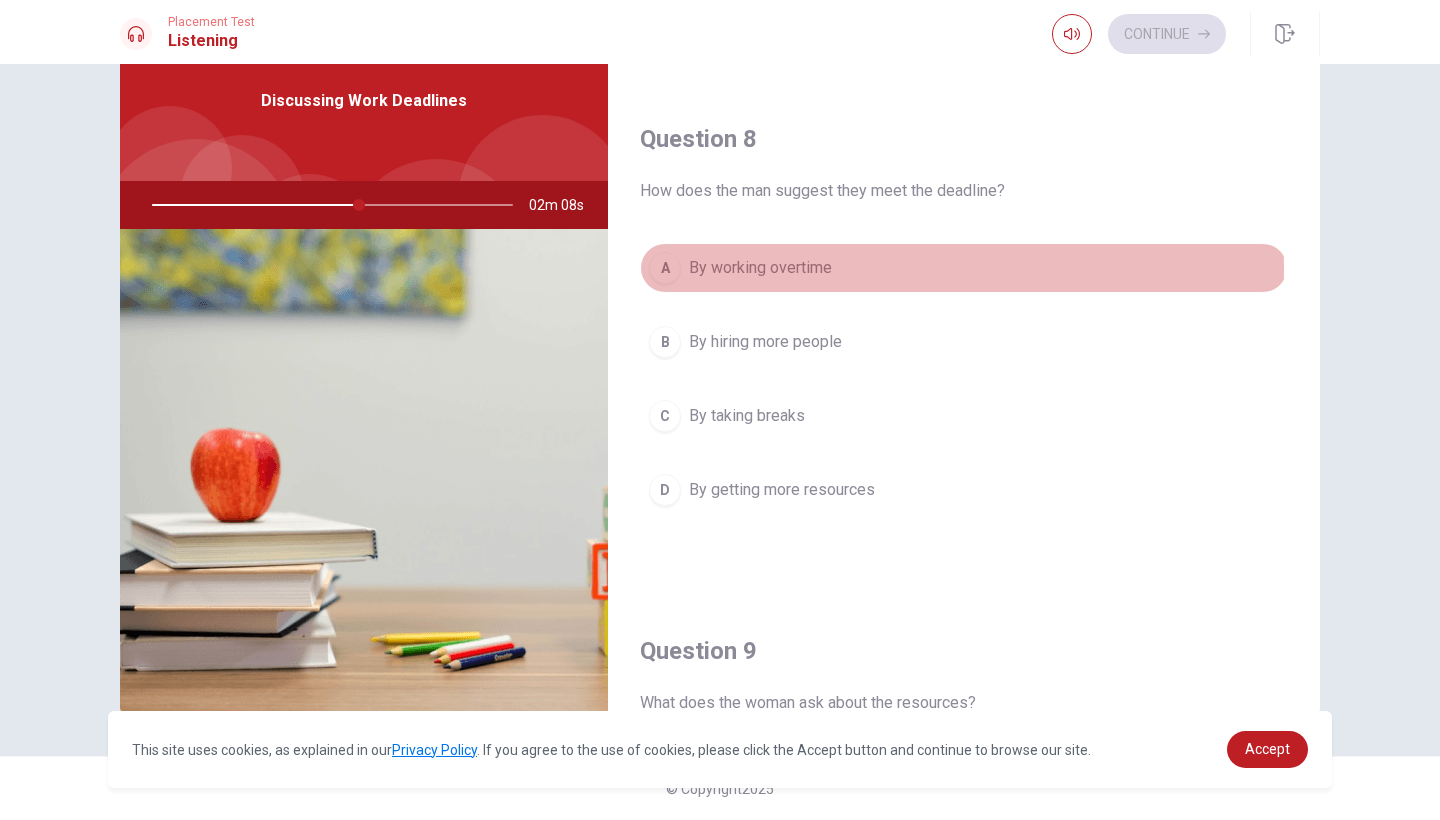 click on "A" at bounding box center [665, 268] 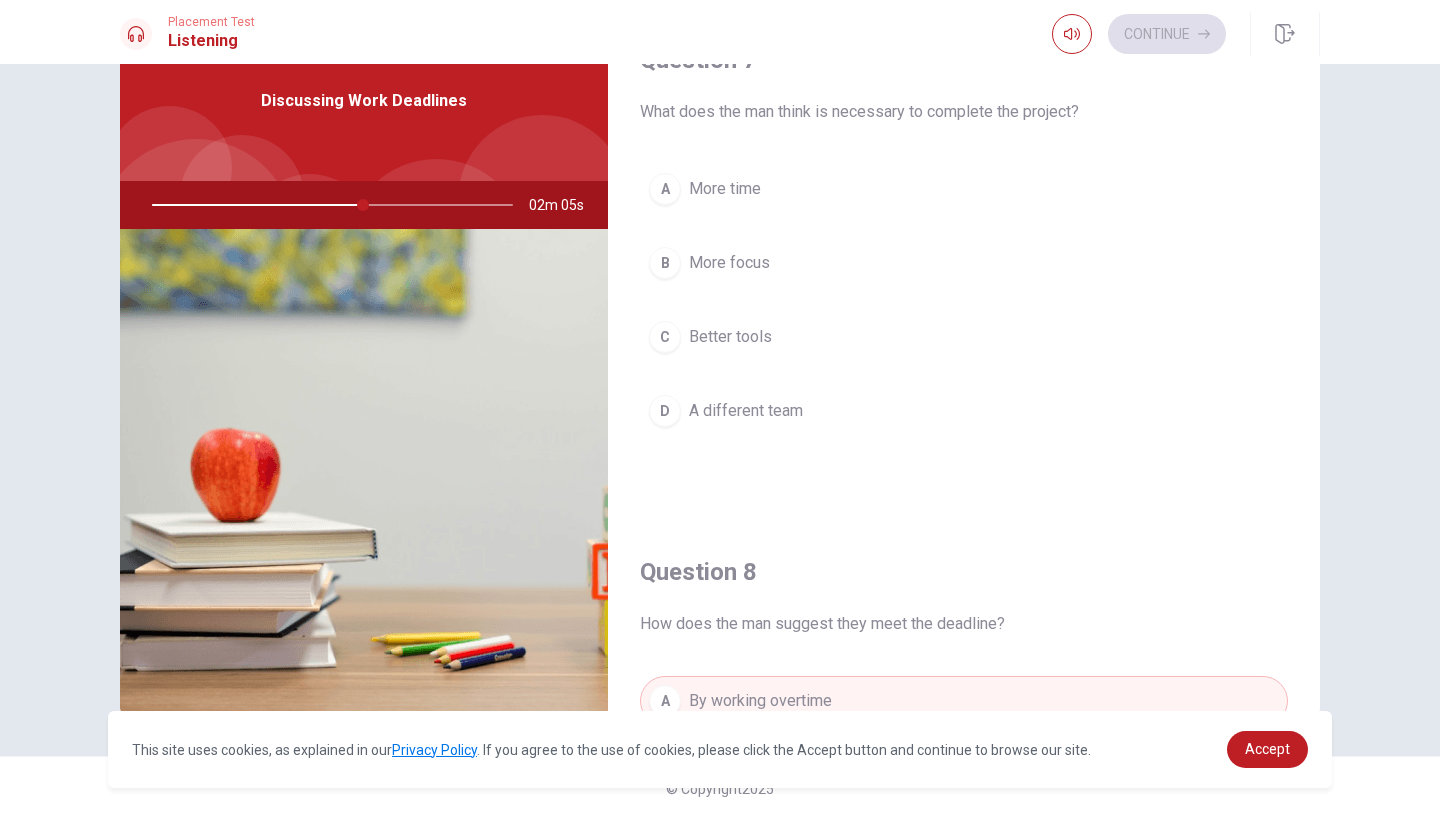 scroll, scrollTop: 511, scrollLeft: 0, axis: vertical 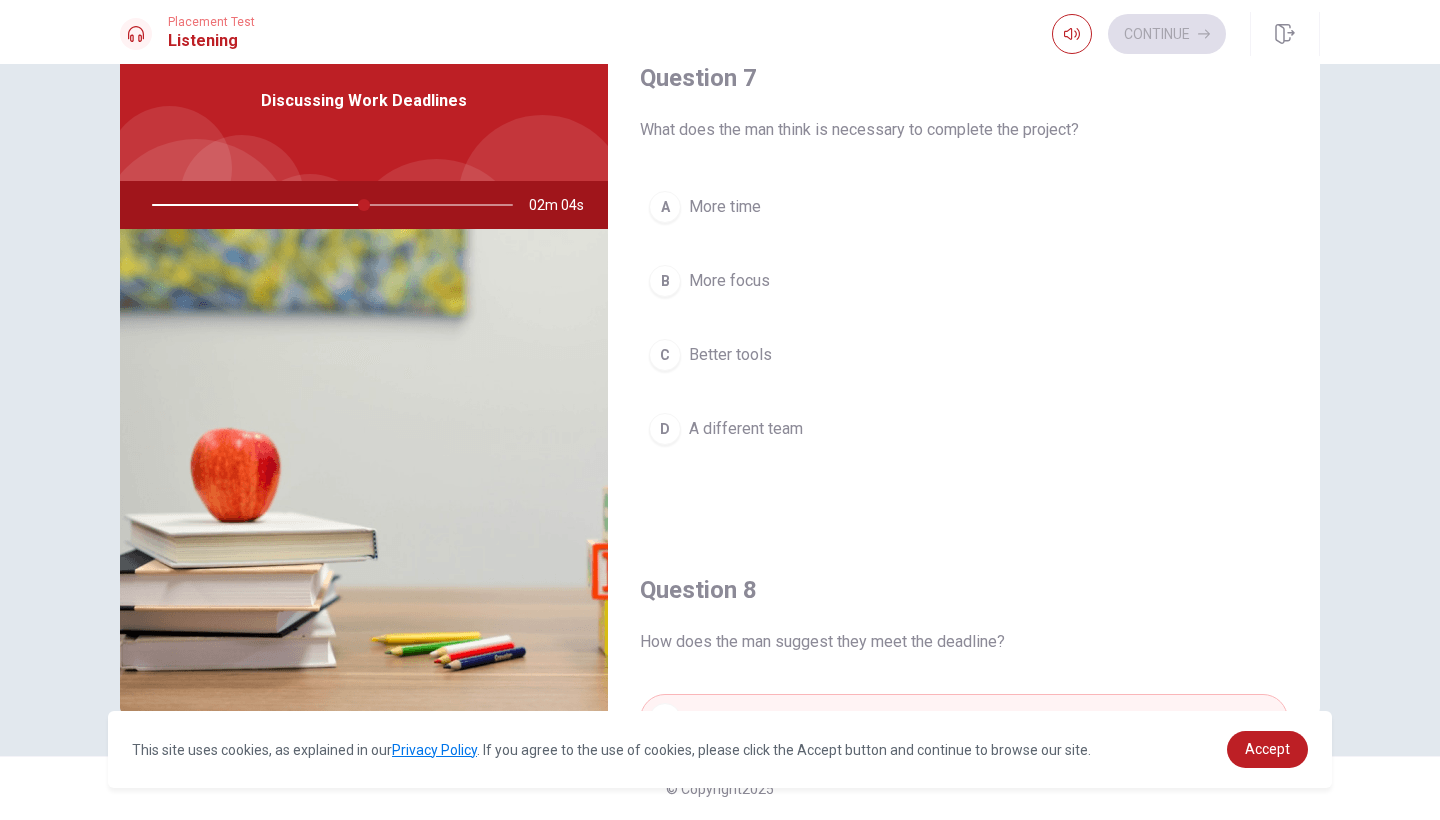 click on "B" at bounding box center [665, 281] 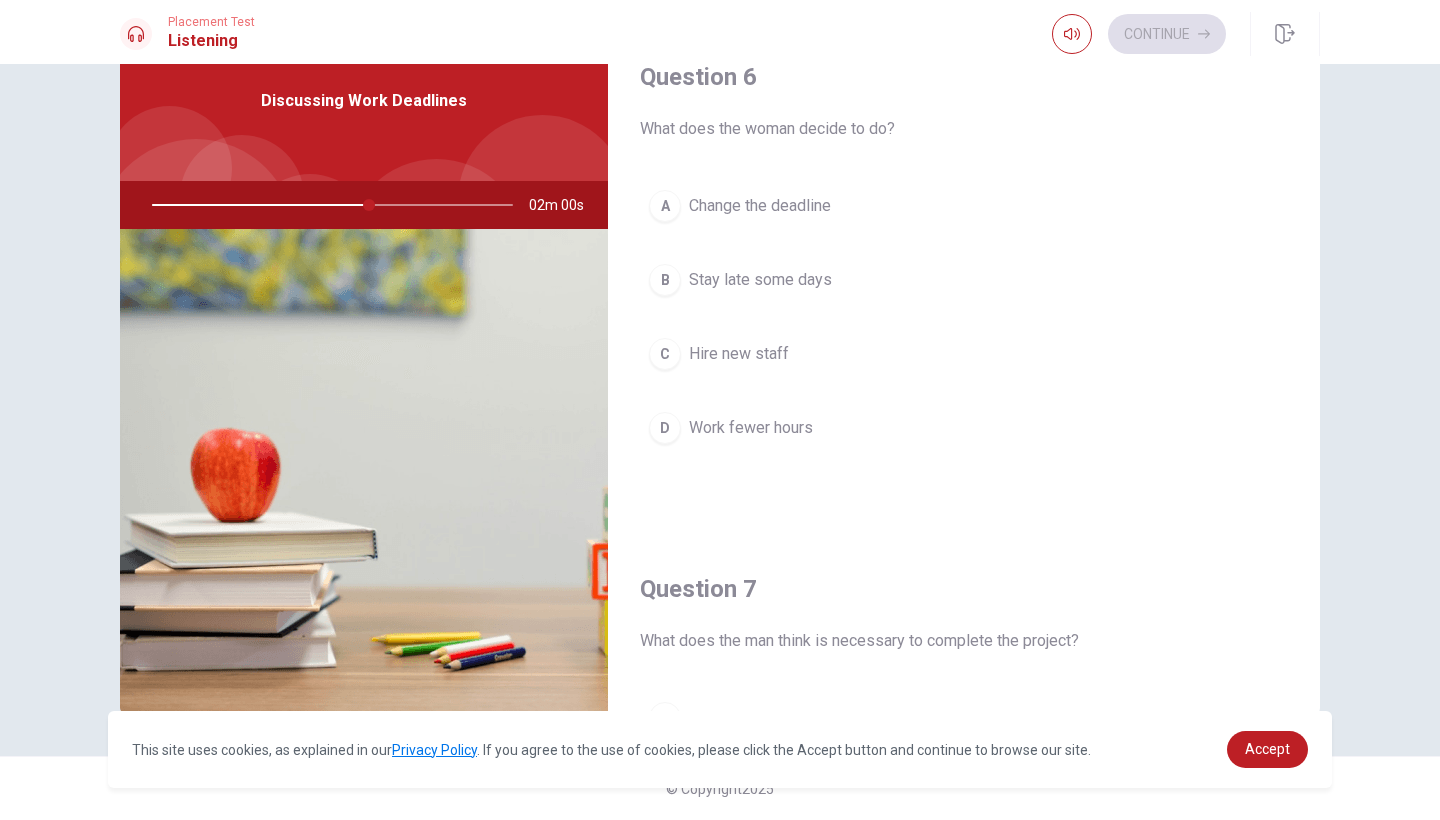 scroll, scrollTop: 0, scrollLeft: 0, axis: both 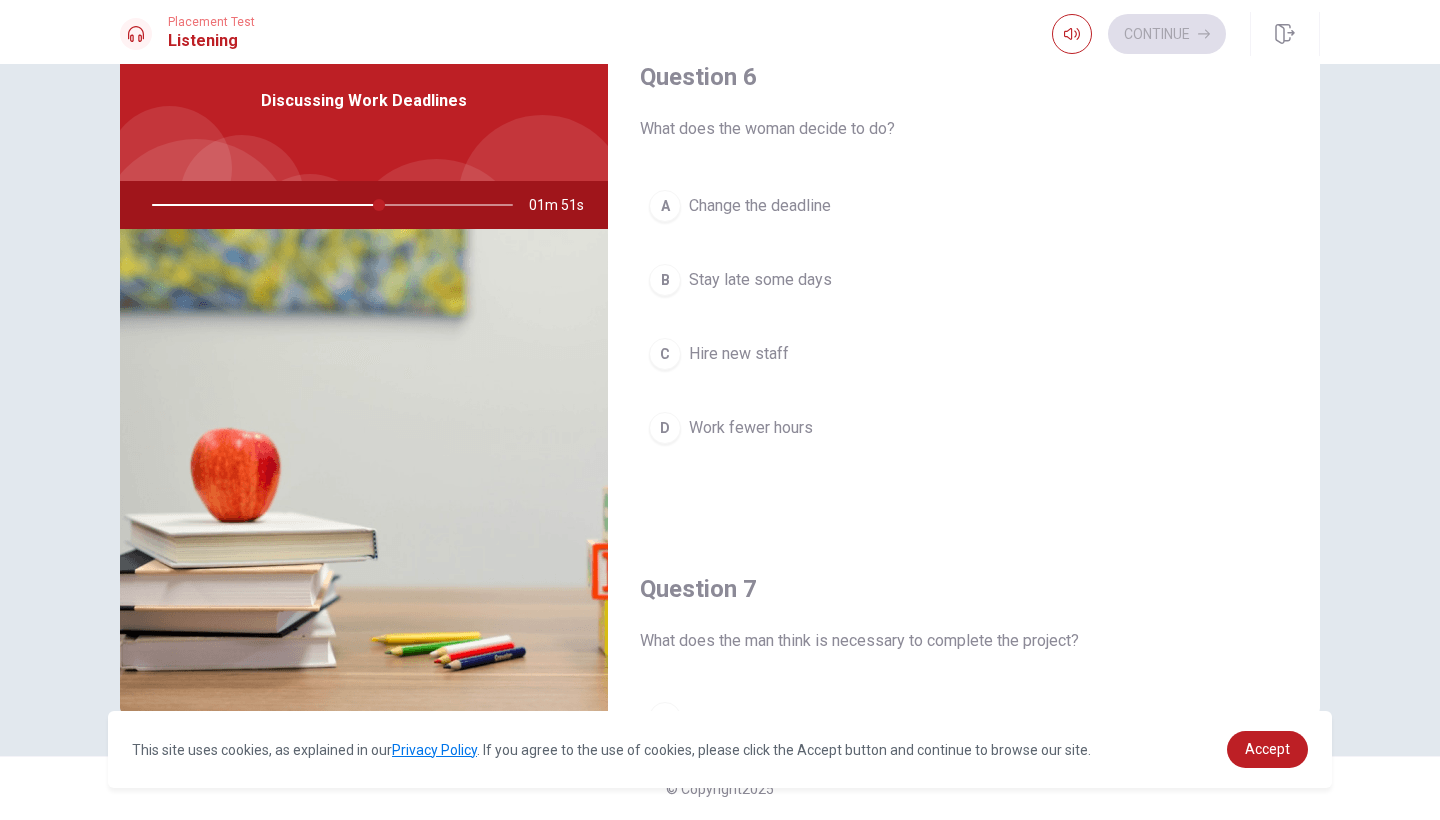 click on "B" at bounding box center [665, 280] 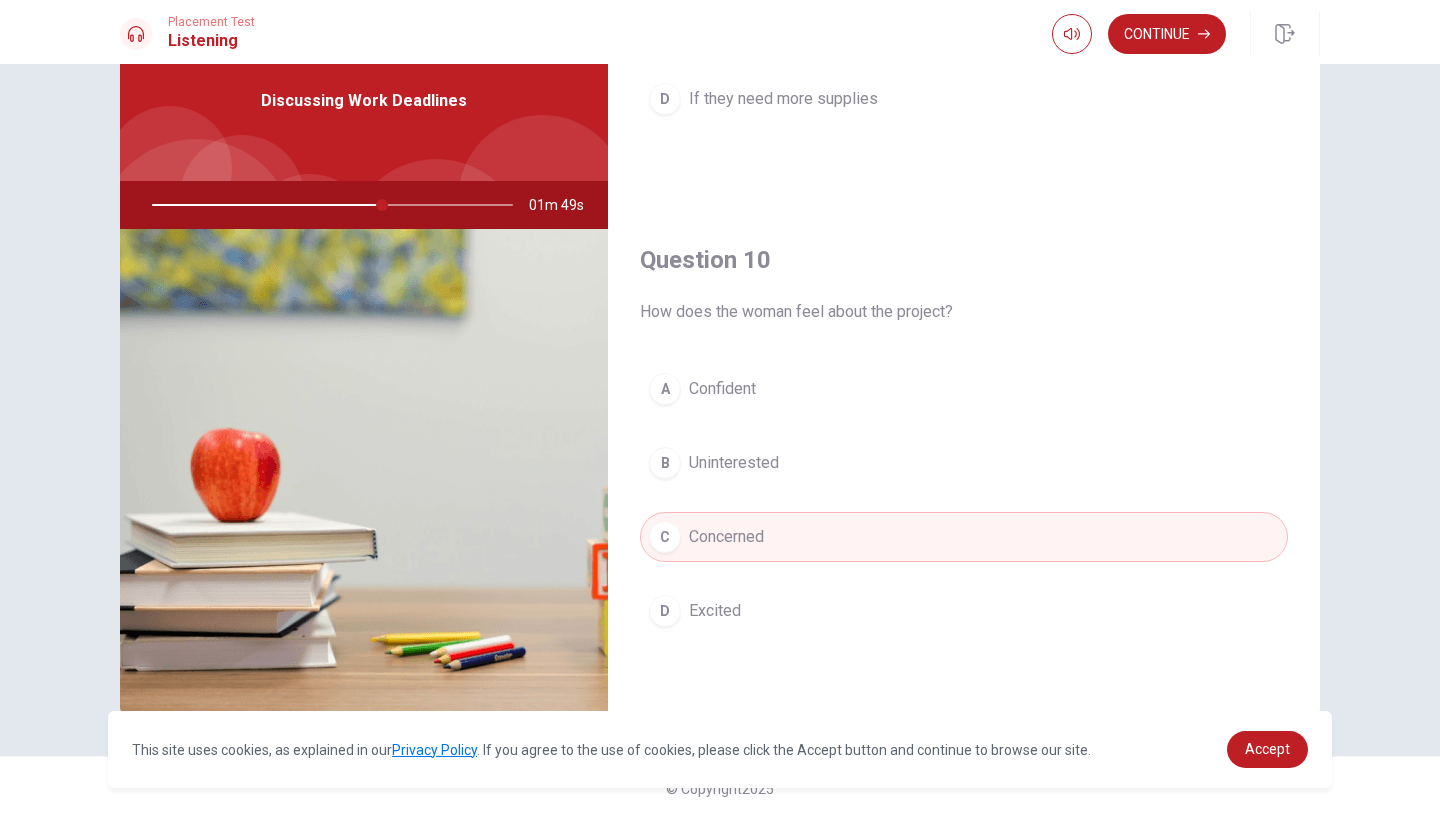 scroll, scrollTop: 1865, scrollLeft: 0, axis: vertical 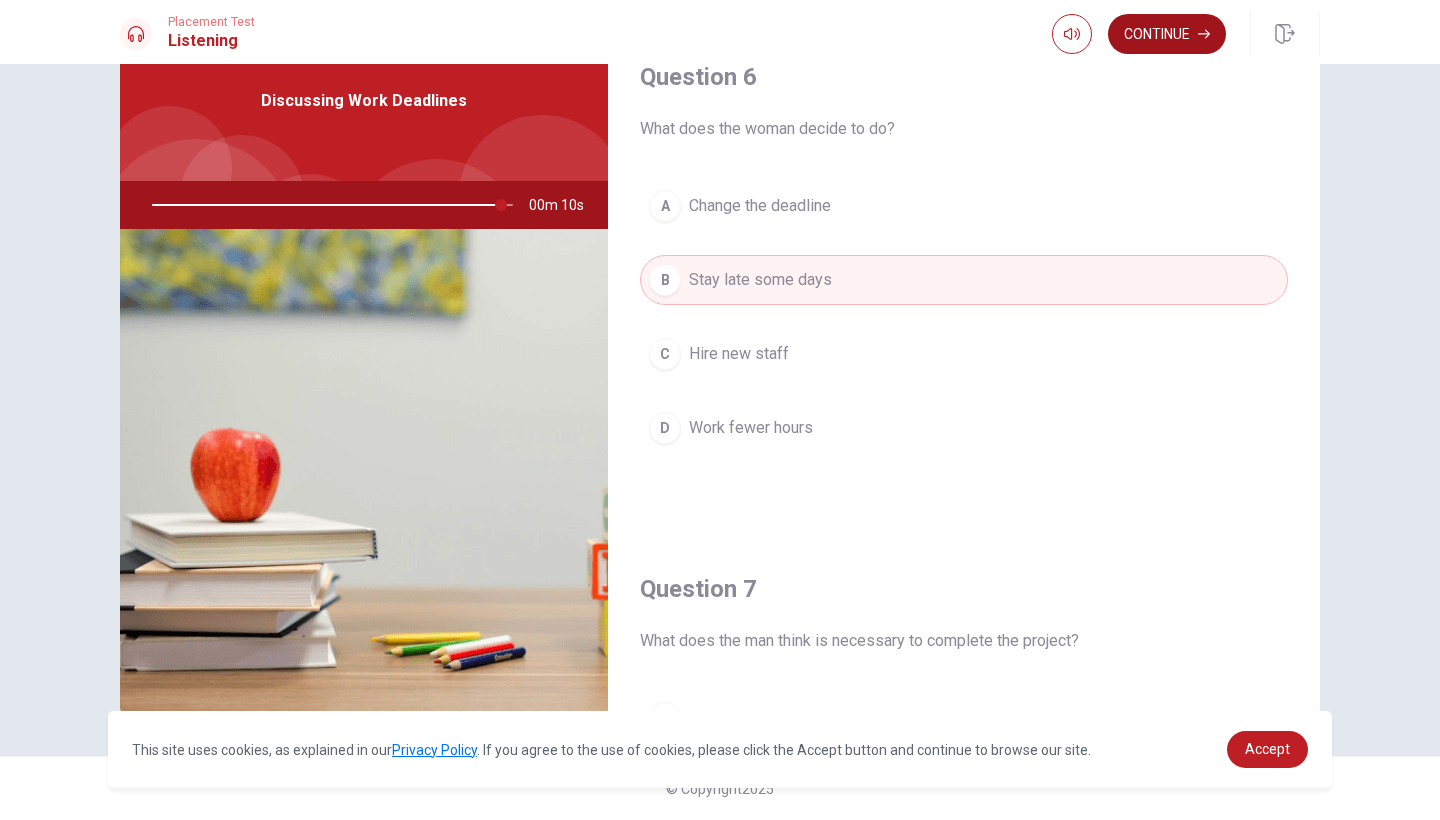 click on "Continue" at bounding box center (1167, 34) 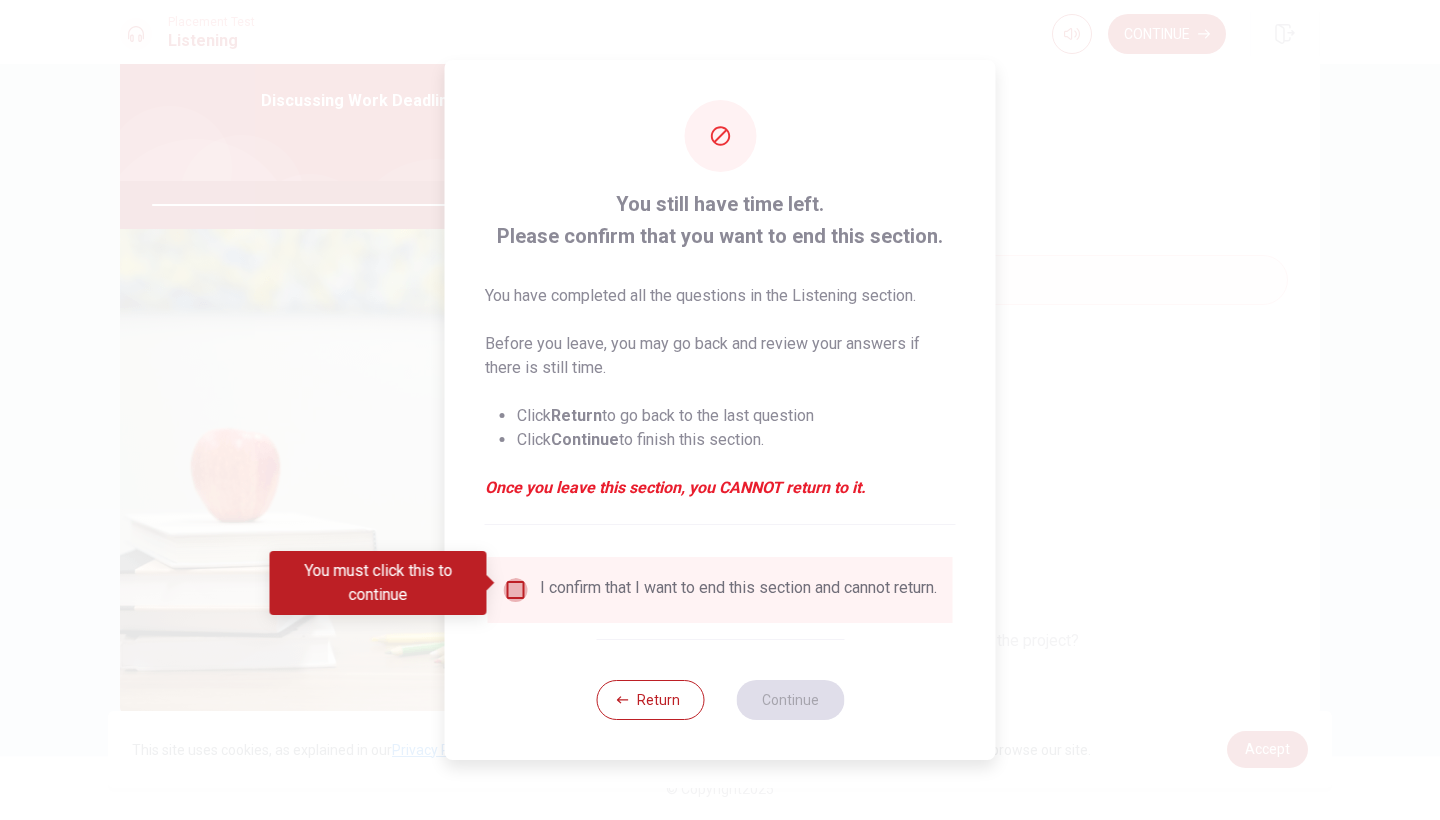 click at bounding box center [516, 590] 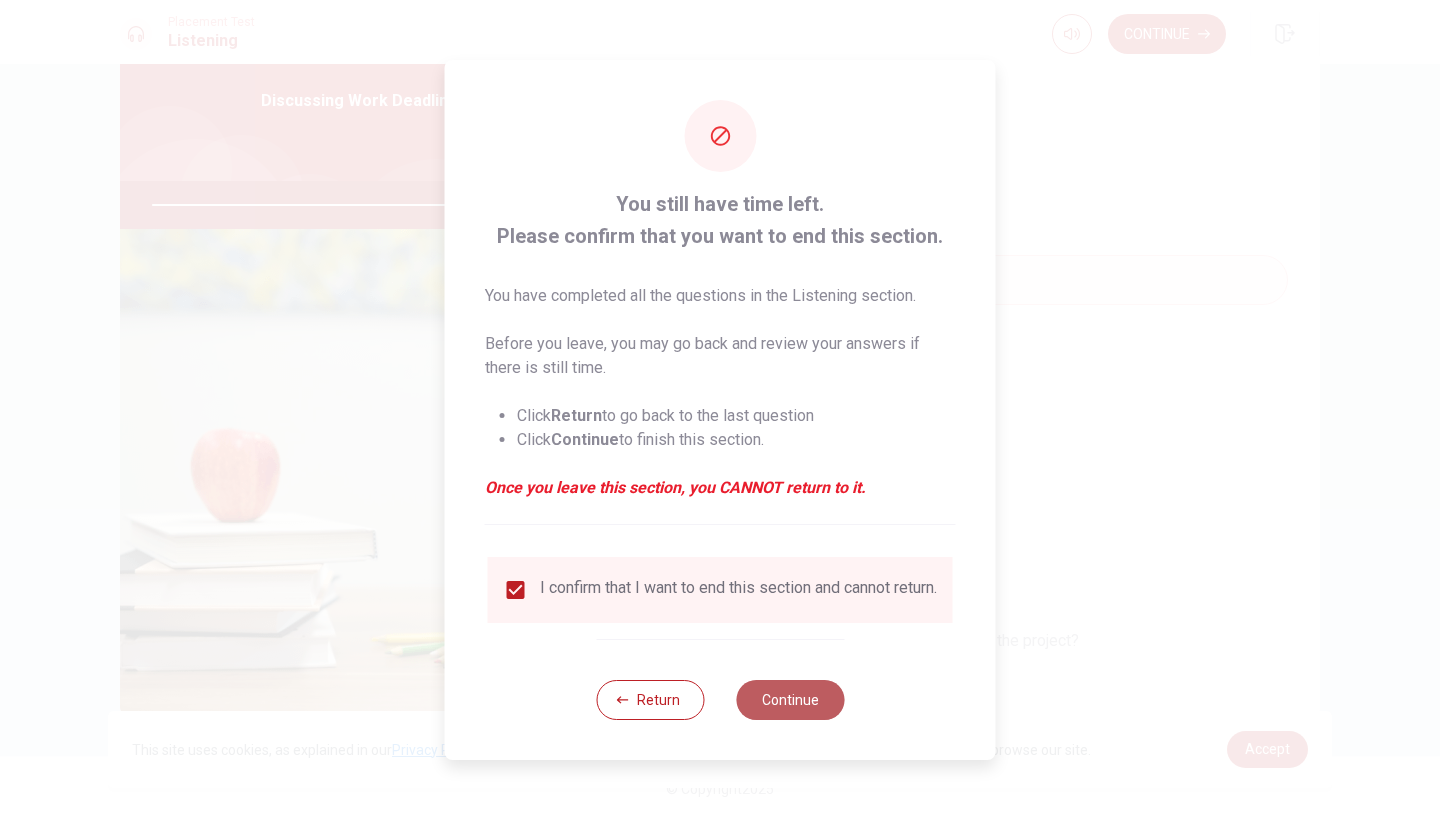 click on "Continue" at bounding box center (790, 700) 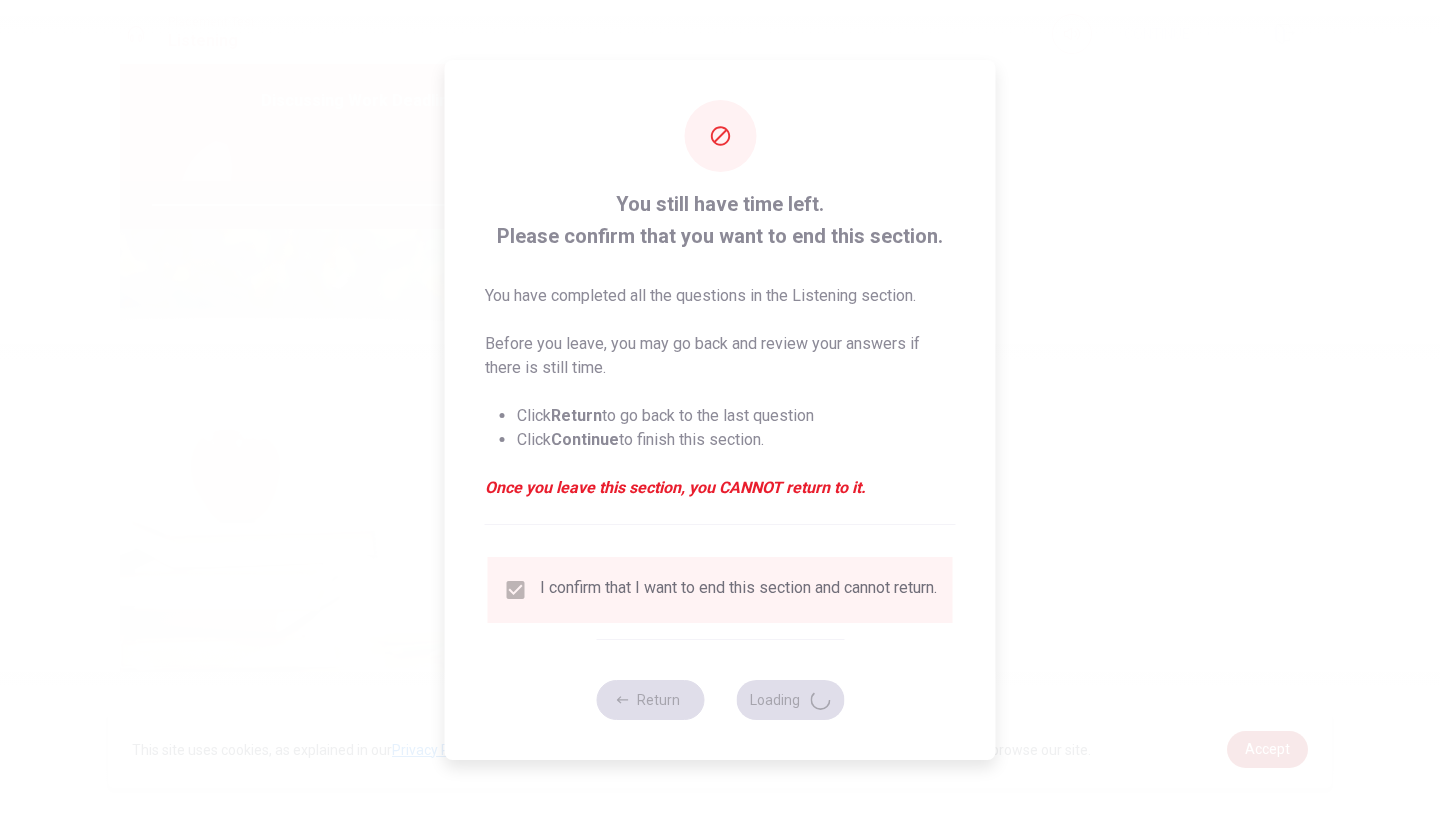 type on "99" 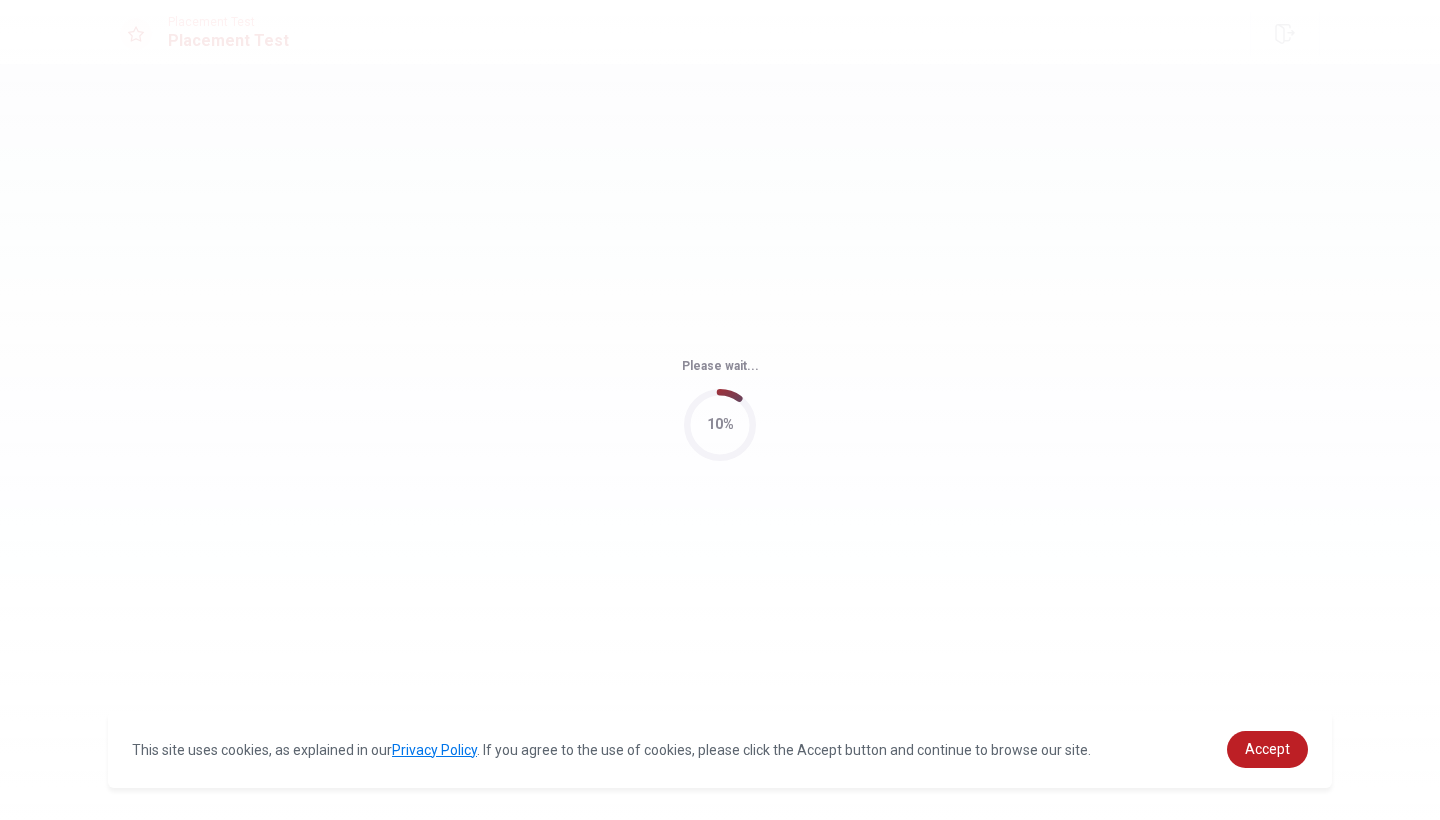 scroll, scrollTop: 0, scrollLeft: 0, axis: both 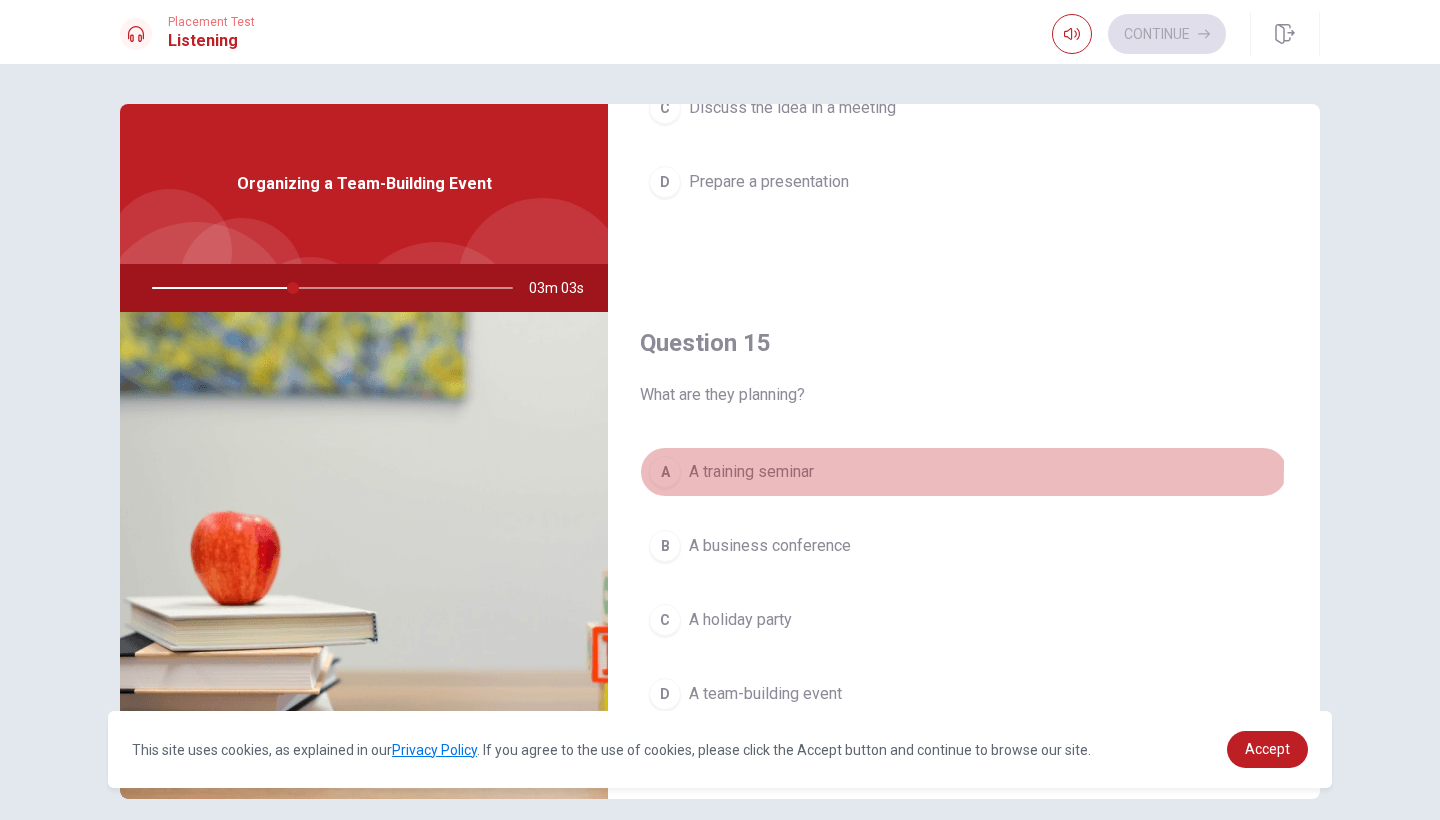 click on "A" at bounding box center [665, 472] 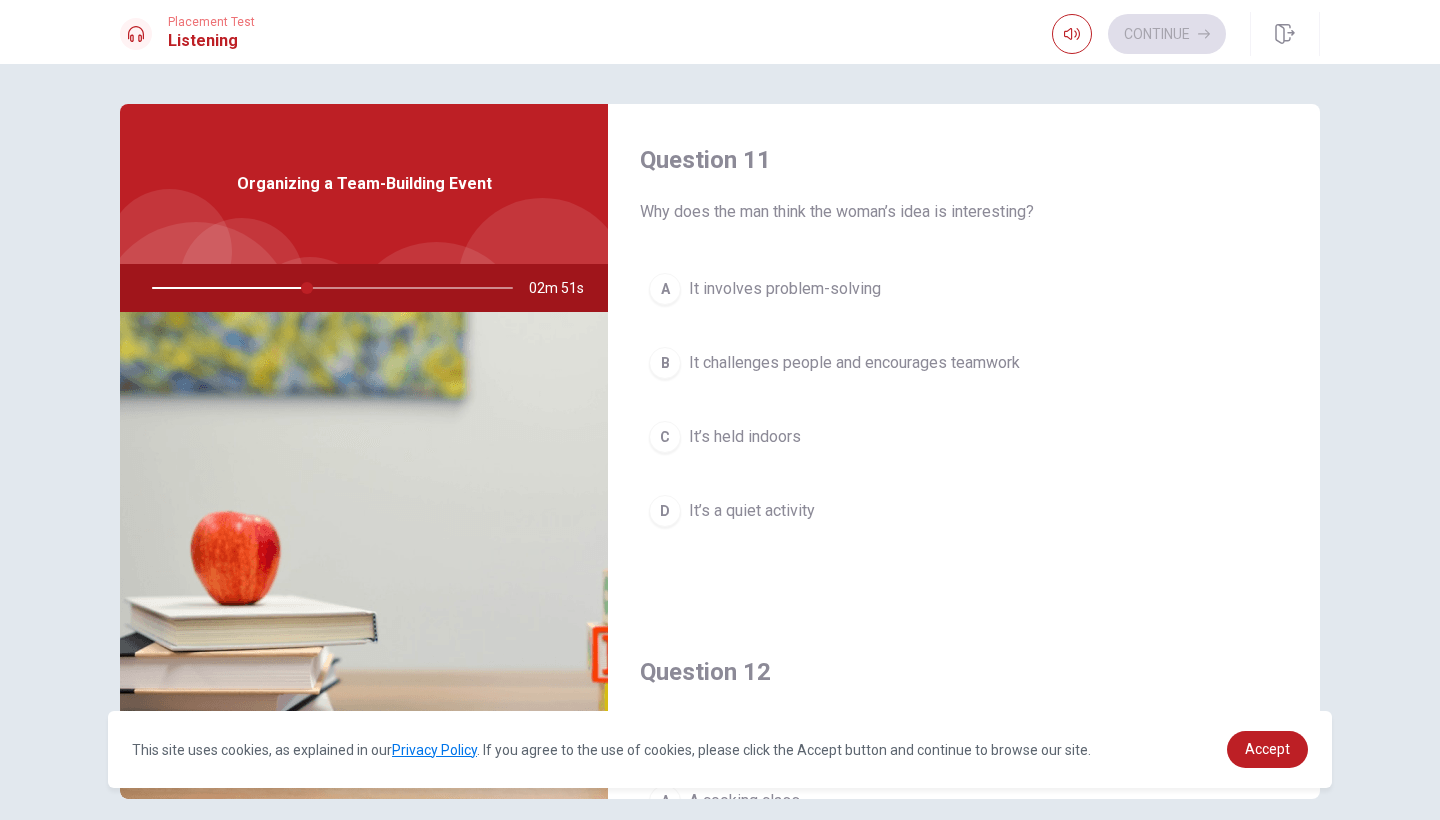 scroll, scrollTop: 0, scrollLeft: 0, axis: both 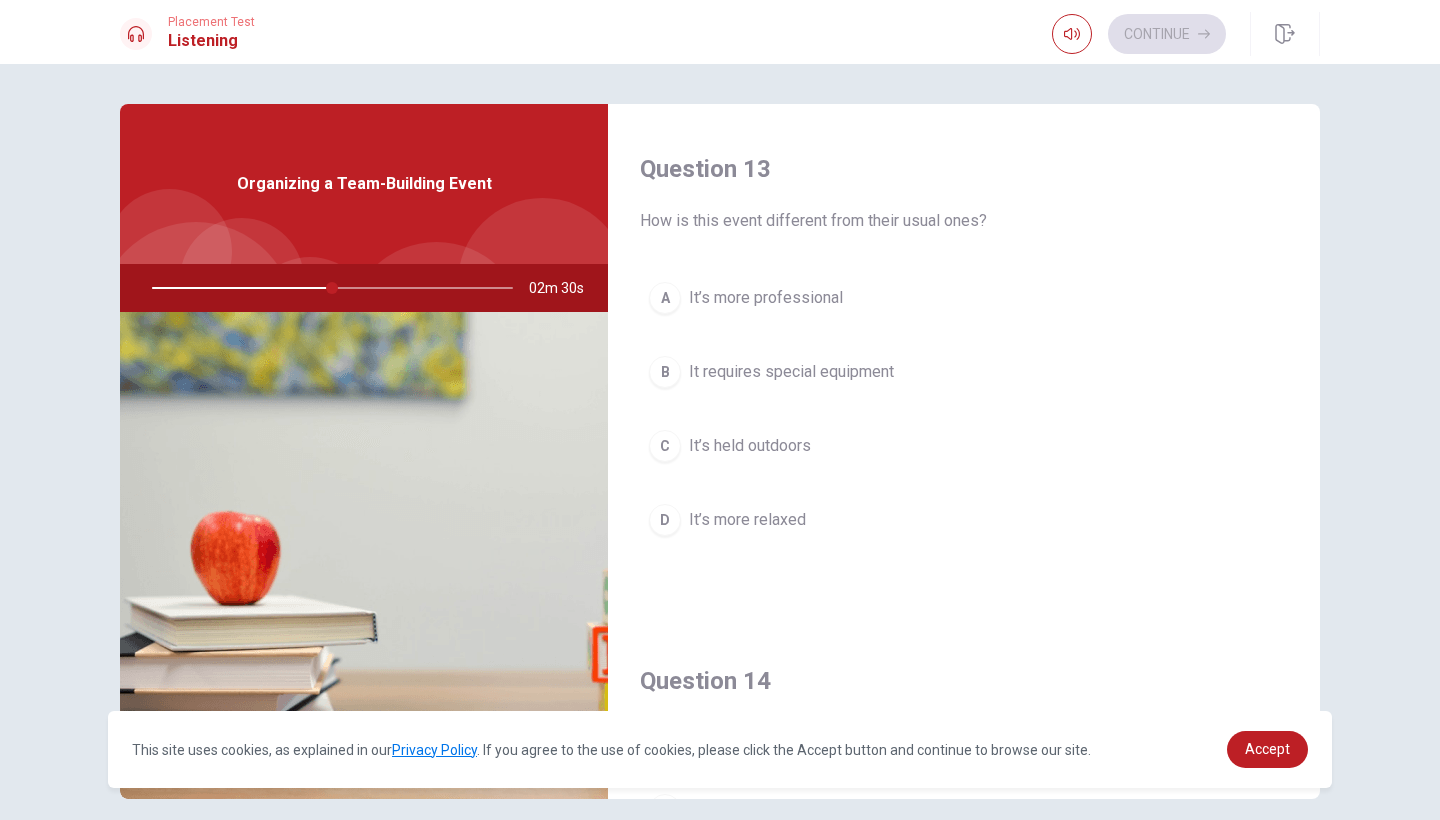 click on "C" at bounding box center (665, 446) 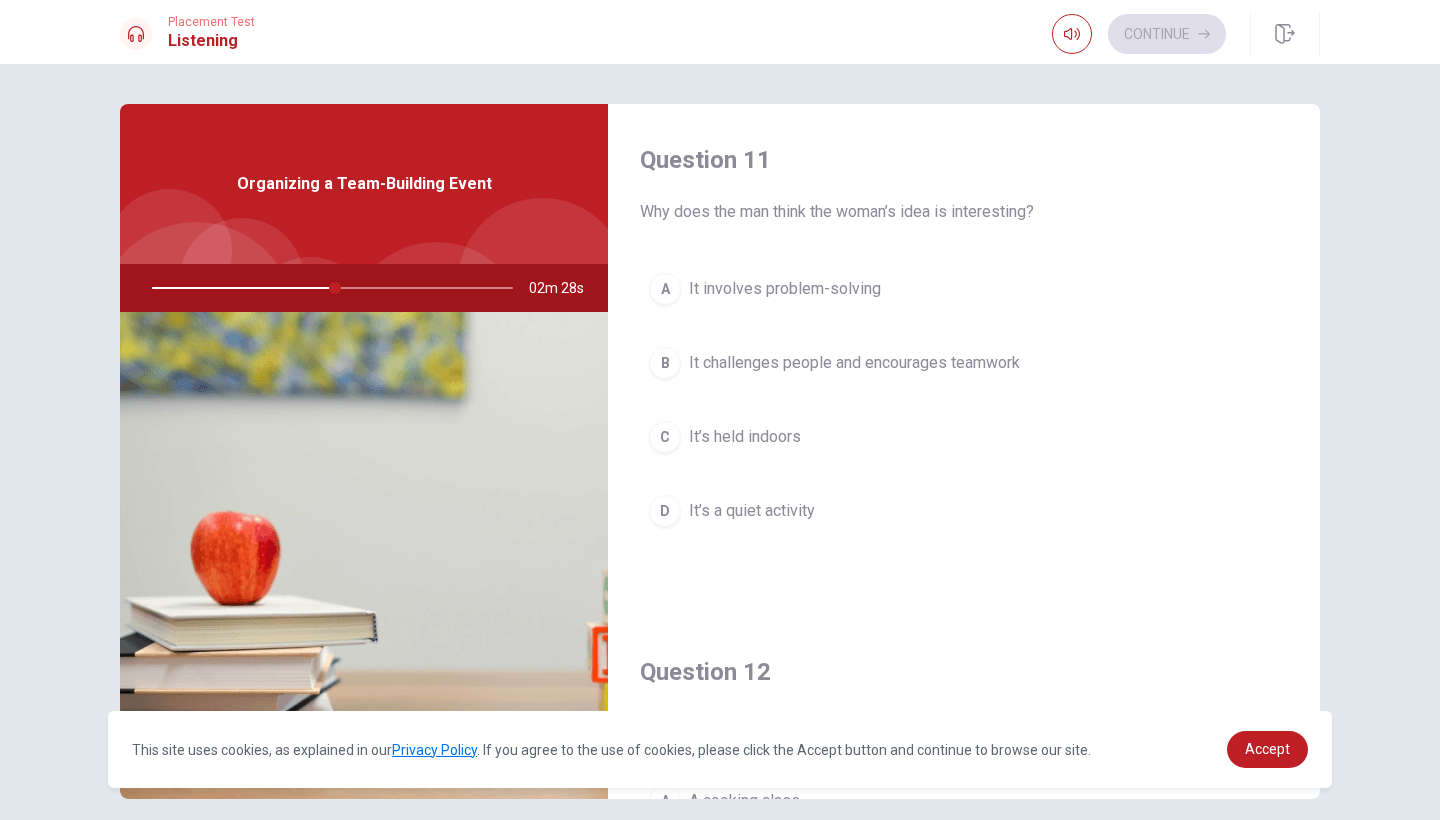 scroll, scrollTop: 0, scrollLeft: 0, axis: both 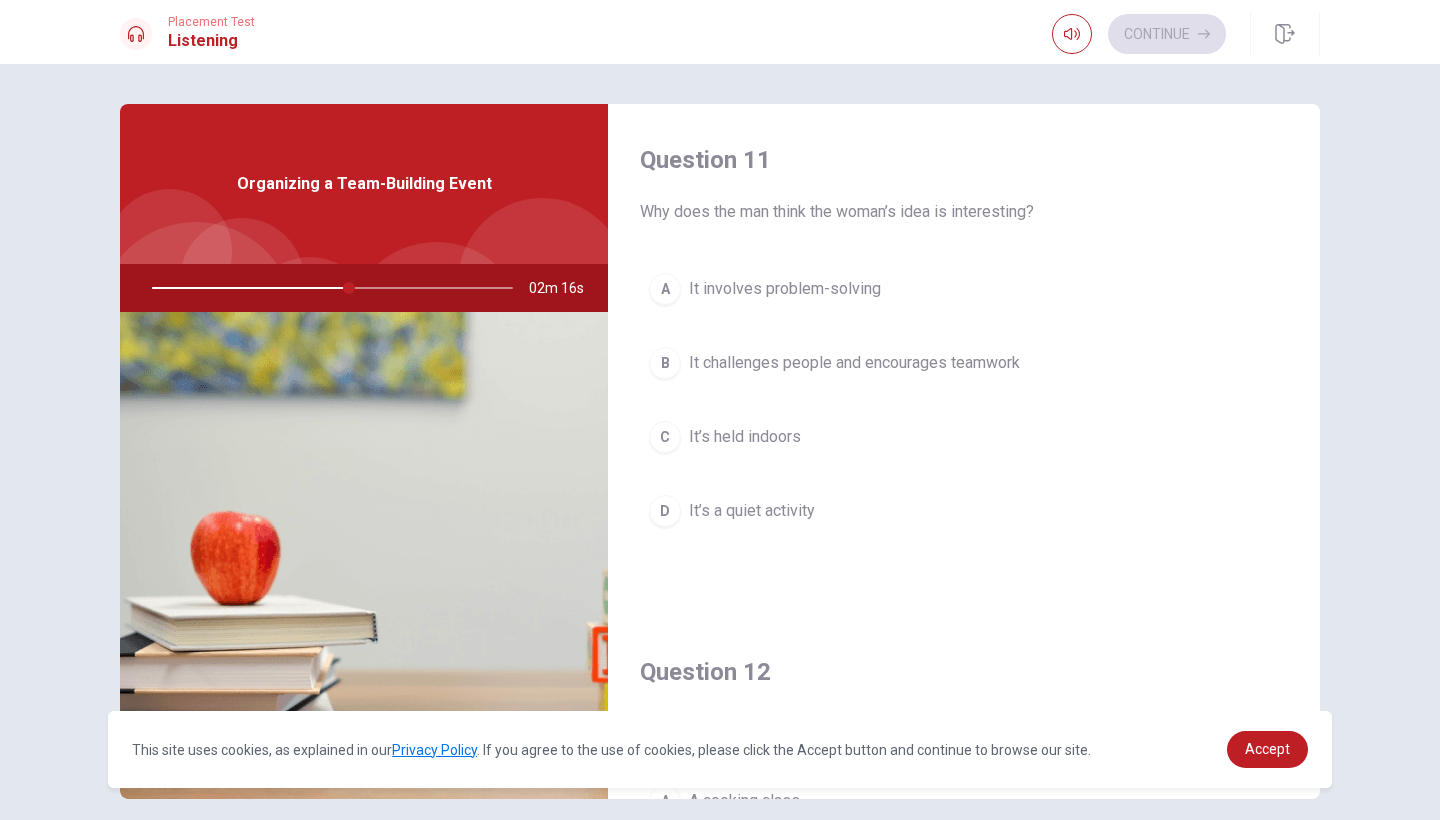 click on "B" at bounding box center [665, 363] 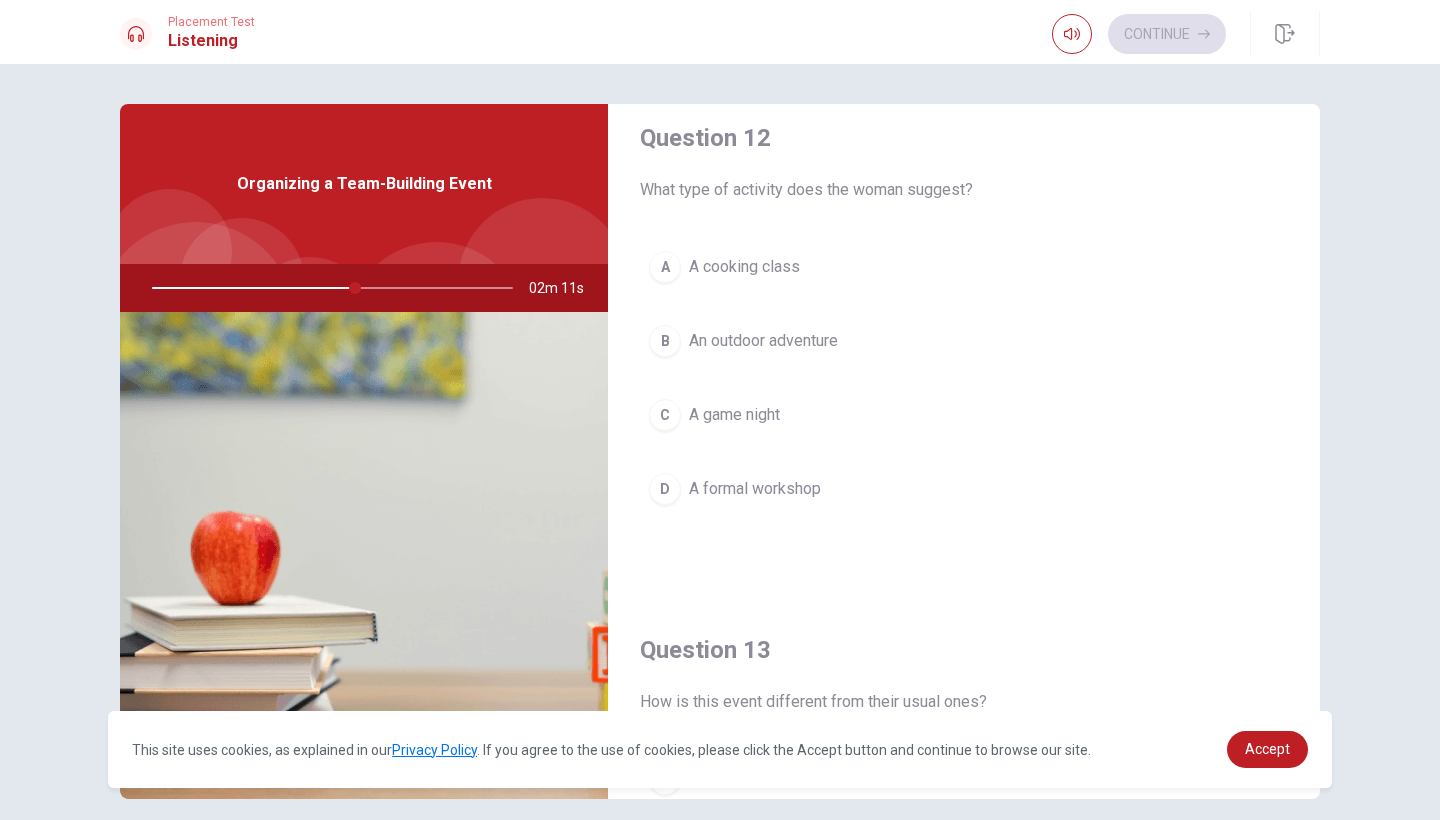scroll, scrollTop: 542, scrollLeft: 0, axis: vertical 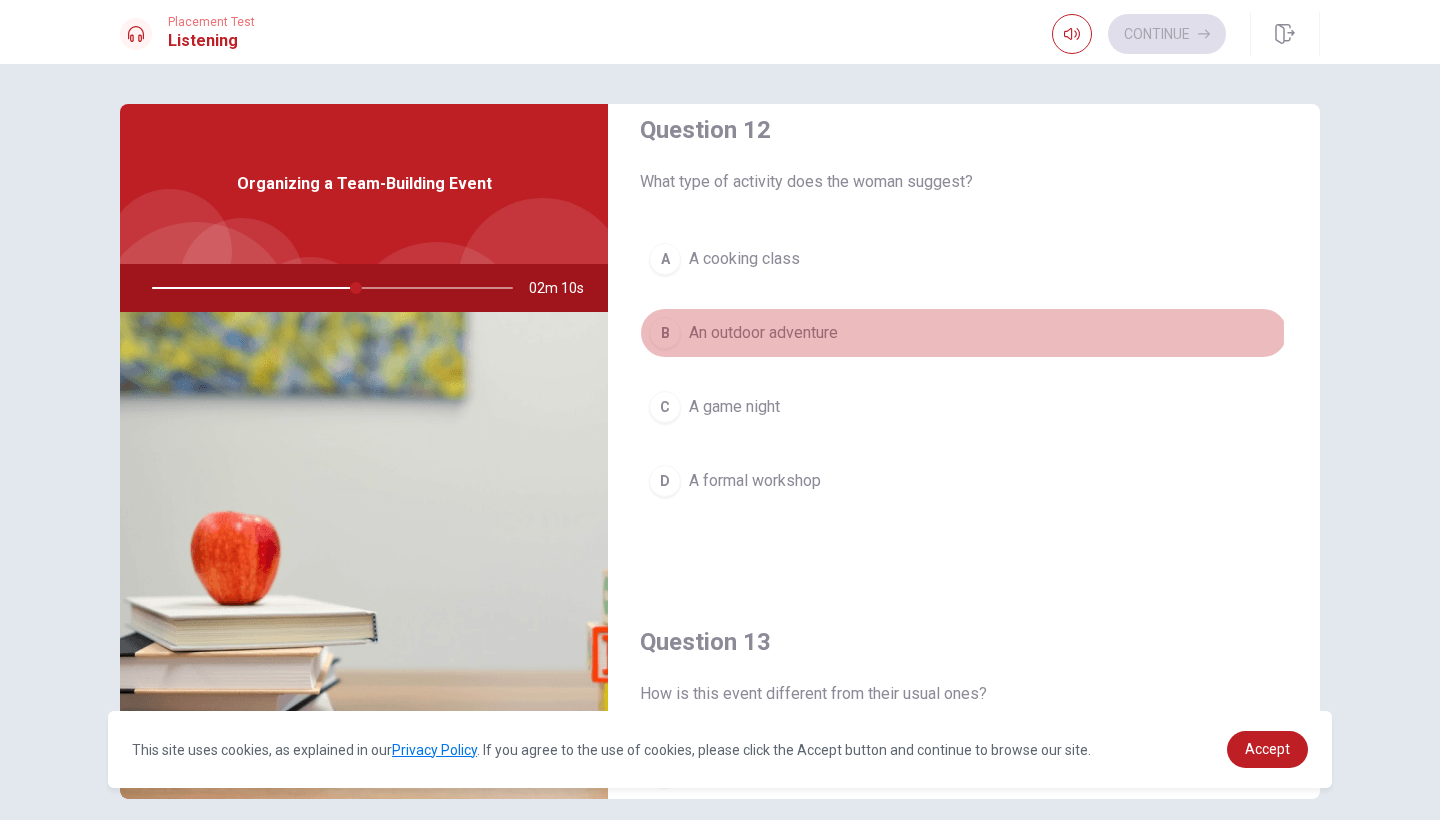 click on "B" at bounding box center [665, 333] 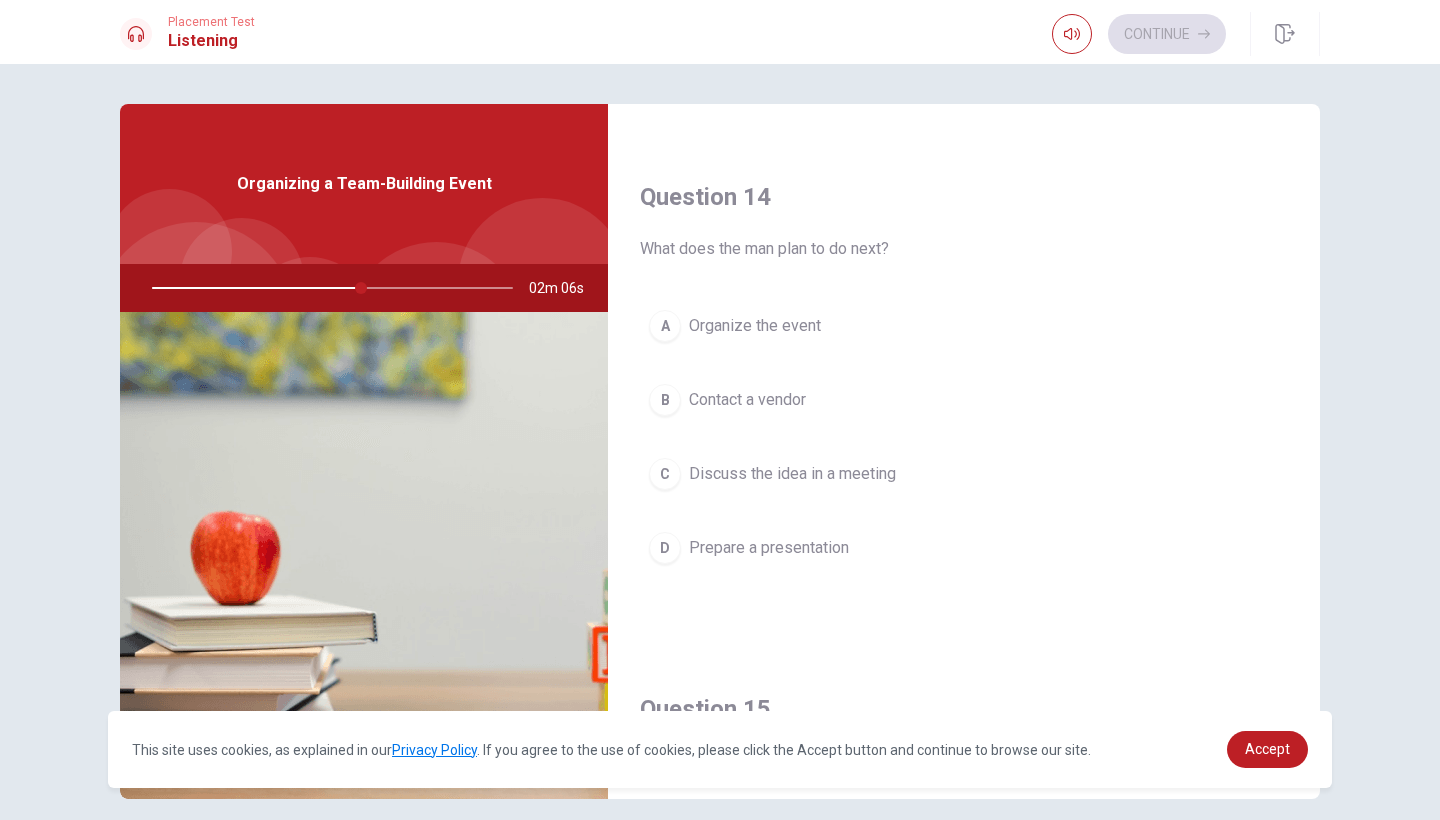 scroll, scrollTop: 1504, scrollLeft: 0, axis: vertical 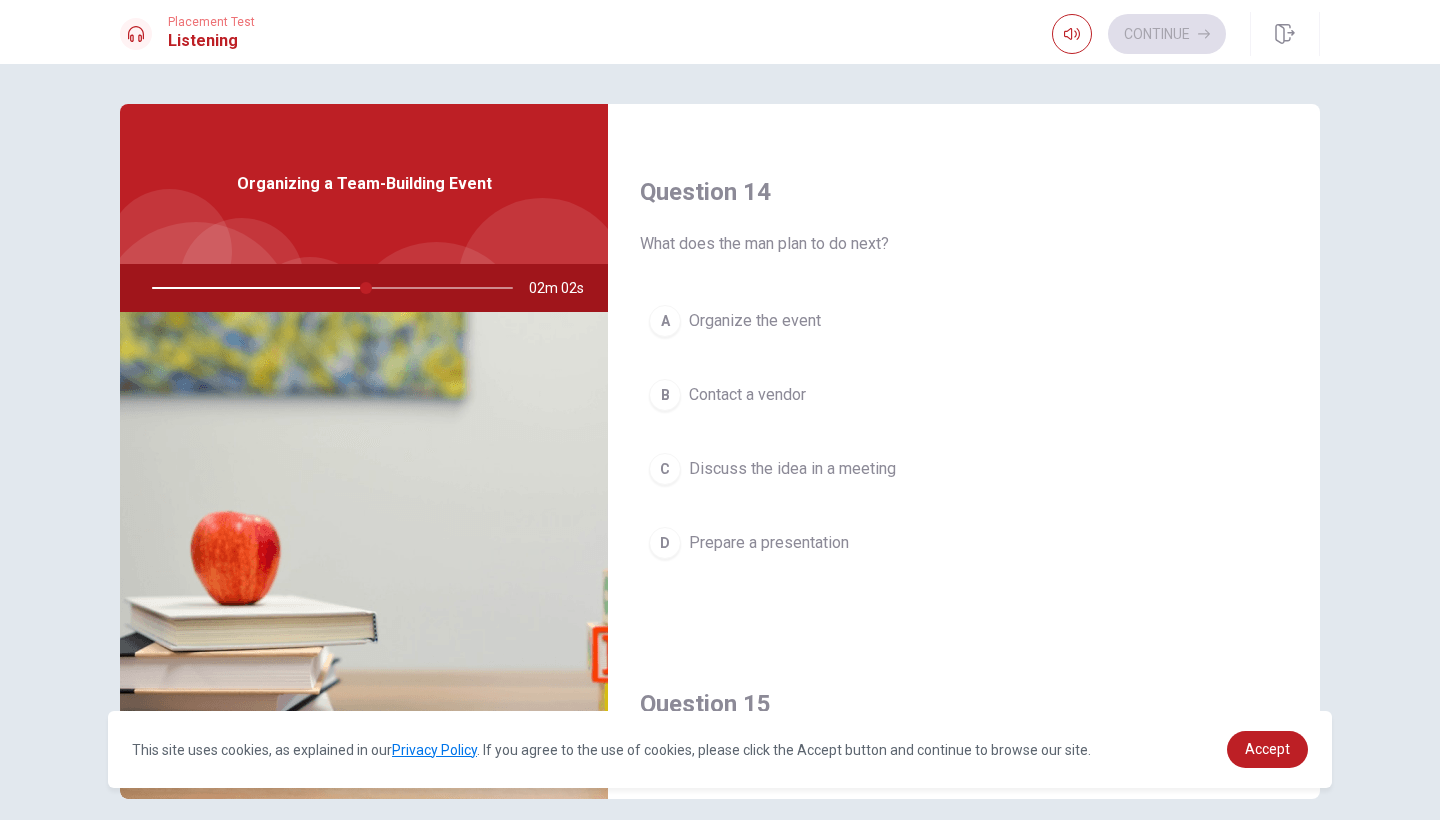click on "A" at bounding box center [665, 321] 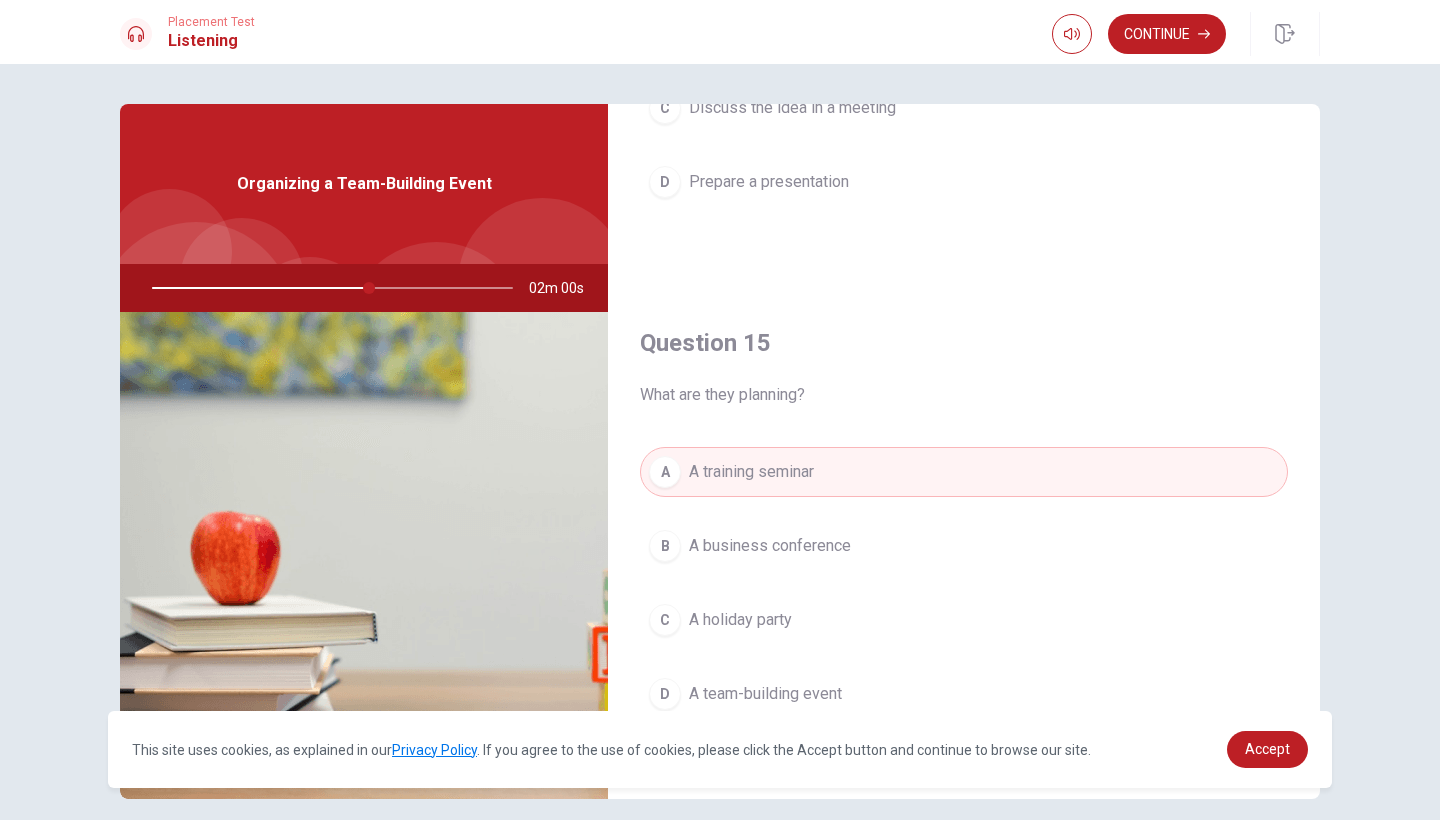 scroll, scrollTop: 1865, scrollLeft: 0, axis: vertical 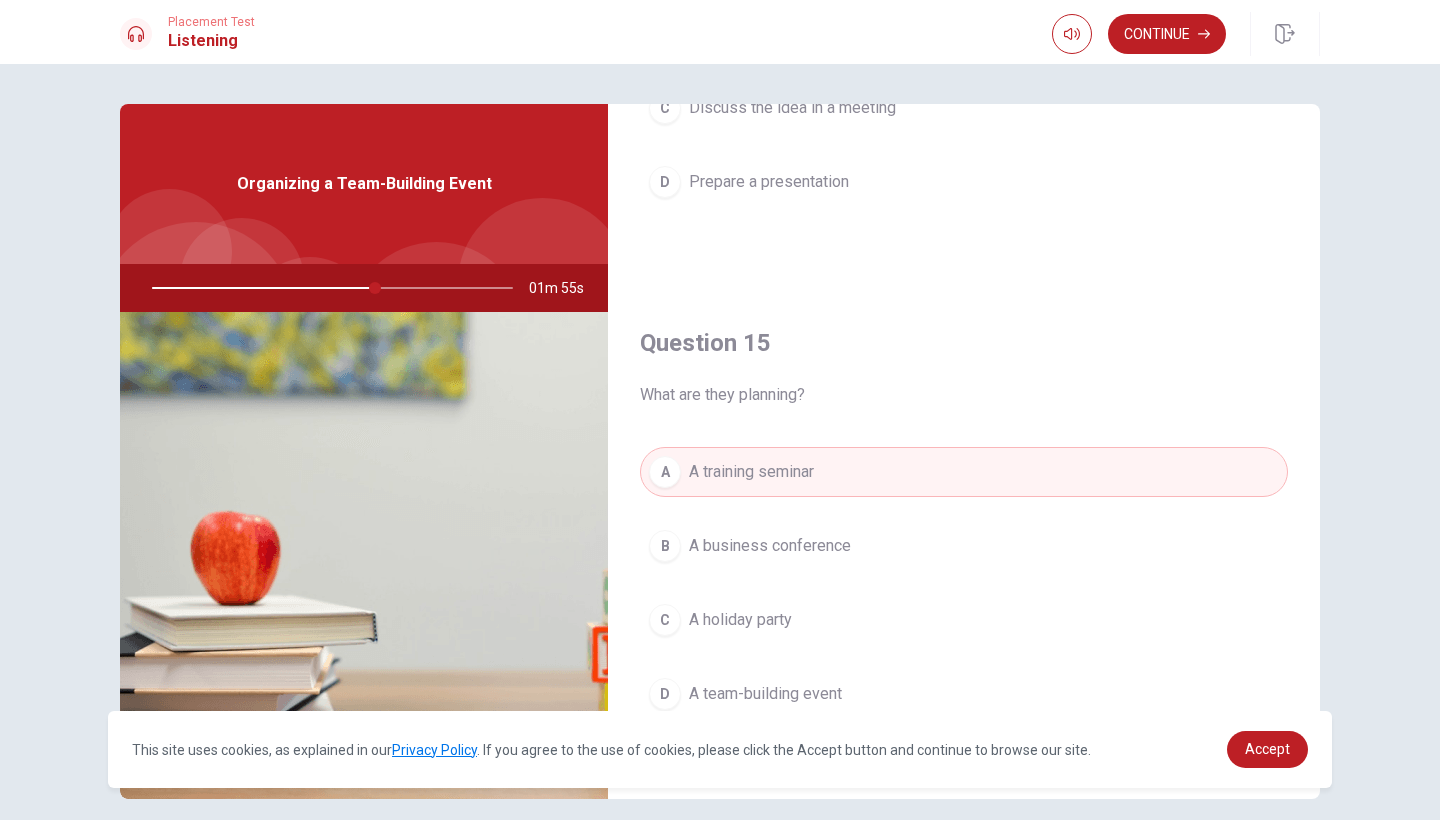 click on "D" at bounding box center [665, 694] 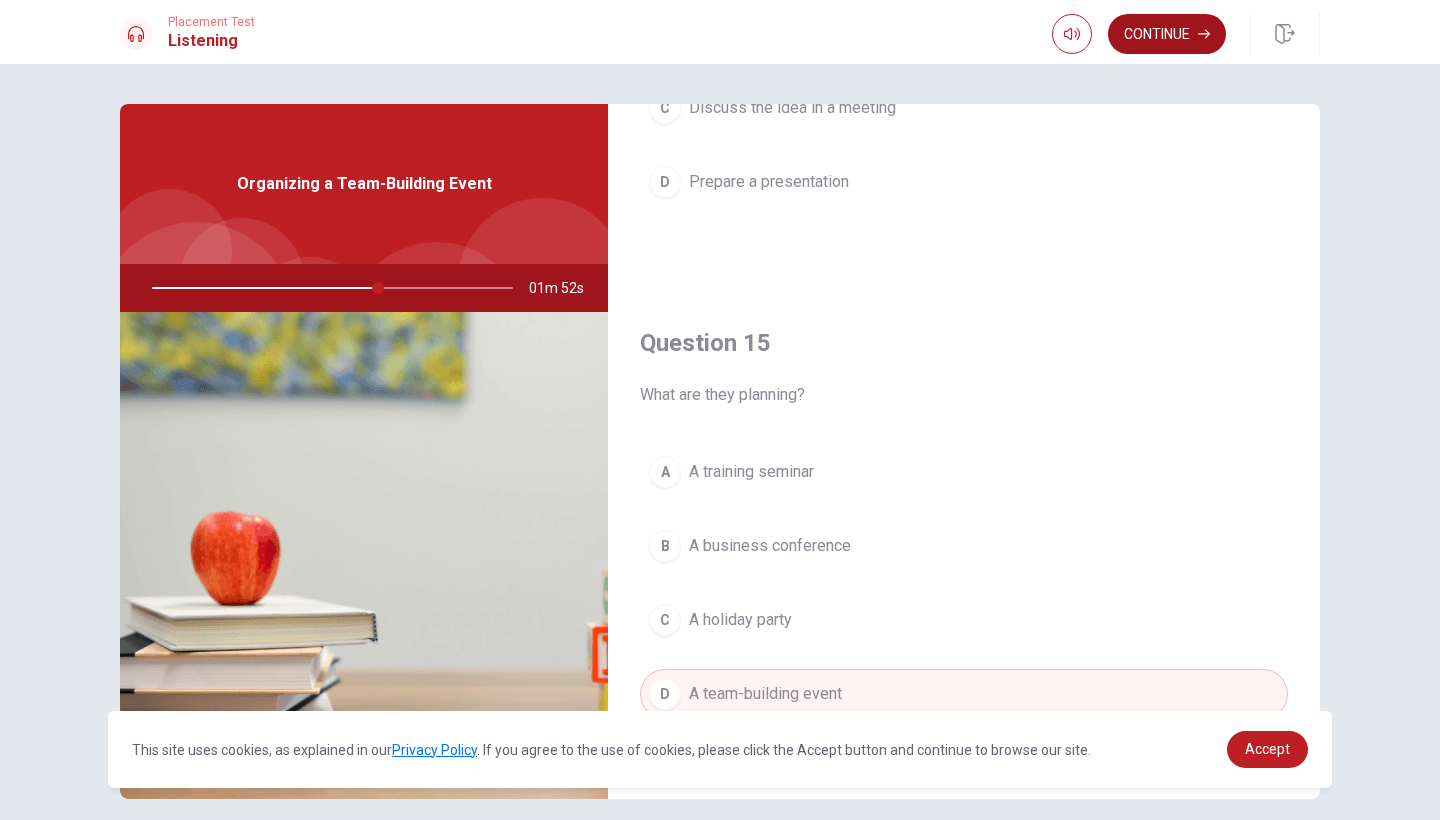 click on "Continue" at bounding box center [1167, 34] 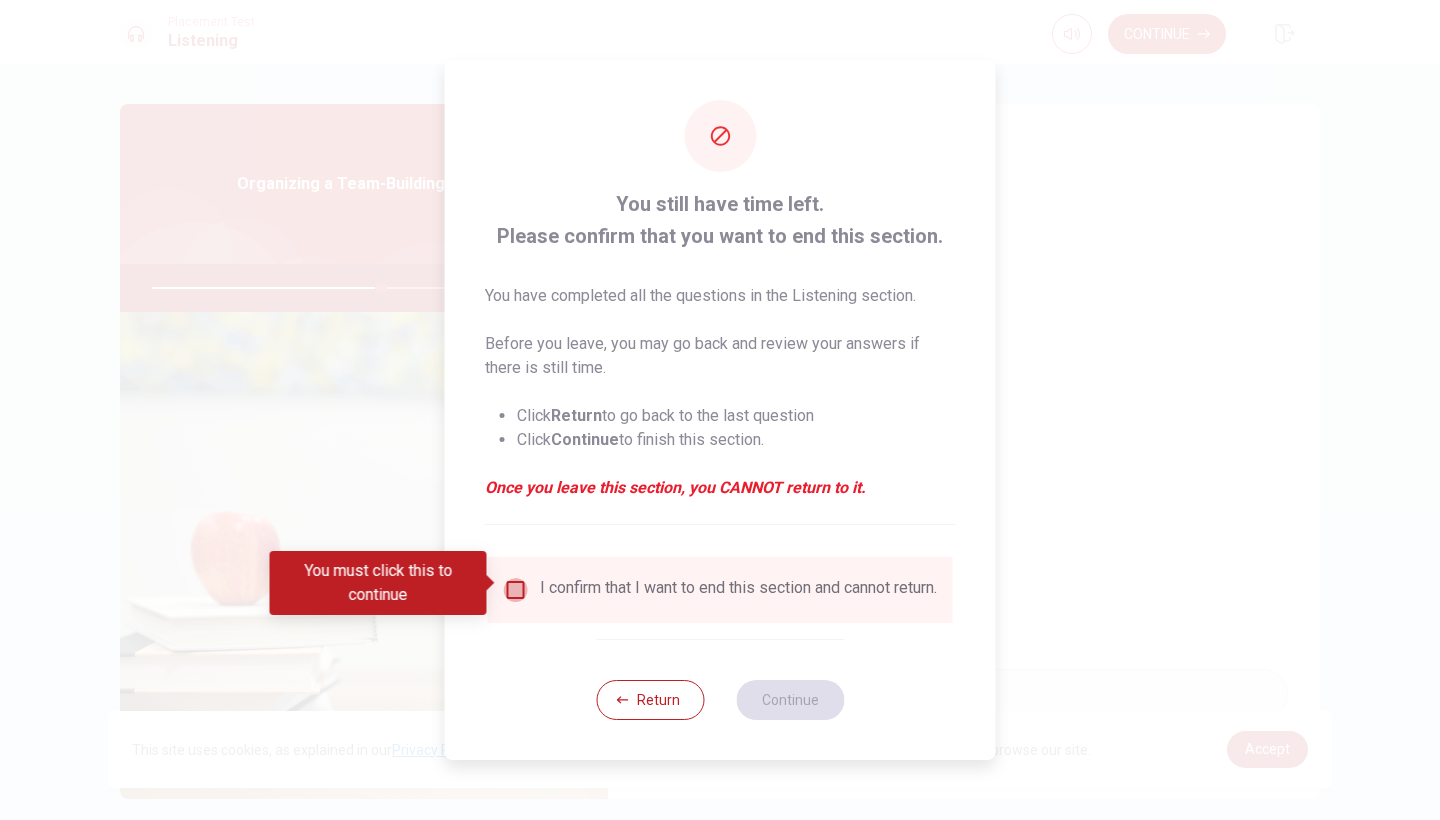 click at bounding box center [516, 590] 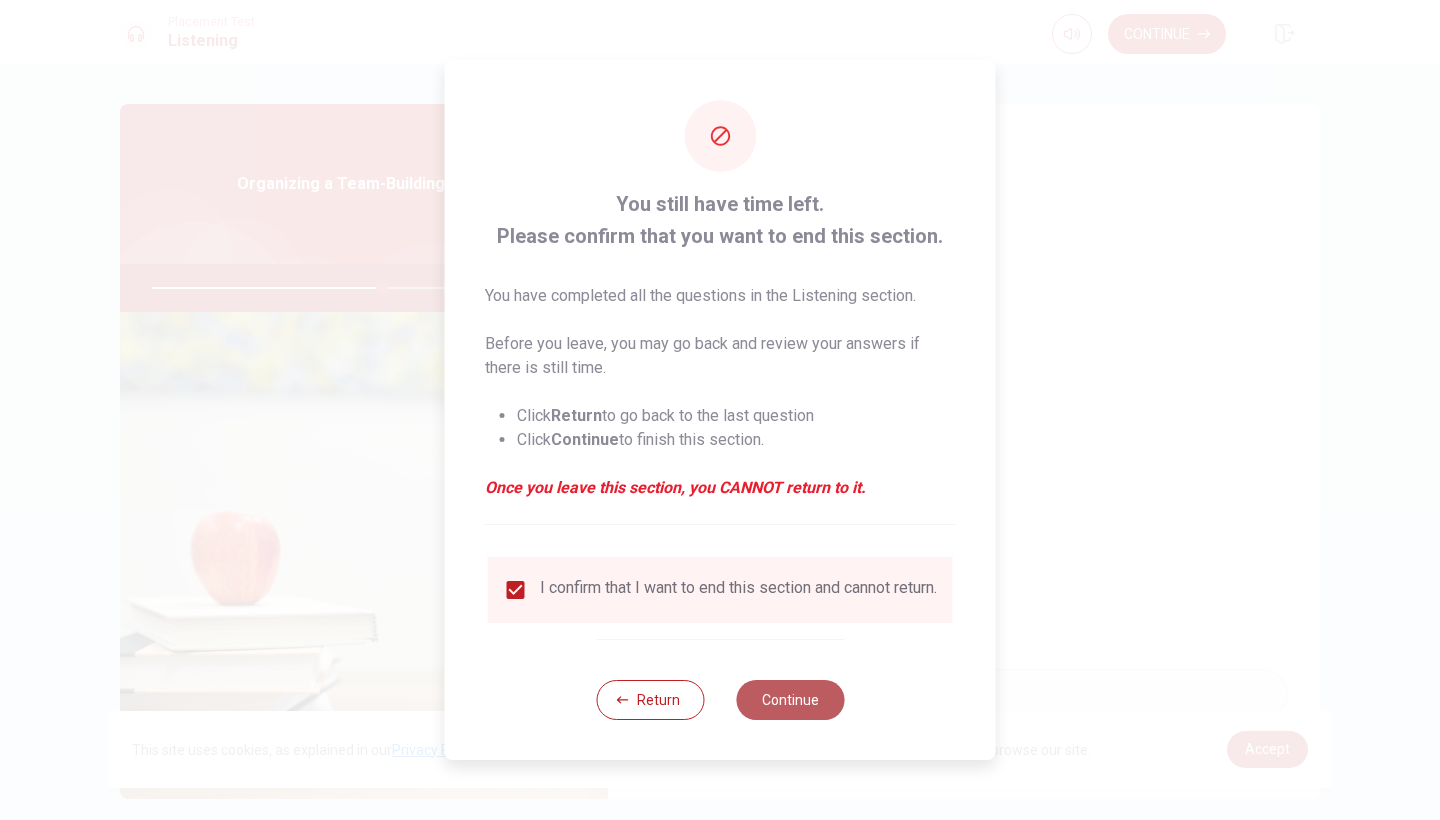 click on "Continue" at bounding box center (790, 700) 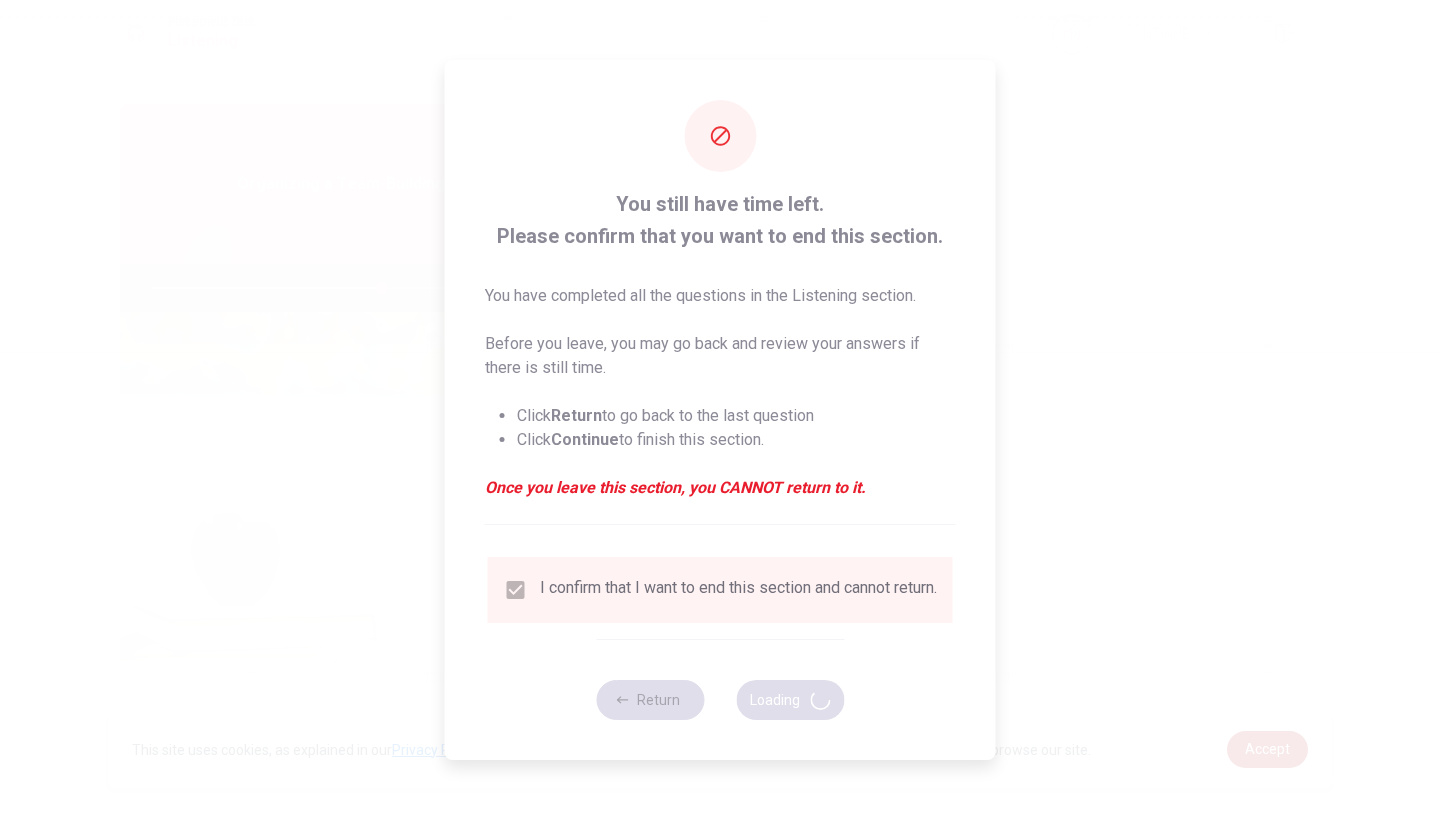 type on "64" 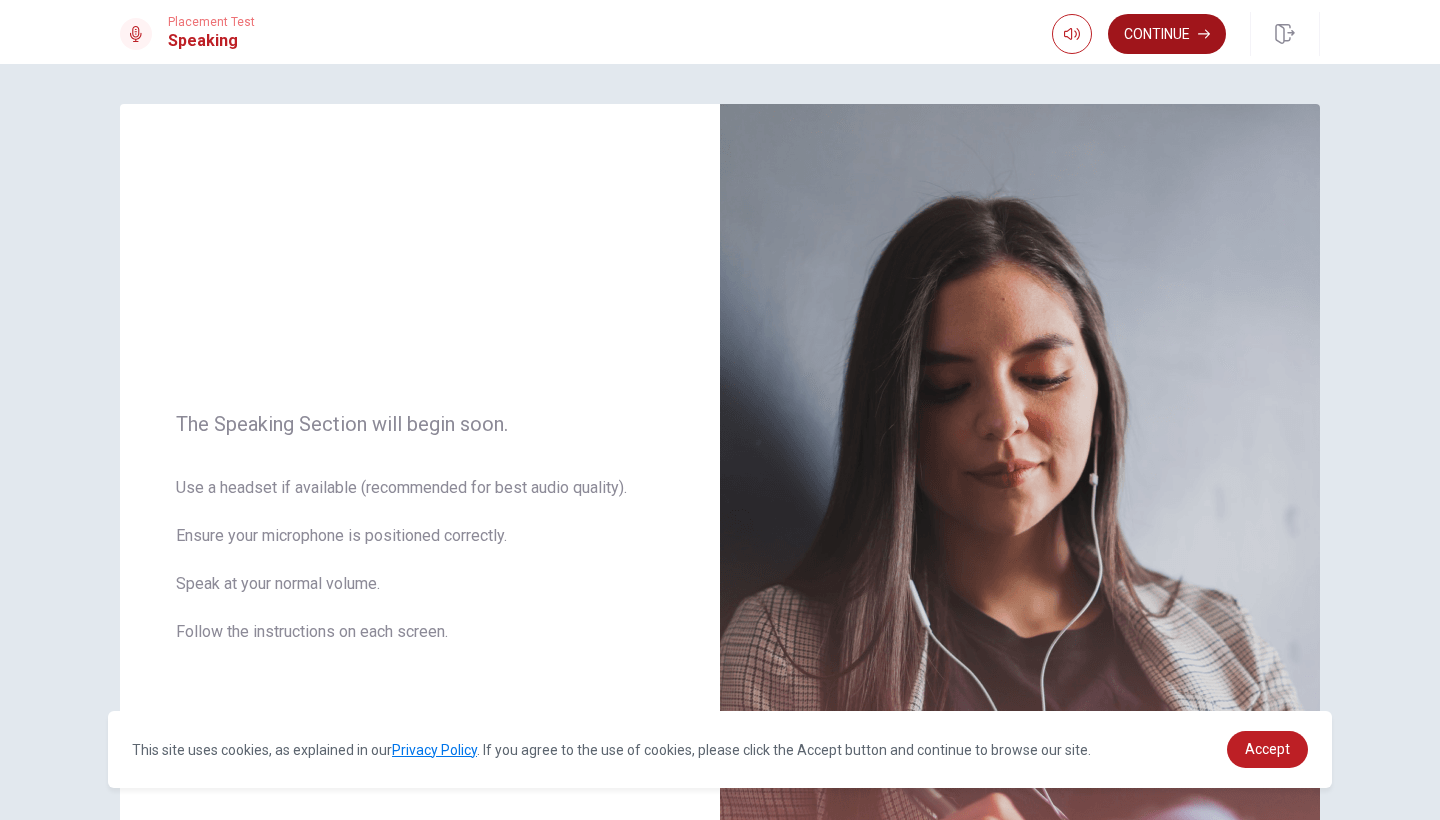 scroll, scrollTop: 0, scrollLeft: 0, axis: both 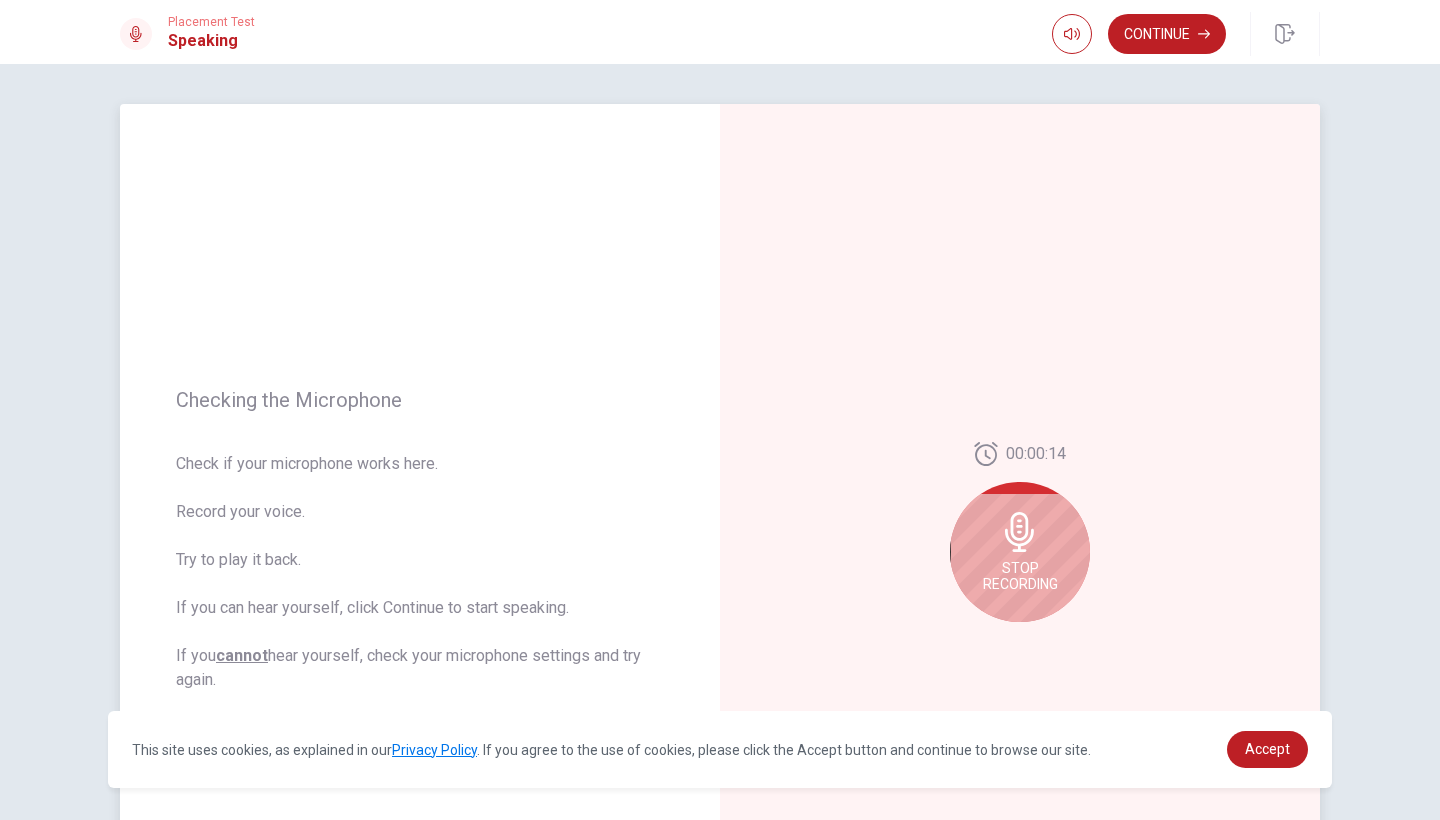 click 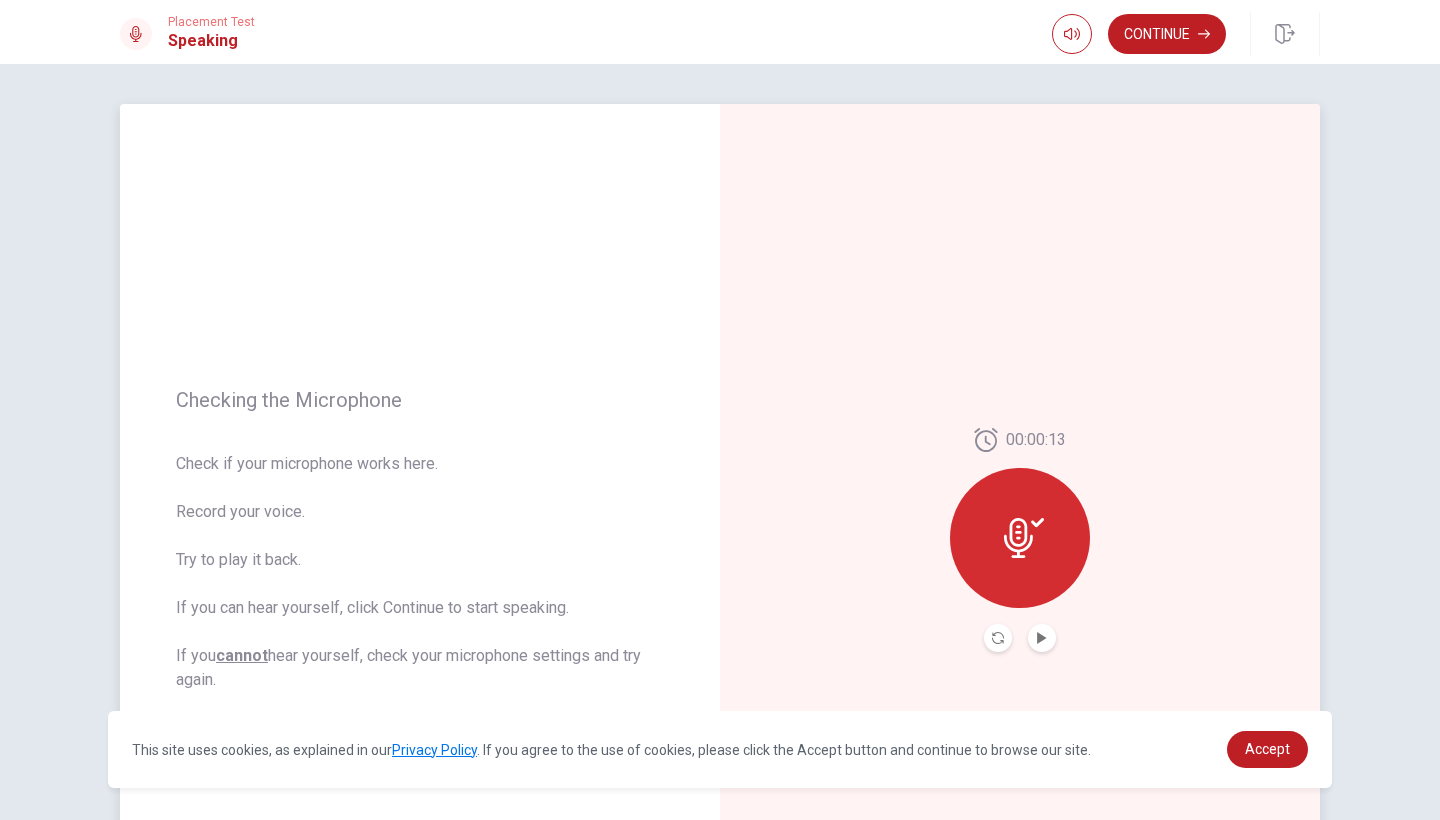click 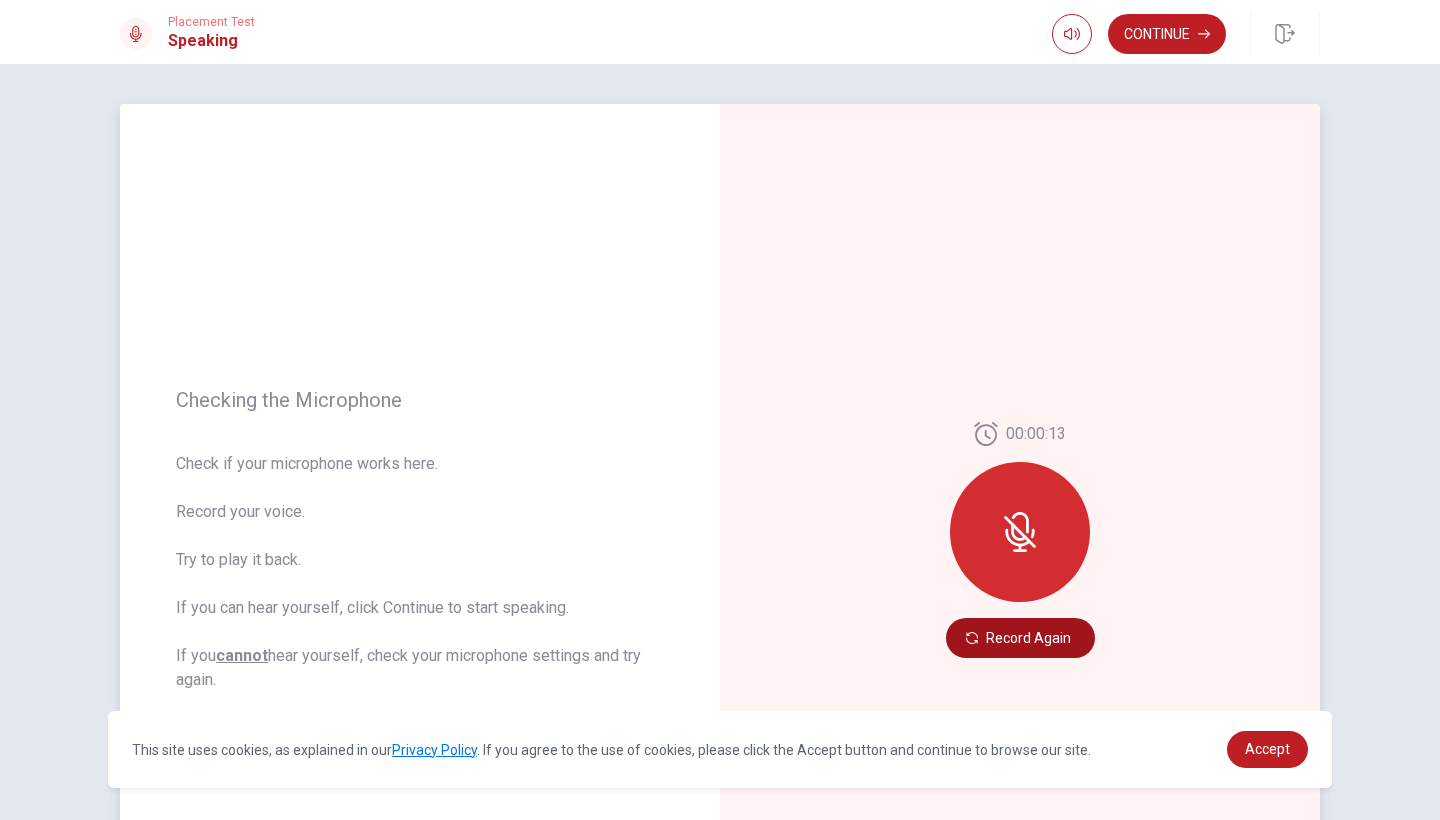 click on "Record Again" at bounding box center (1020, 638) 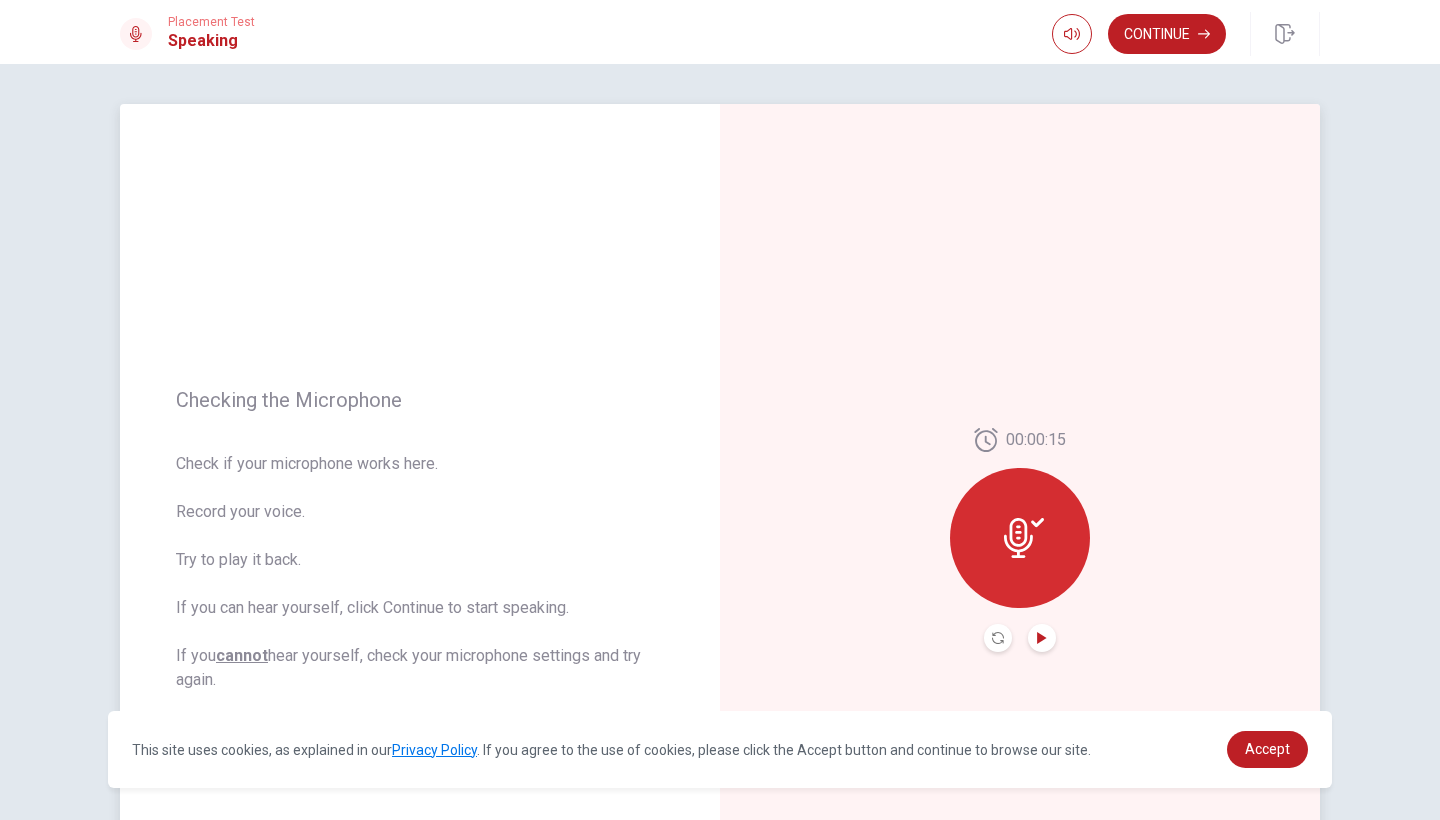 click 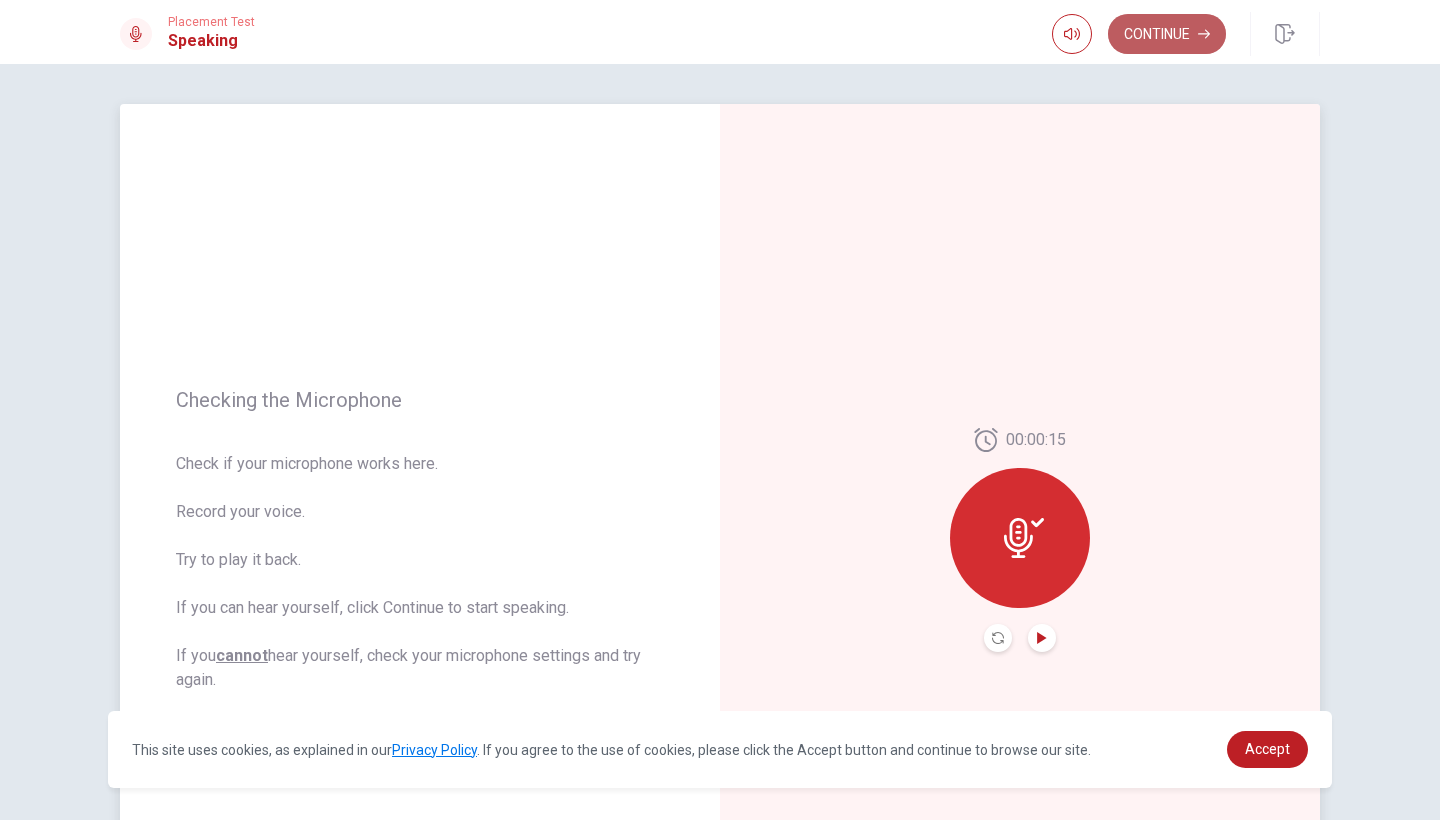 click on "Continue" at bounding box center (1167, 34) 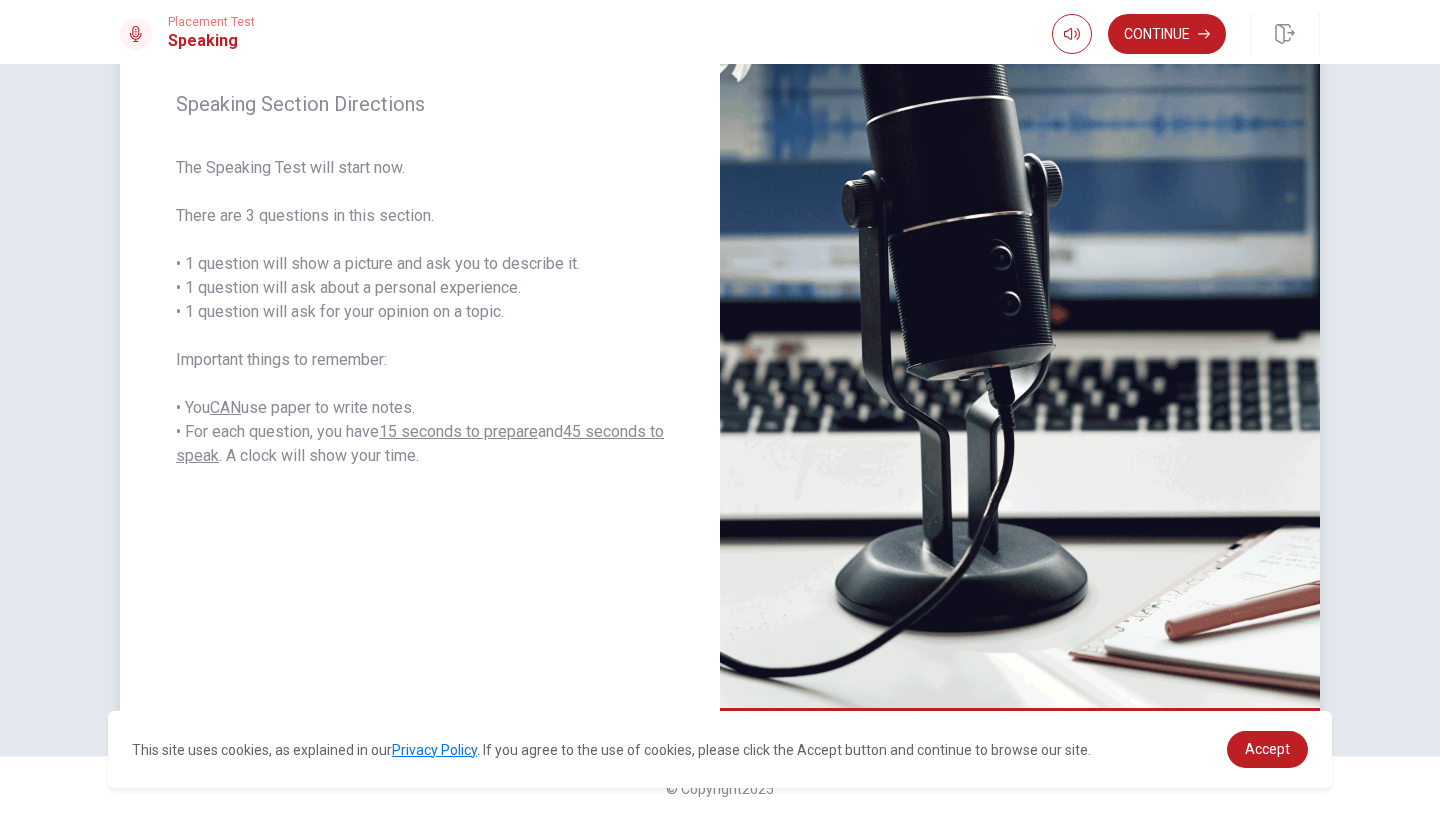 scroll, scrollTop: 260, scrollLeft: 0, axis: vertical 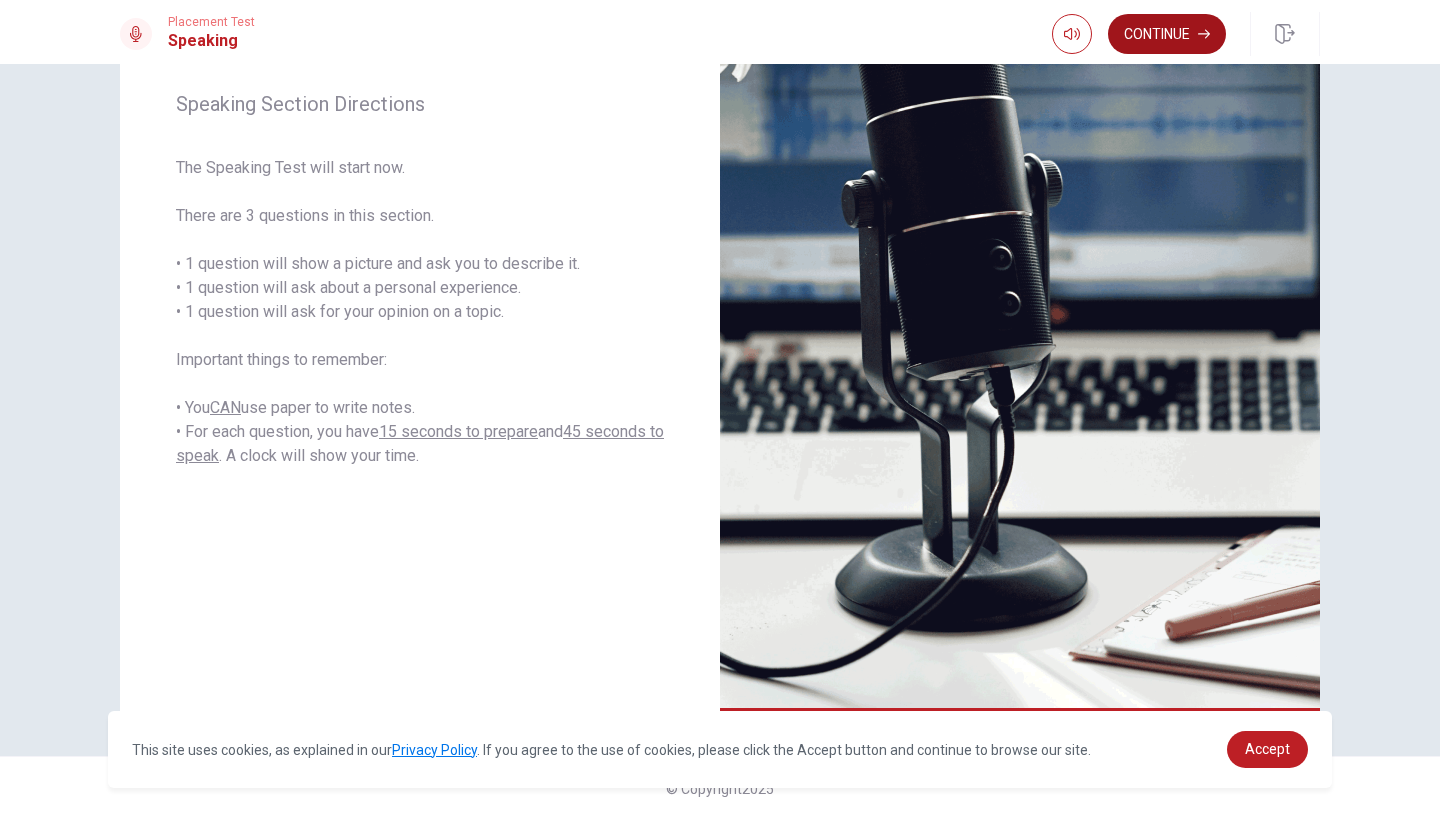 click on "Continue" at bounding box center (1167, 34) 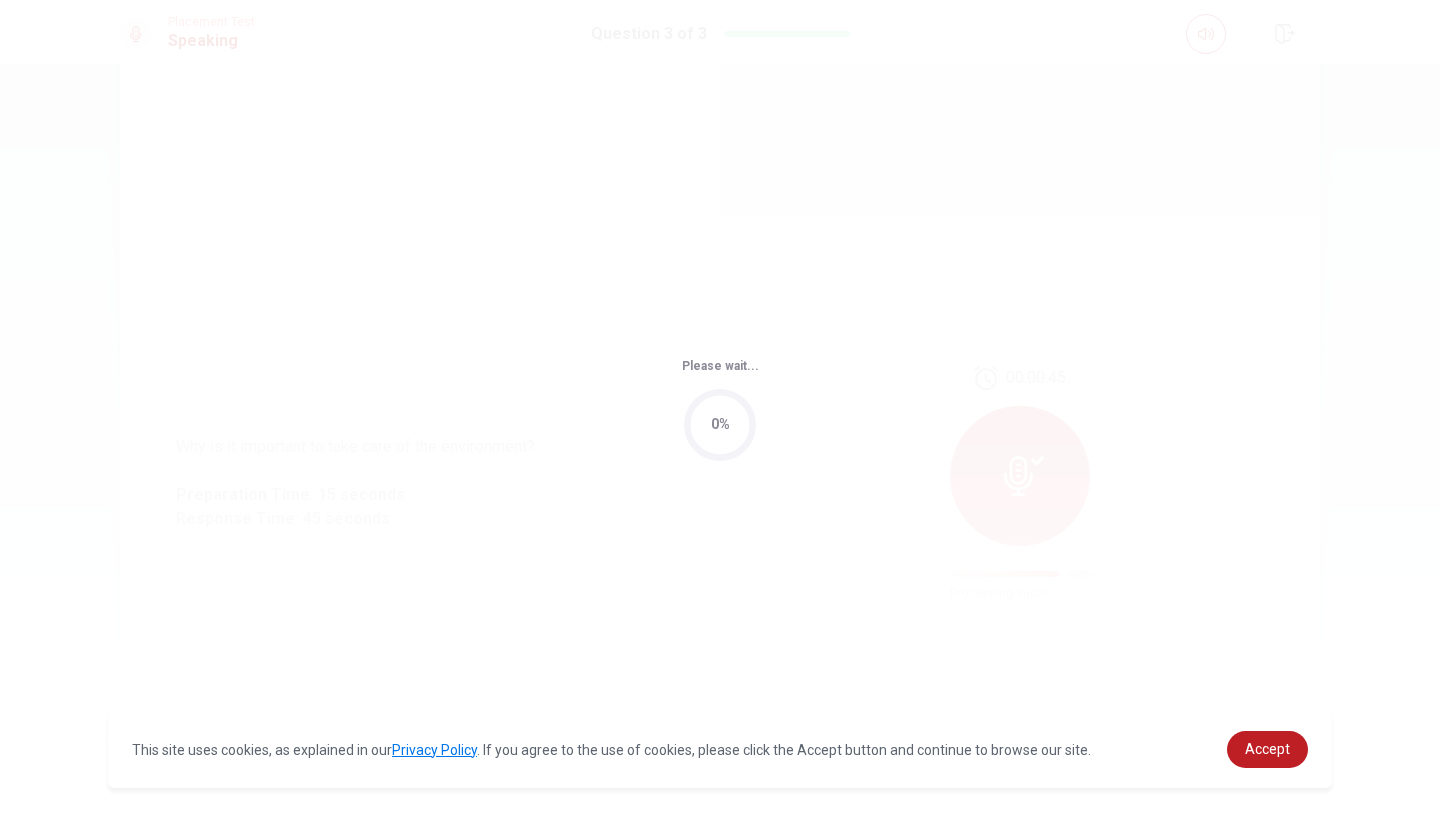 scroll, scrollTop: 0, scrollLeft: 0, axis: both 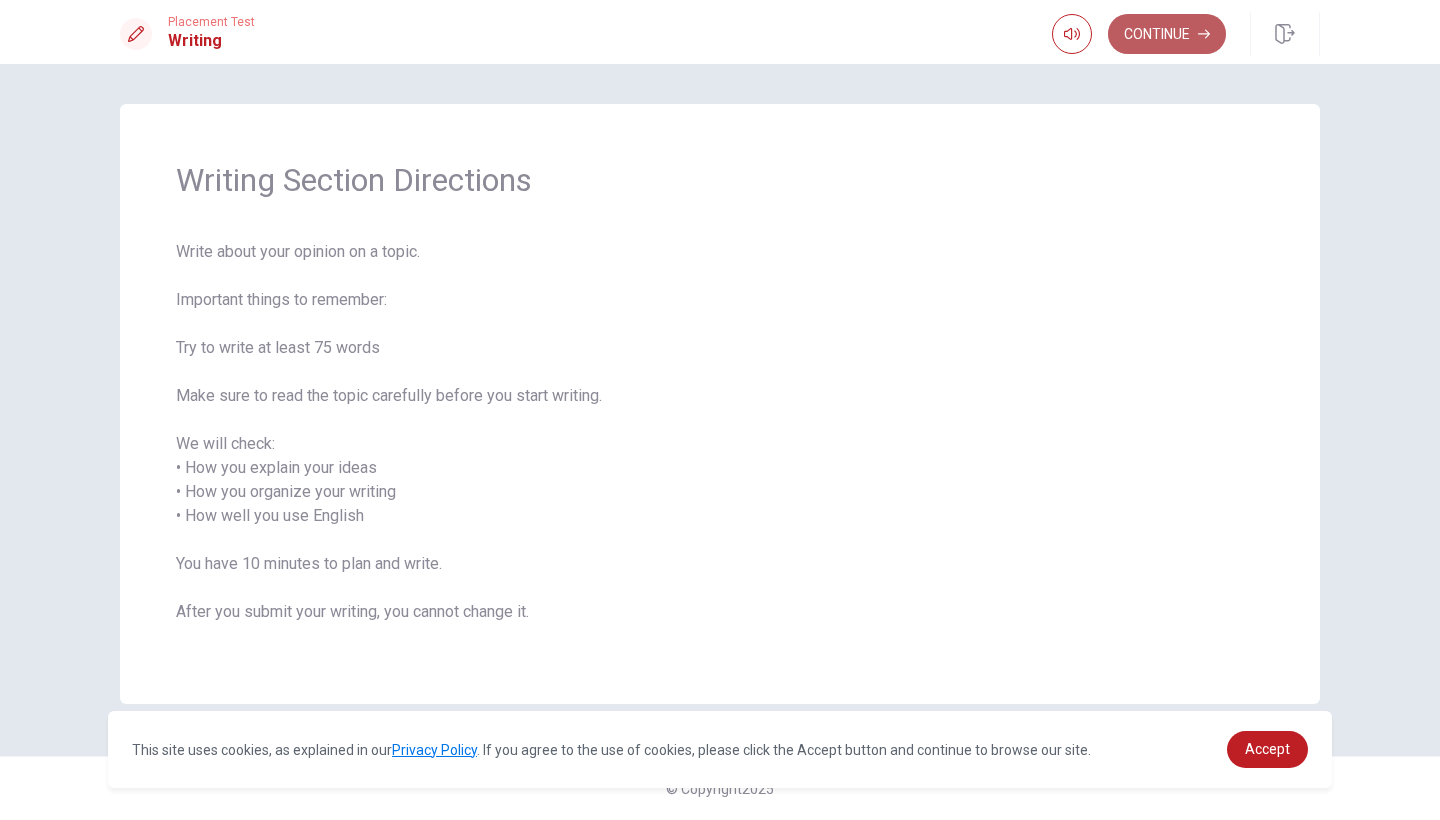 click on "Continue" at bounding box center [1167, 34] 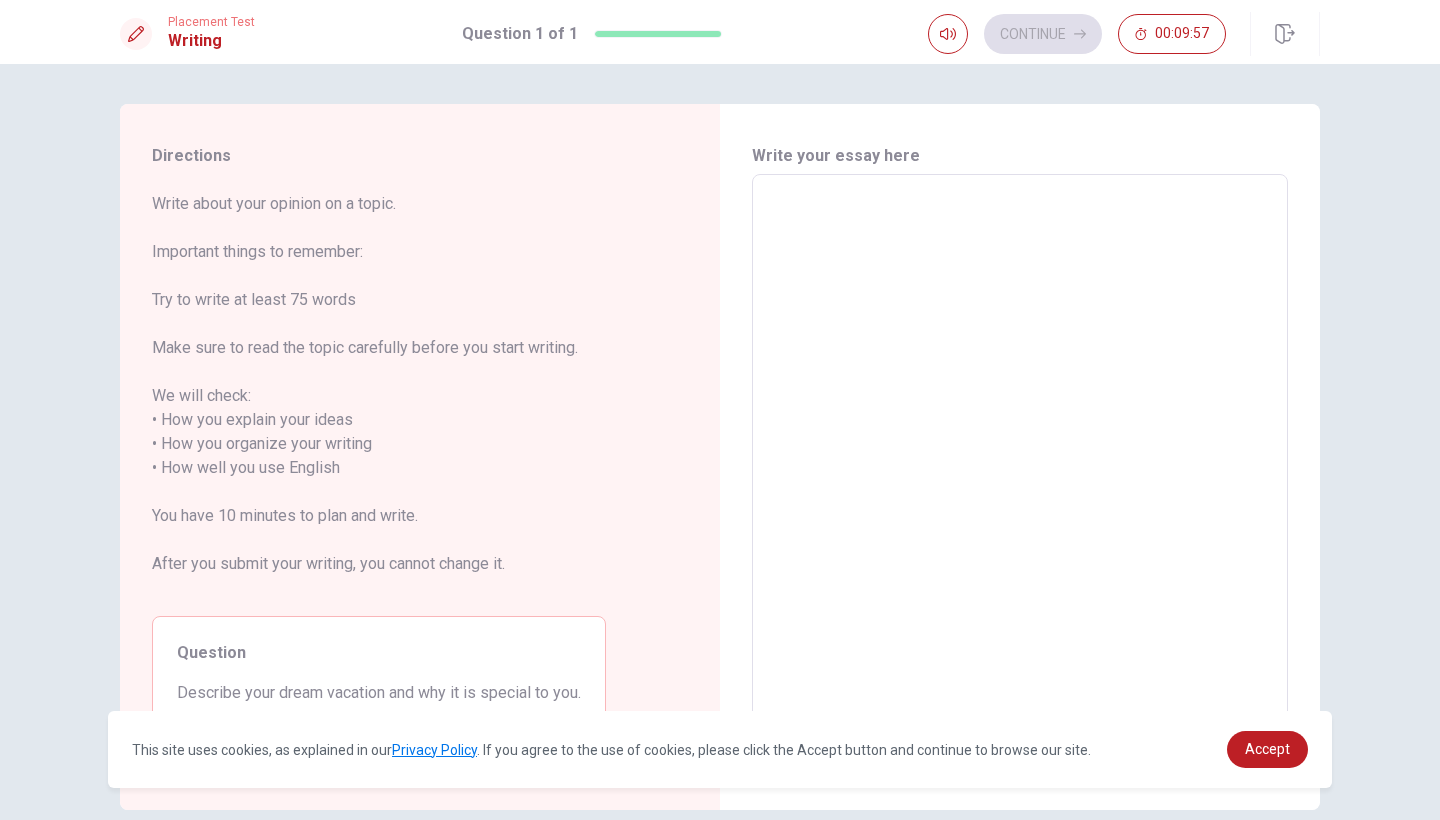 click at bounding box center (1020, 456) 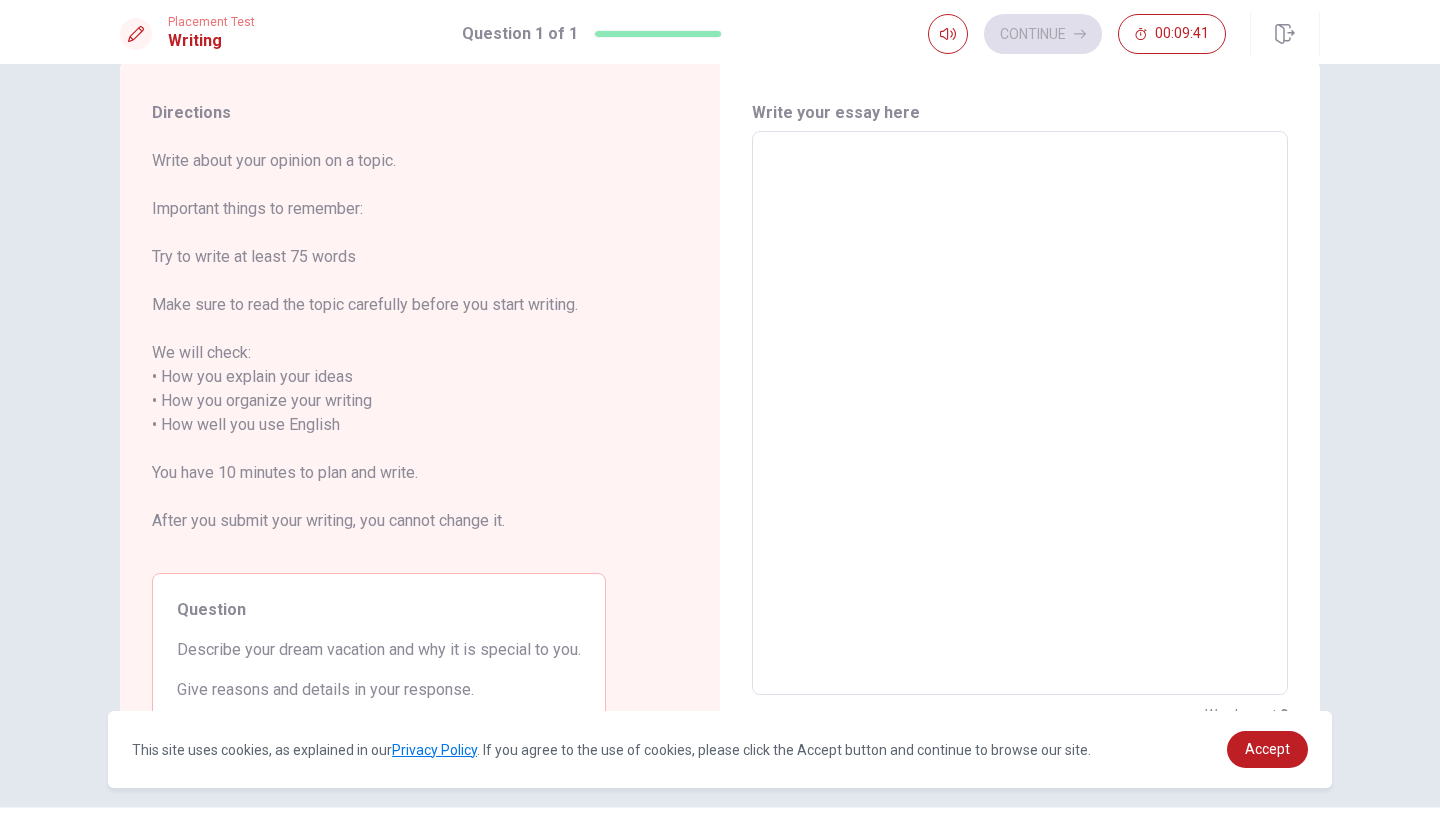 scroll, scrollTop: 39, scrollLeft: 0, axis: vertical 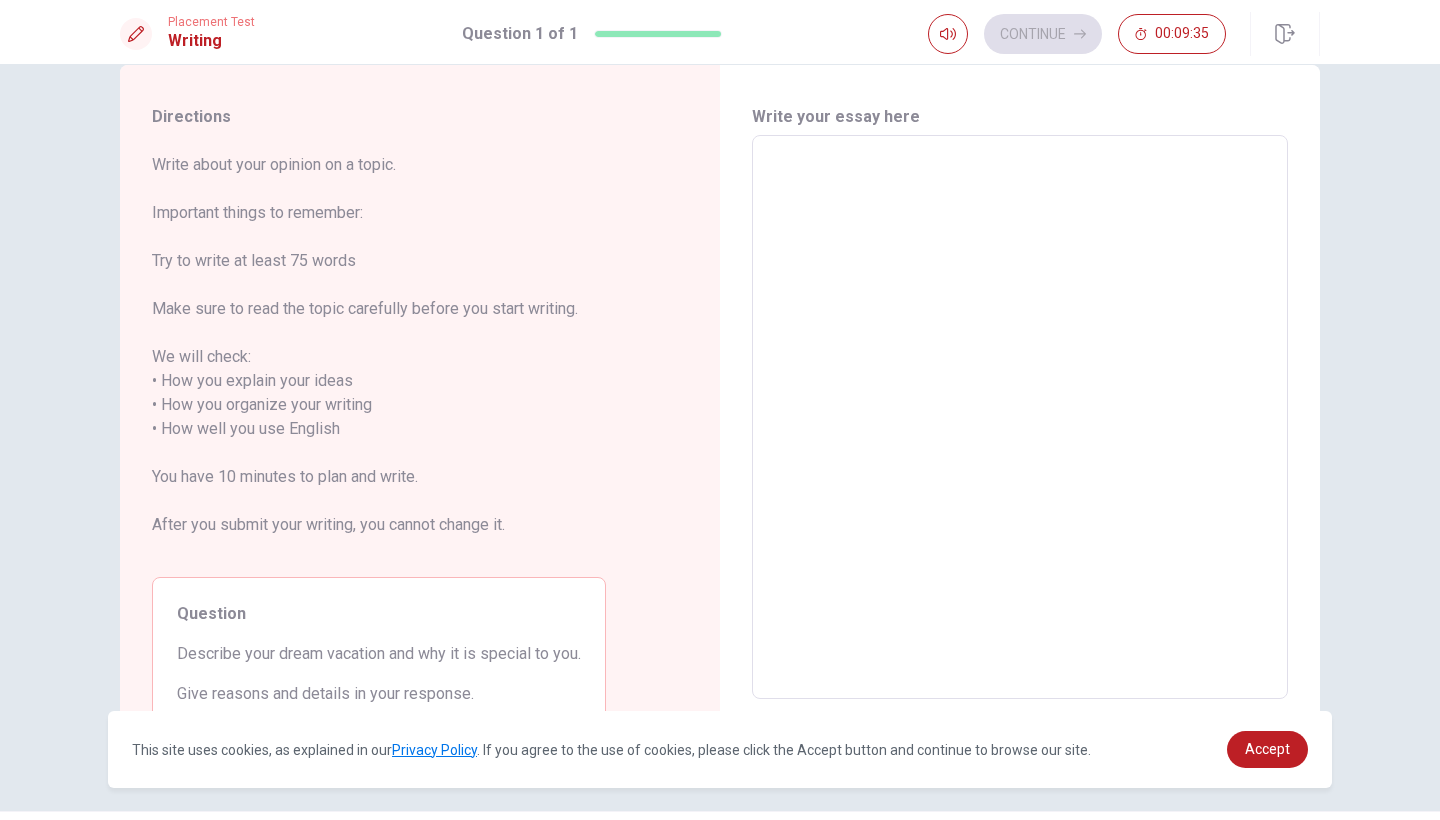 type on "m" 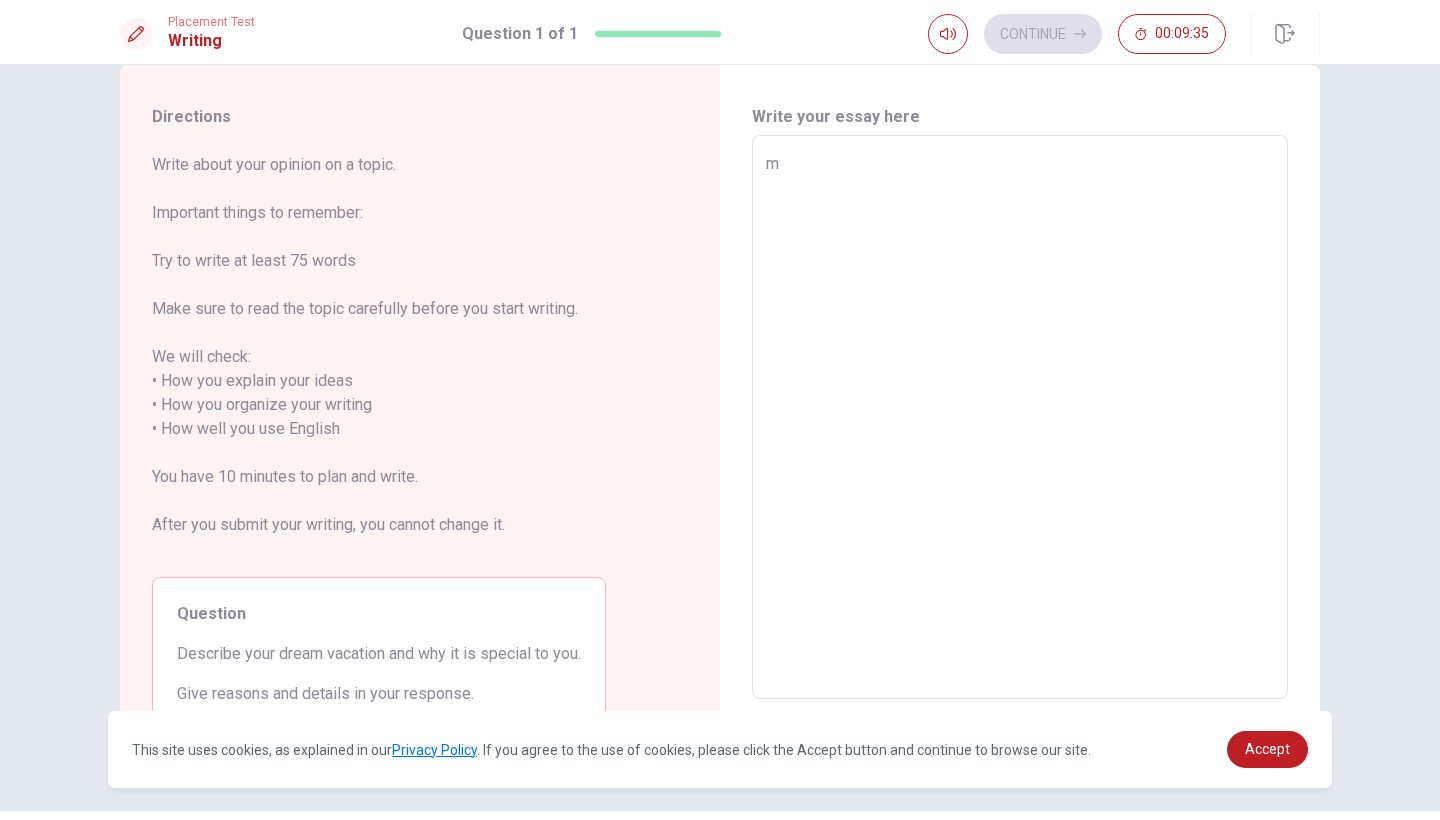type on "x" 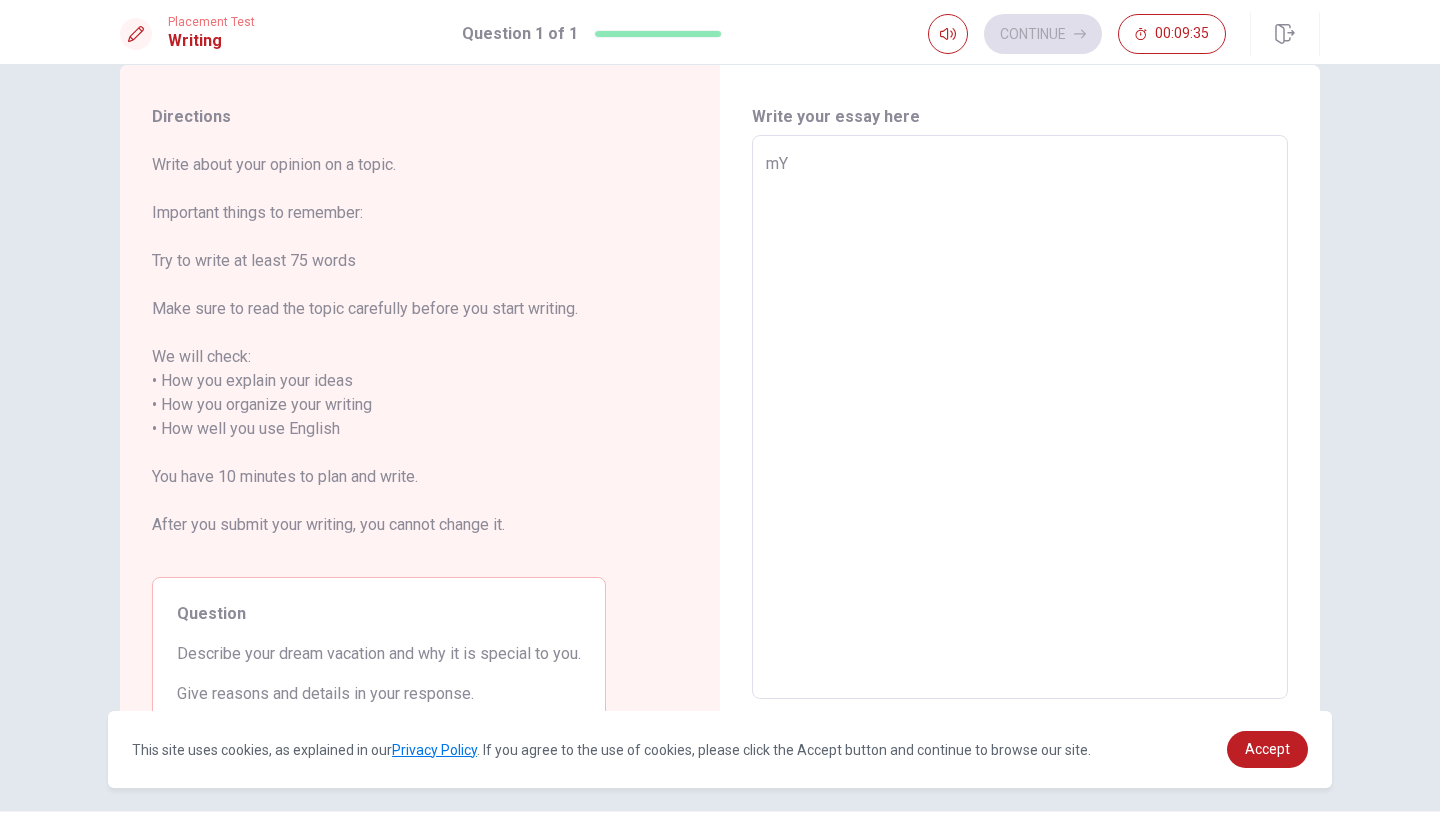 type on "x" 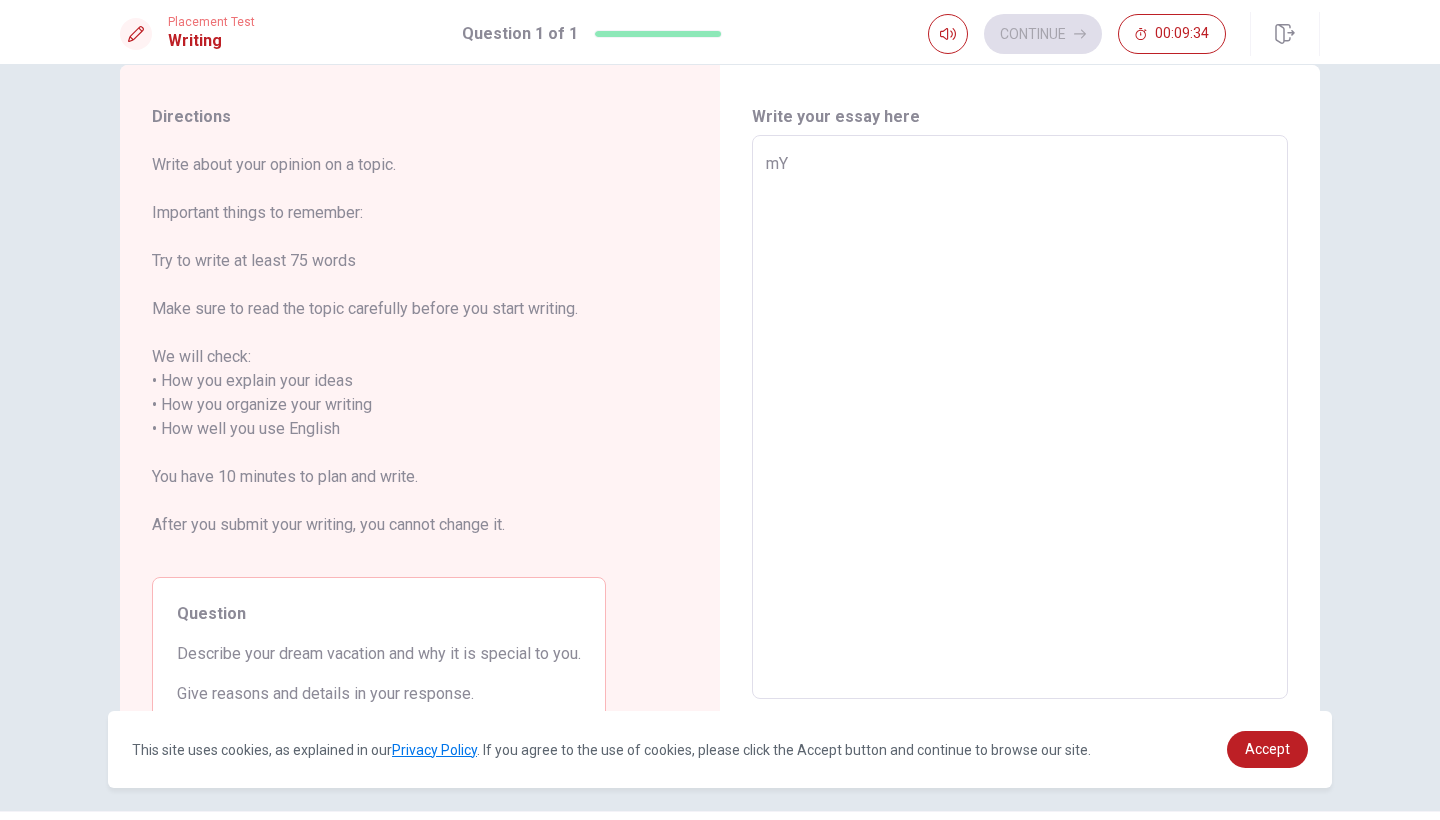type on "mY" 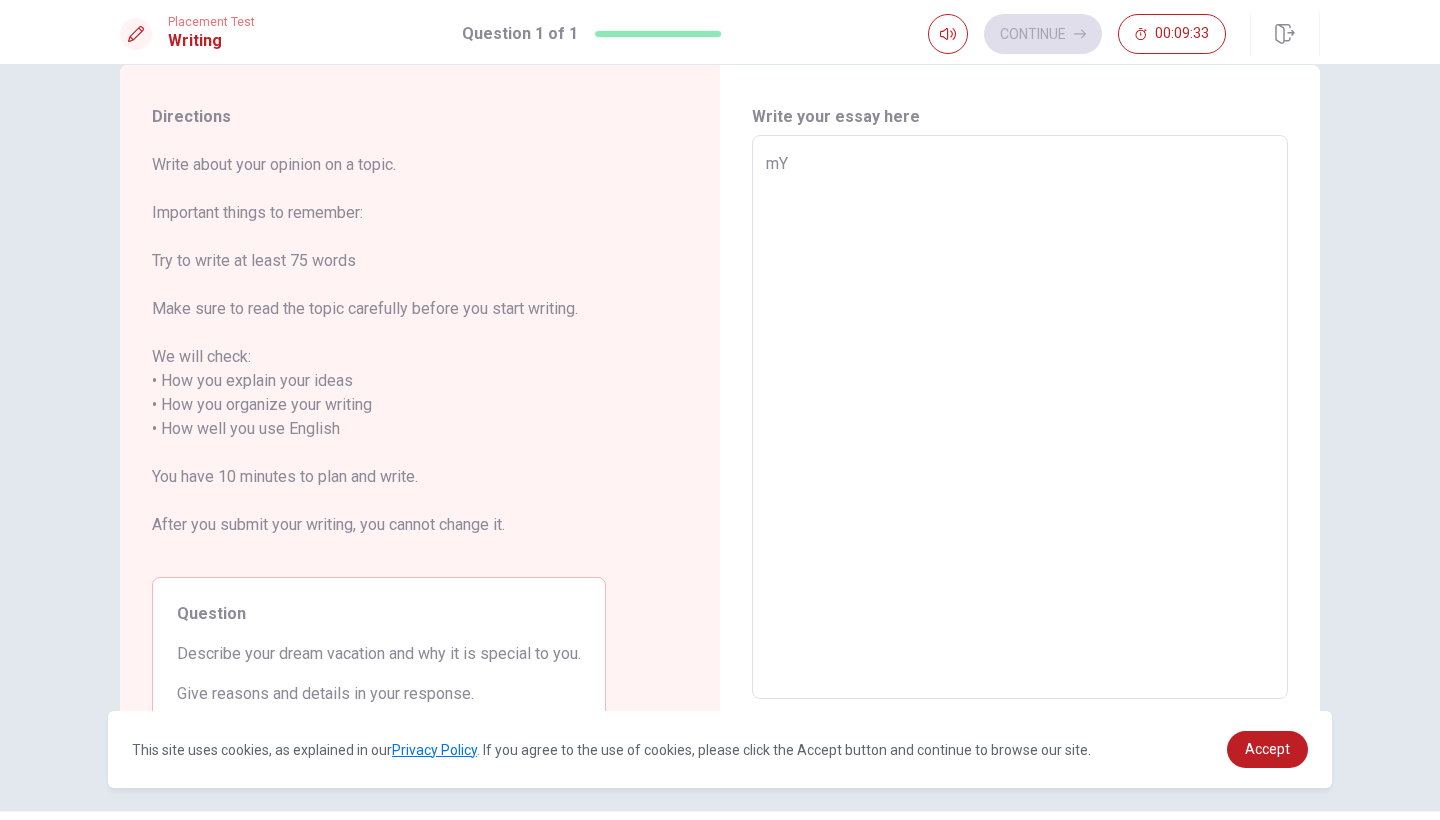 type on "mY" 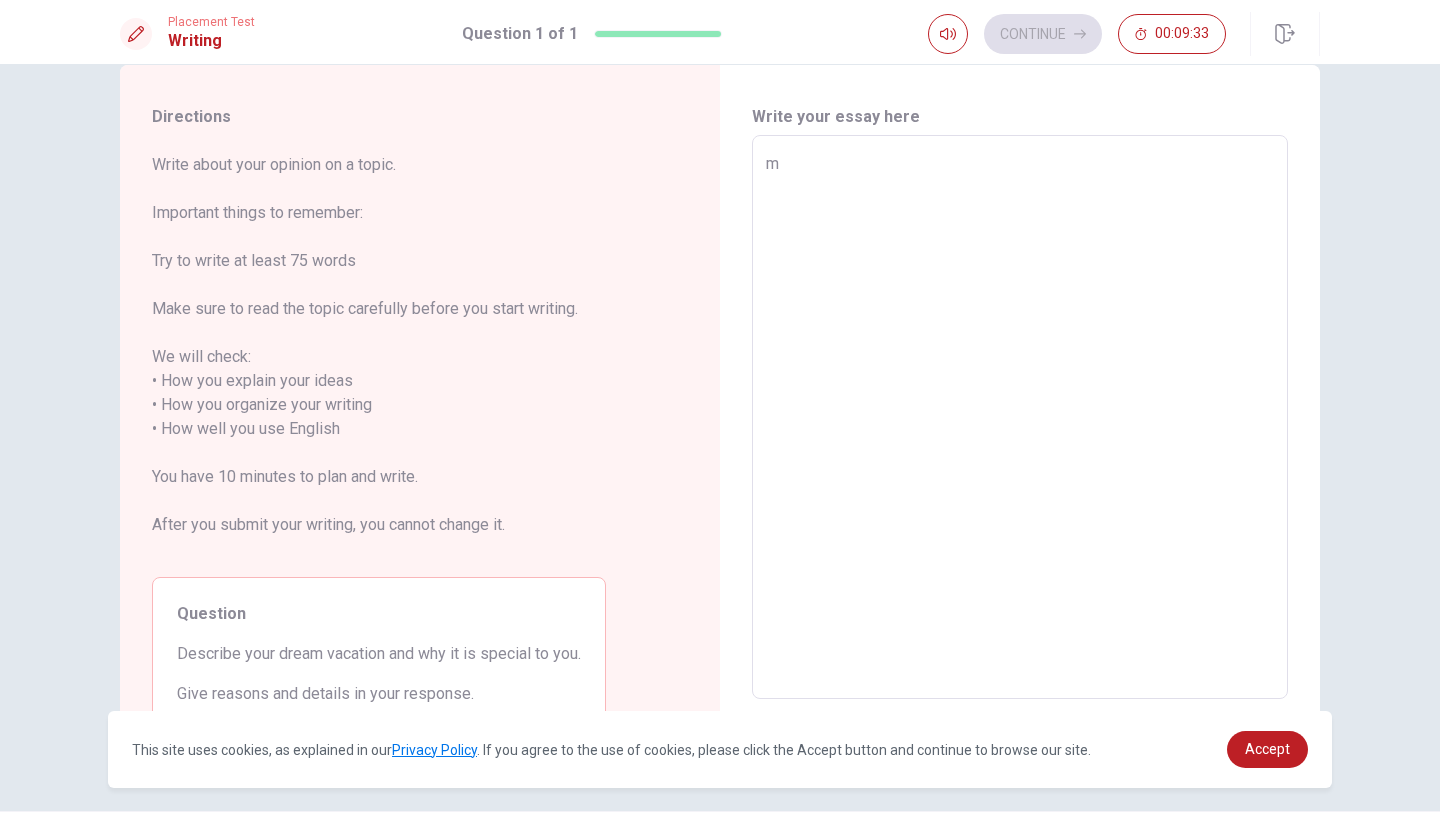 type on "x" 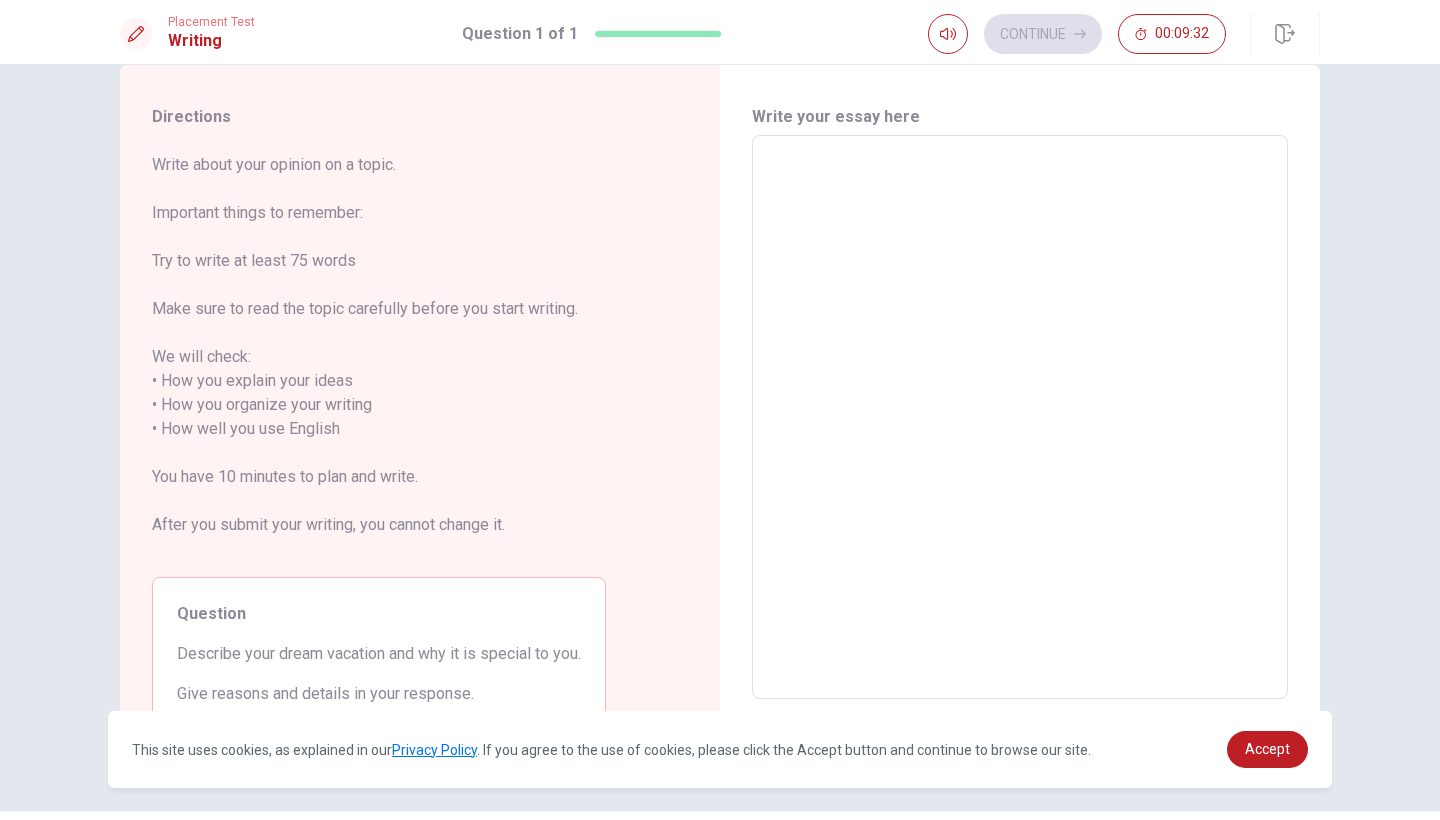 type on "M" 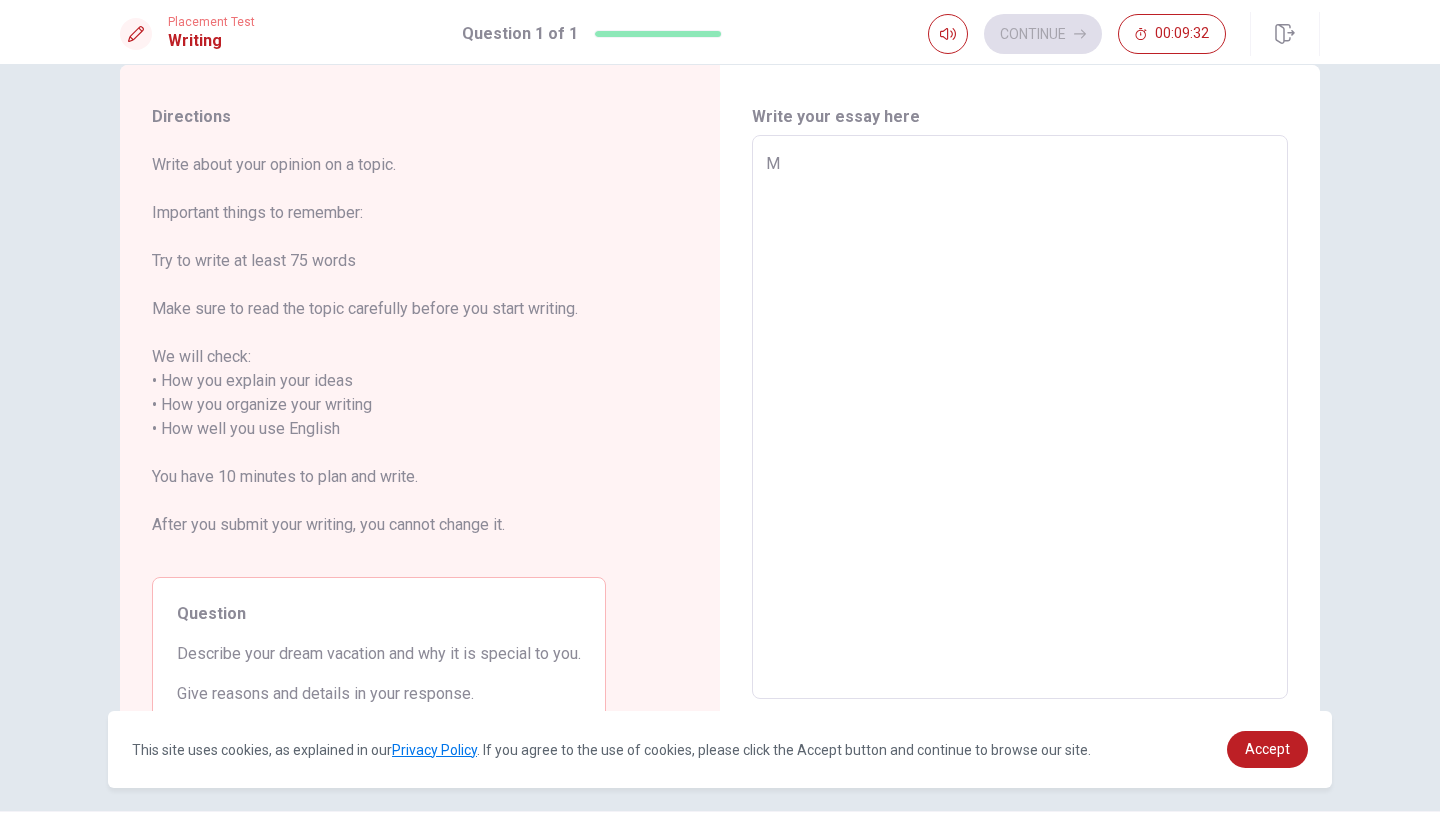 type on "x" 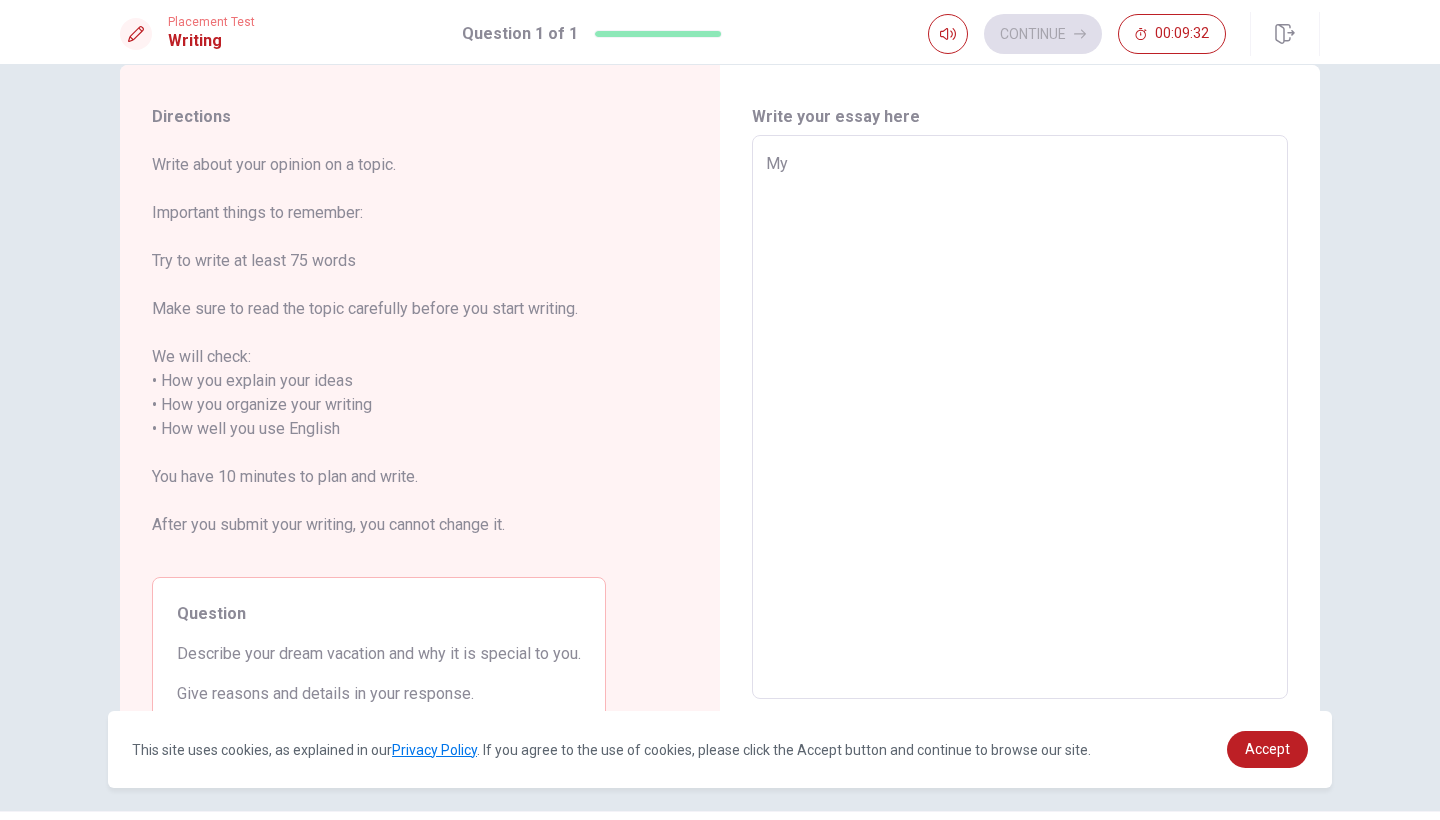 type on "x" 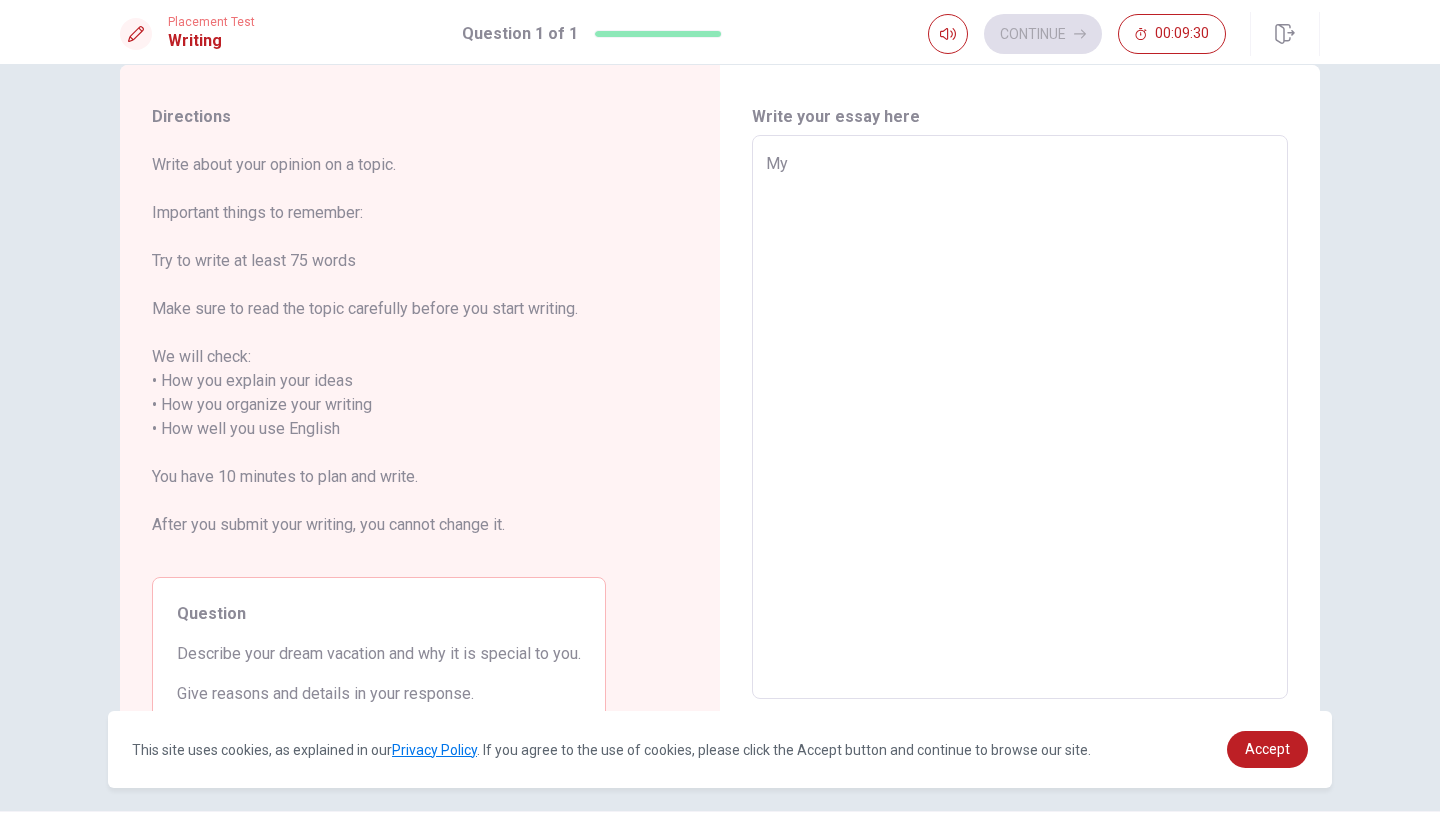 type on "x" 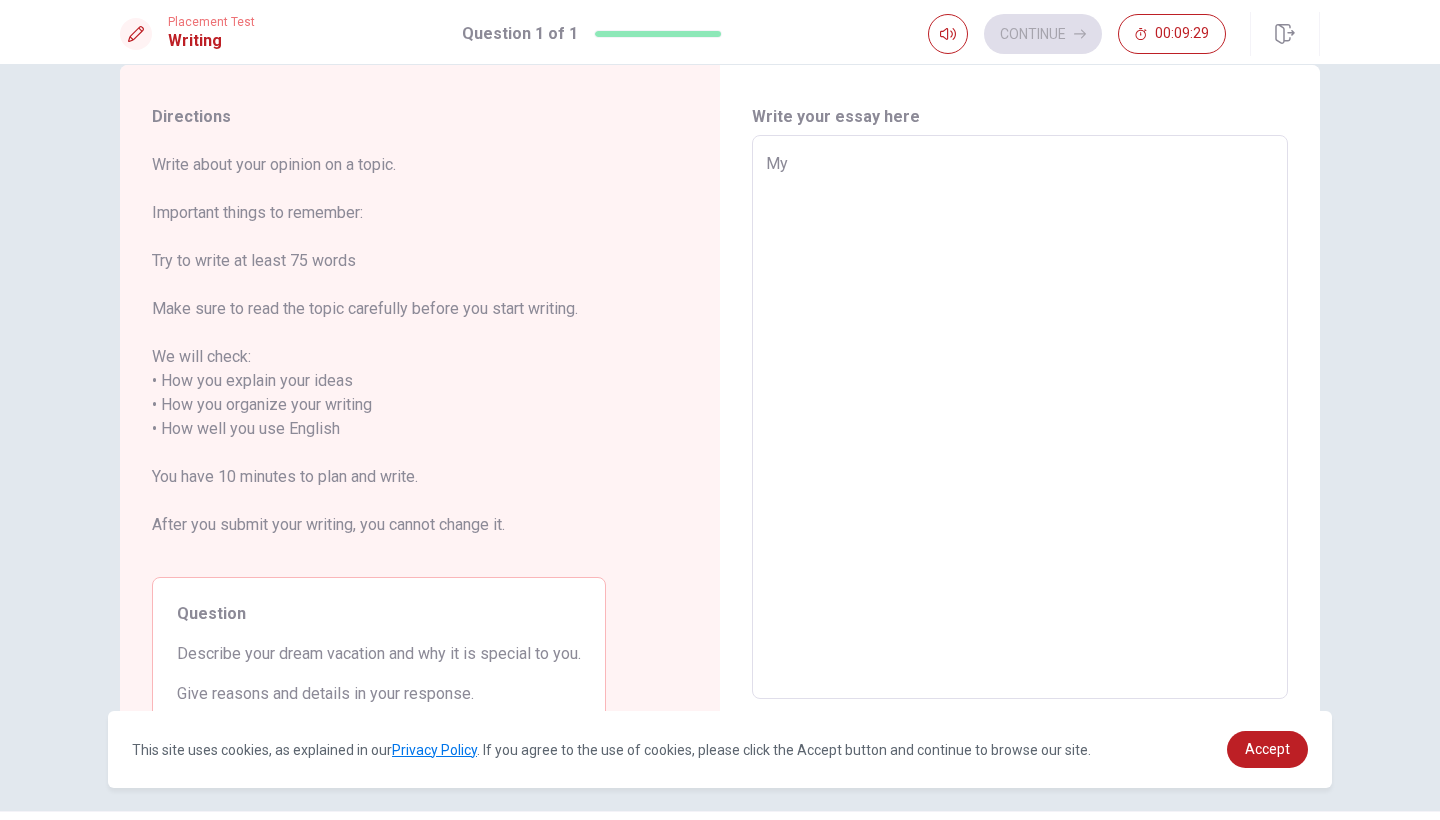 type on "My d" 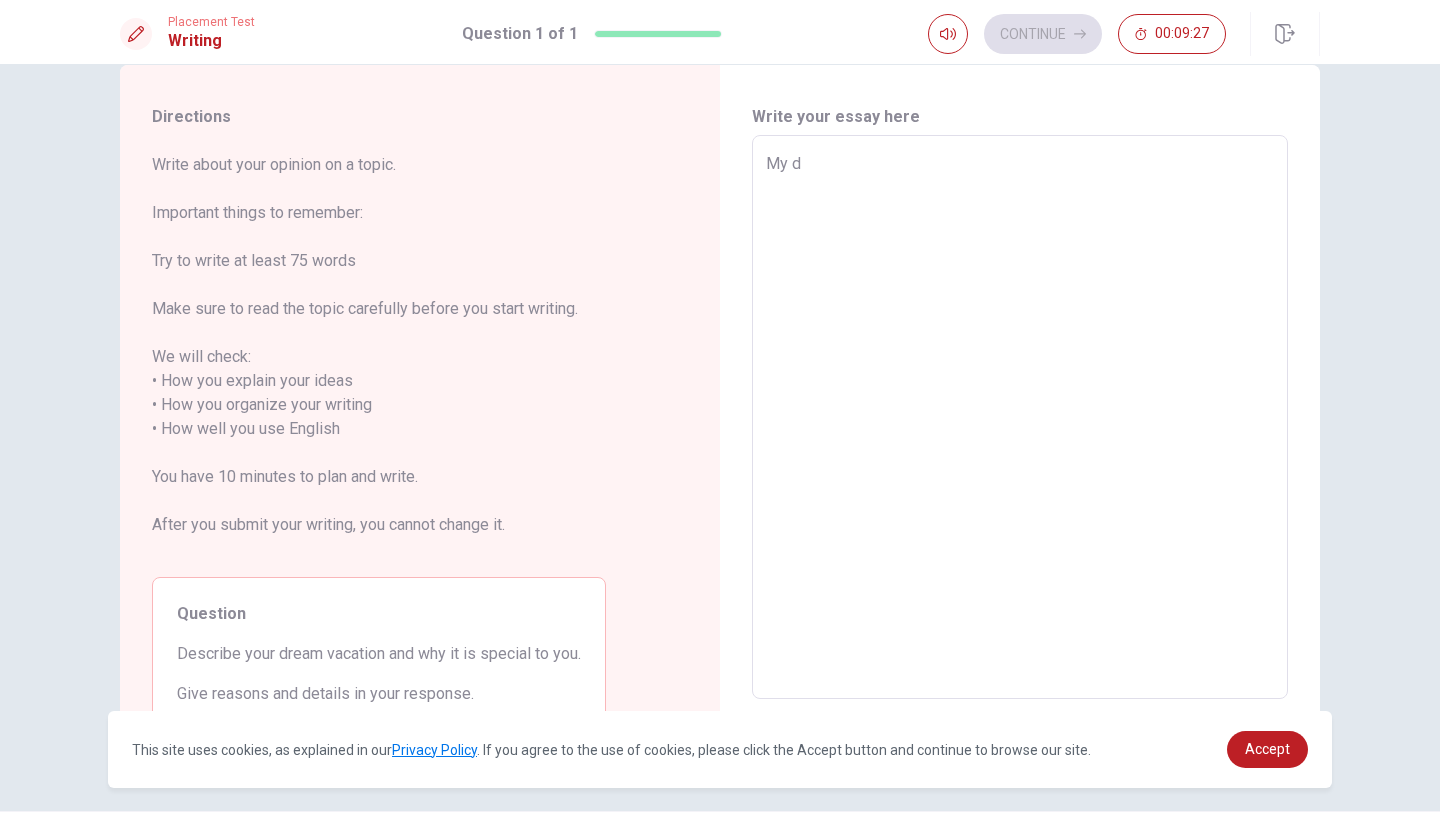 type on "x" 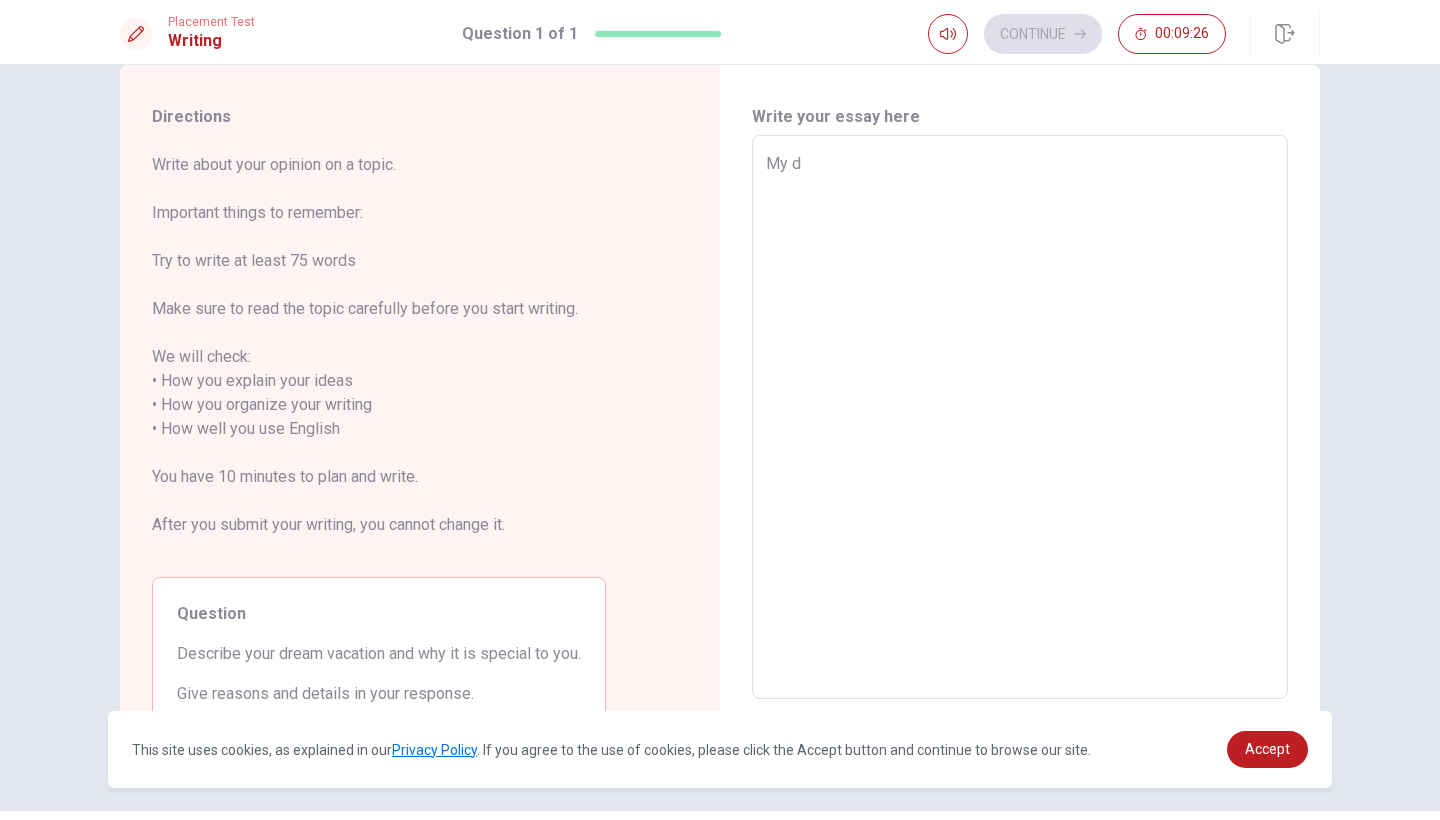 type on "My dr" 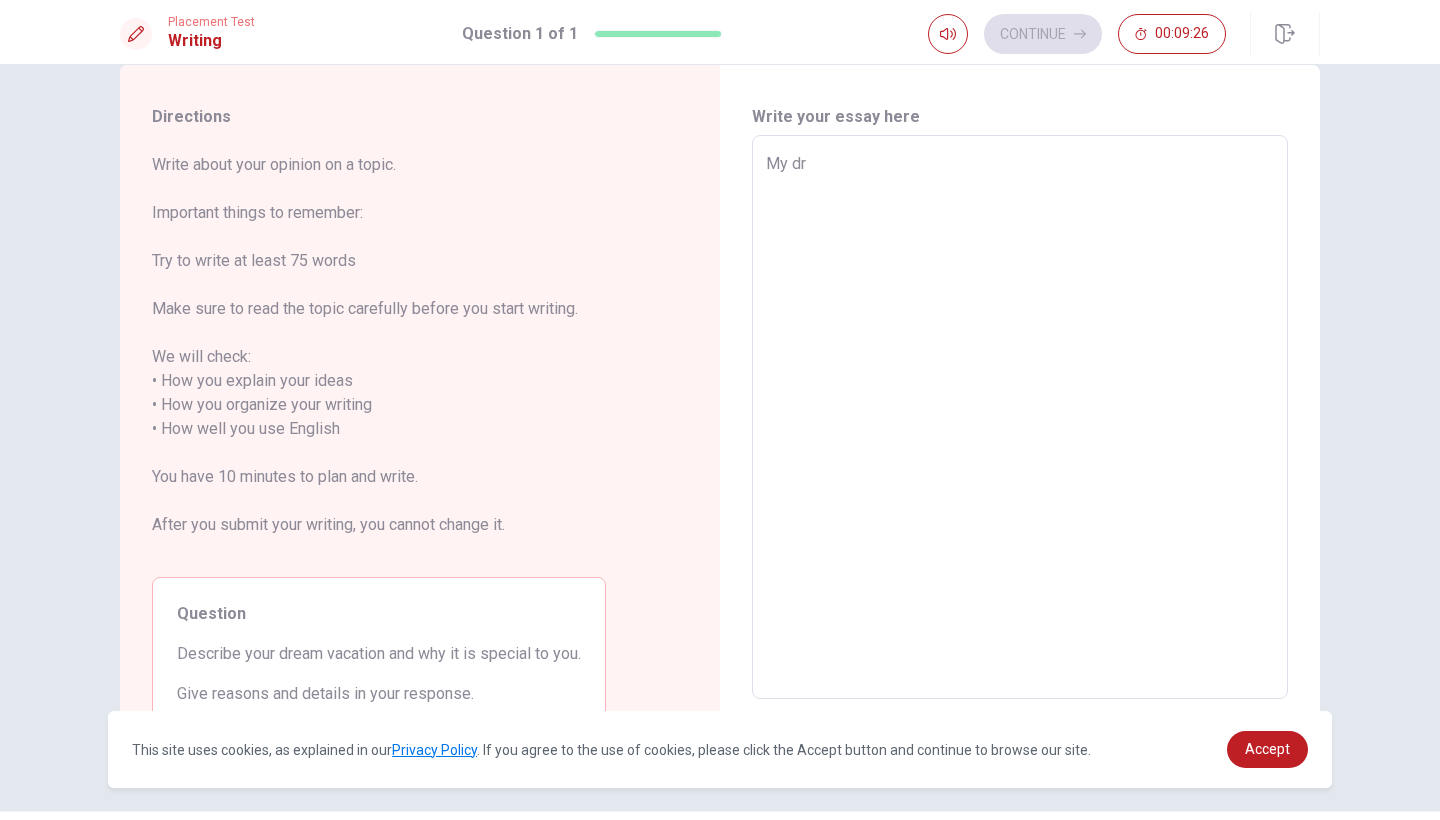 type on "x" 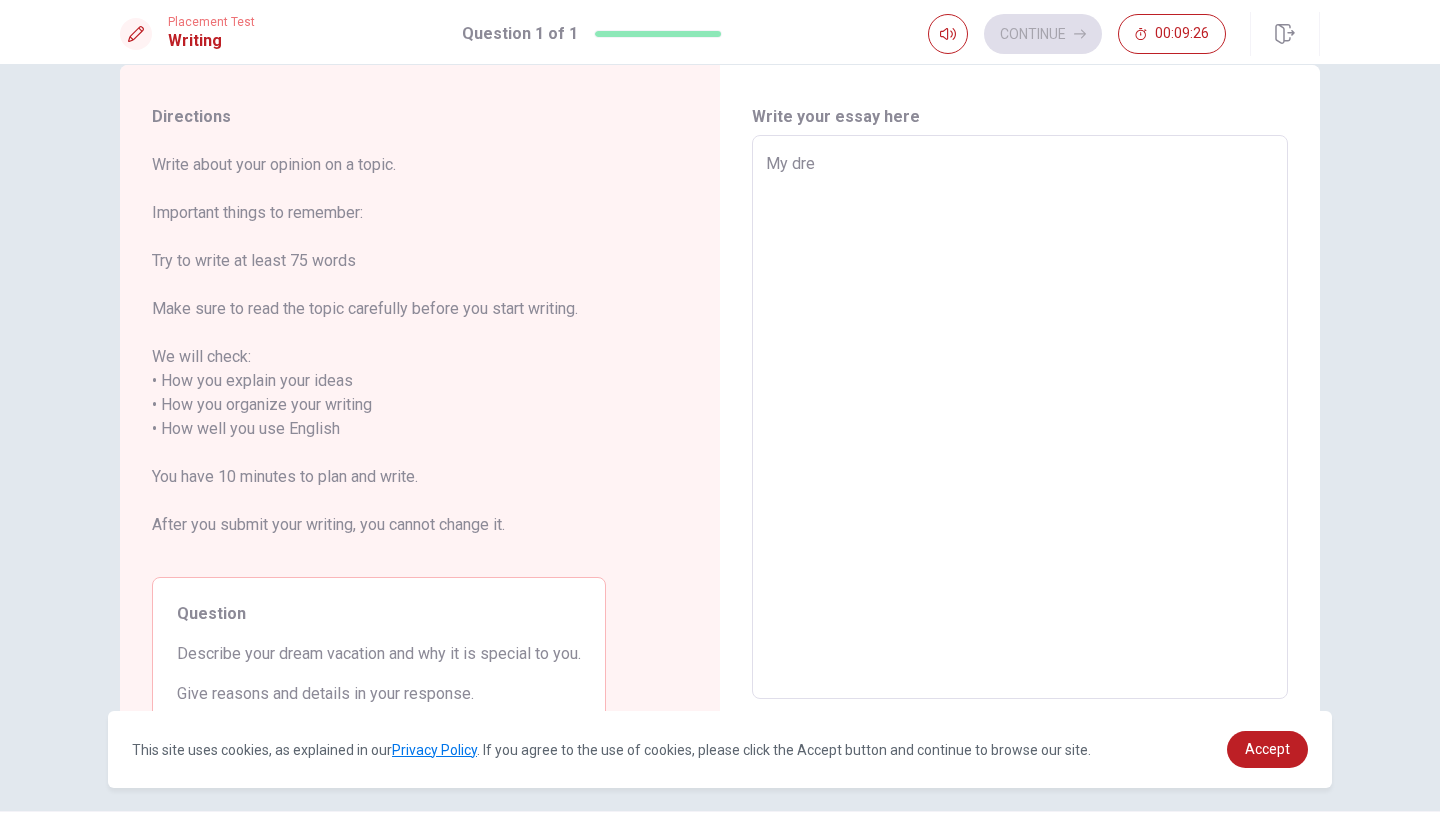 type on "x" 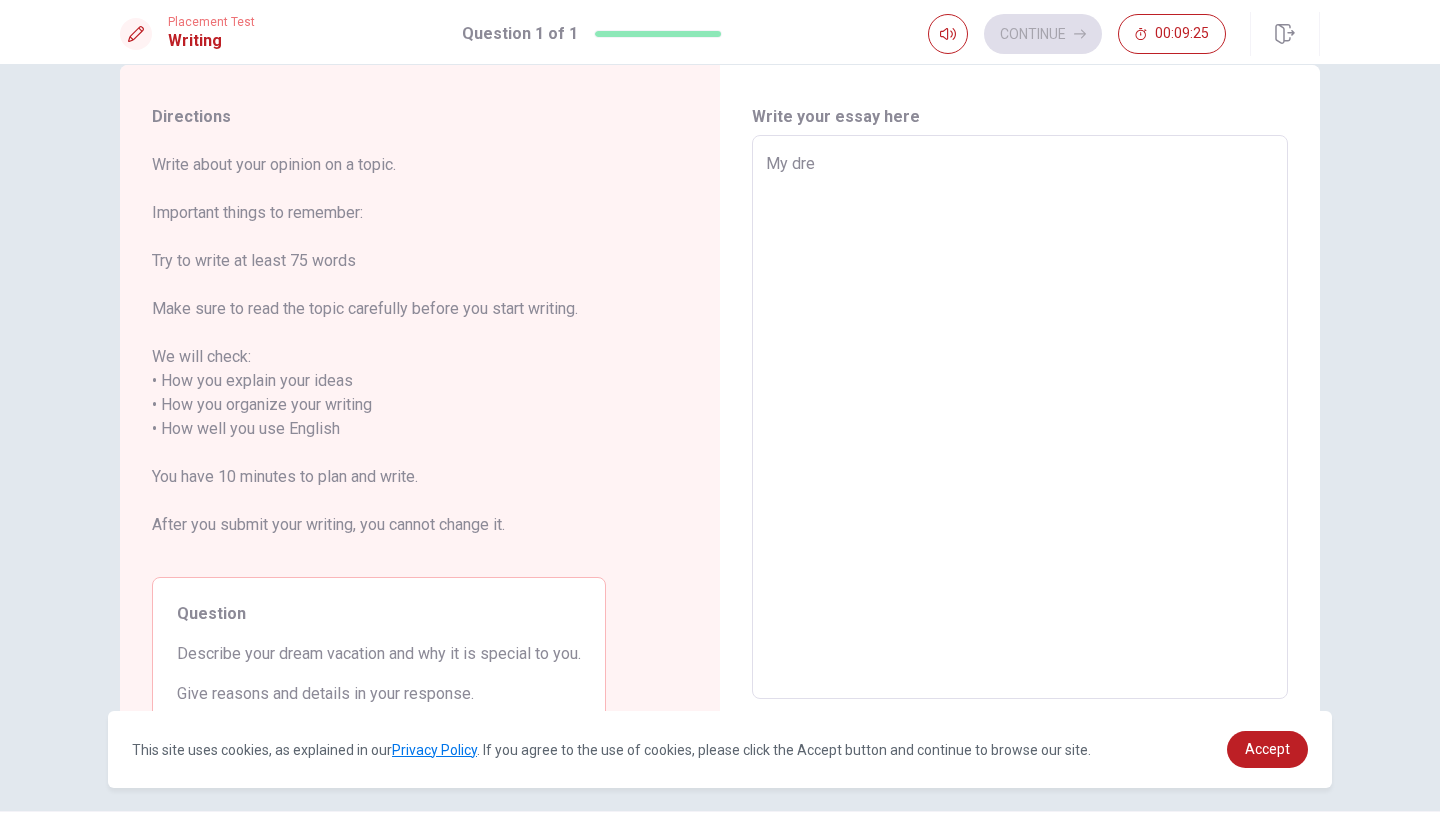 type on "My drea" 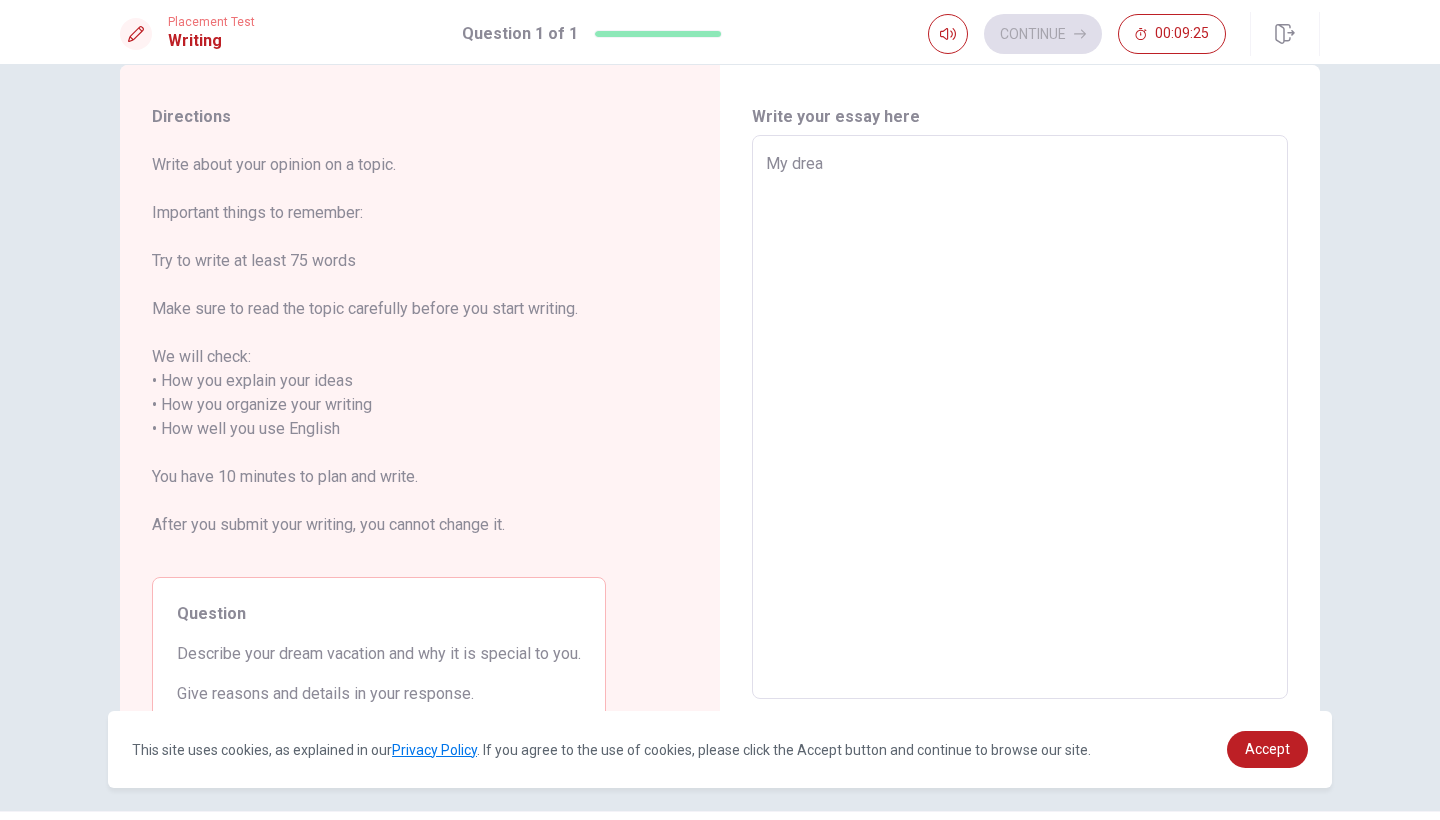 type on "x" 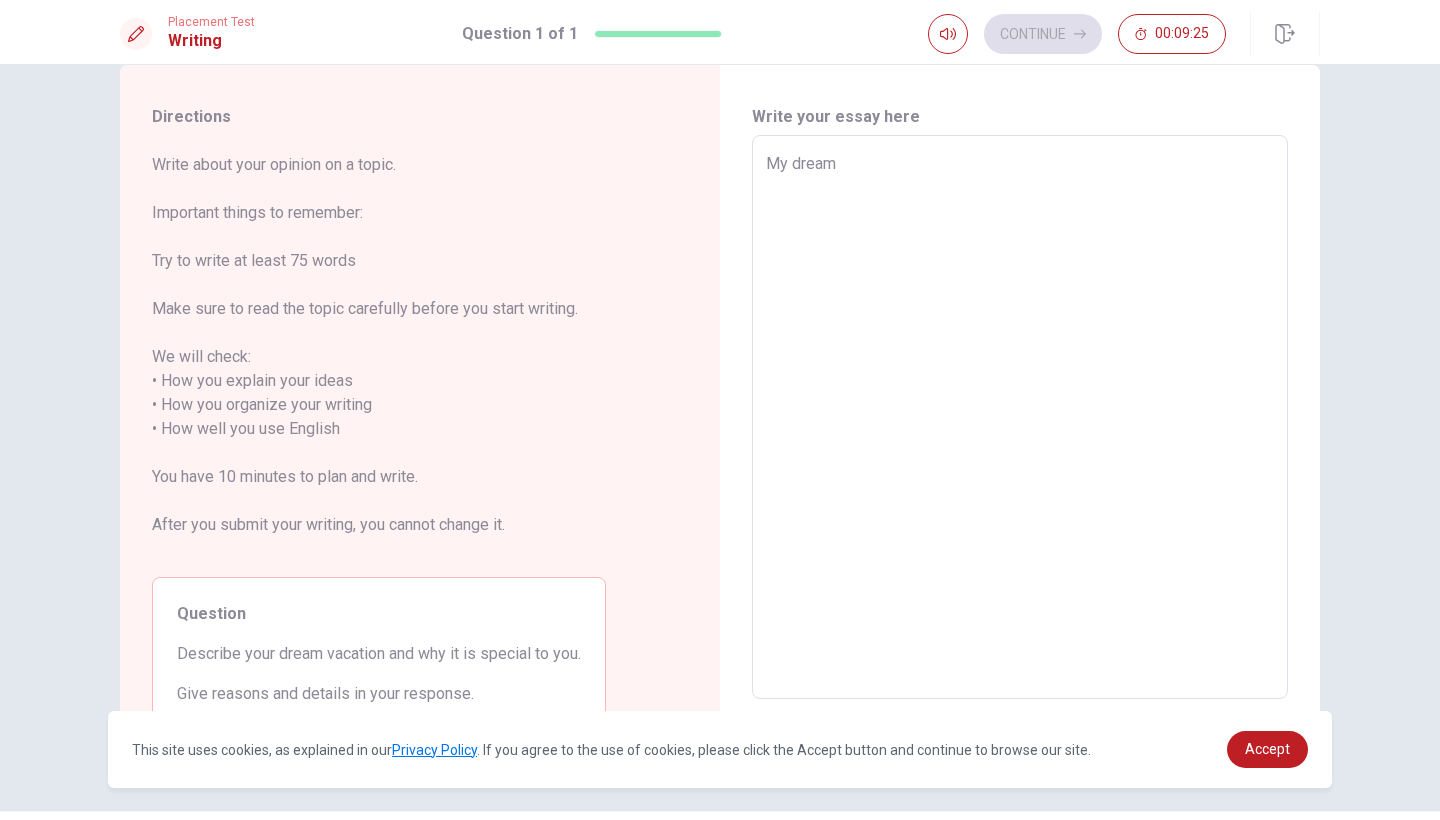 type on "x" 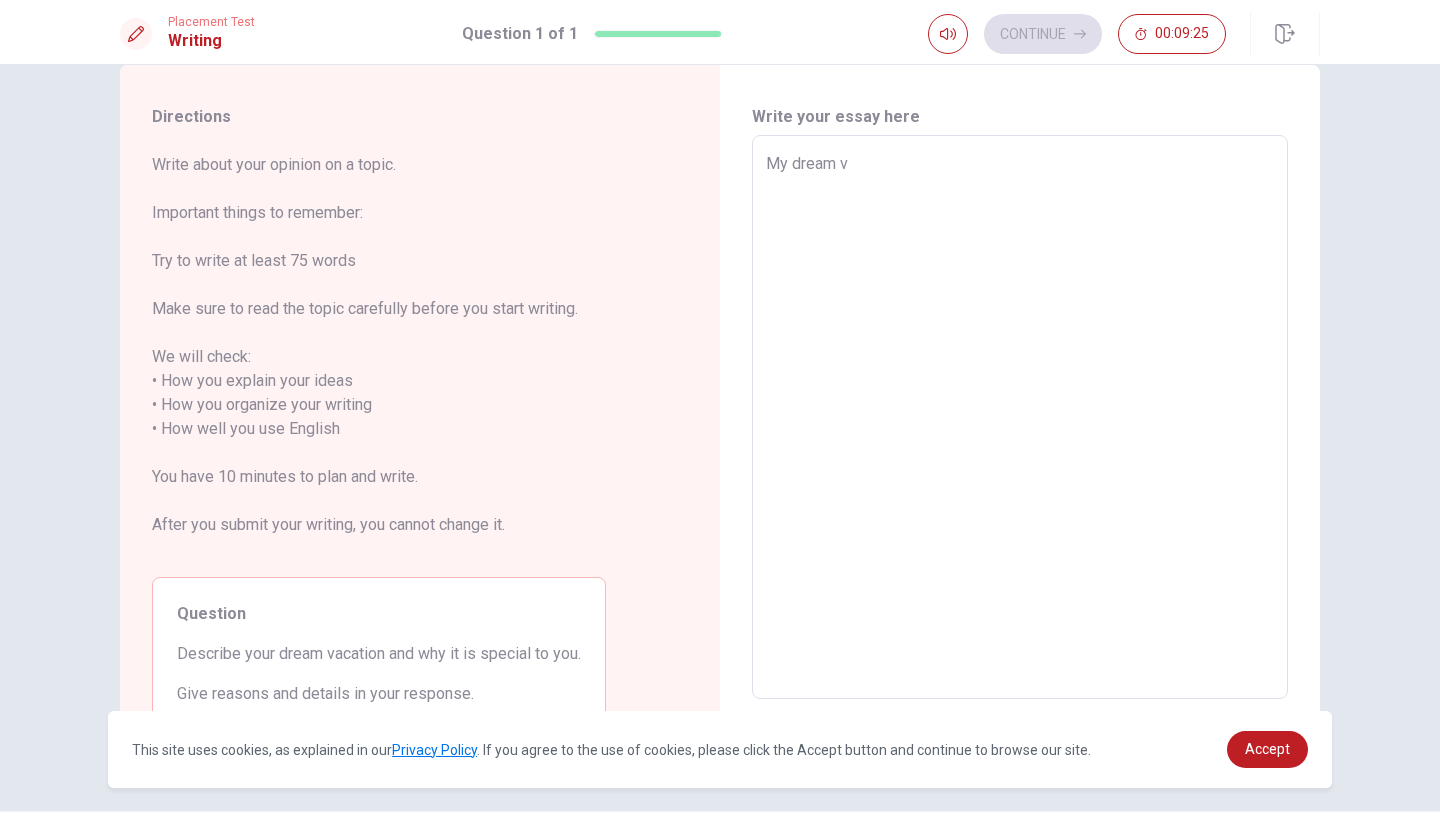 type on "x" 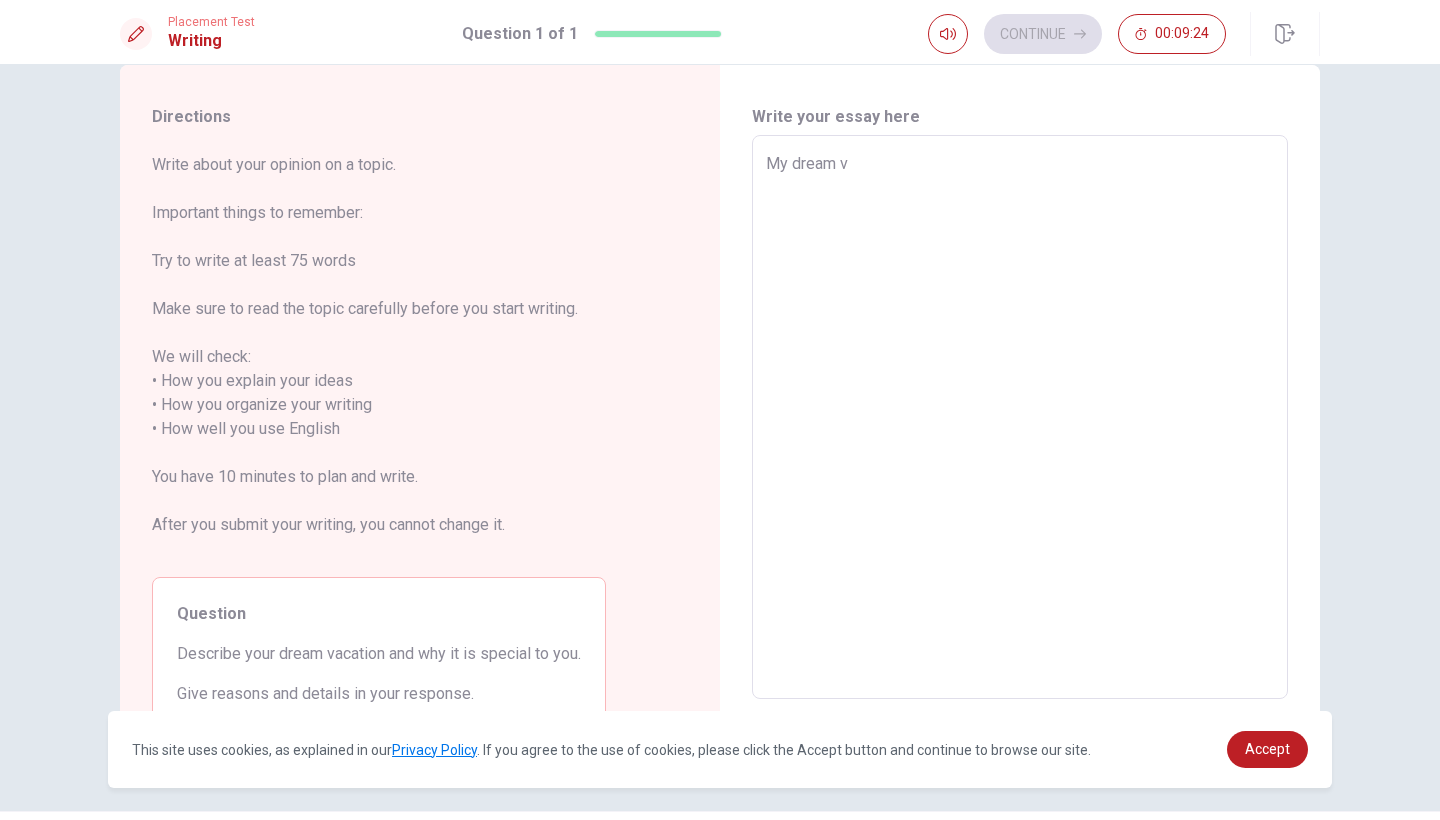 type on "My dream va" 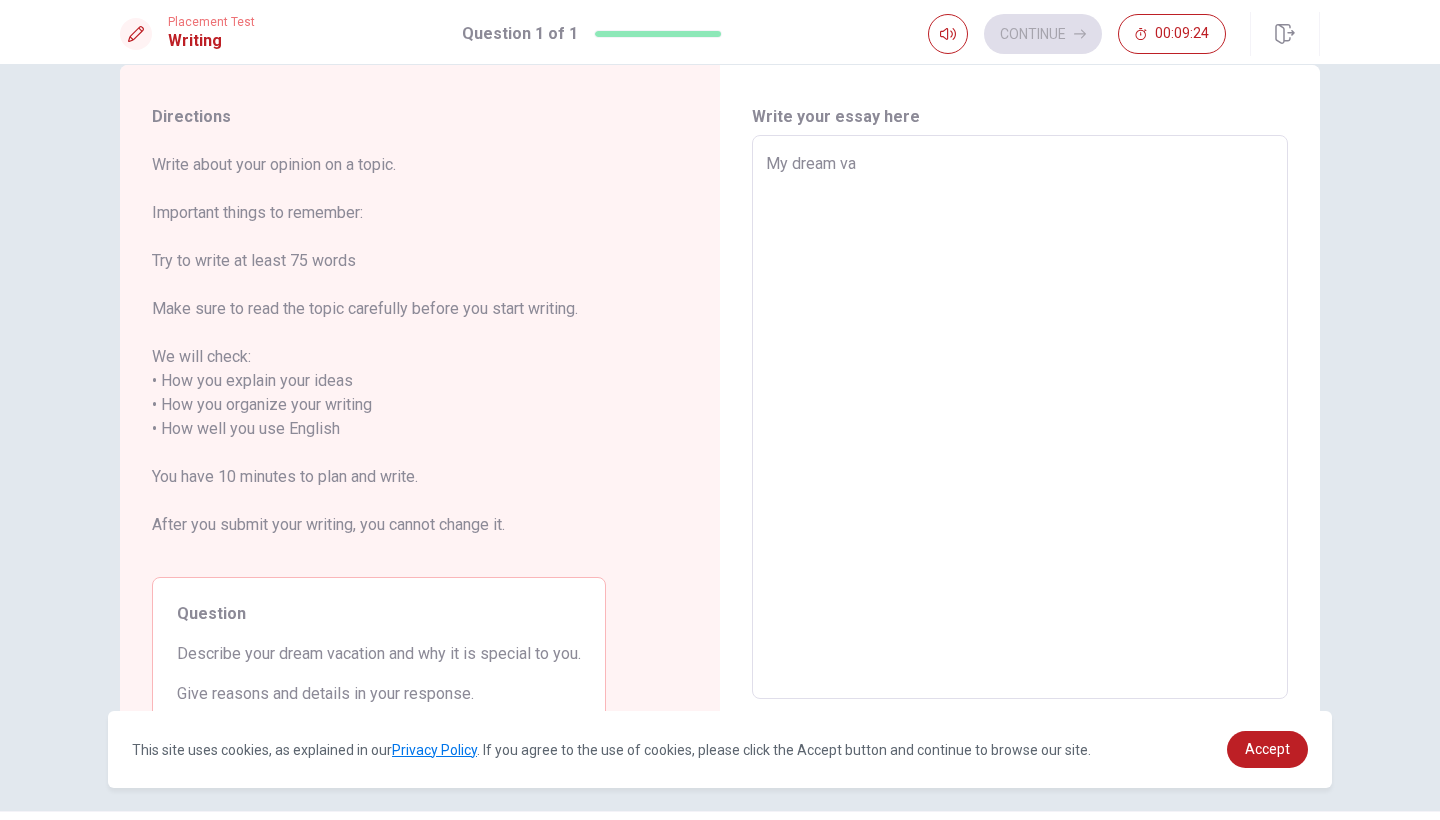 type on "x" 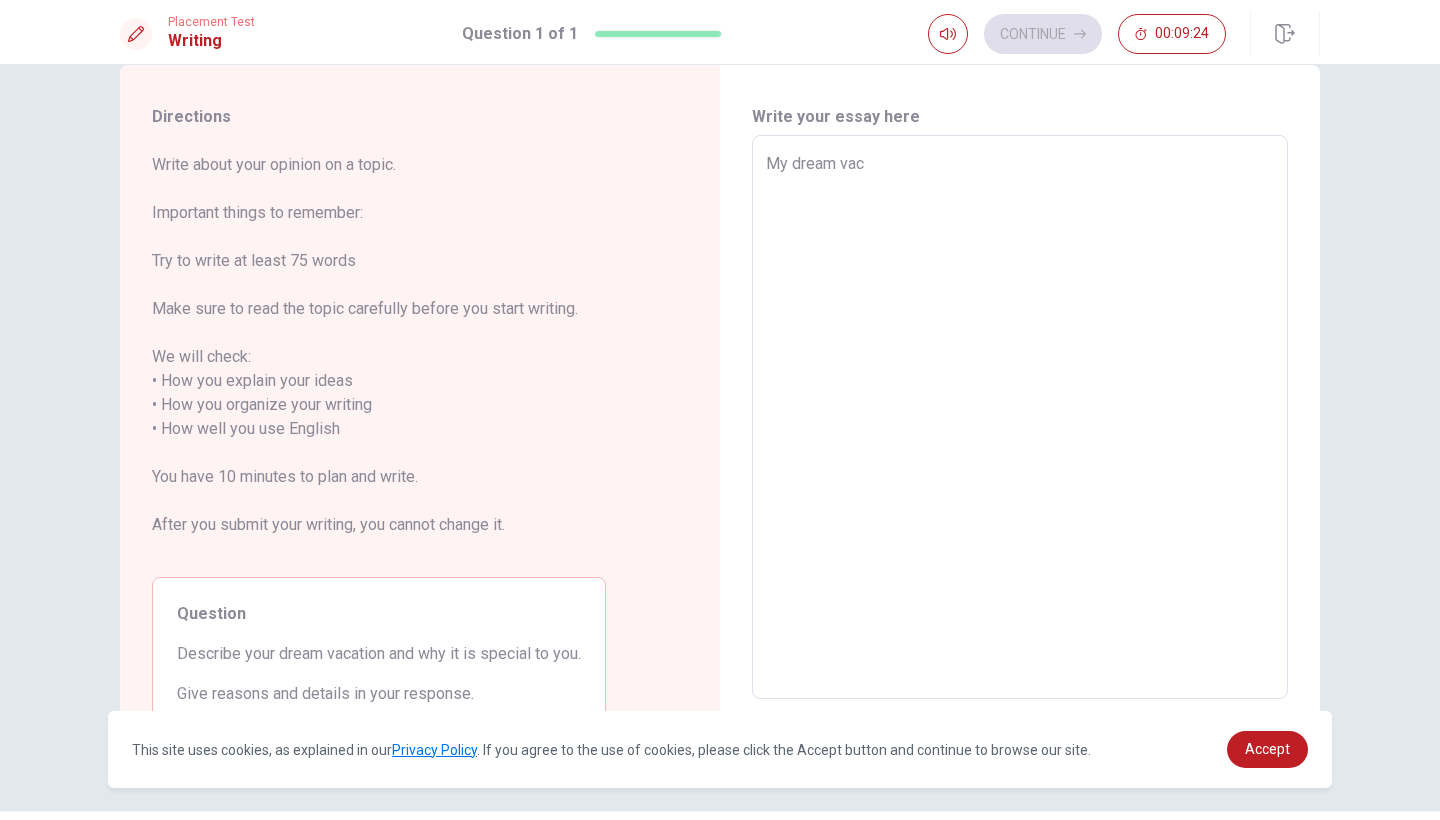 type on "x" 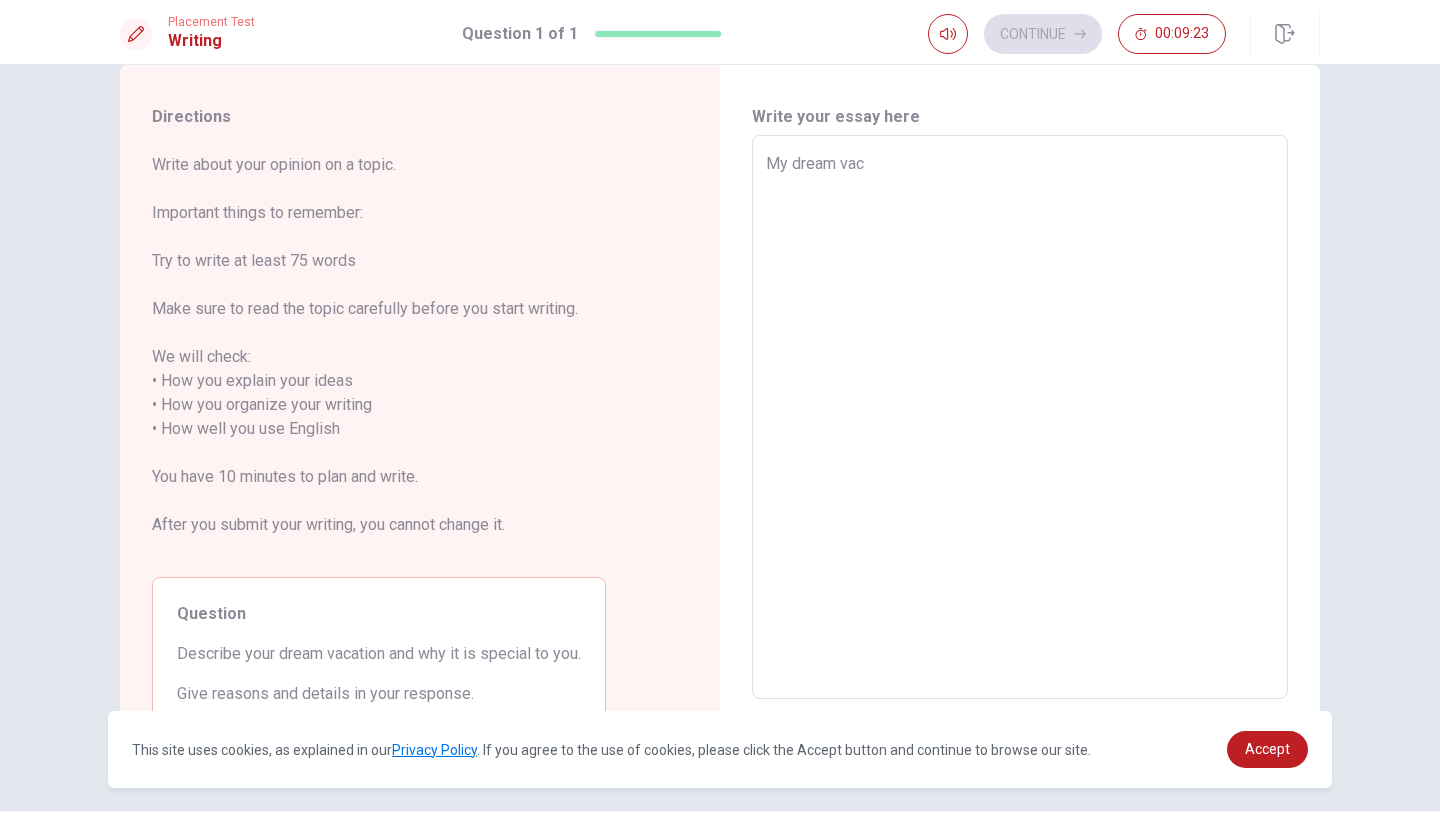 type on "My dream [PERSON_NAME]" 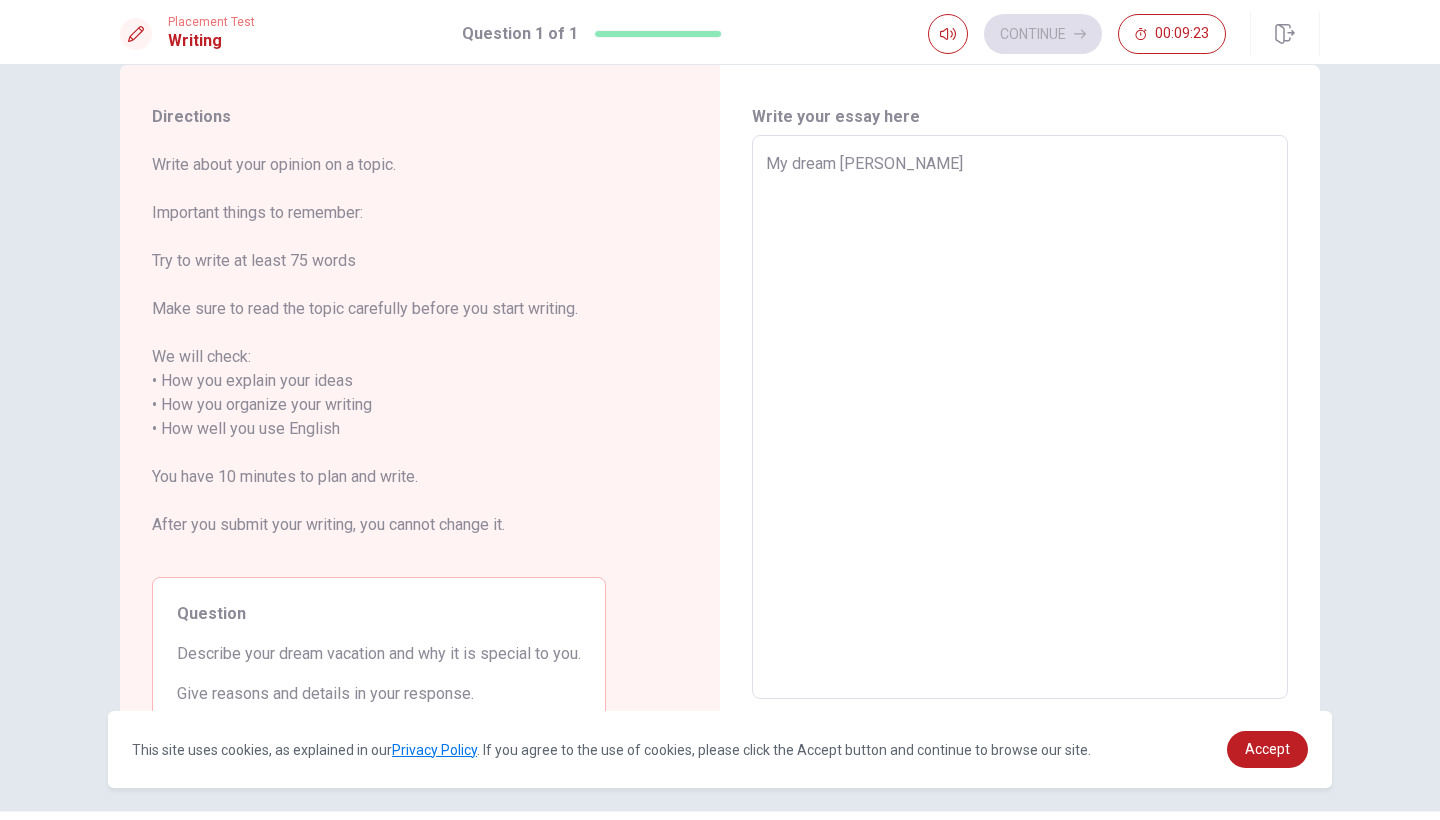 type on "x" 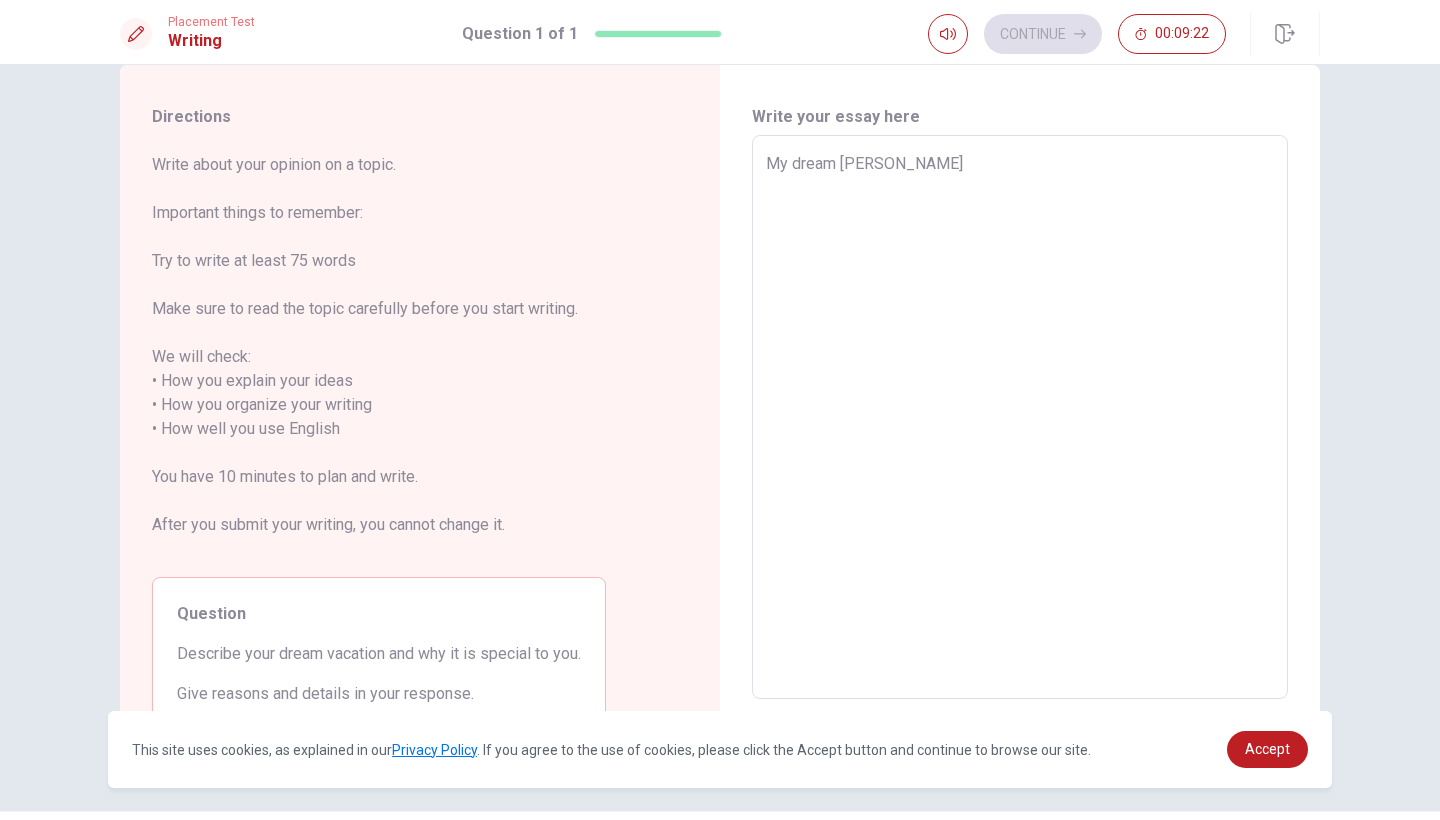 type on "My dream vacat" 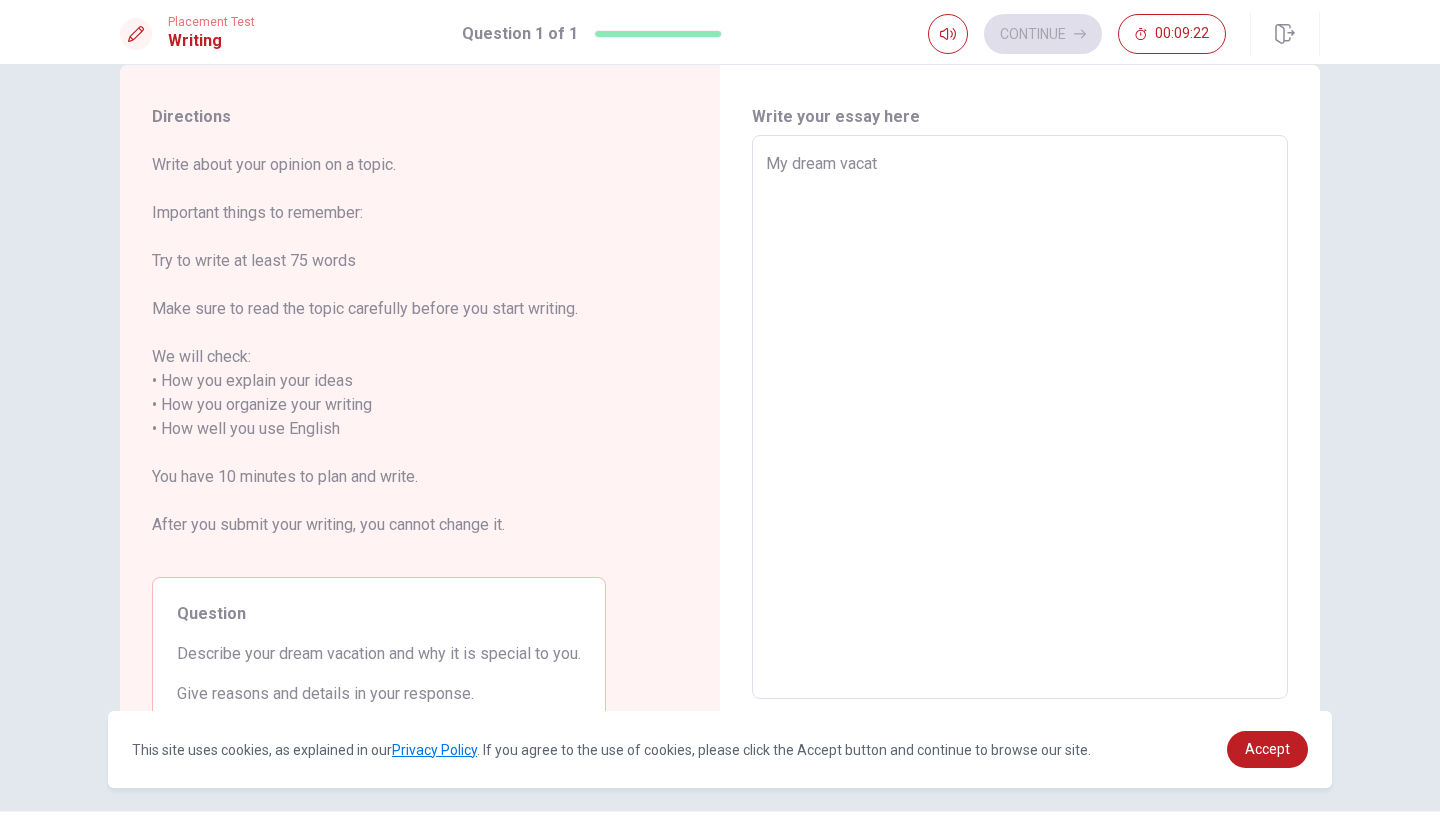 type on "x" 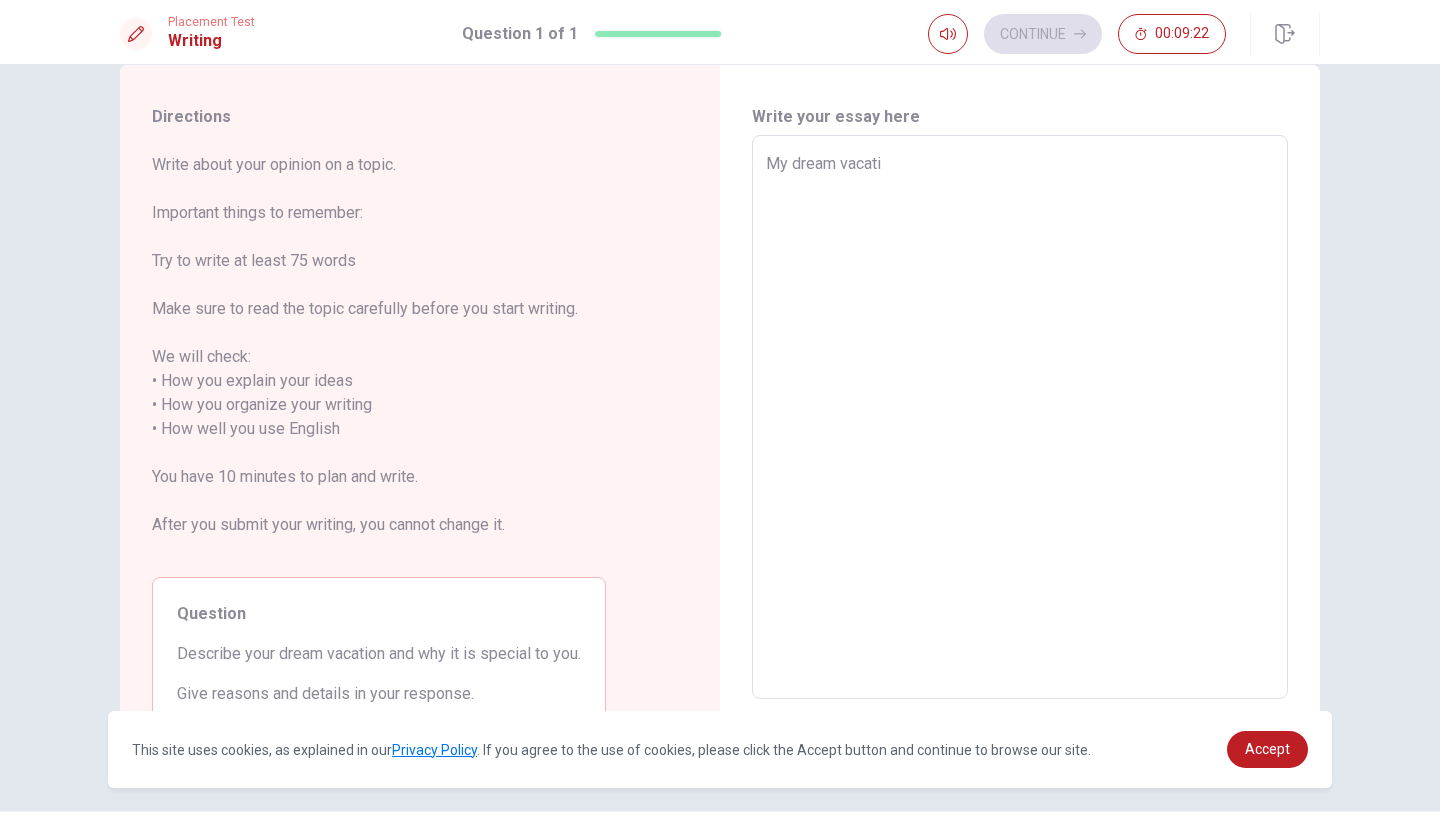 type on "x" 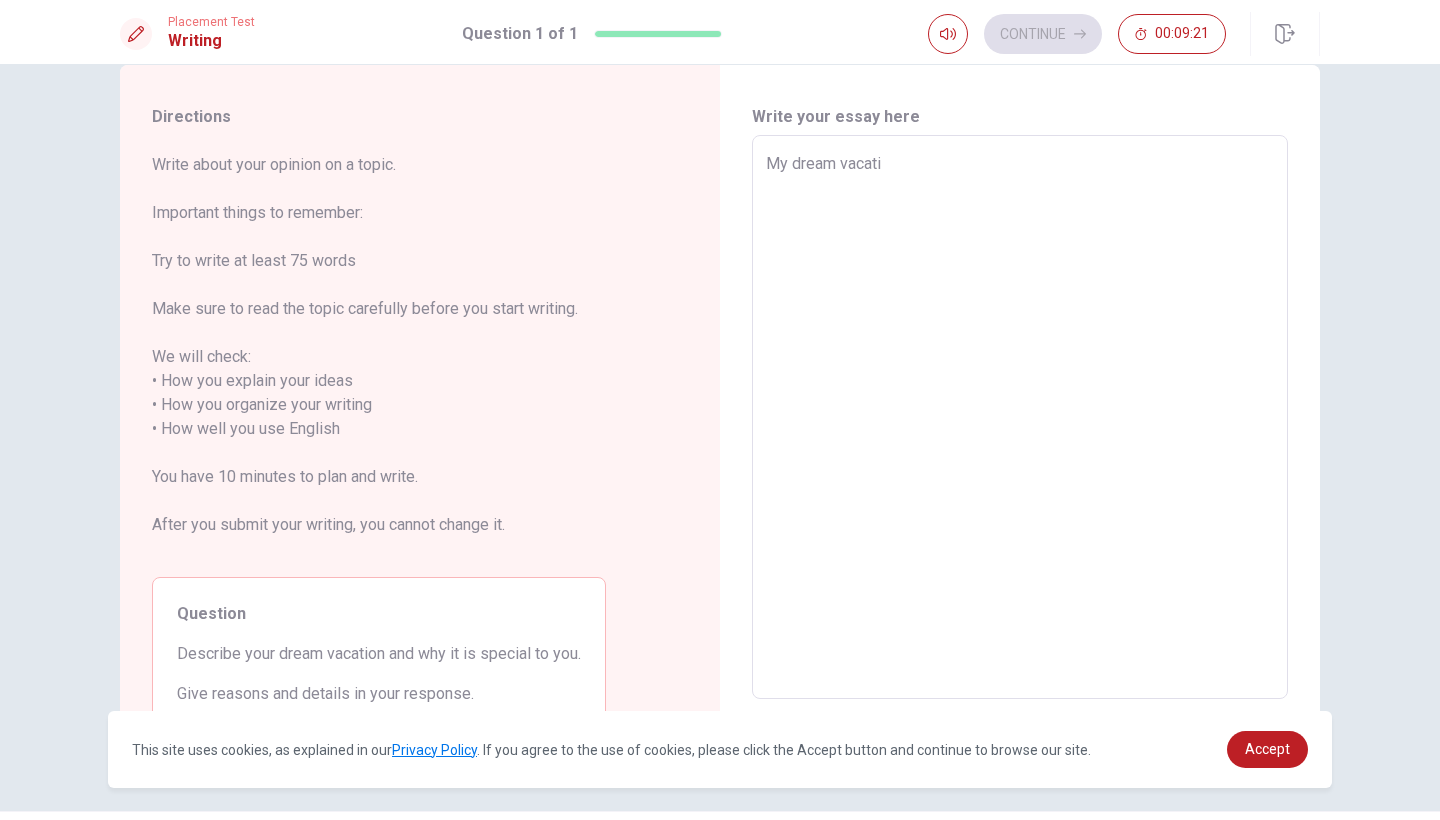 type on "My dream vacatio" 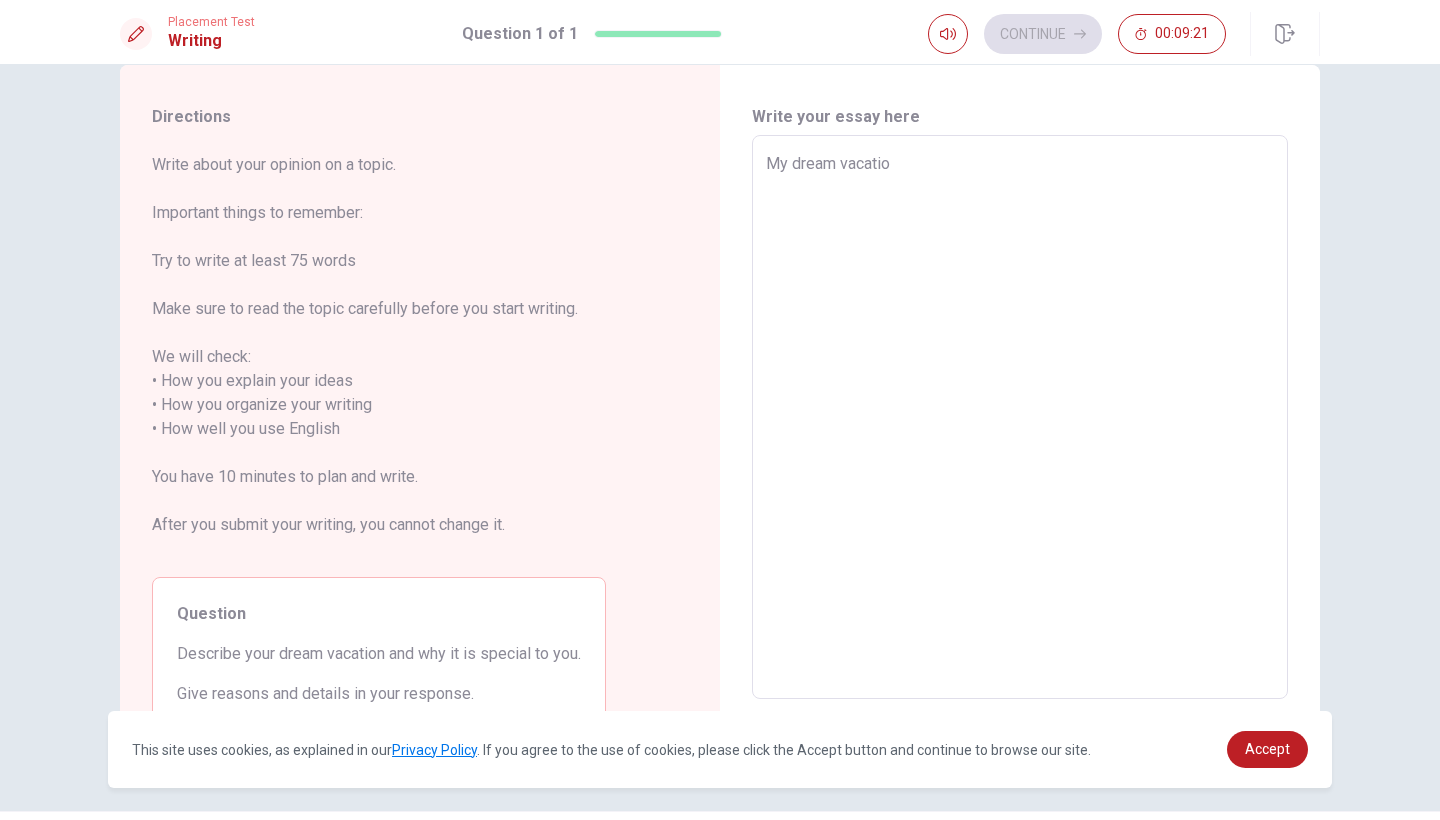 type on "x" 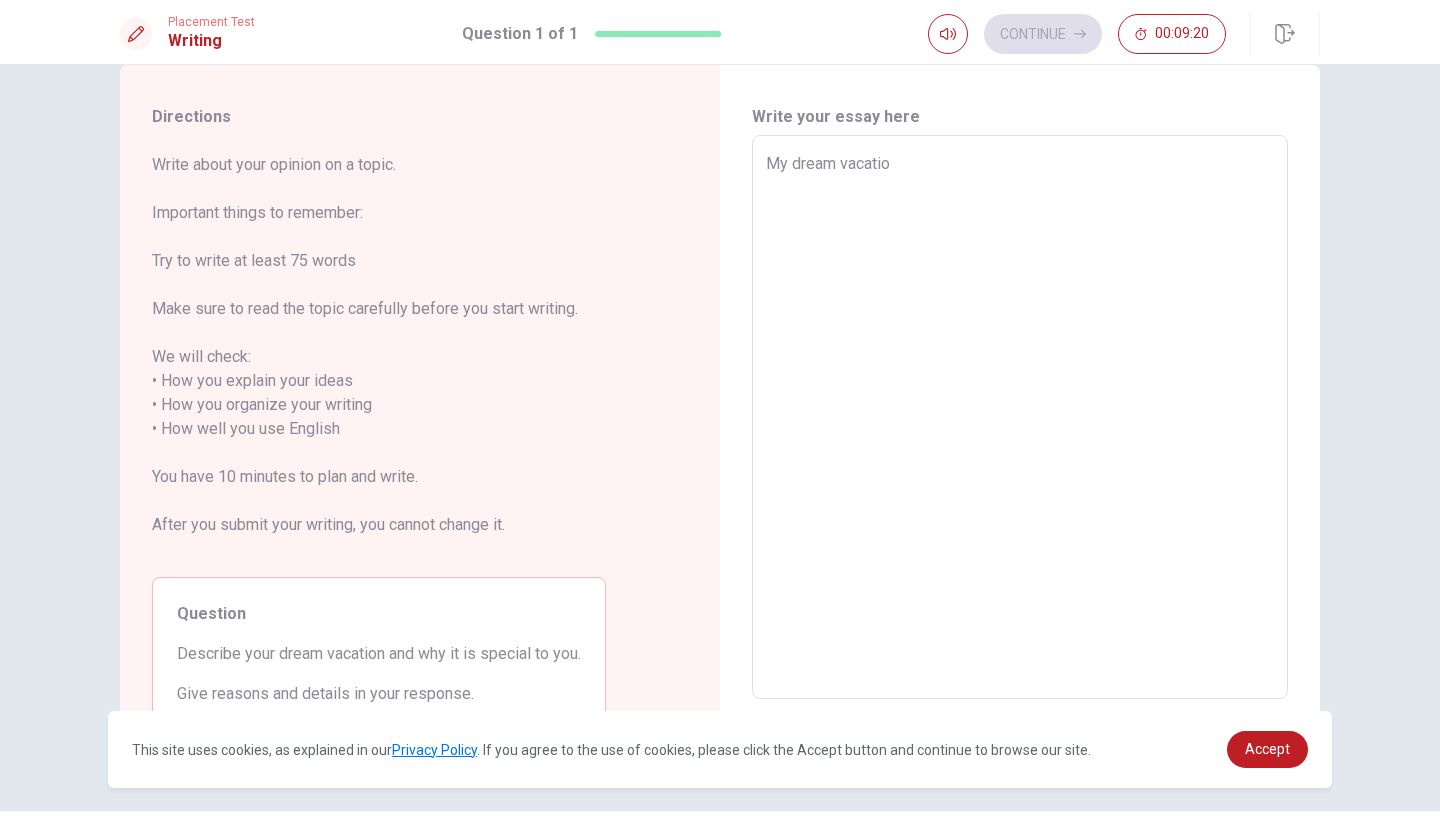 type on "My dream vacation" 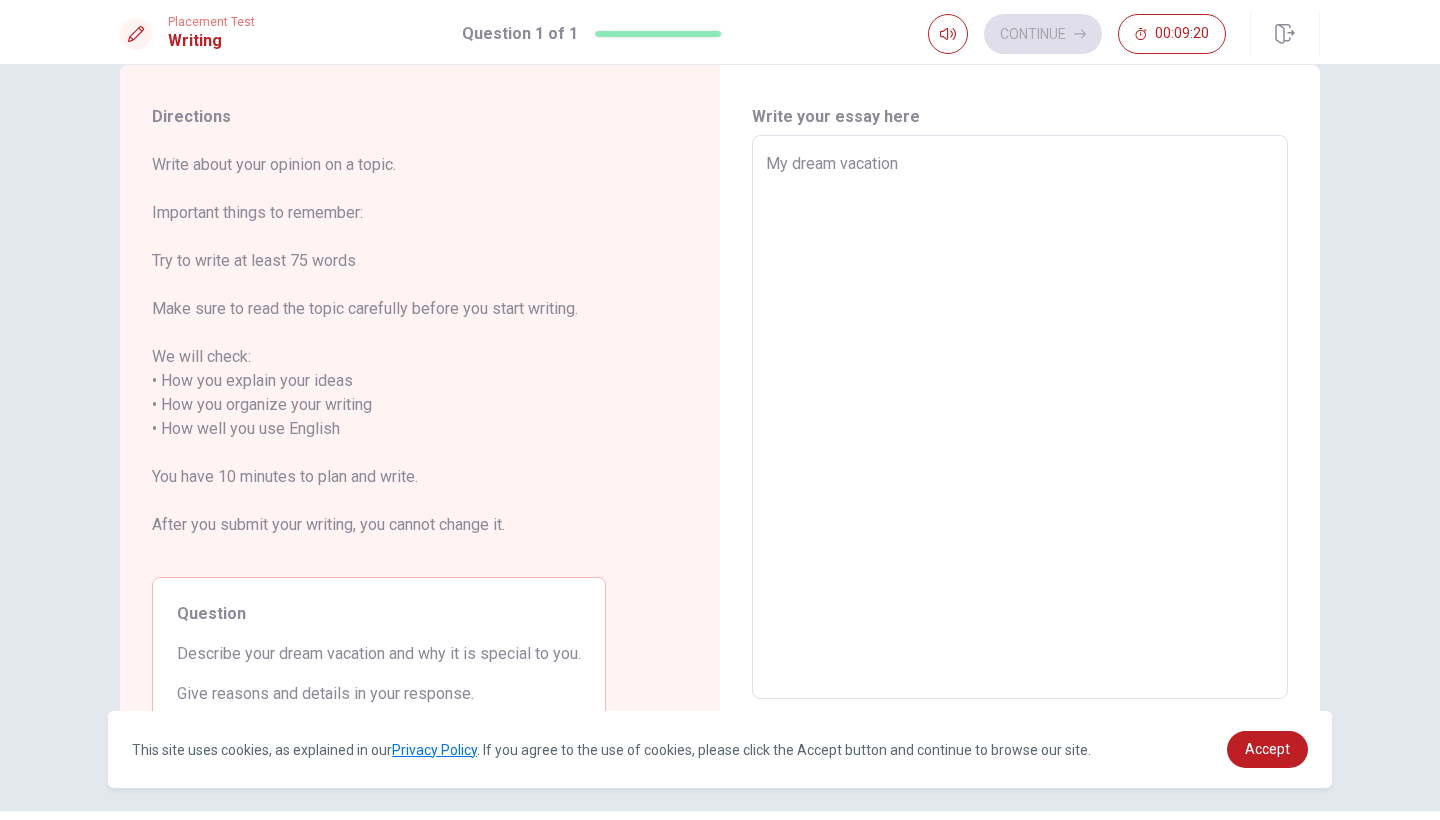 type on "x" 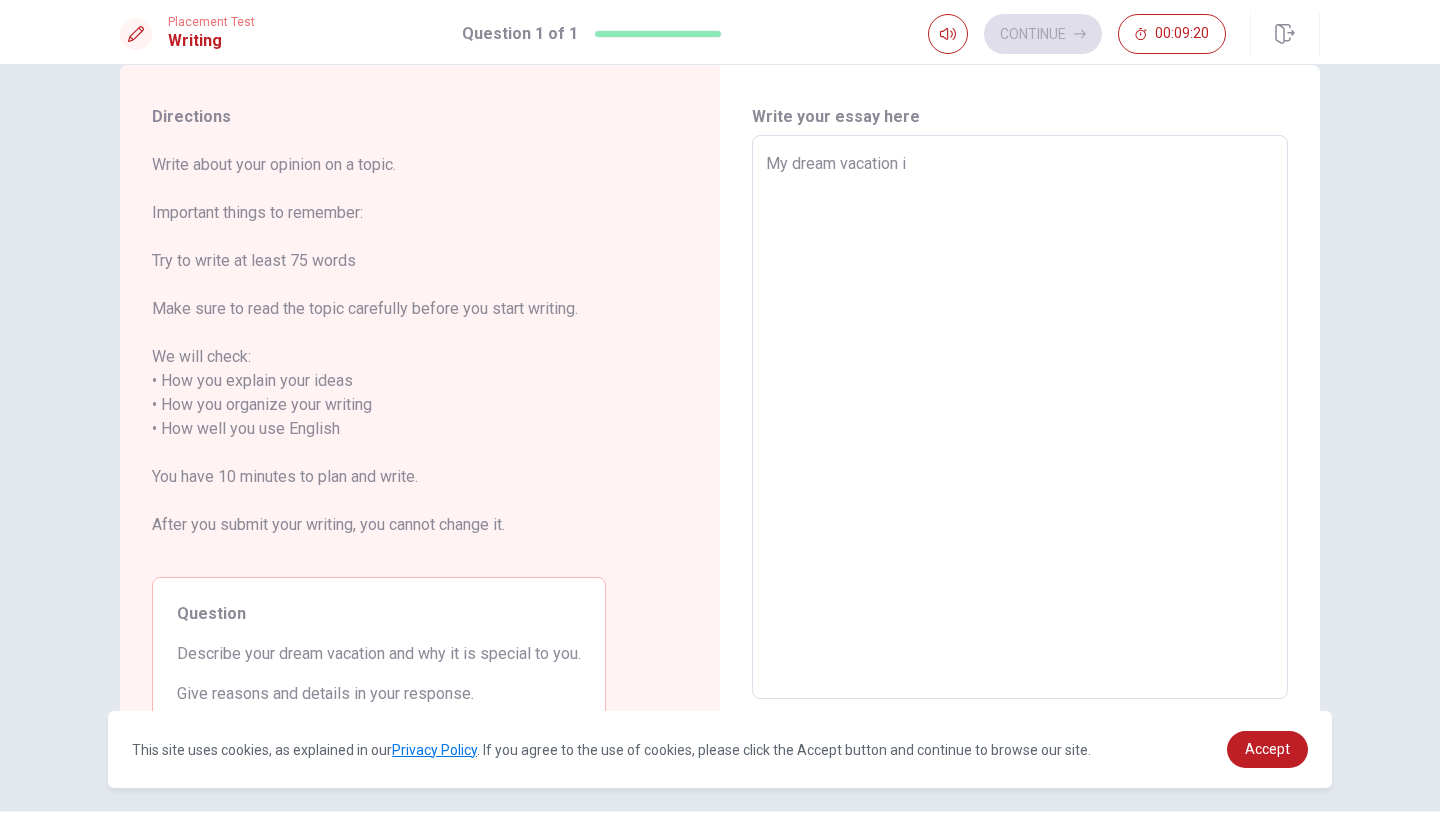type on "x" 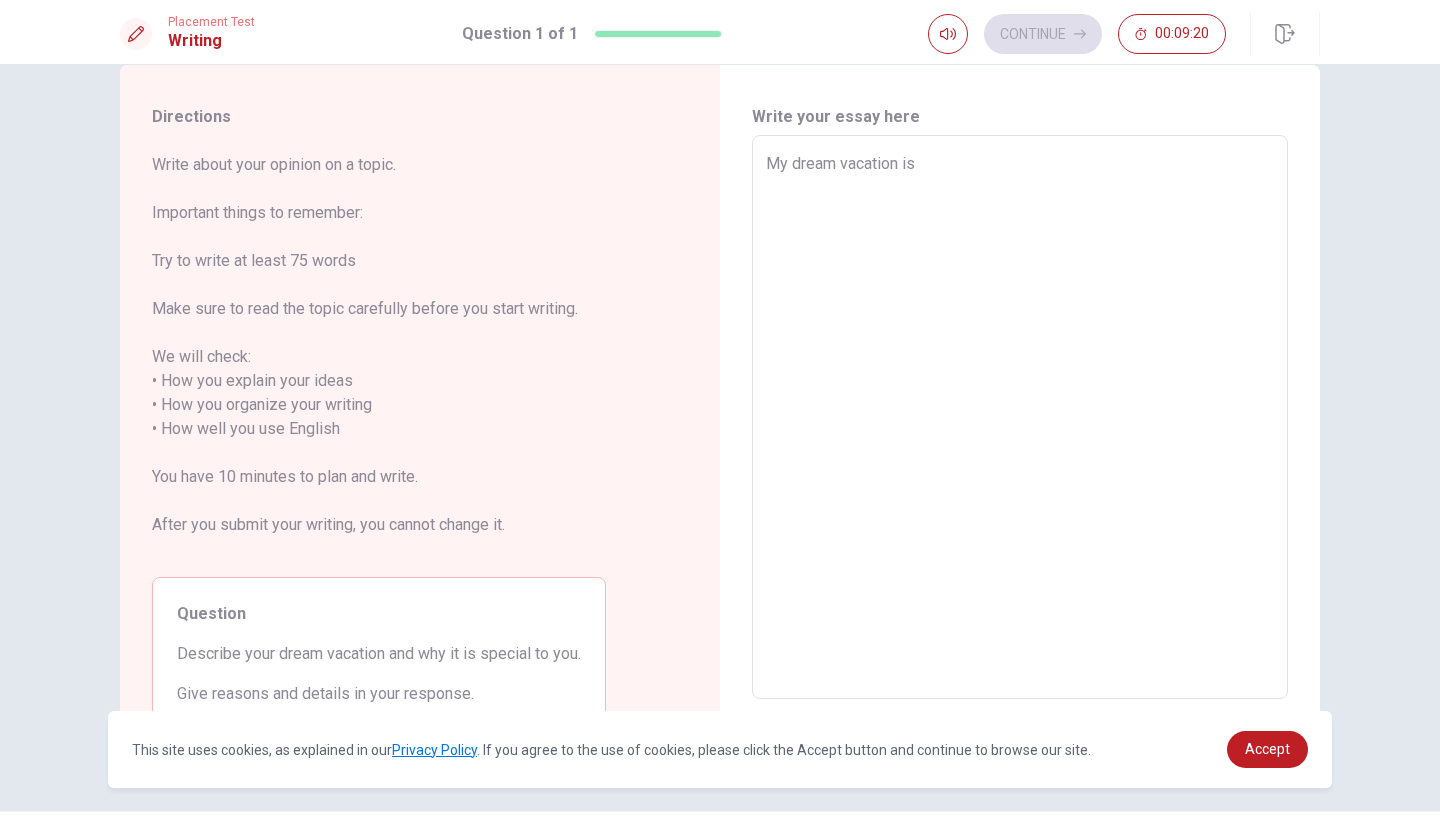 type on "x" 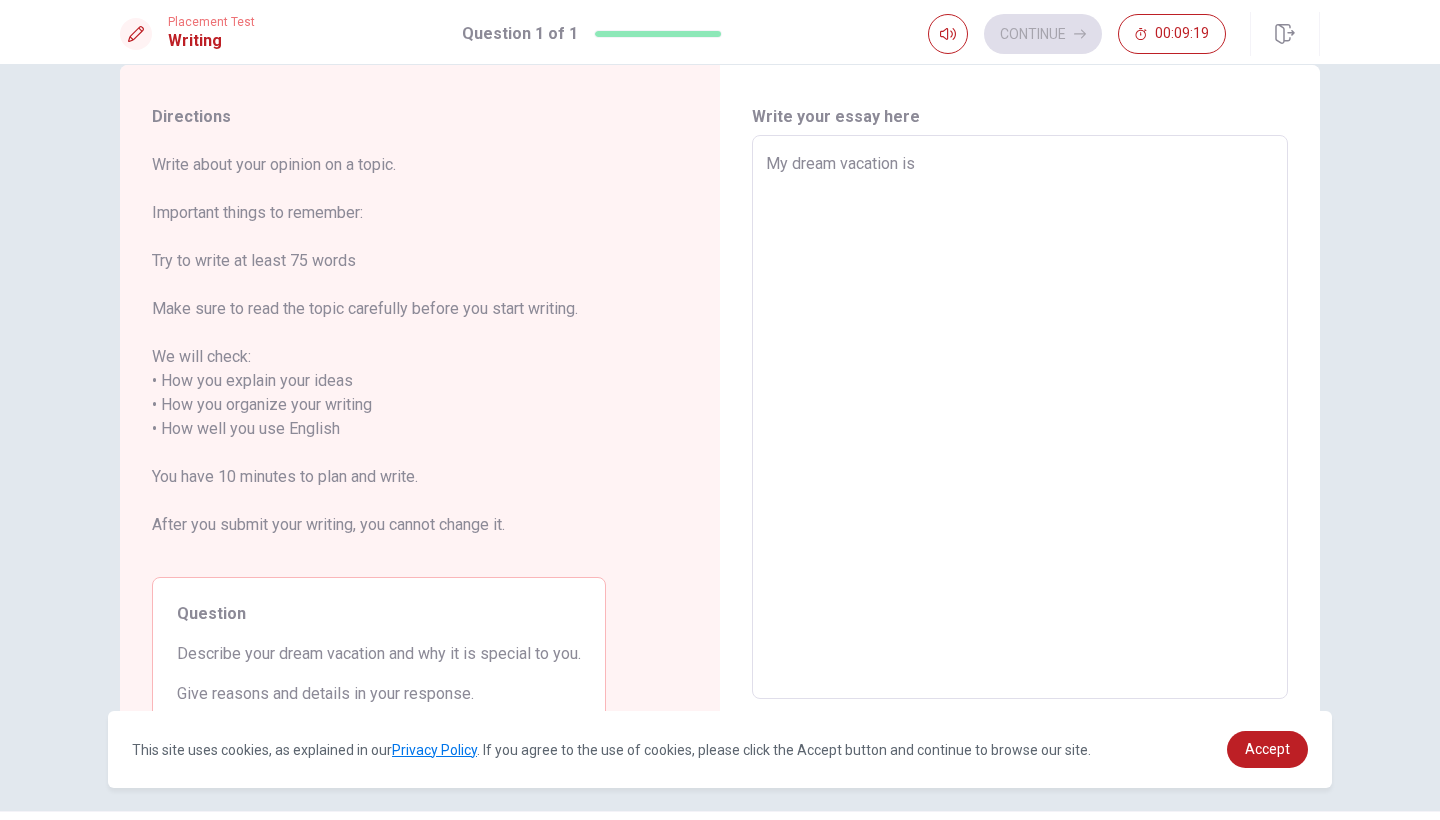 type on "x" 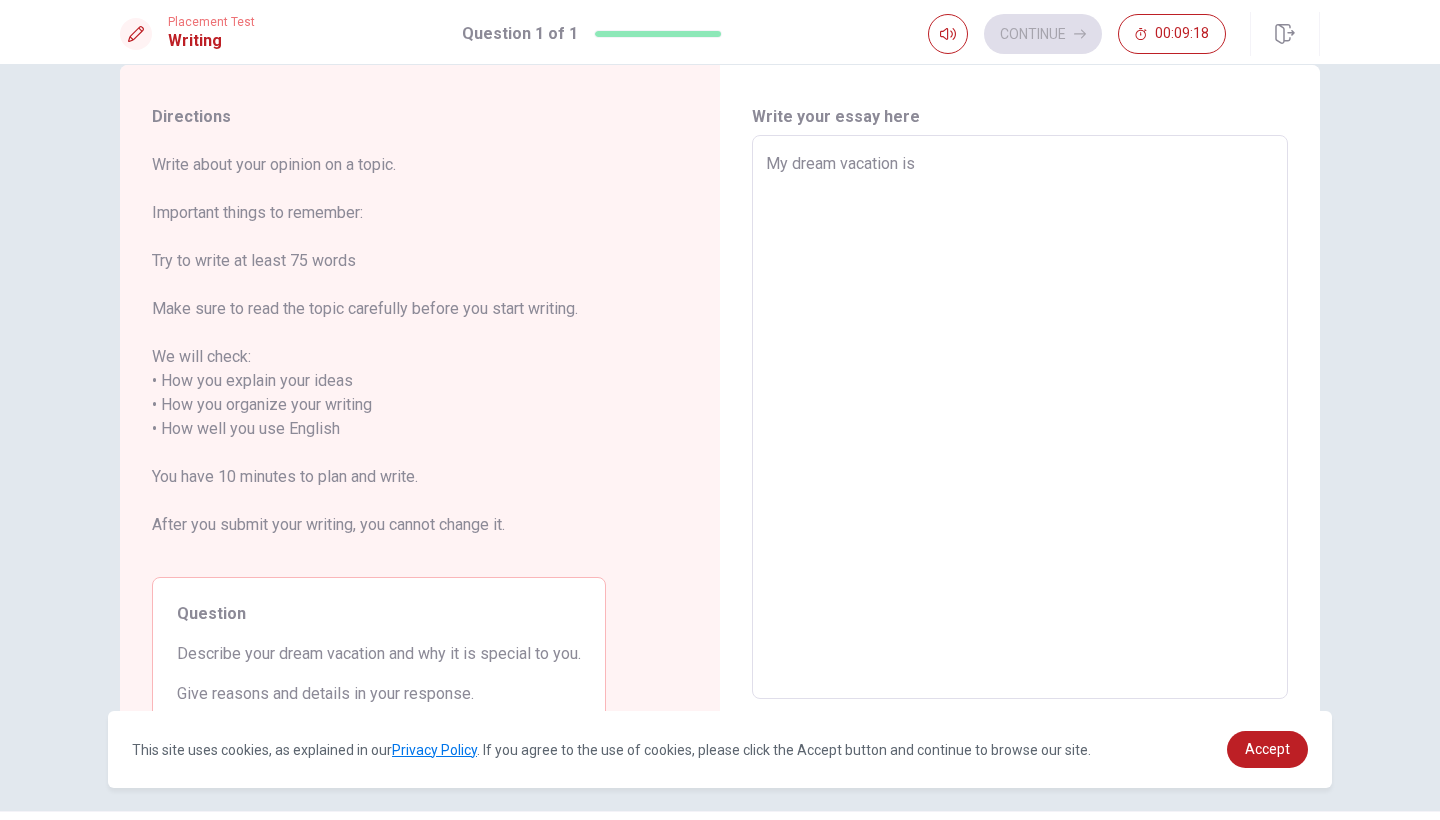 type on "My dream vacation is g" 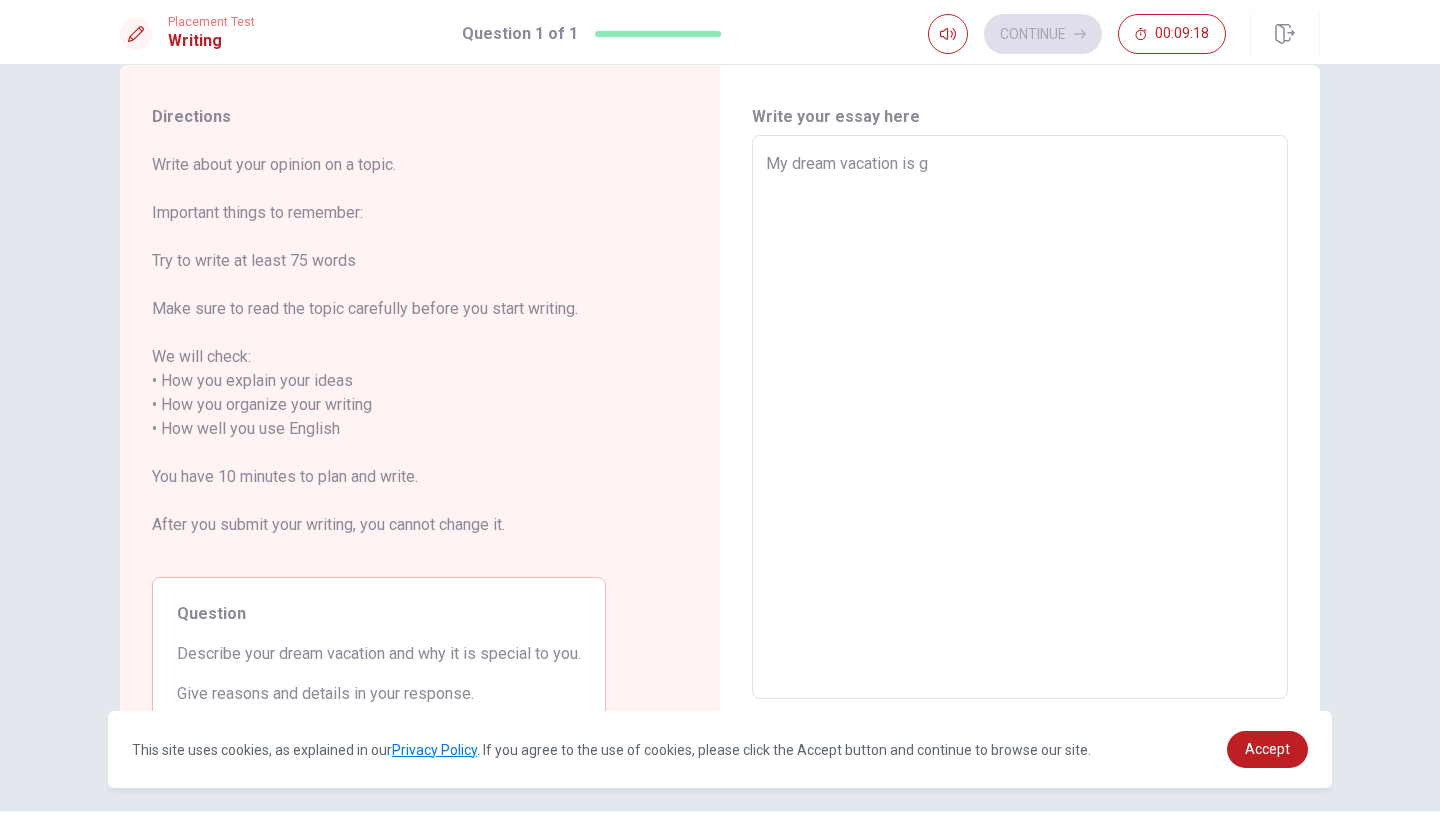 type on "x" 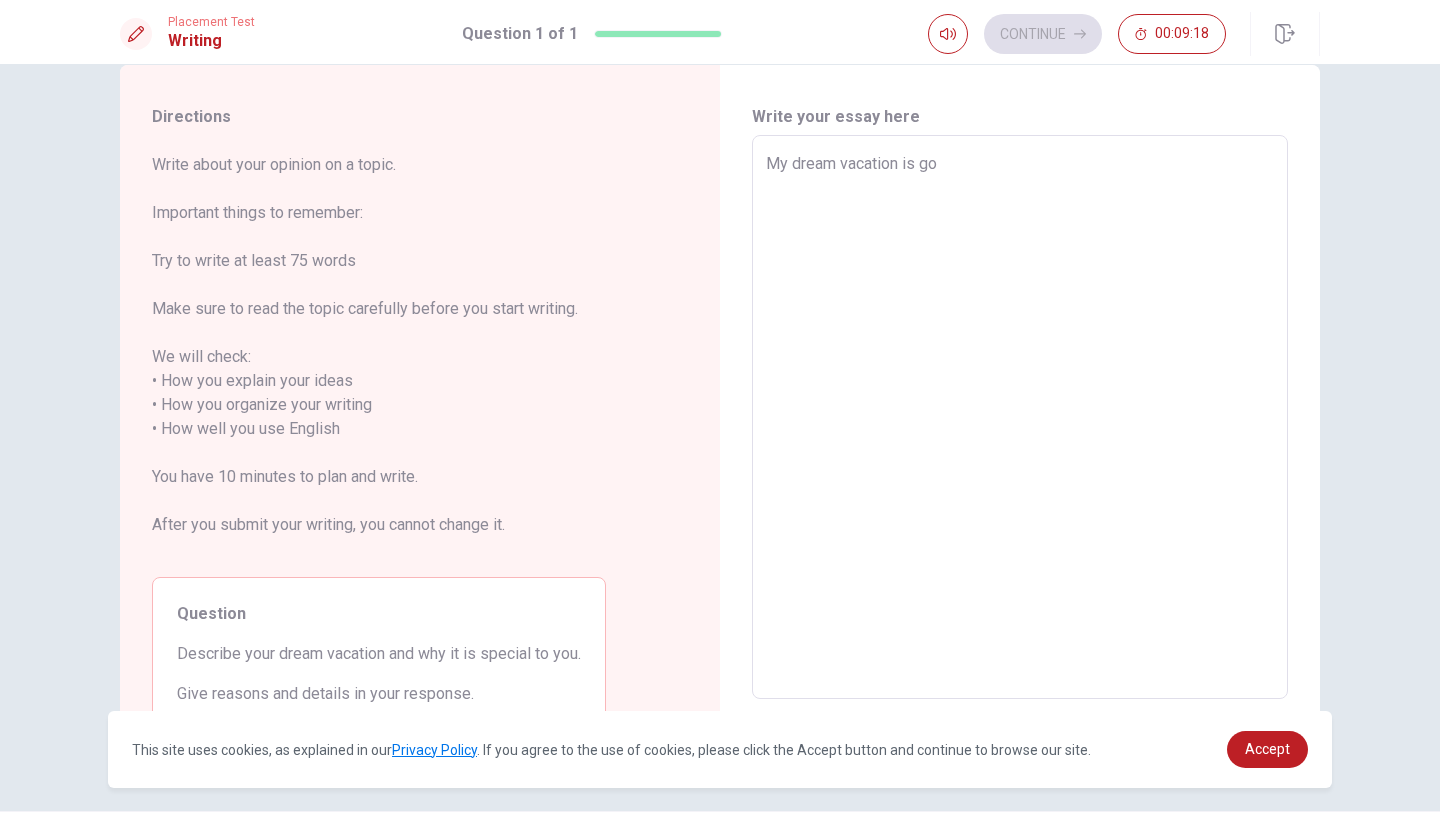 type on "x" 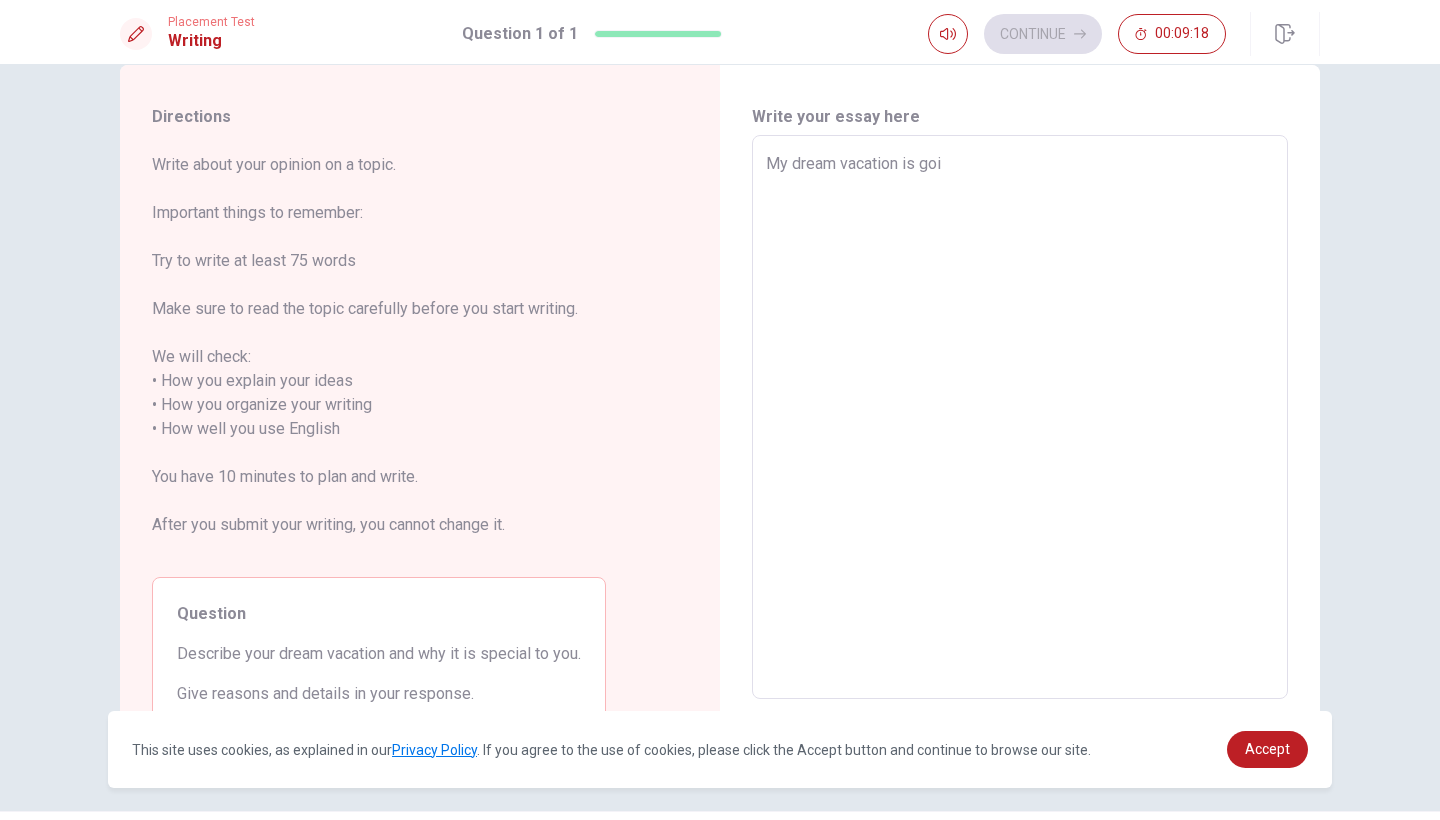 type on "x" 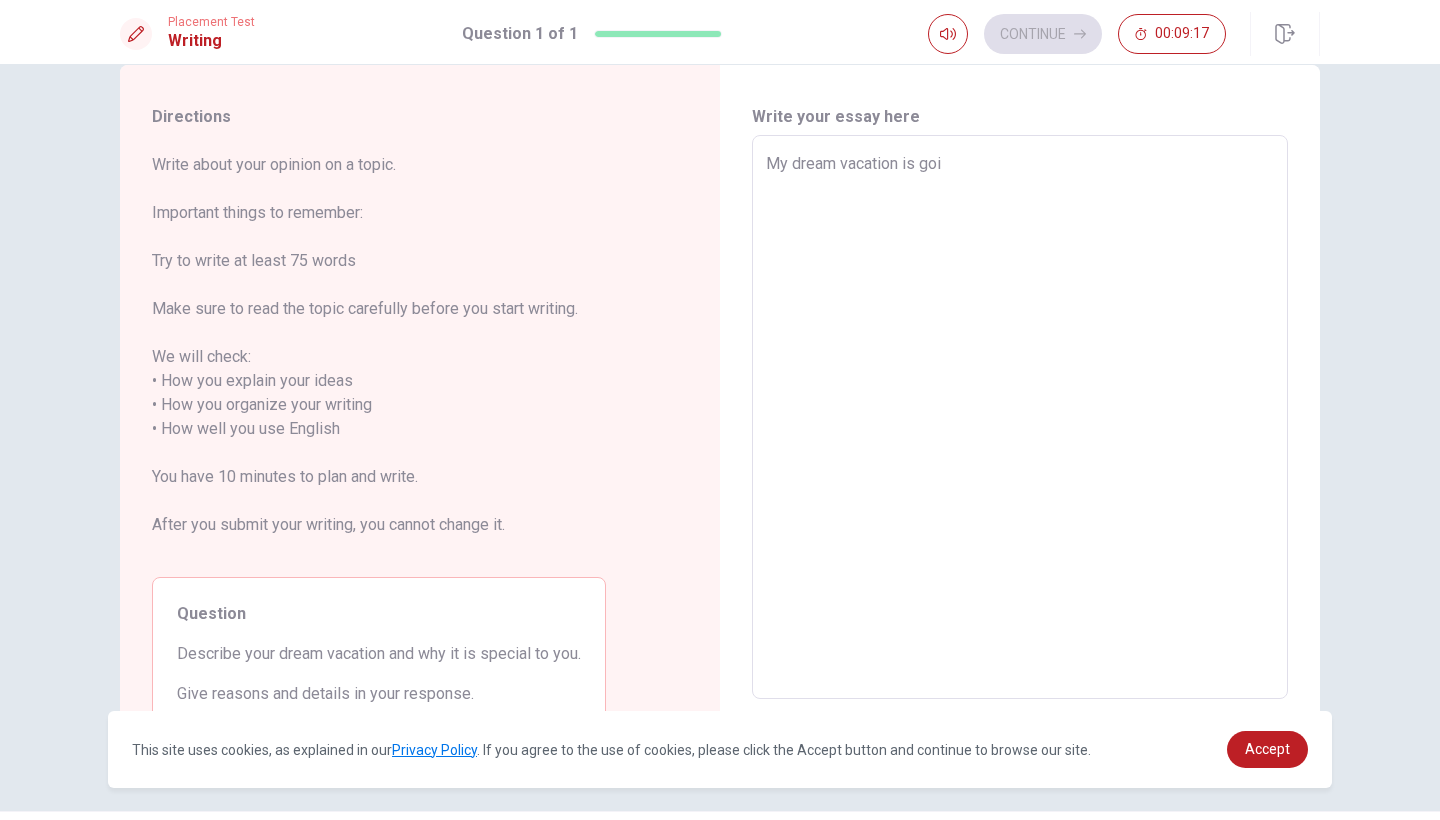 type on "My dream vacation is goin" 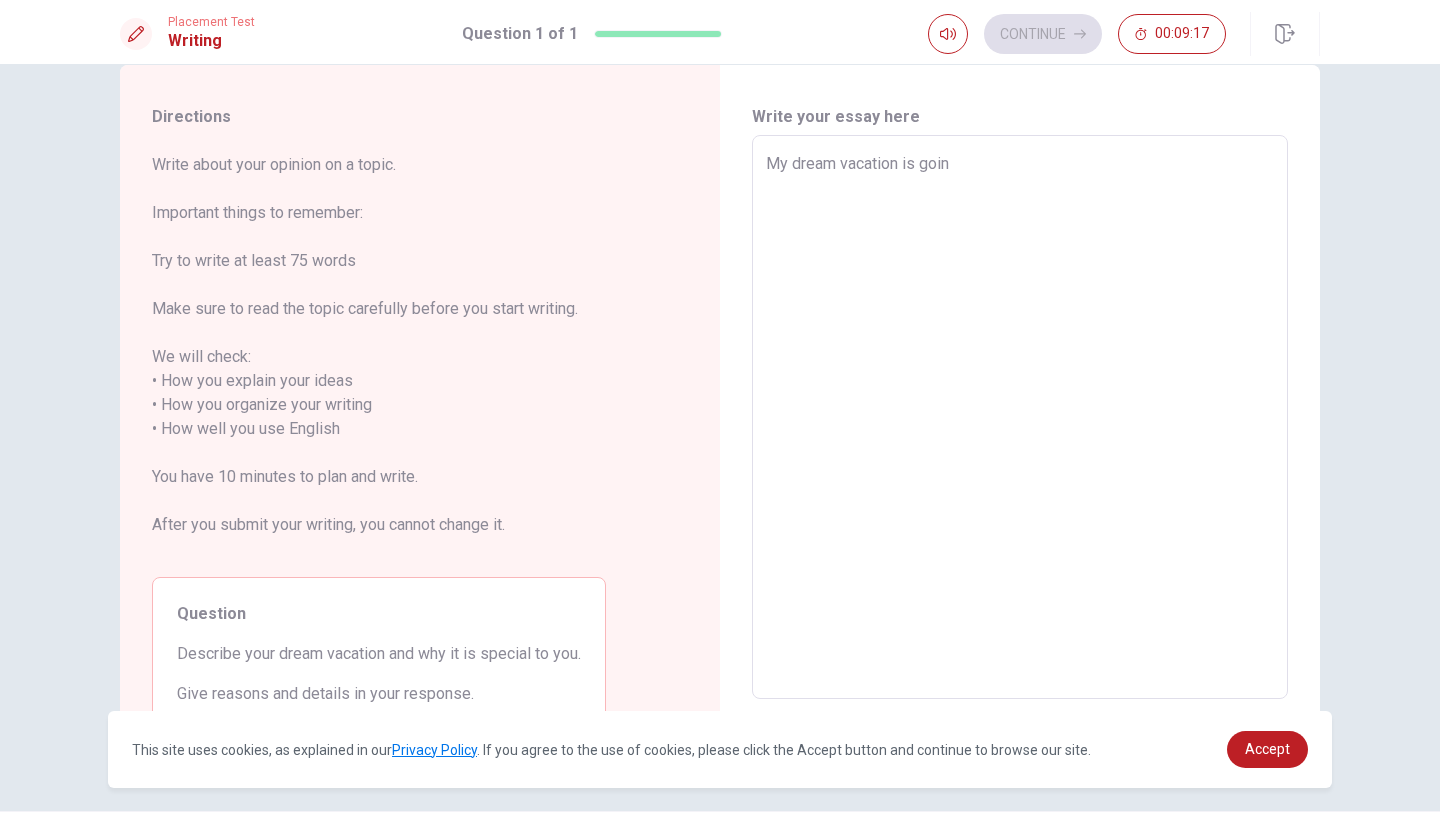 type on "x" 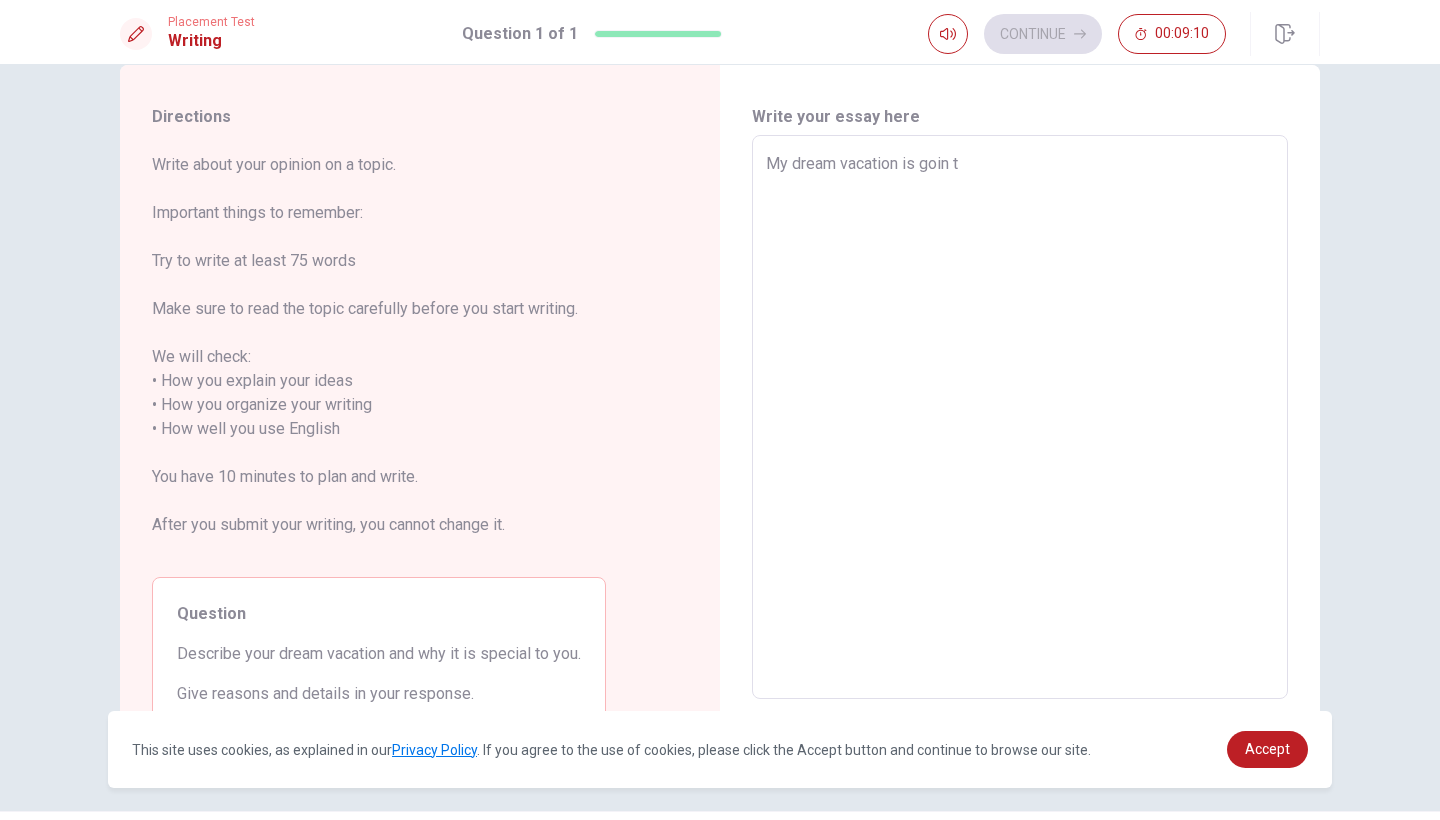 type on "x" 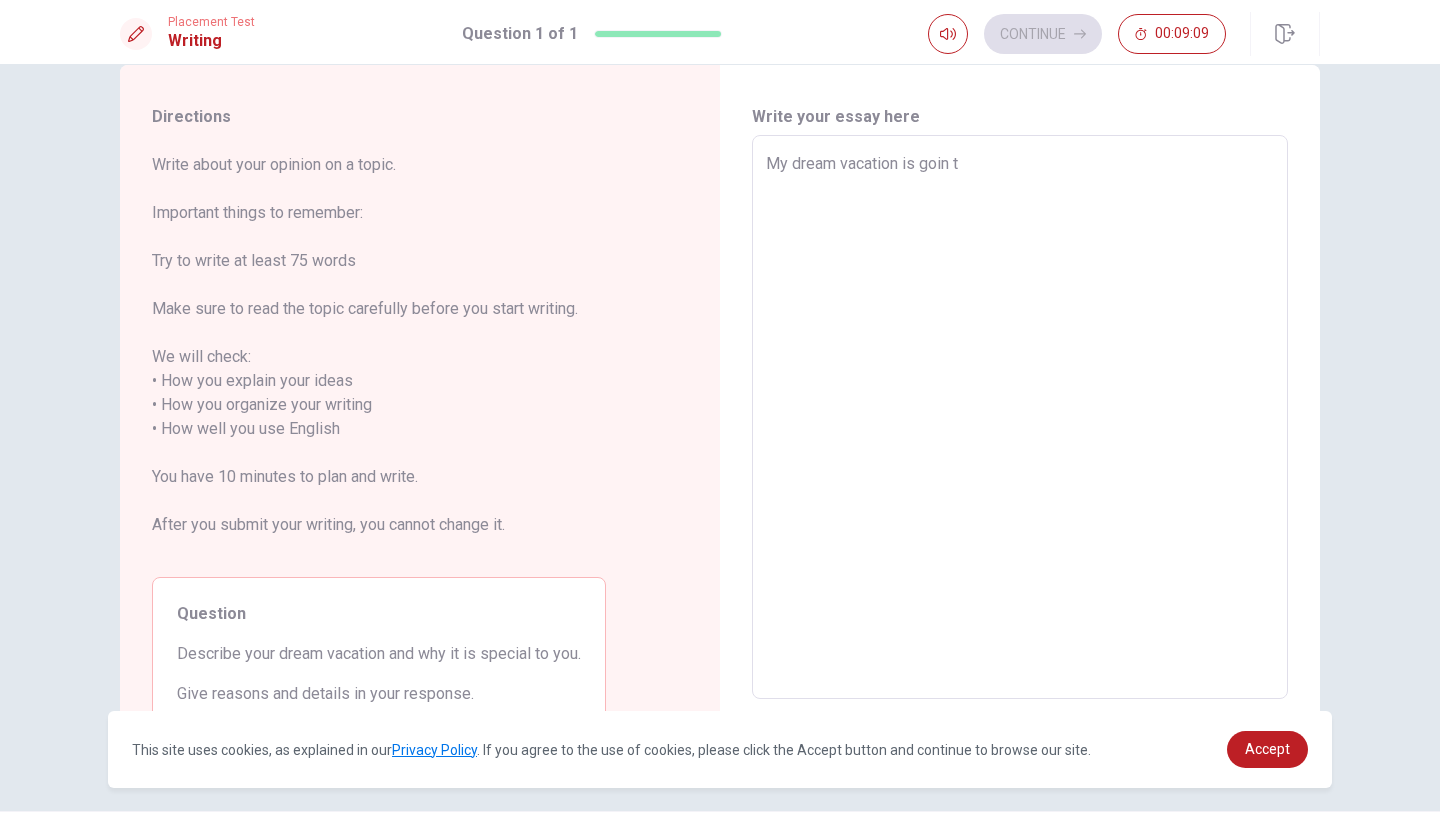 type on "My dream vacation is goin to" 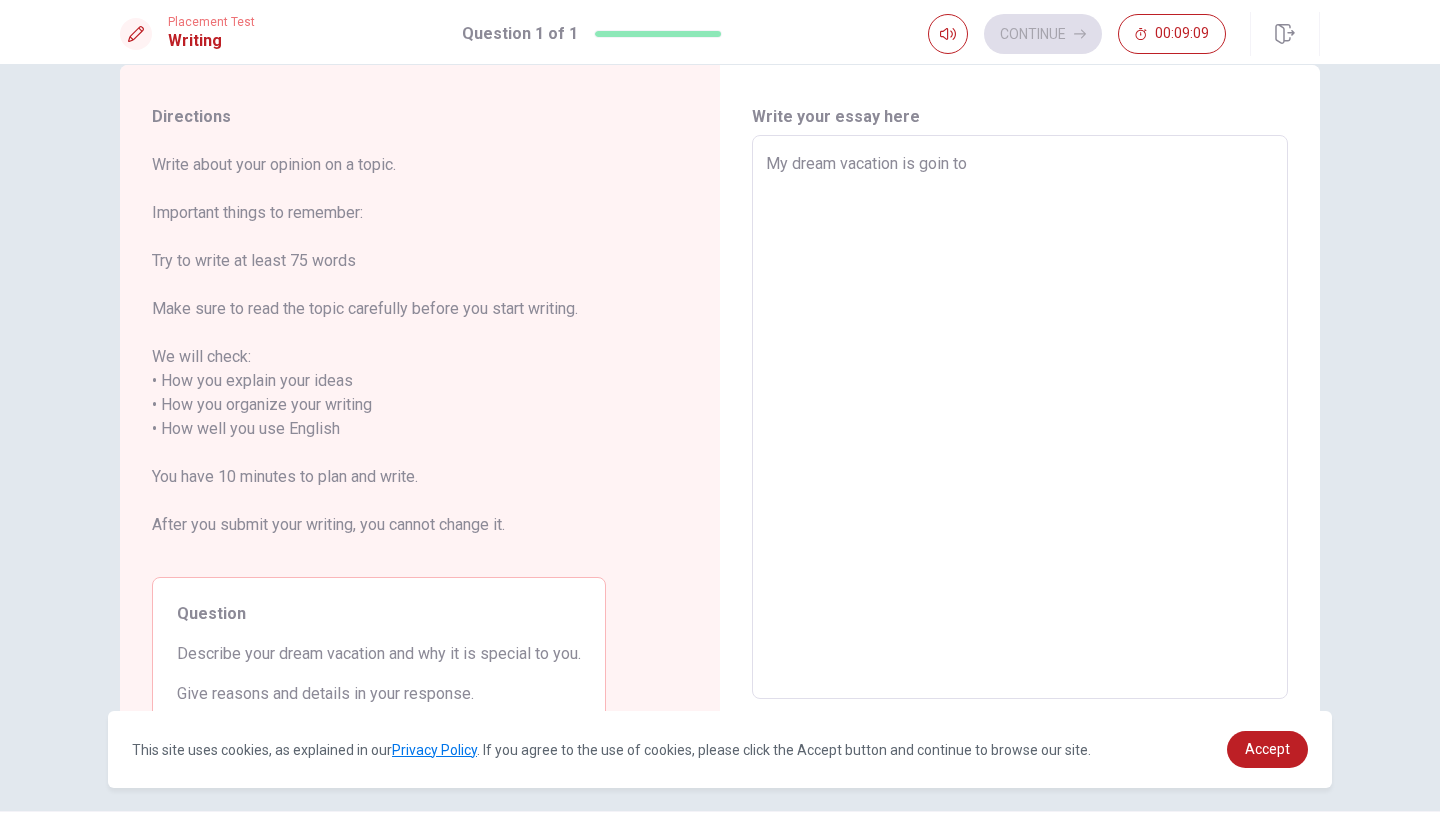 type on "x" 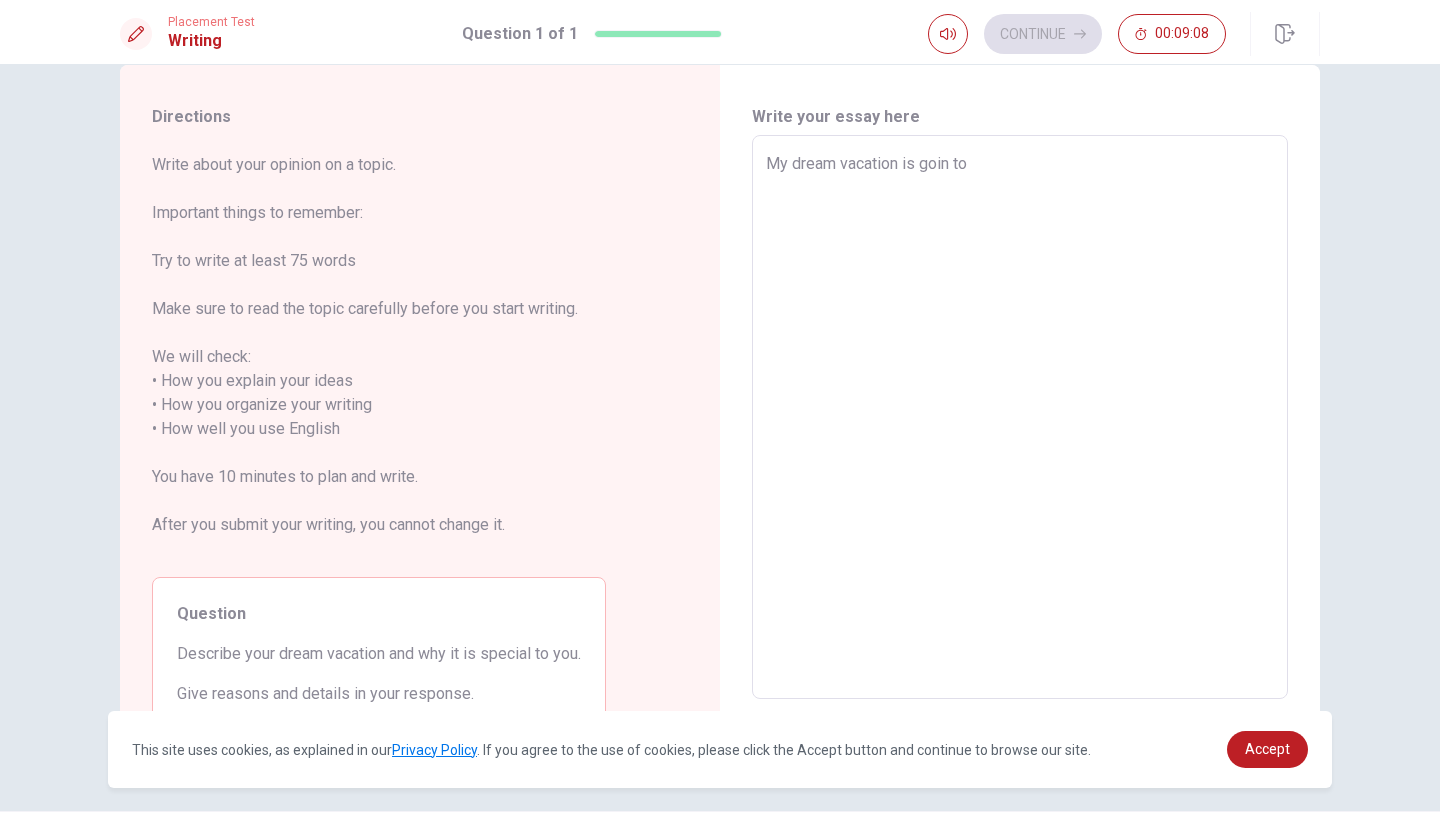 type on "My dream vacation is goin to" 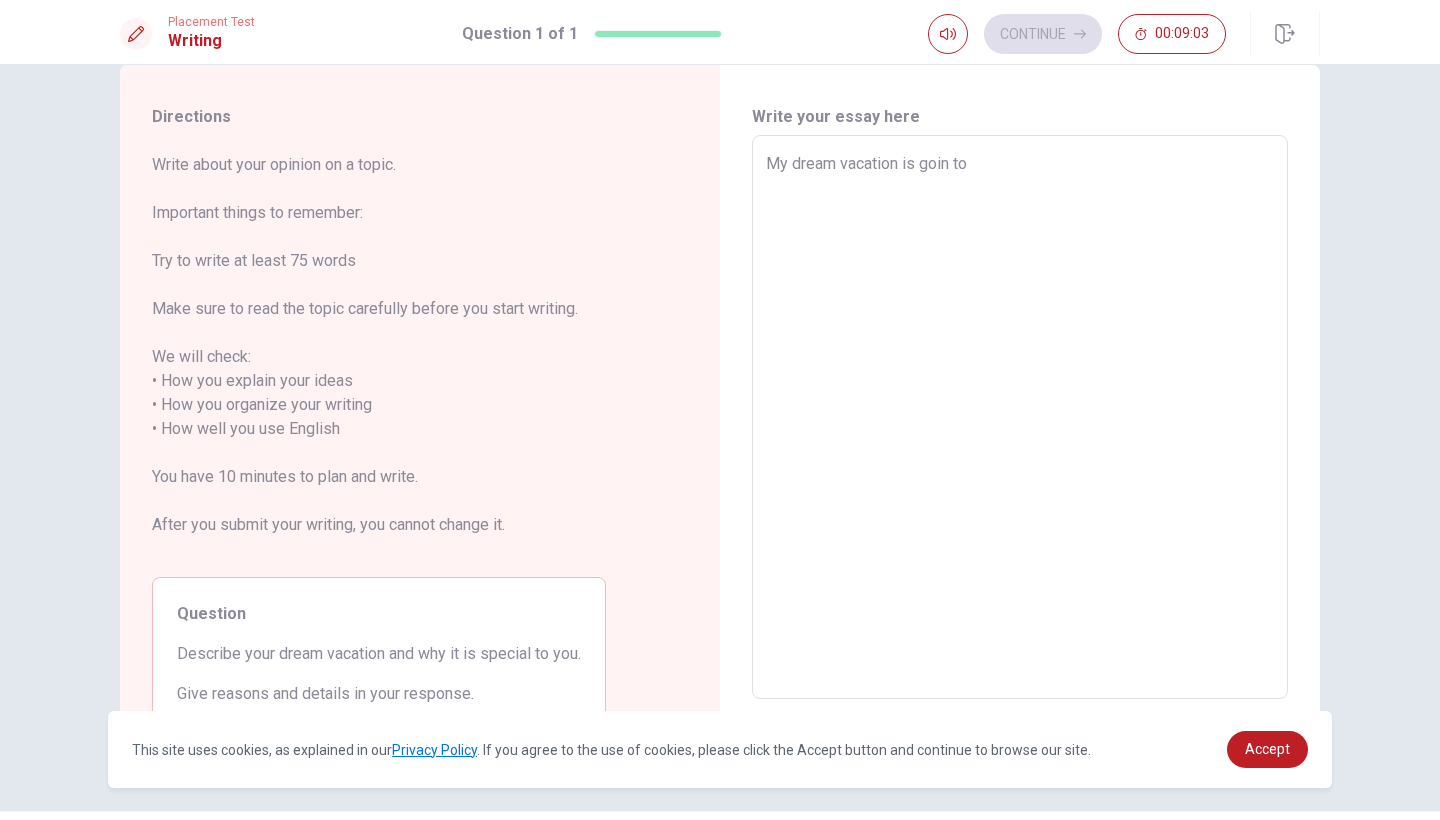 type on "x" 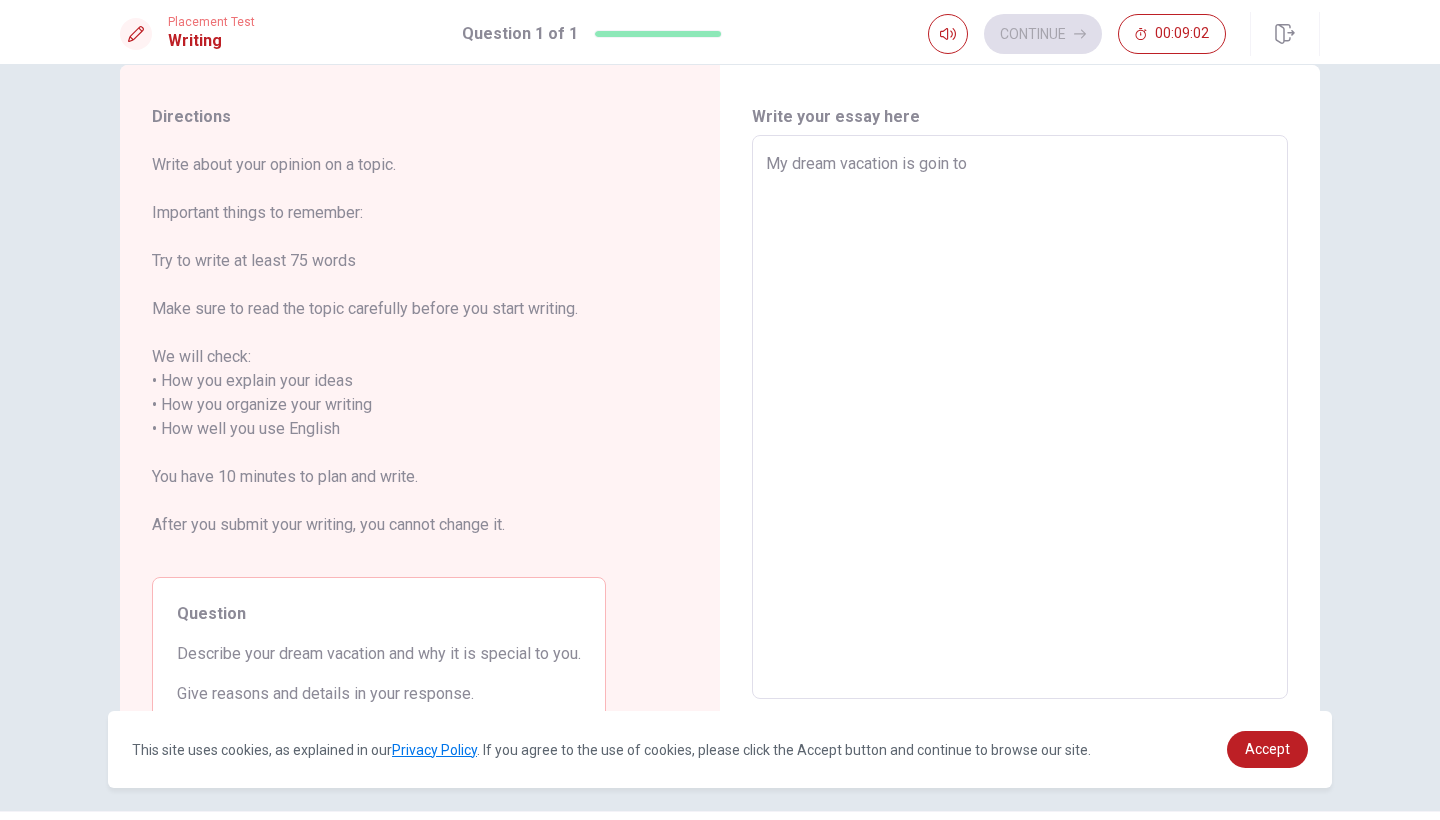 type on "My dream vacation is goin to" 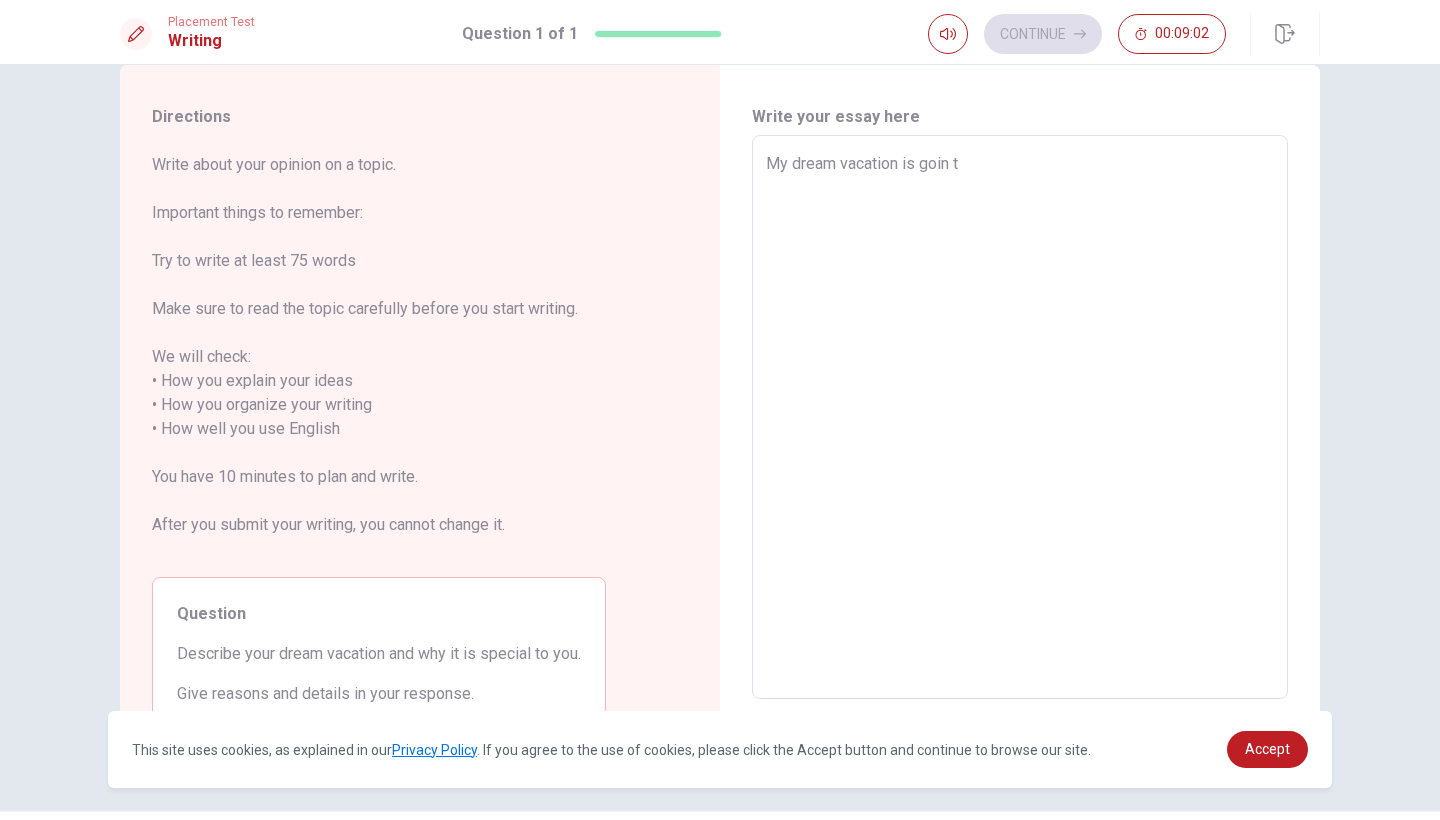 type on "x" 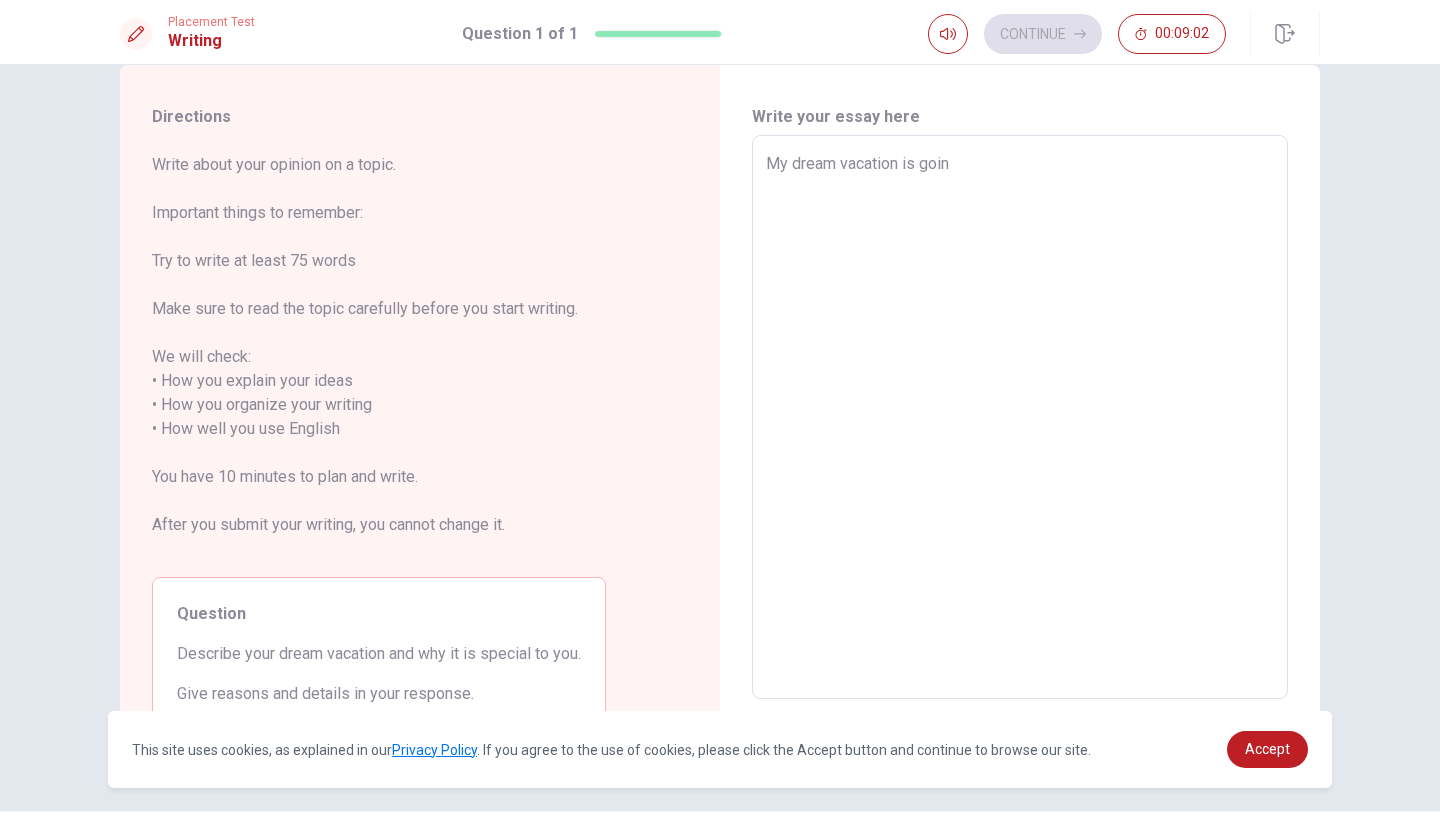 type on "x" 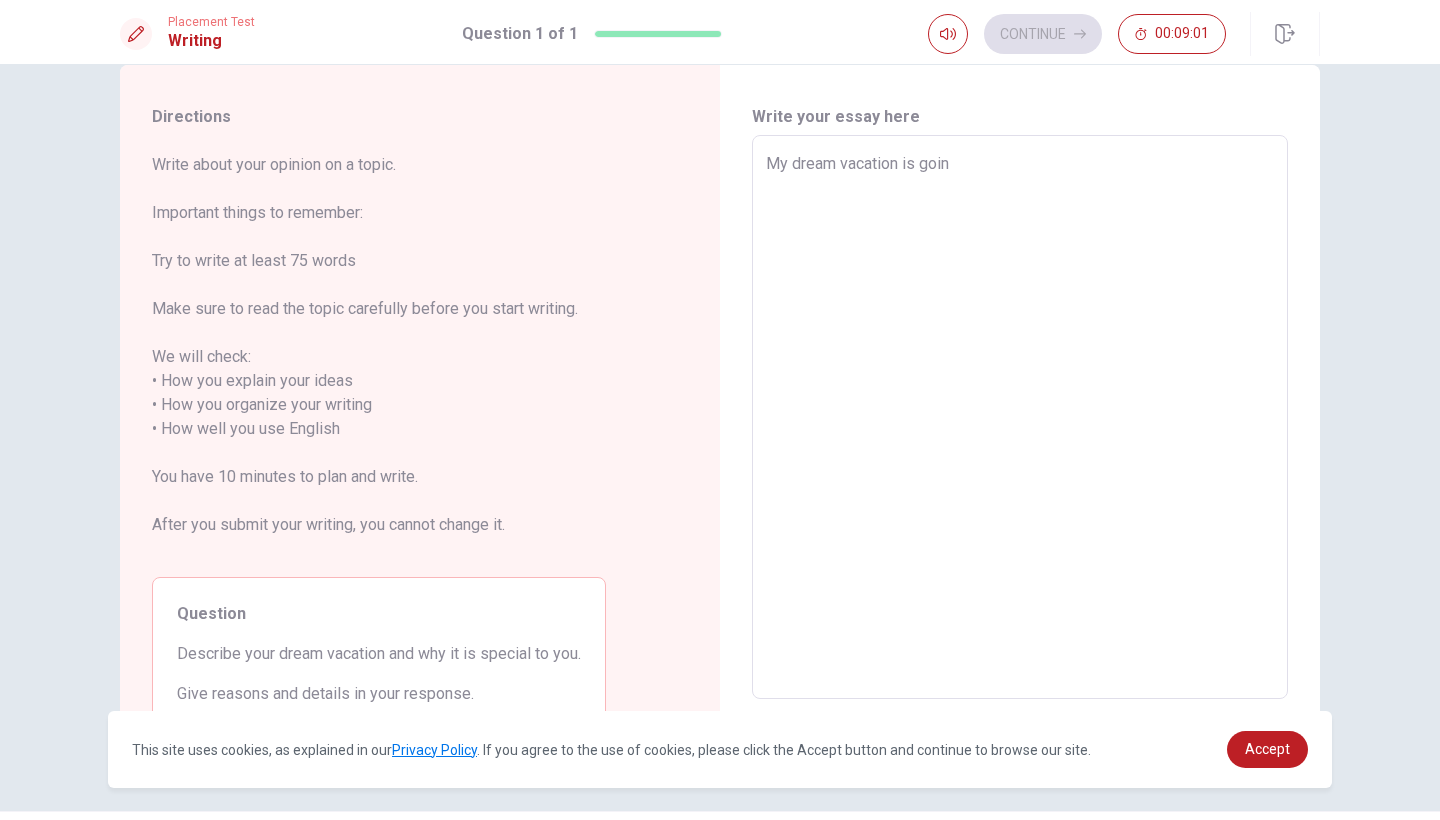 type on "My dream vacation is goin" 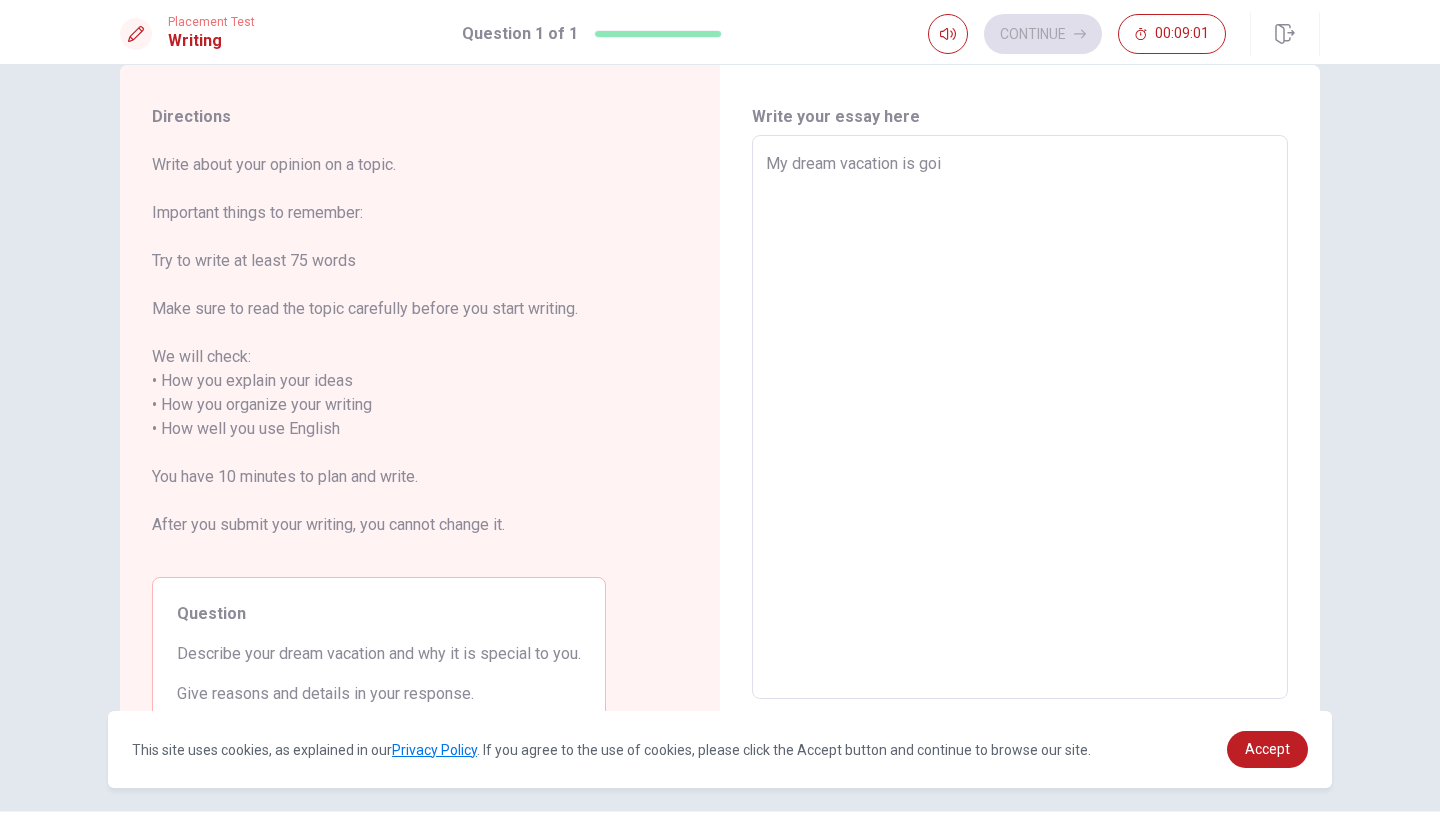 type on "x" 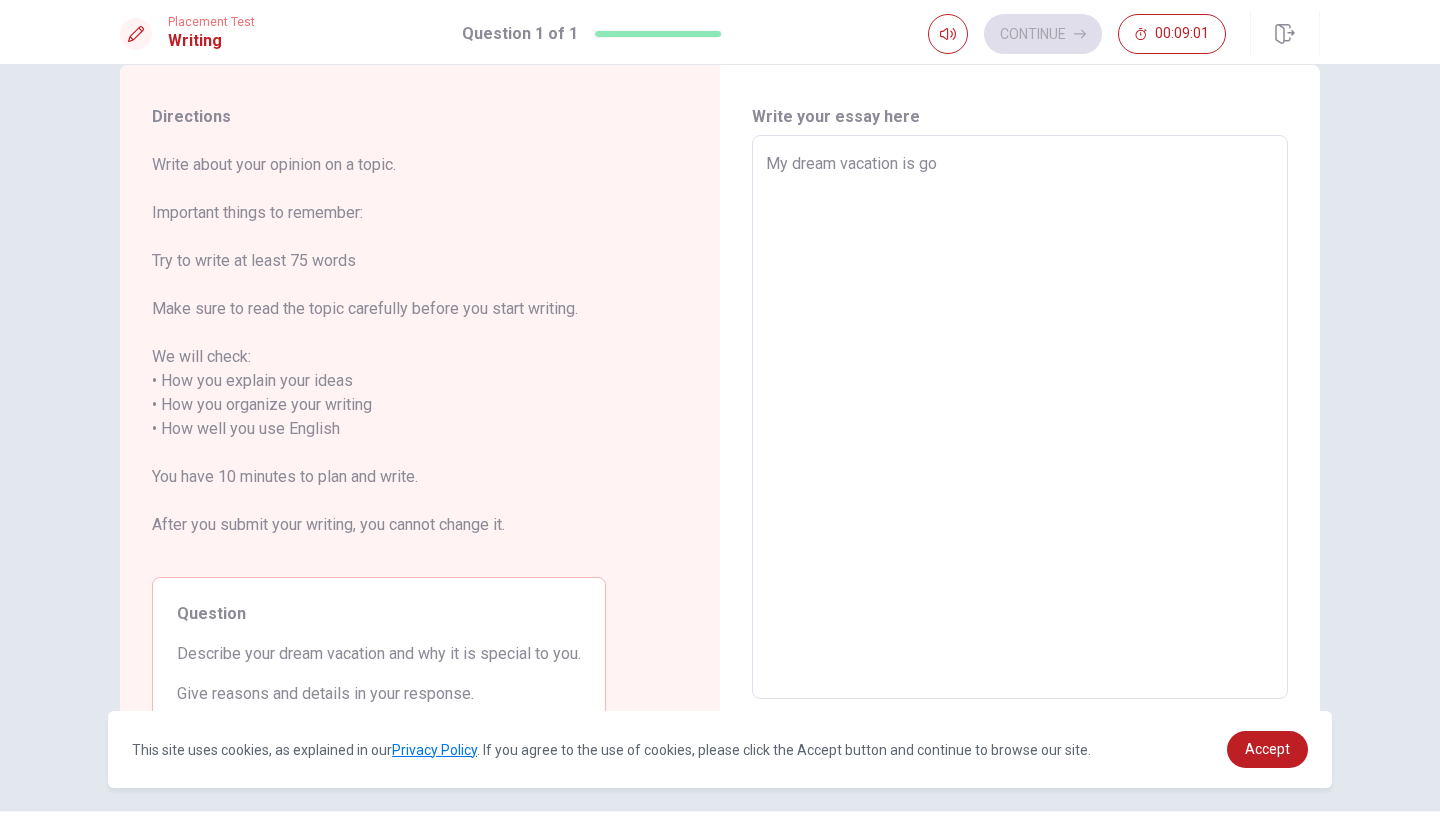 type on "x" 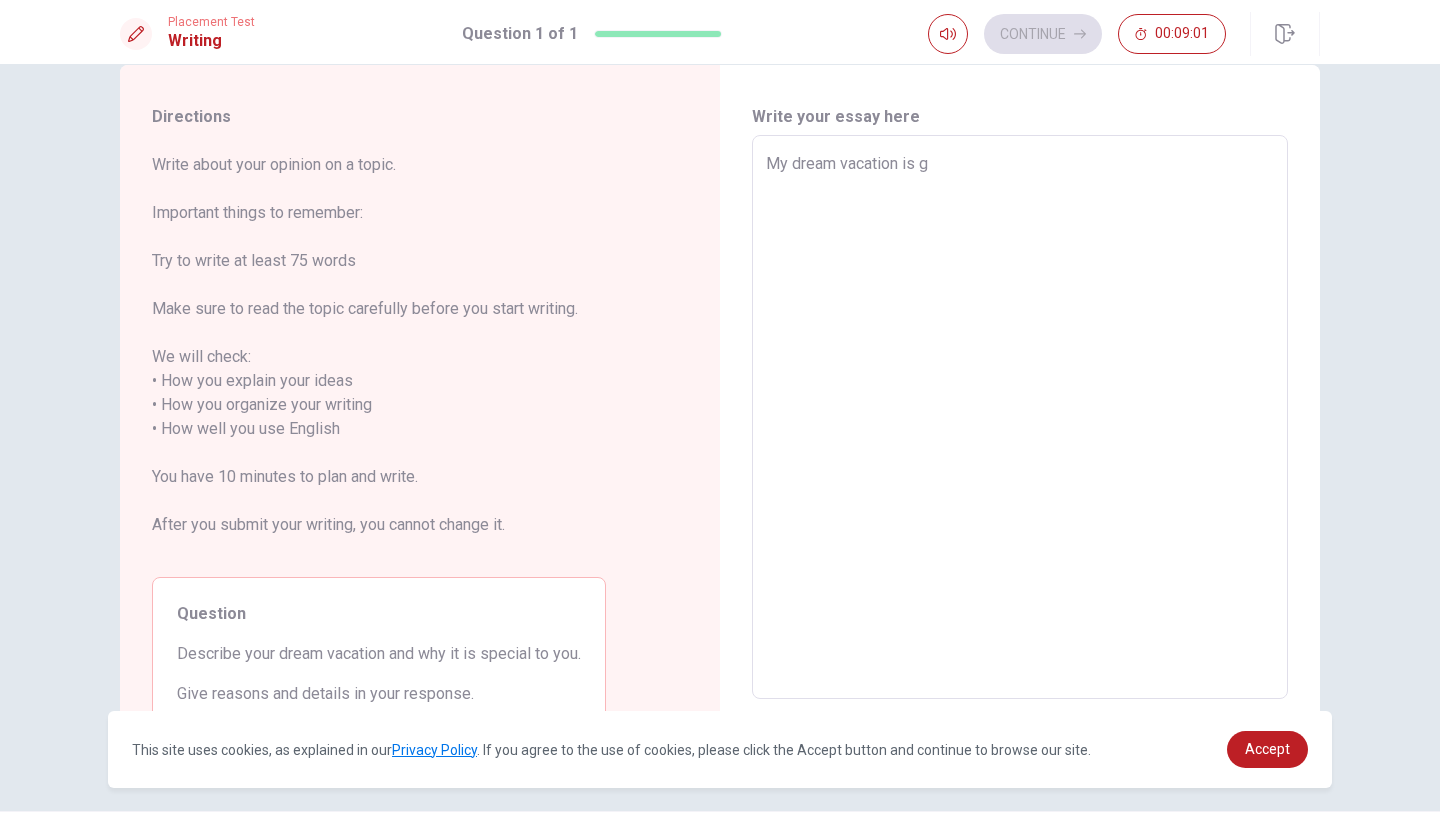 type on "x" 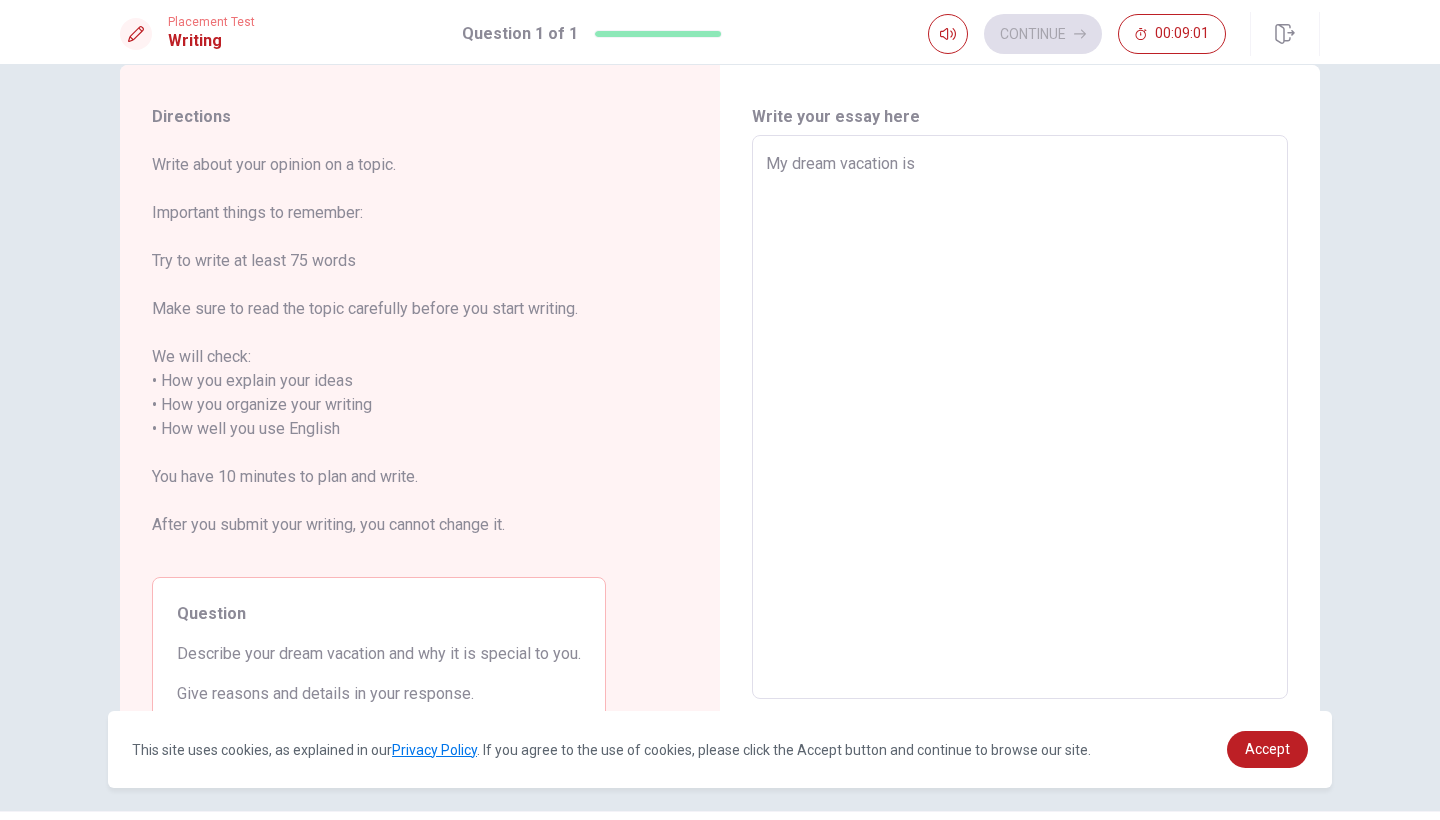 type on "x" 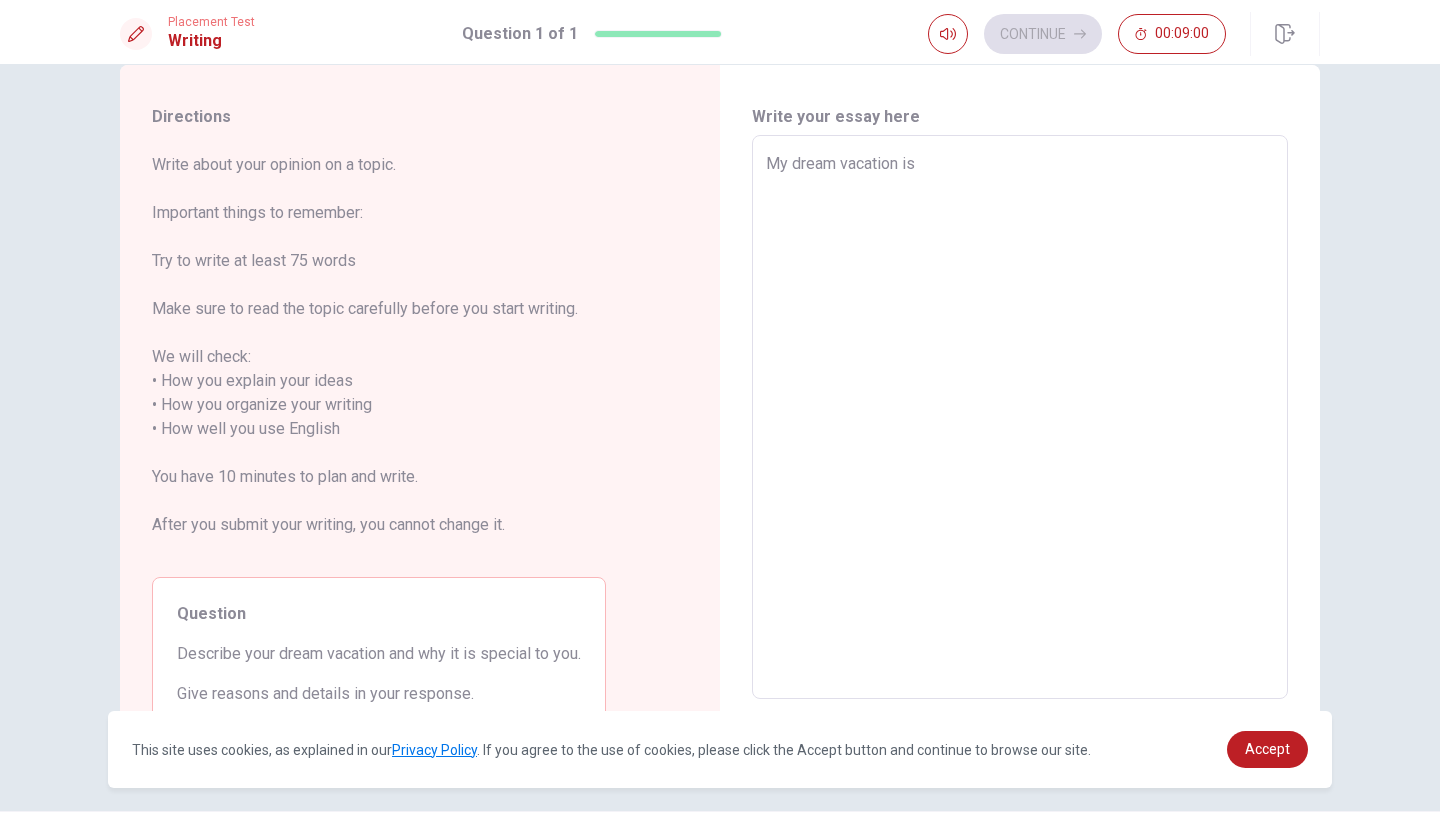 type on "My dream vacation is o" 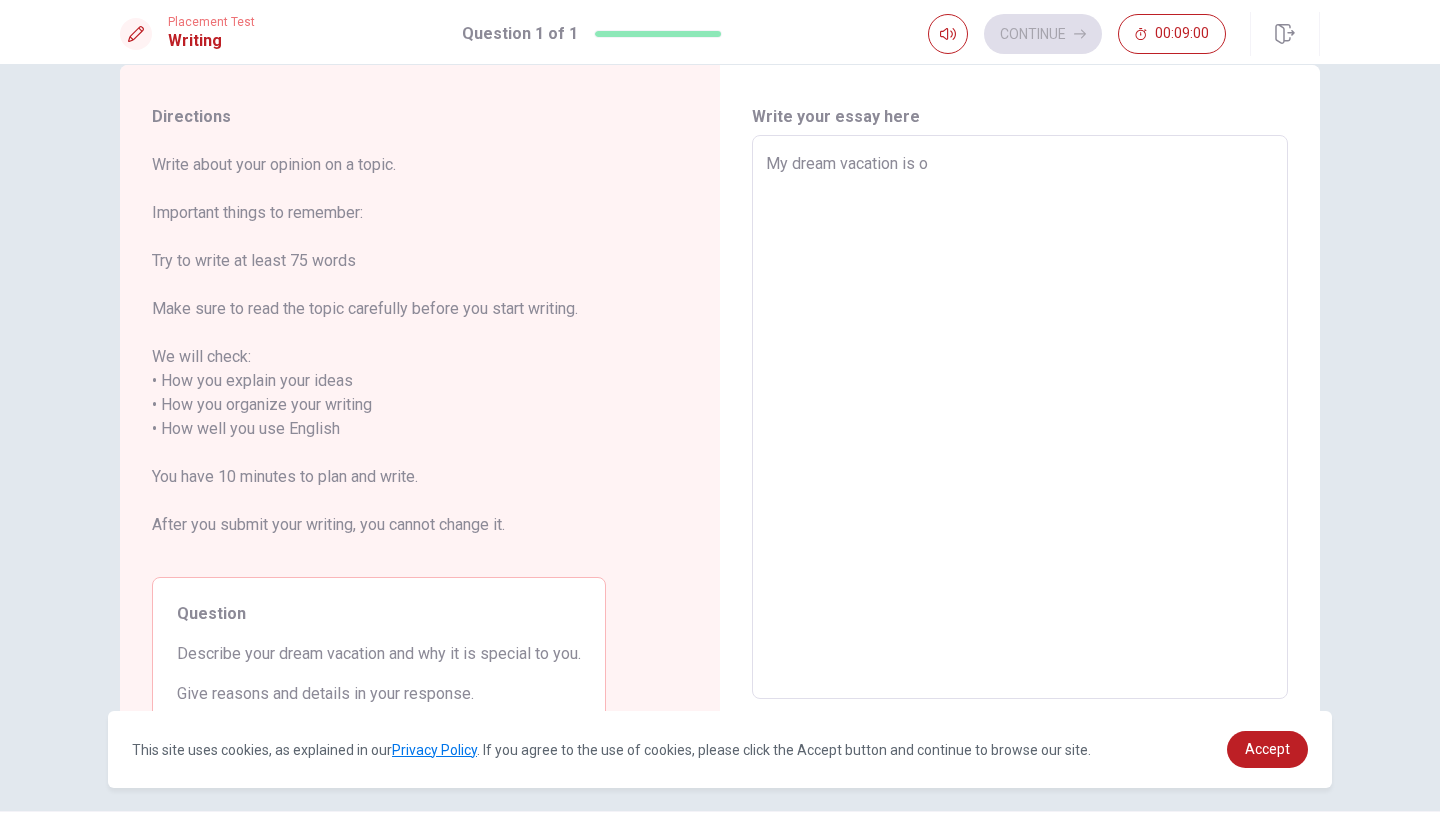 type on "x" 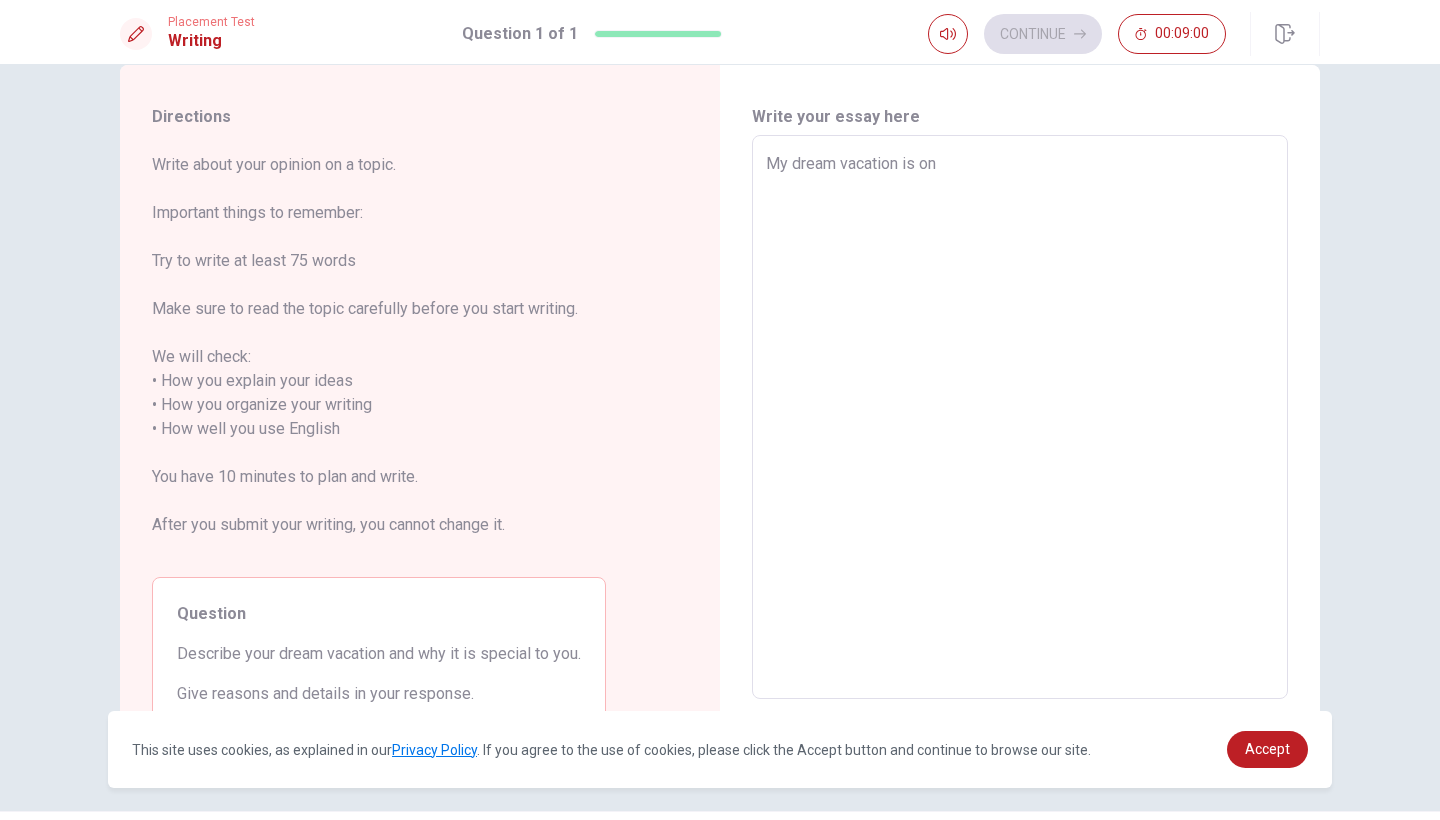 type on "x" 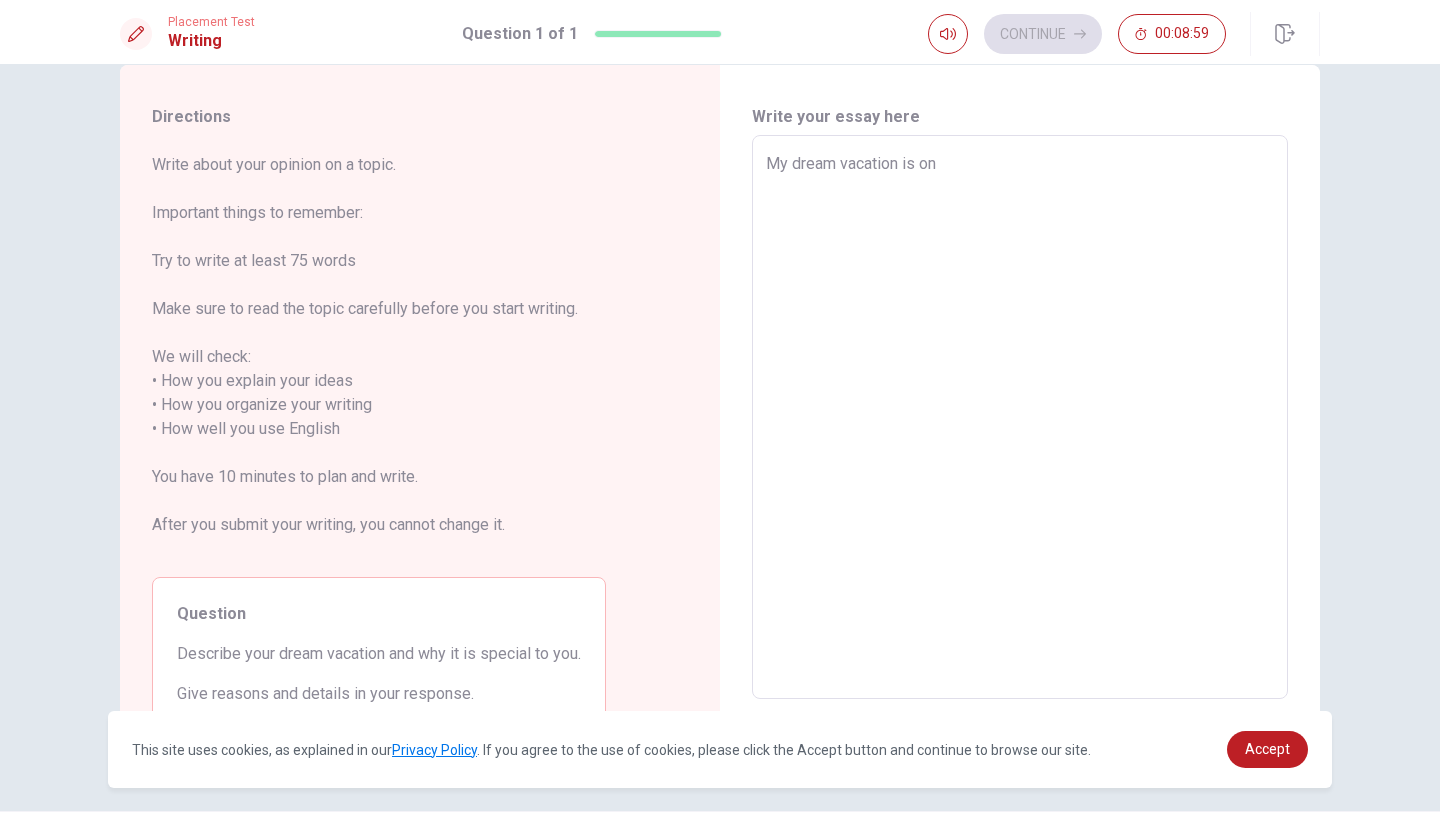 type on "My dream vacation is on" 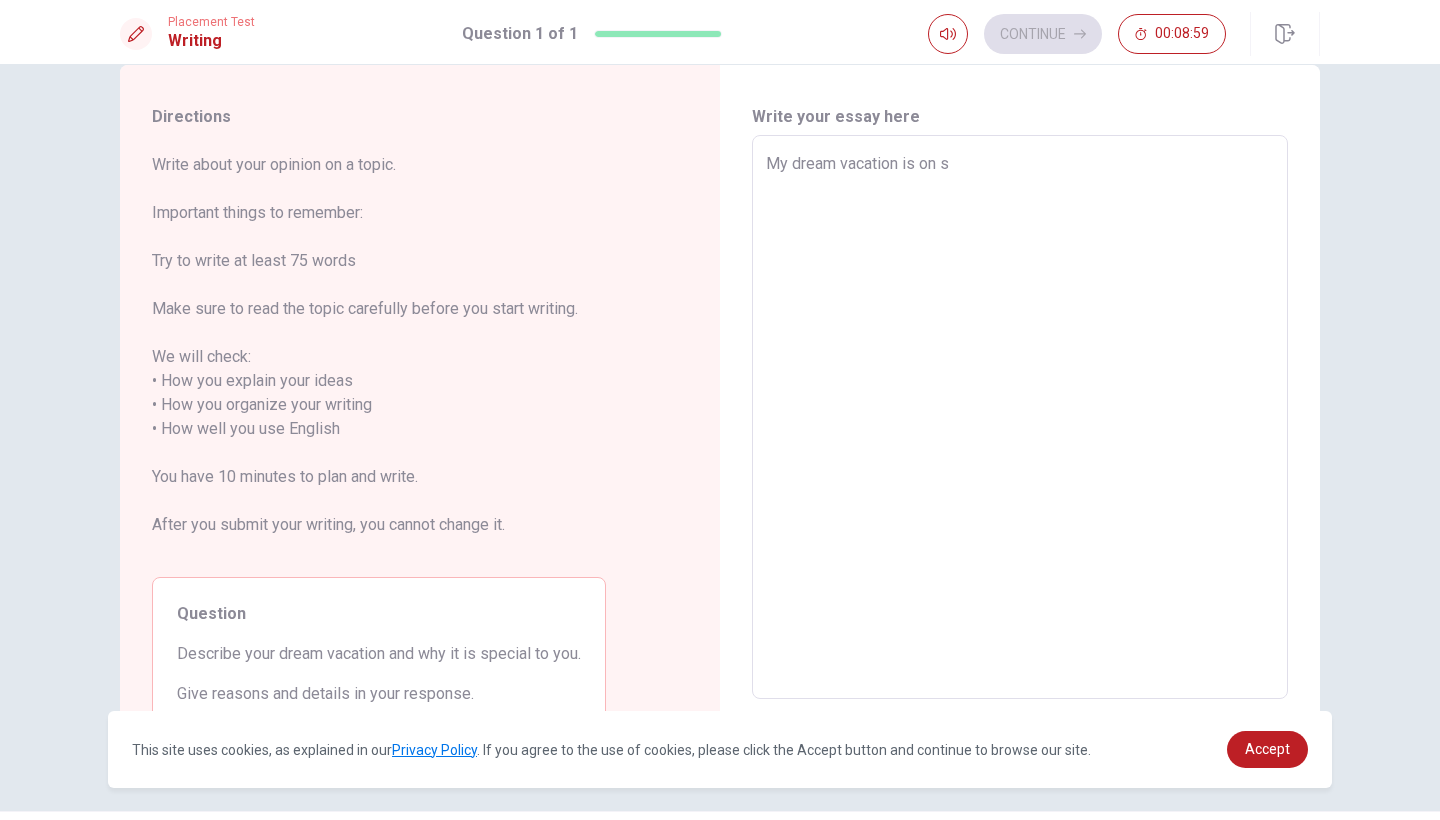 type on "x" 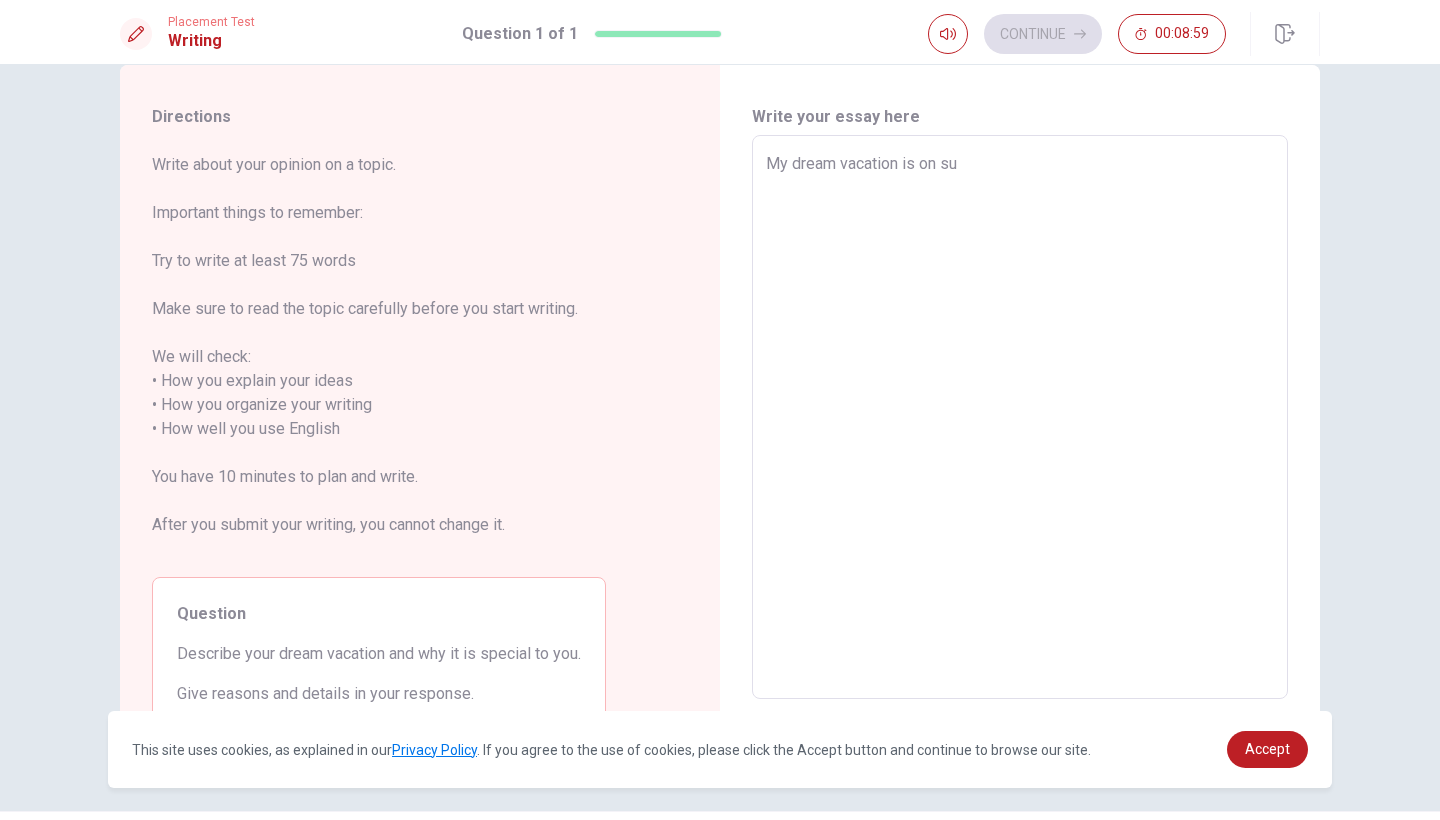 type on "x" 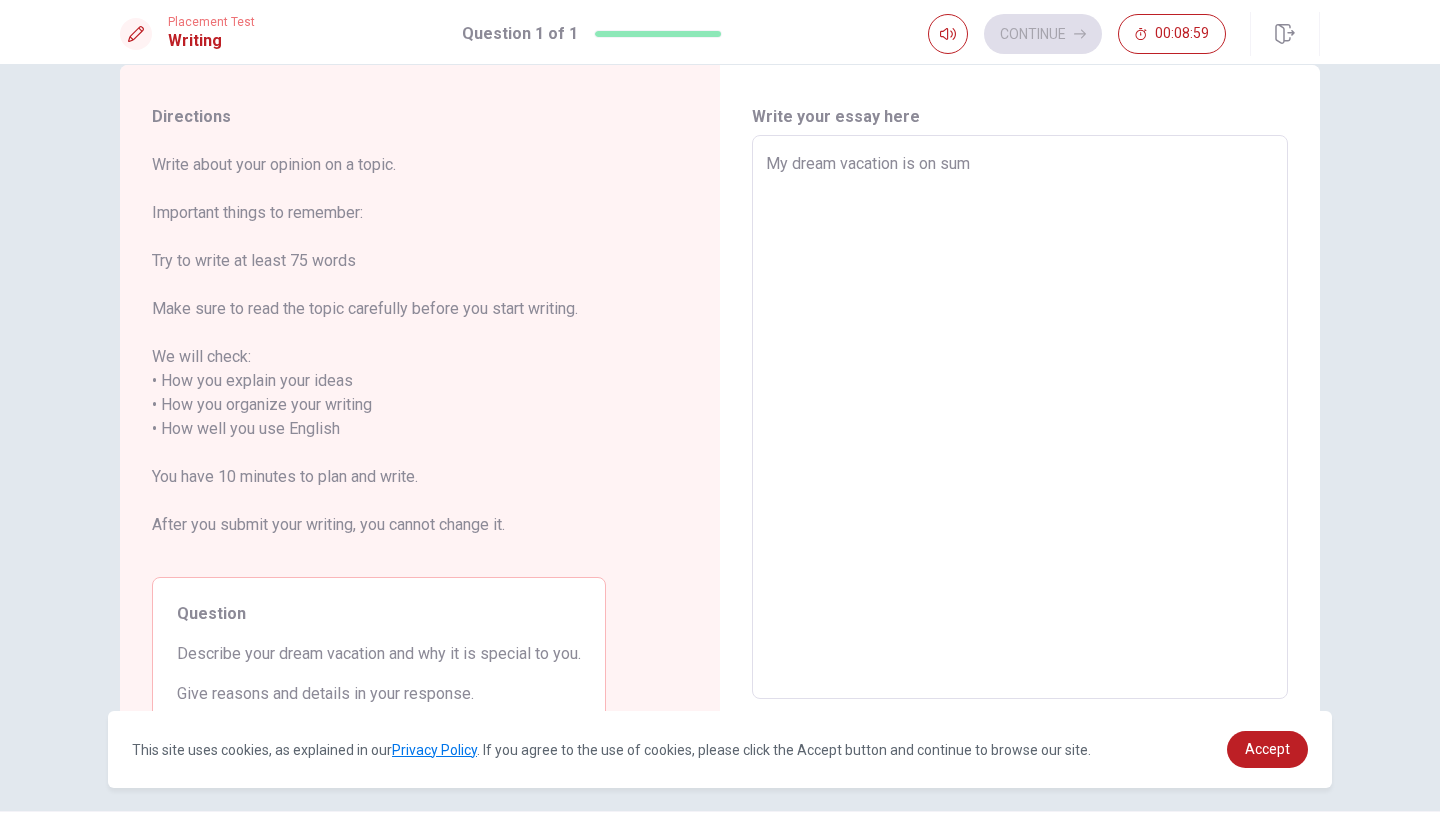 type on "x" 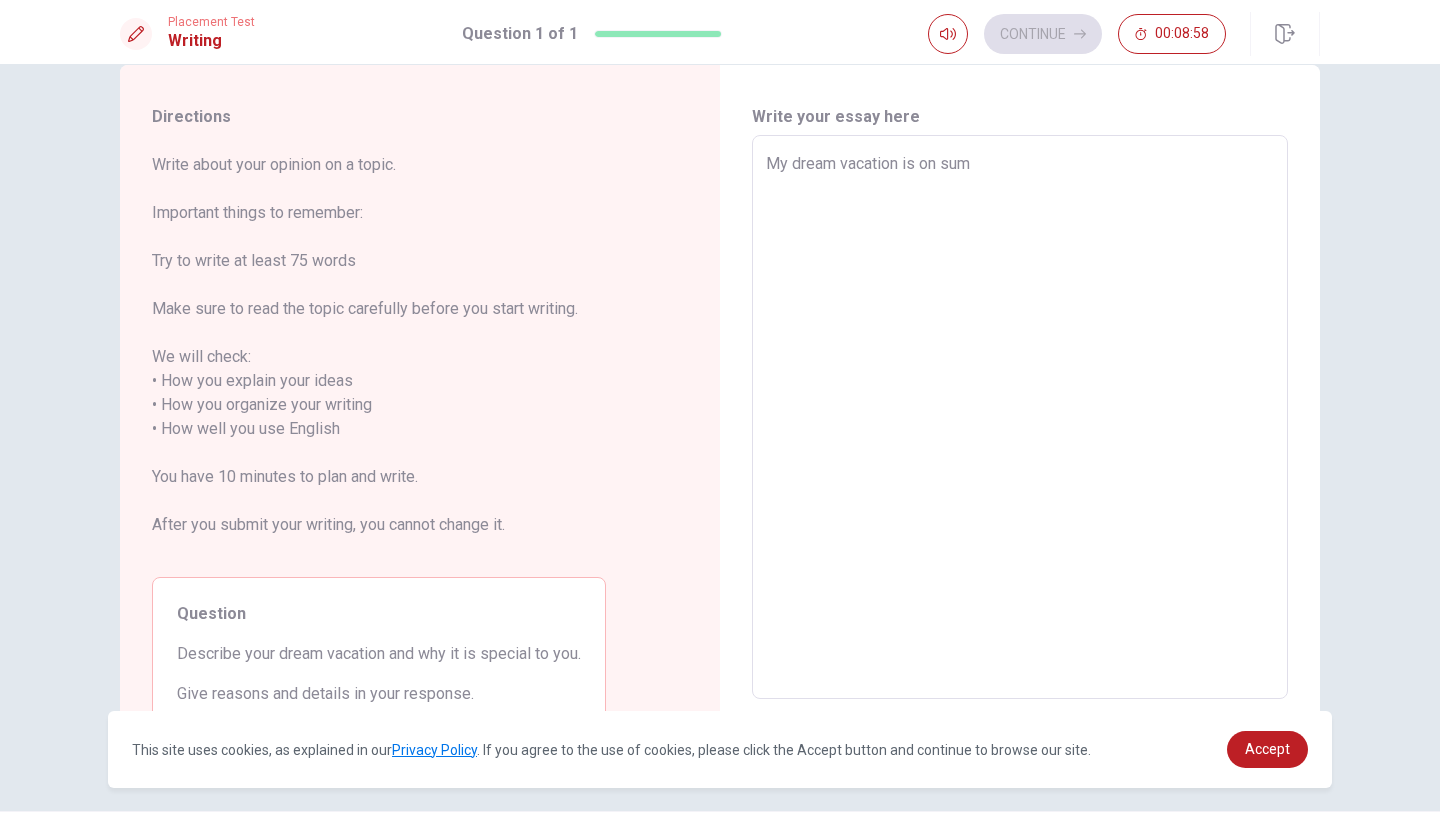 type on "My dream vacation is on summ" 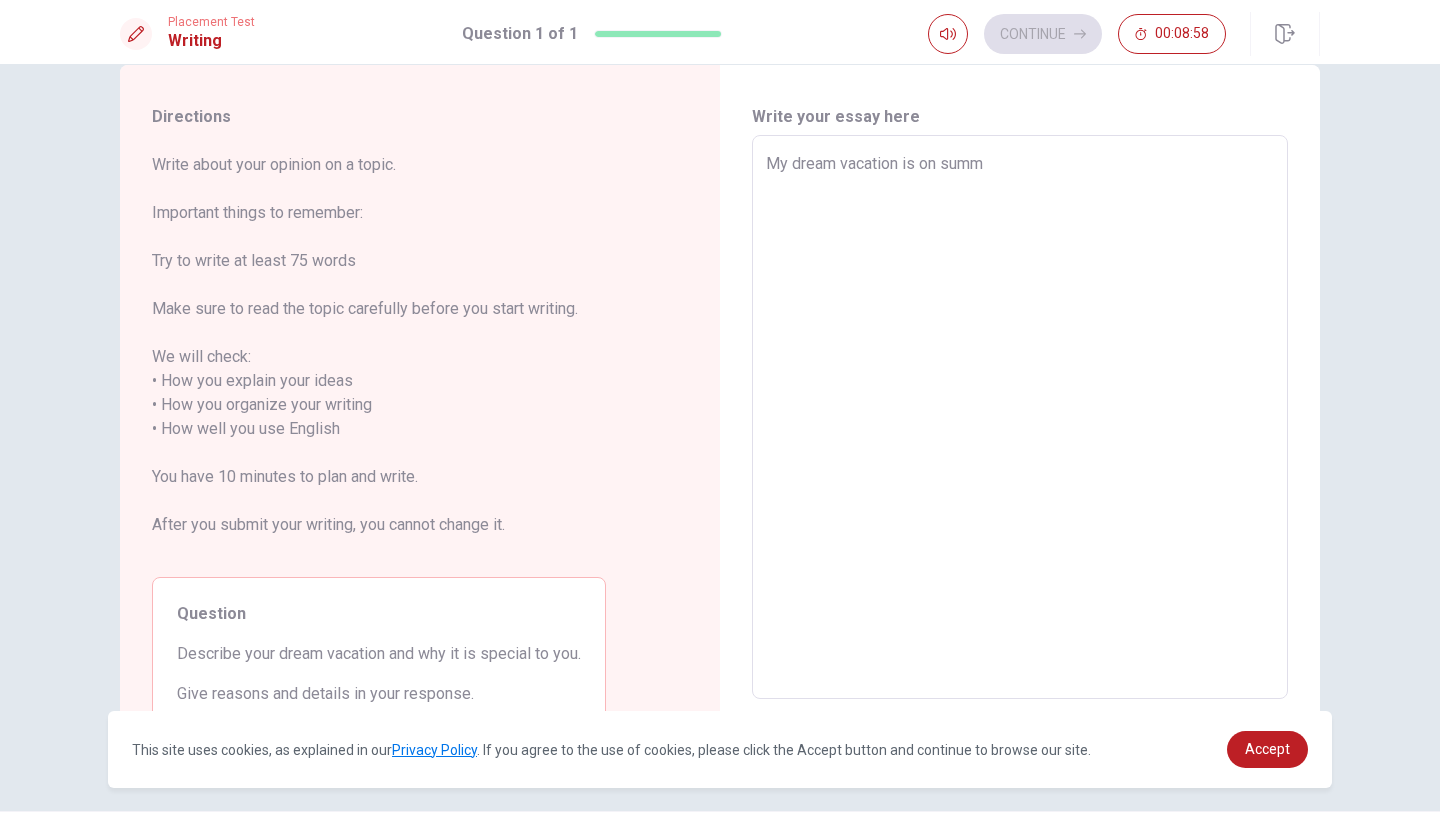 type on "x" 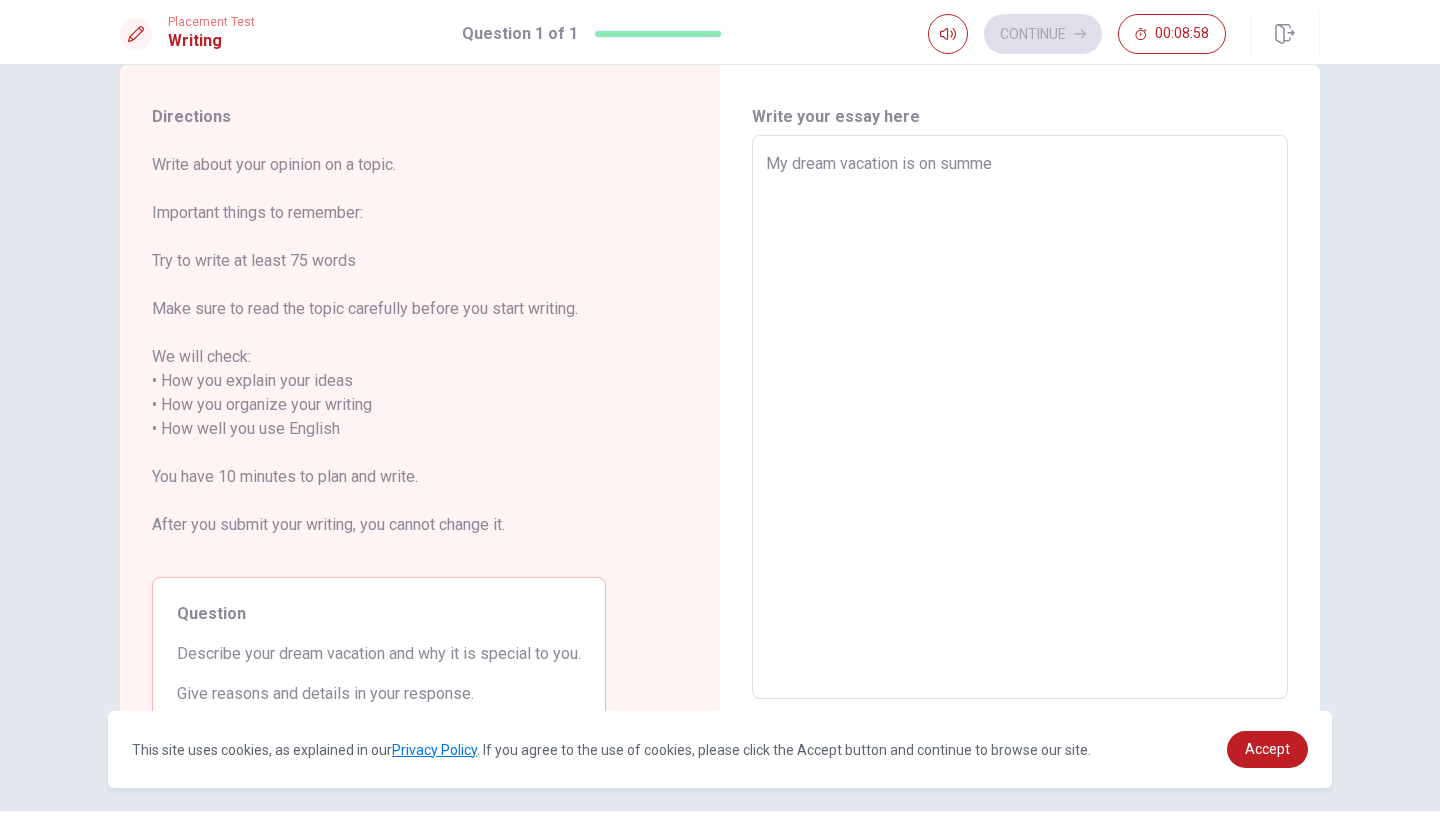 type on "x" 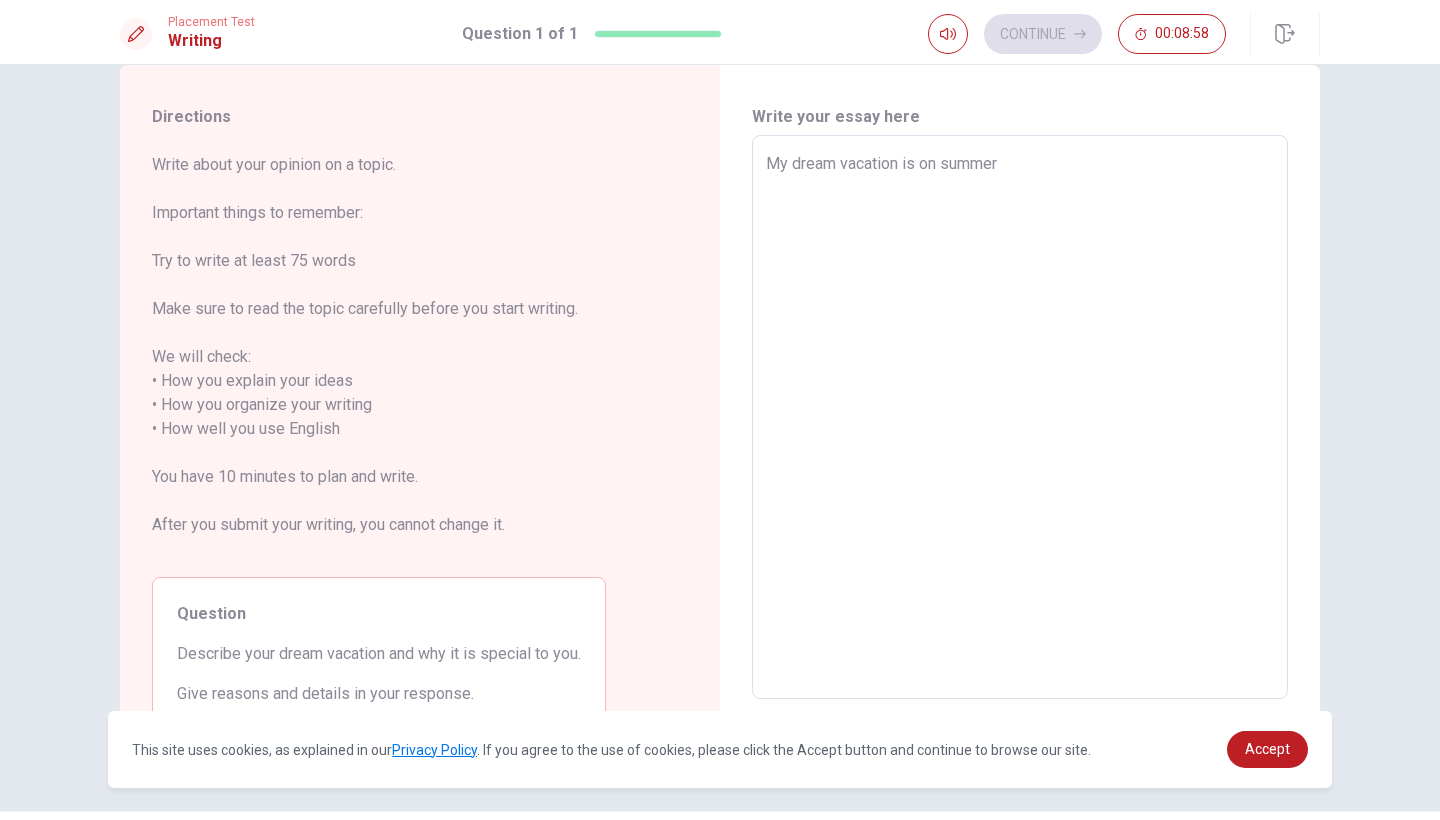 type on "x" 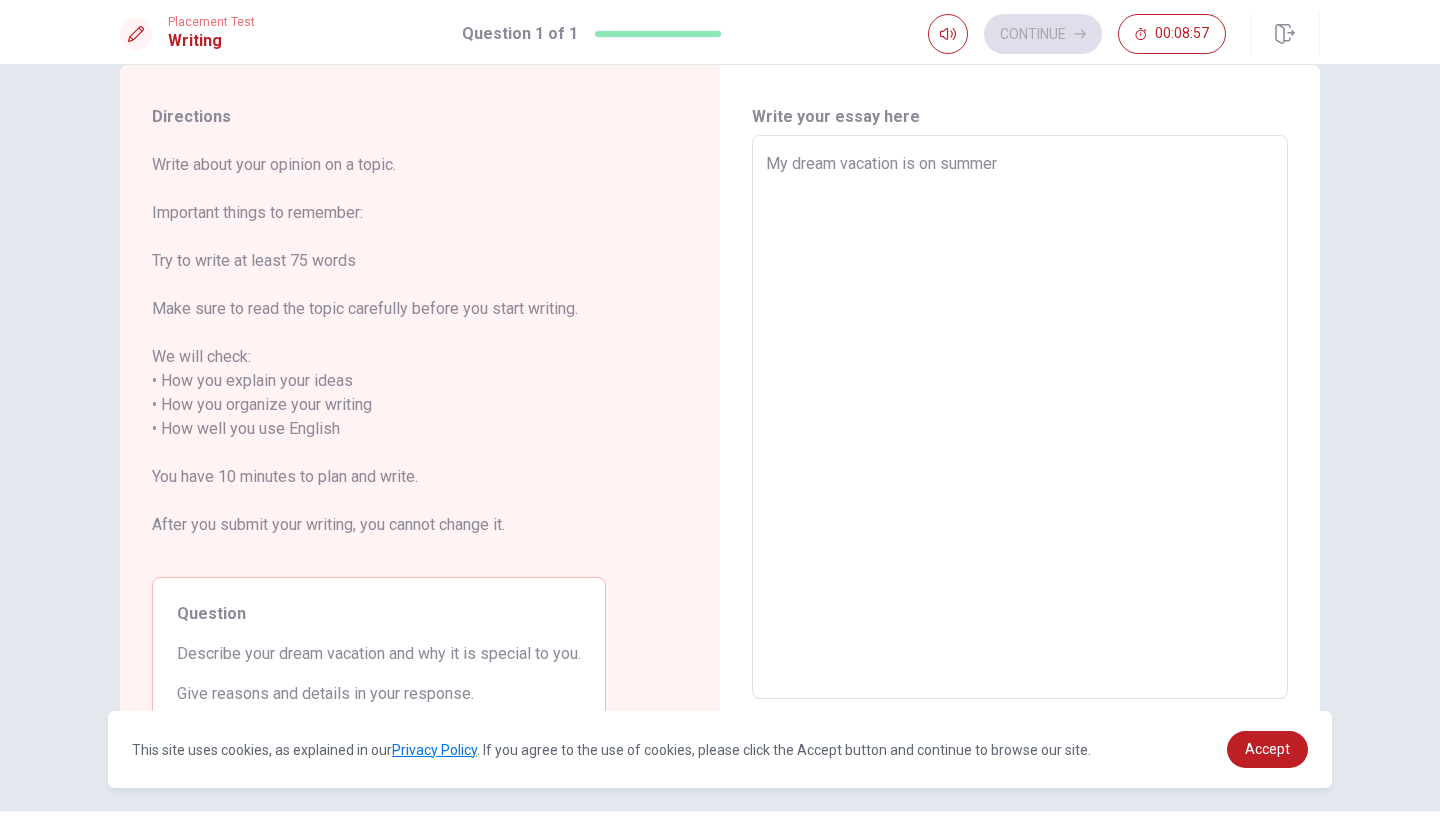 type on "My dream vacation is on summer" 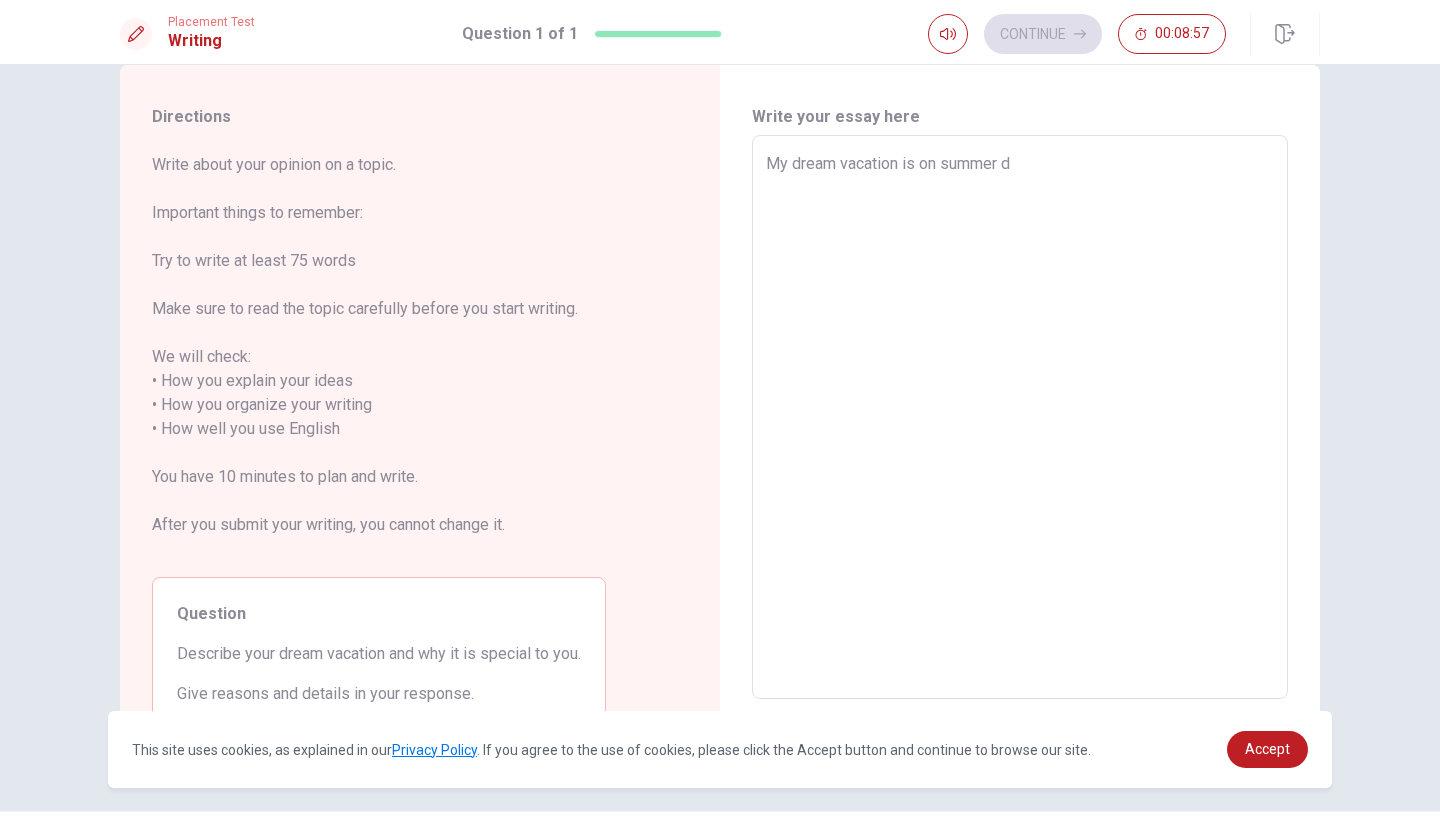 type on "x" 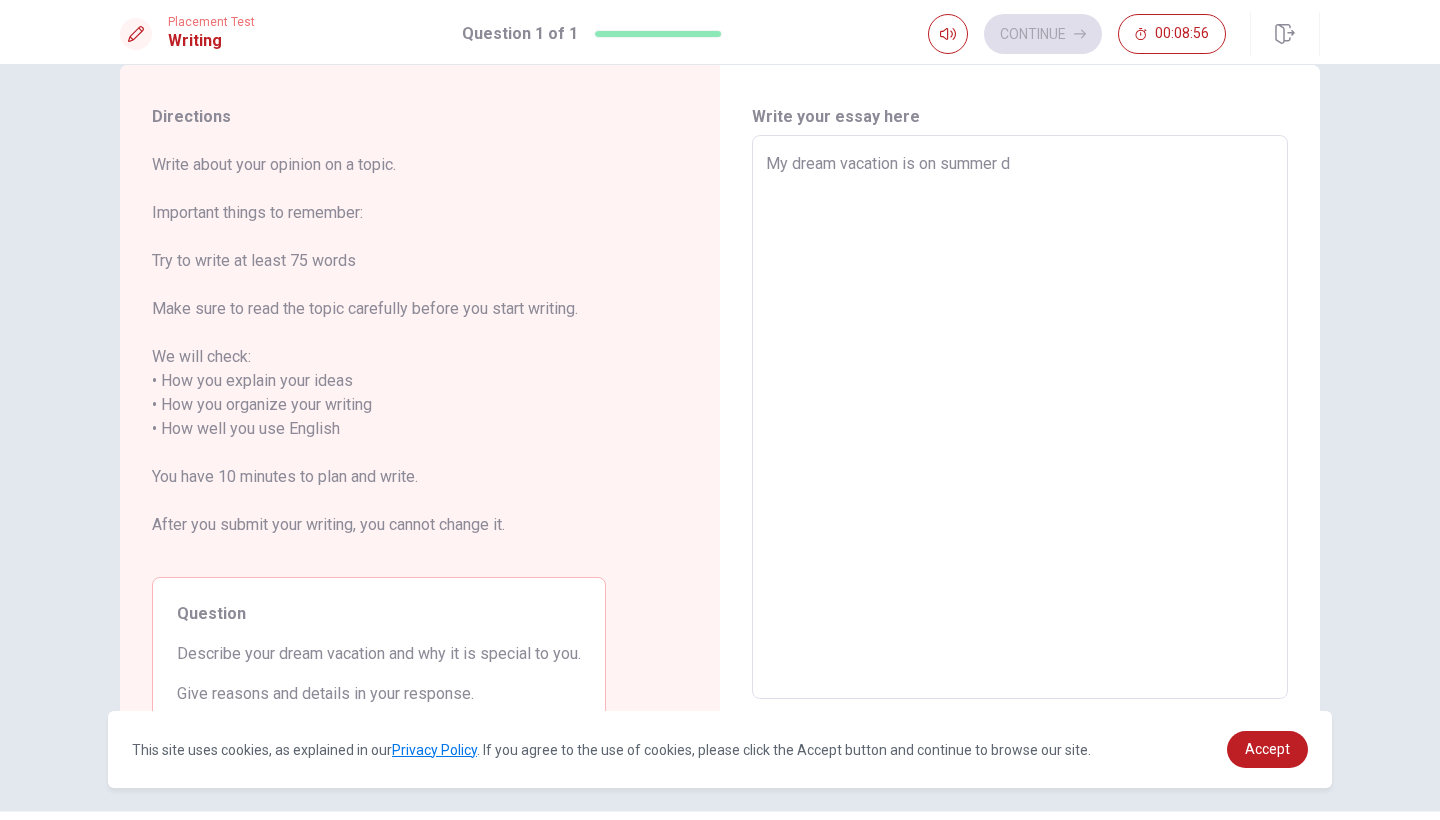 type on "My dream vacation is on summer da" 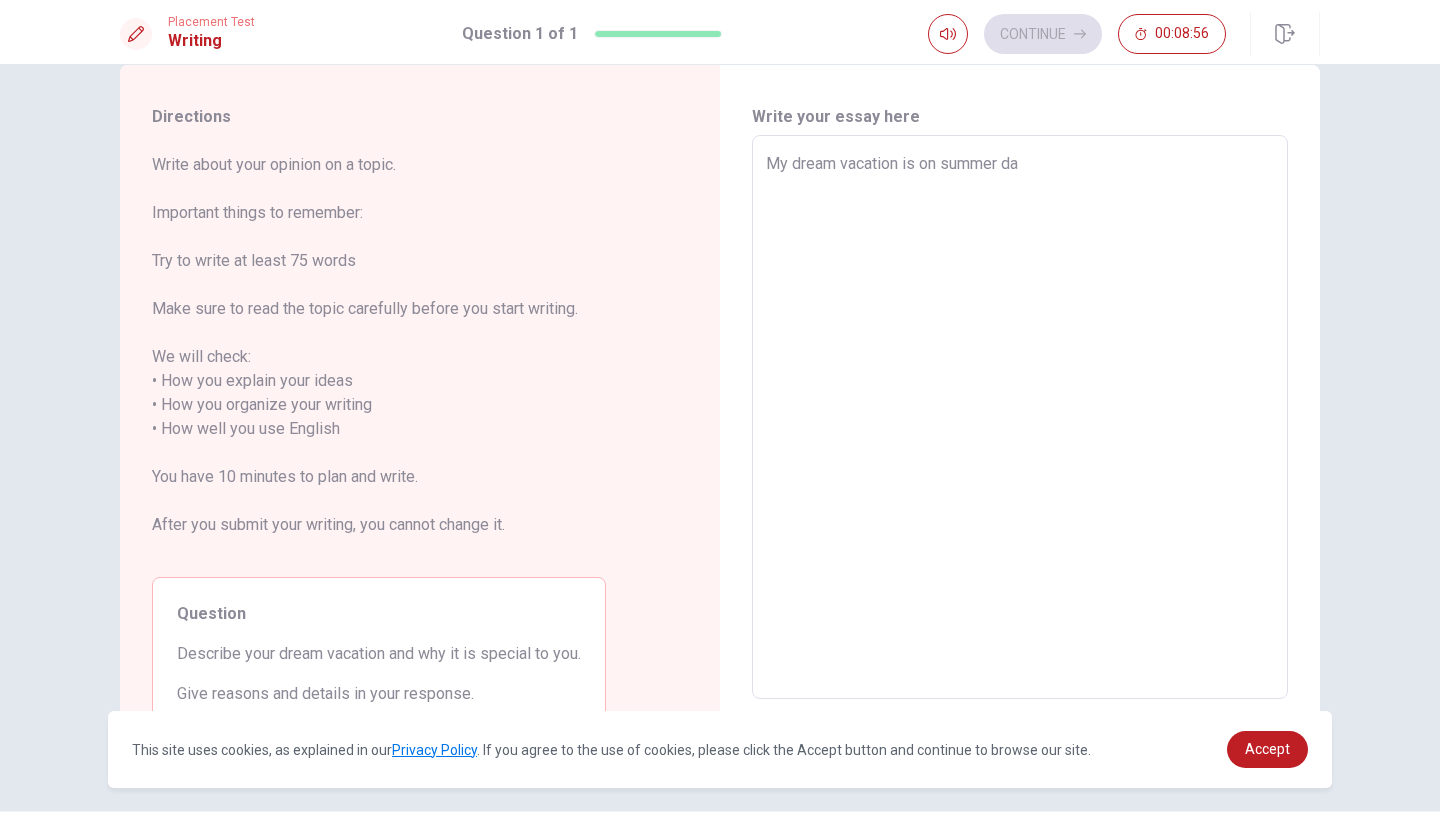 type on "x" 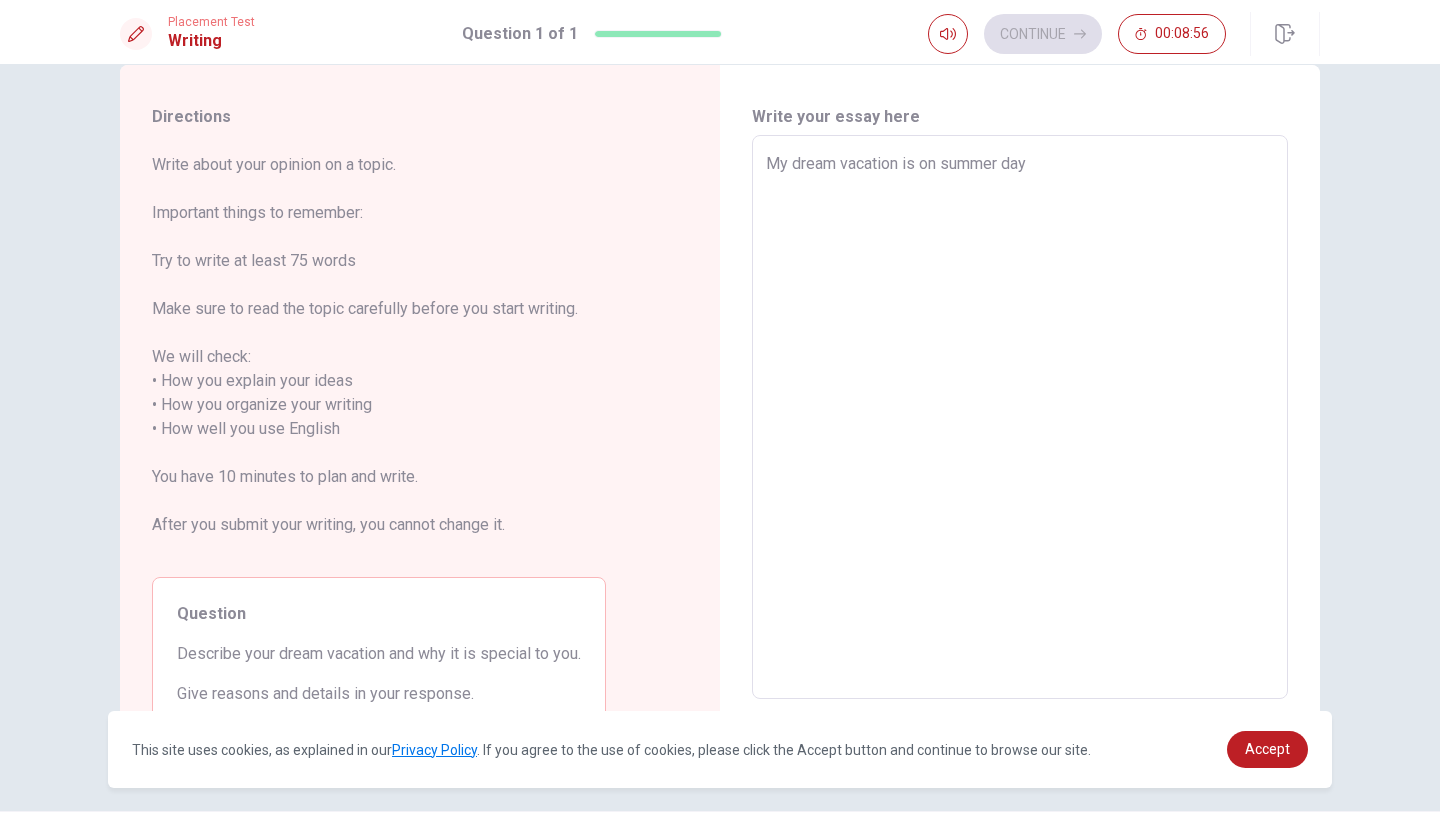 type on "x" 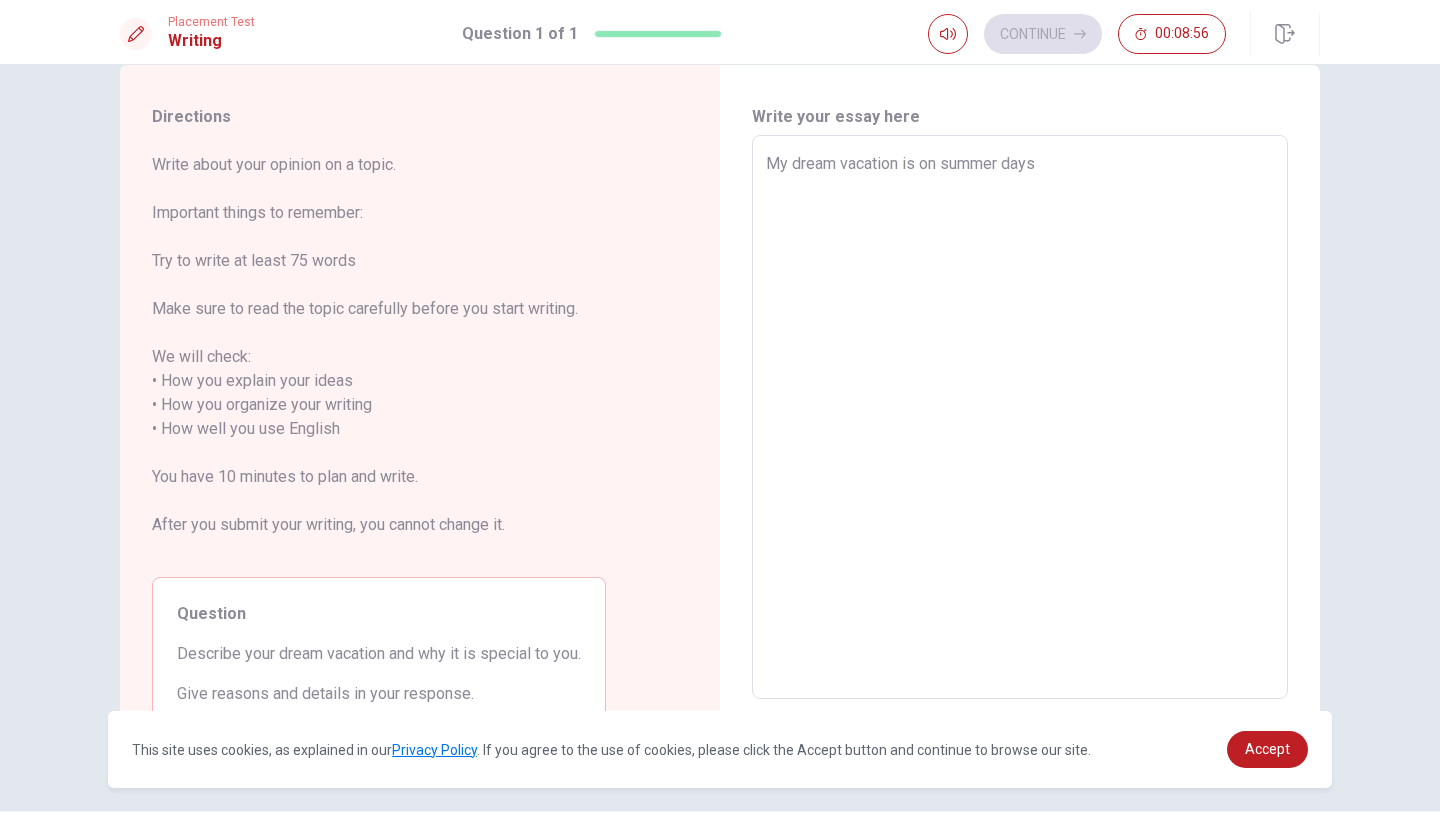 type on "x" 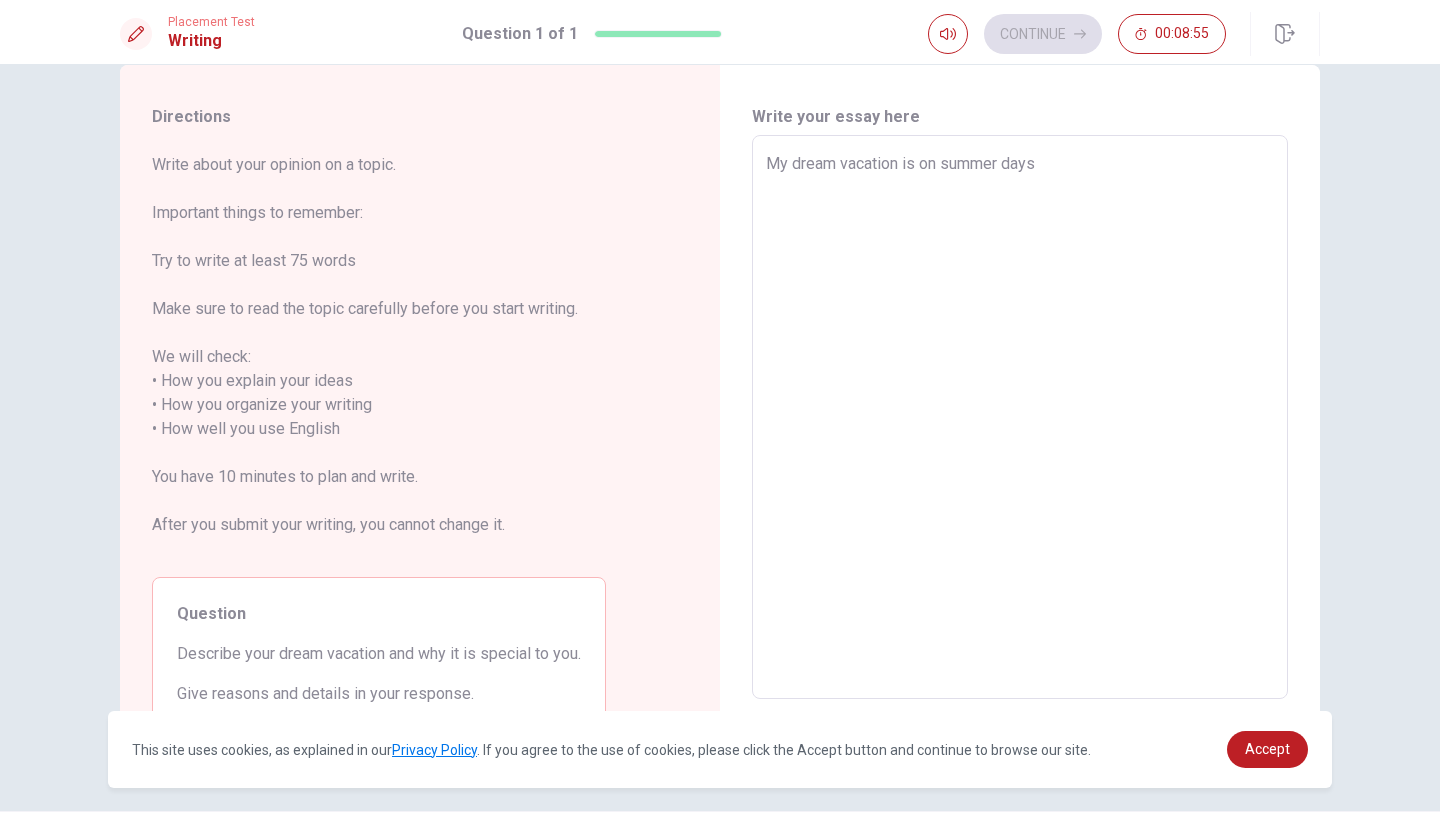 type on "My dream vacation is on summer days" 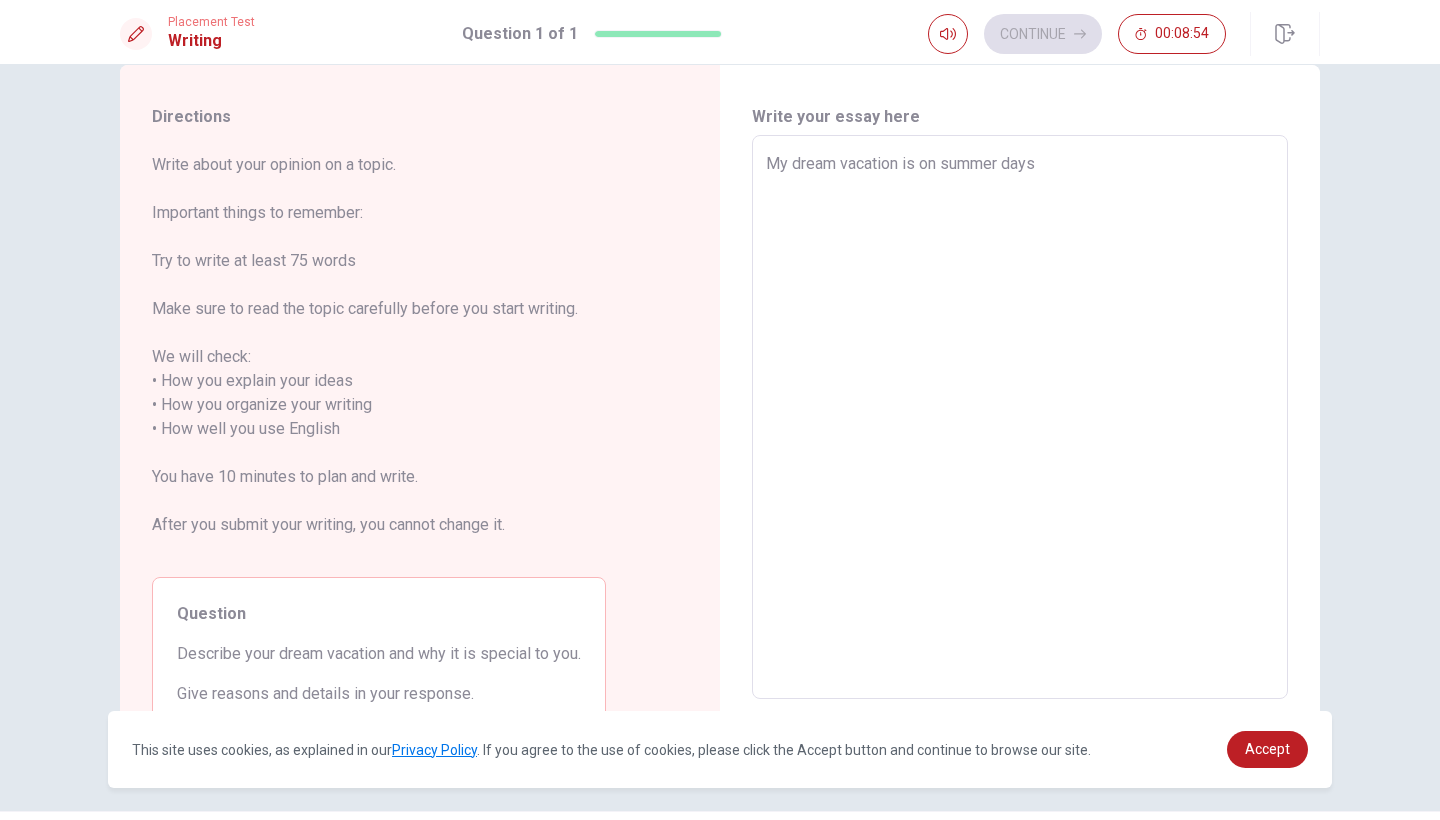type on "My dream vacation is on summer days," 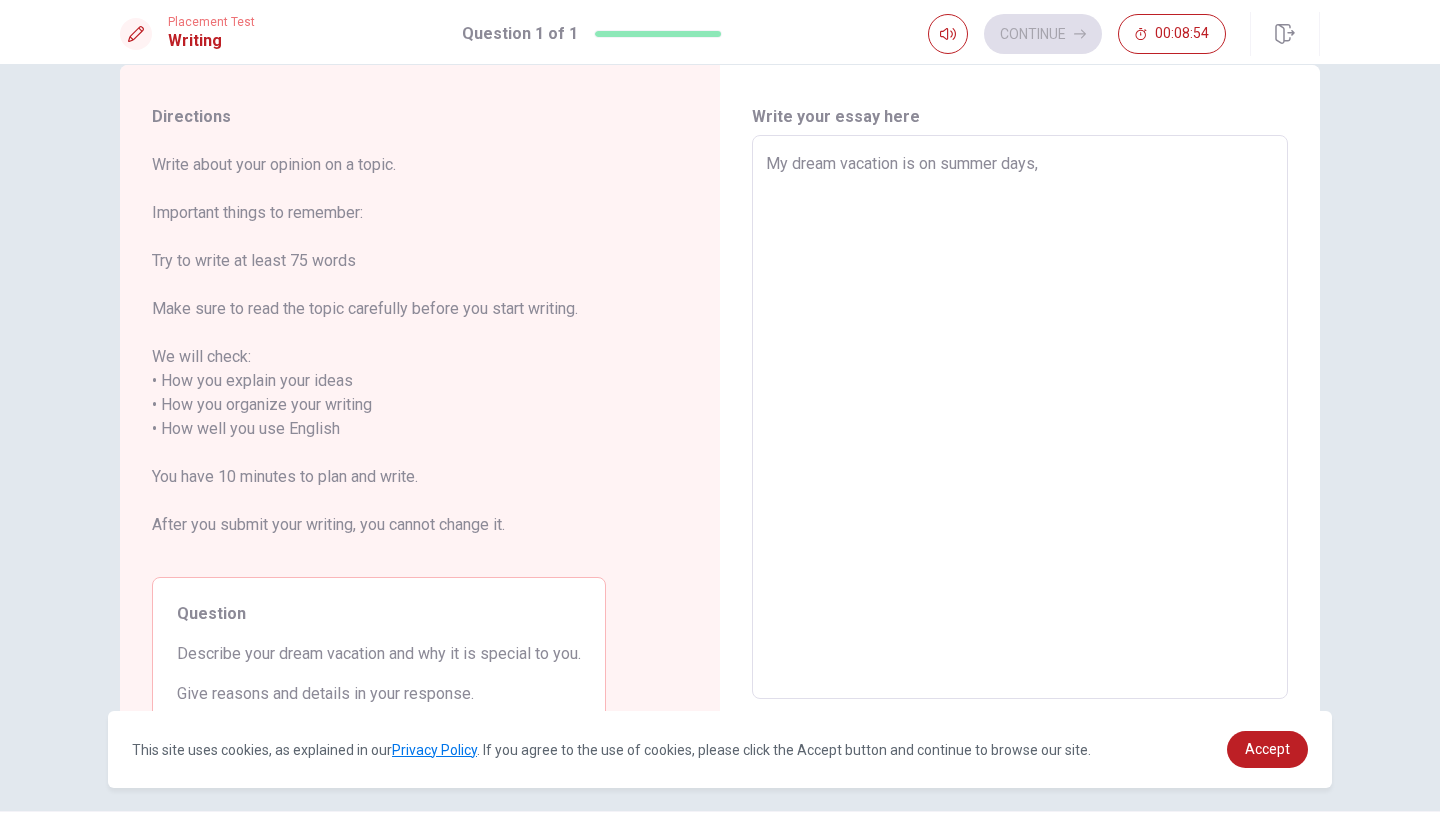 type on "x" 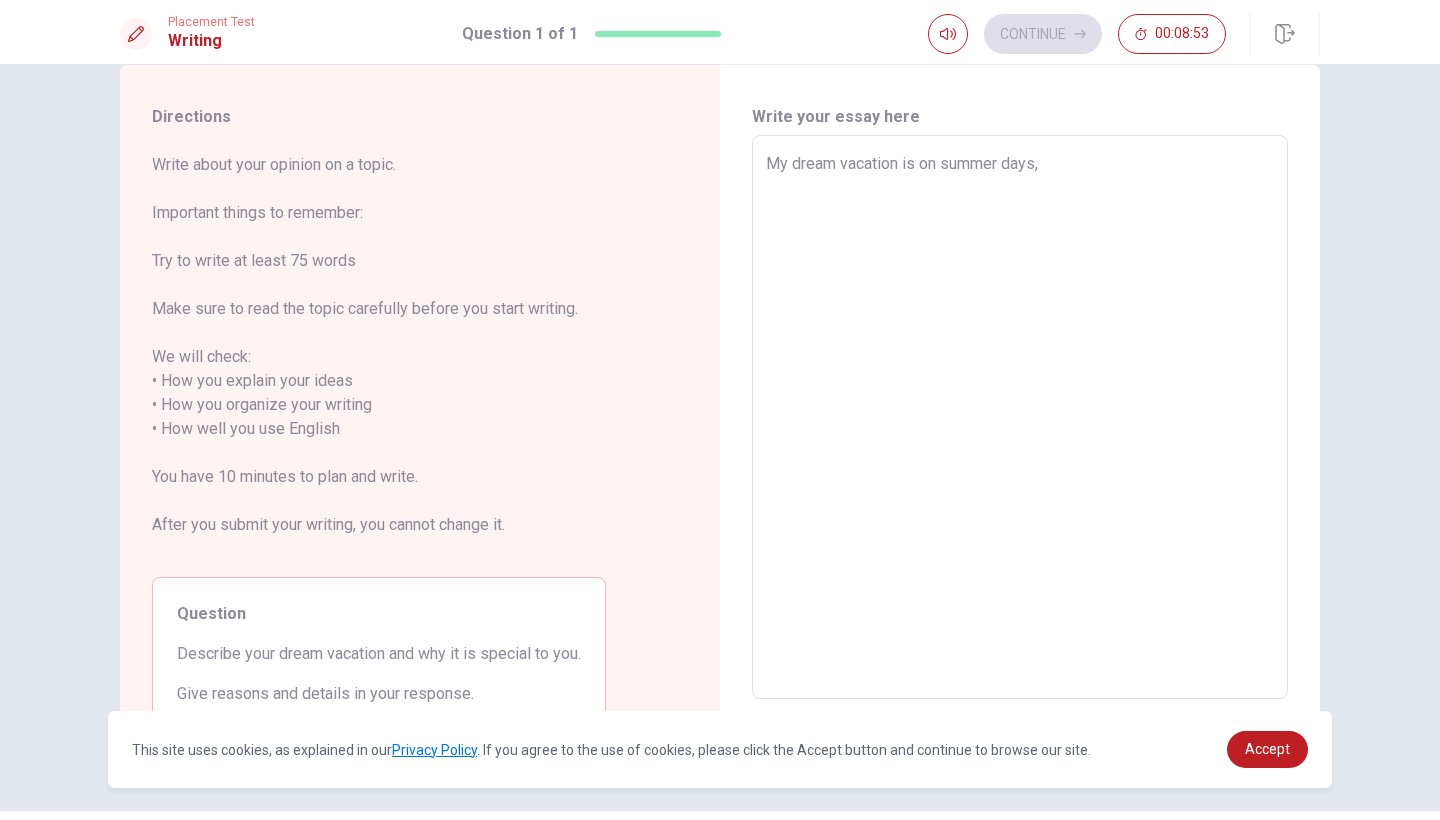 type on "x" 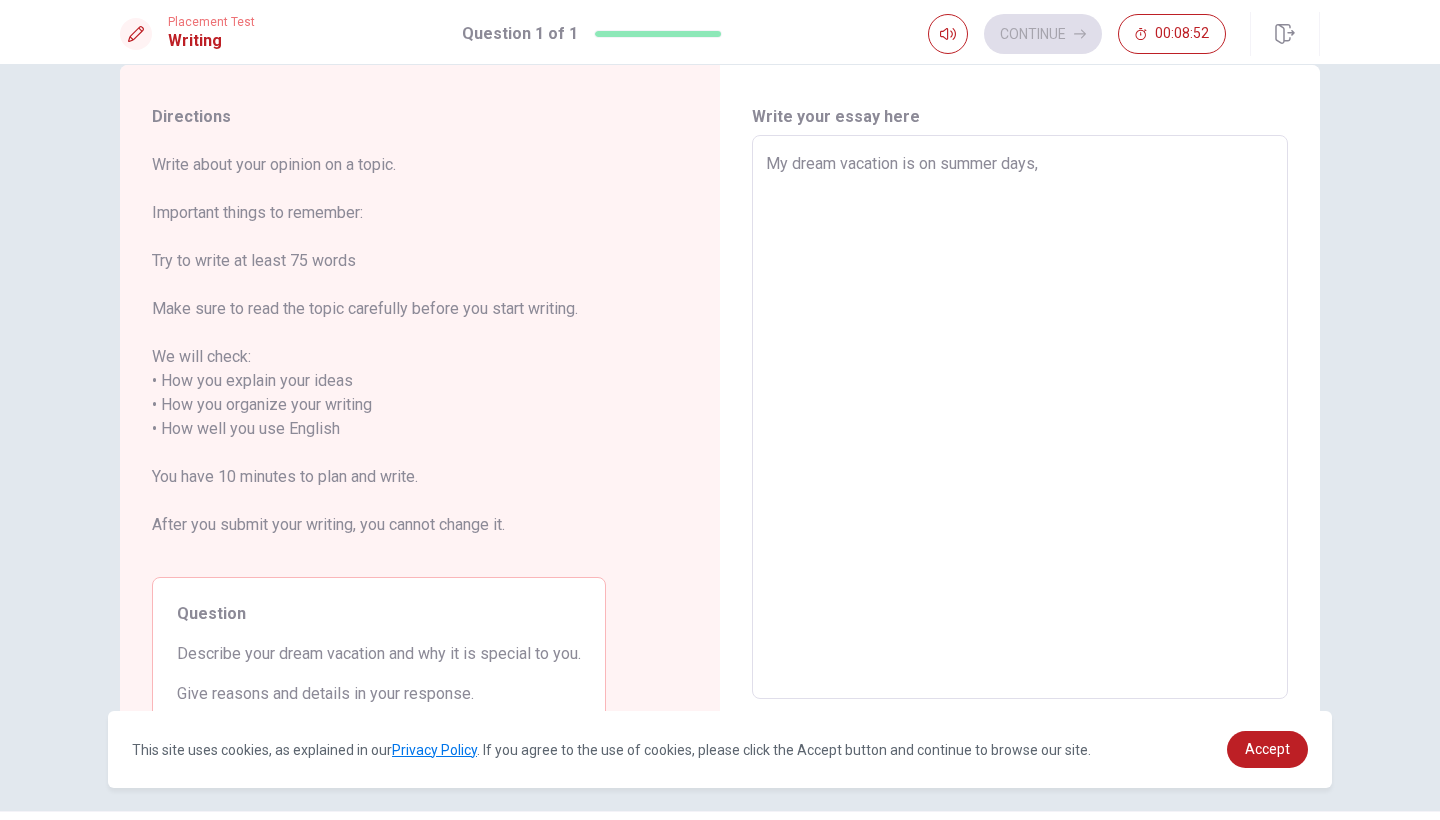 type on "My dream vacation is on summer days, g" 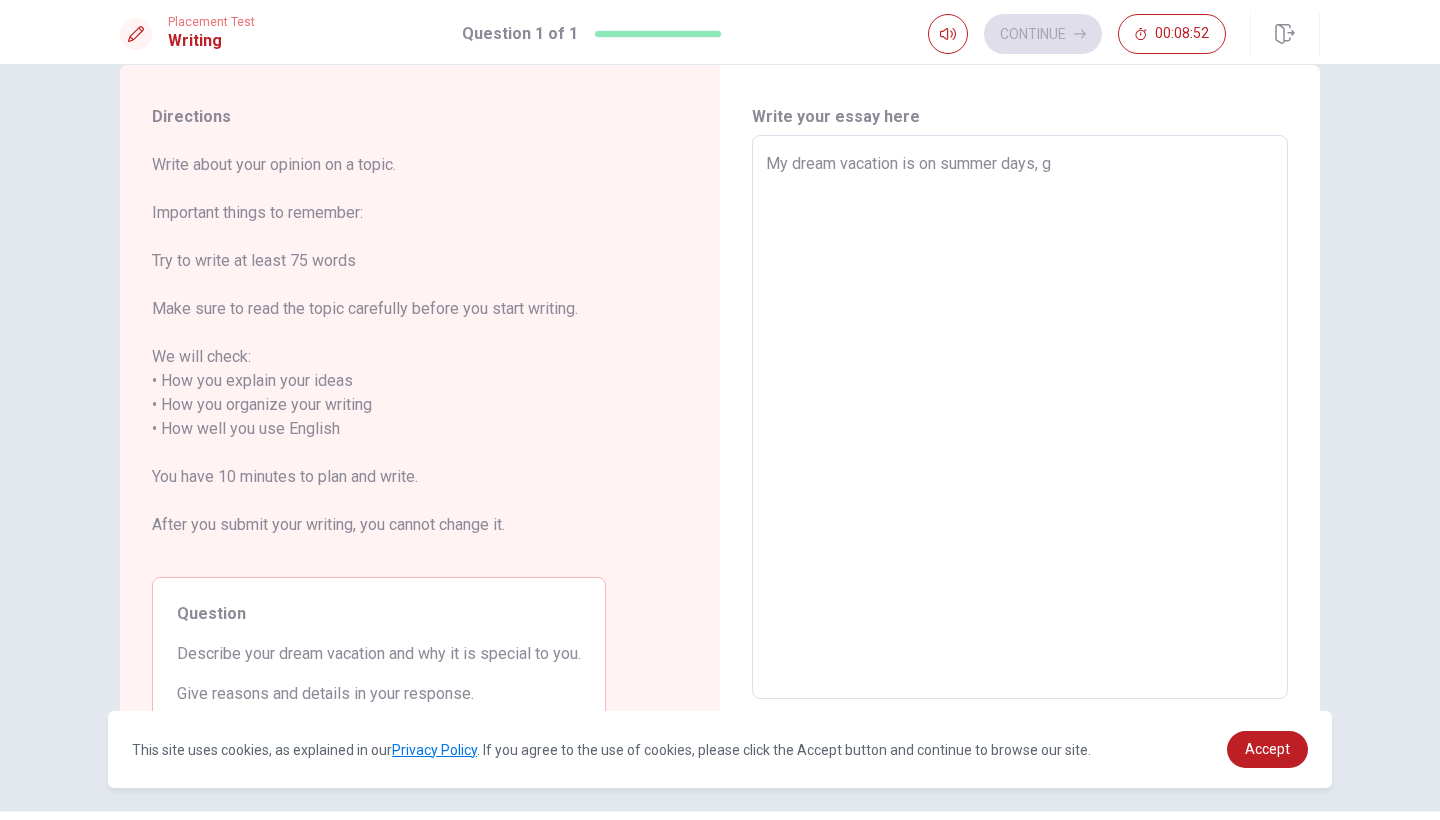 type on "x" 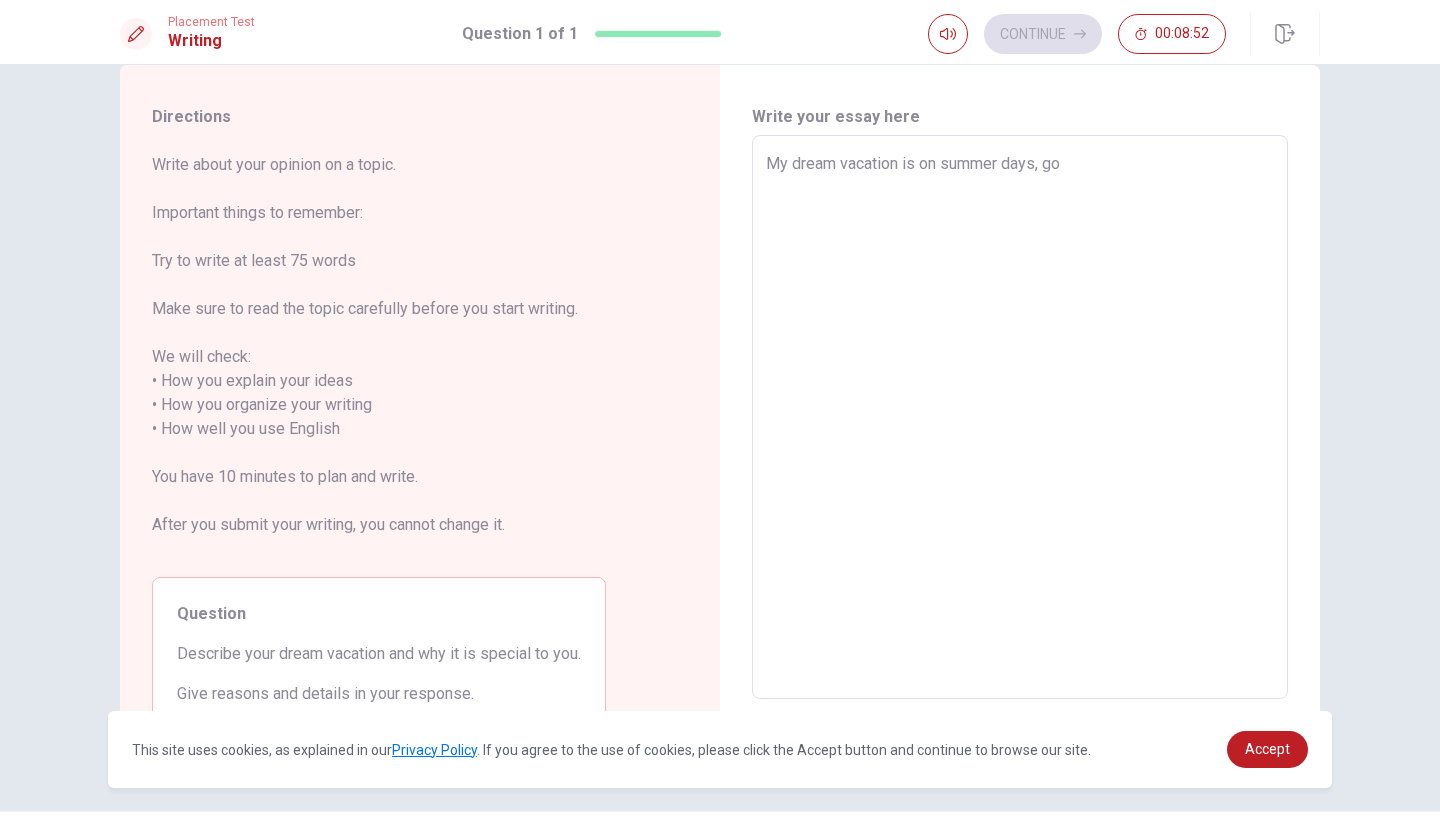 type on "x" 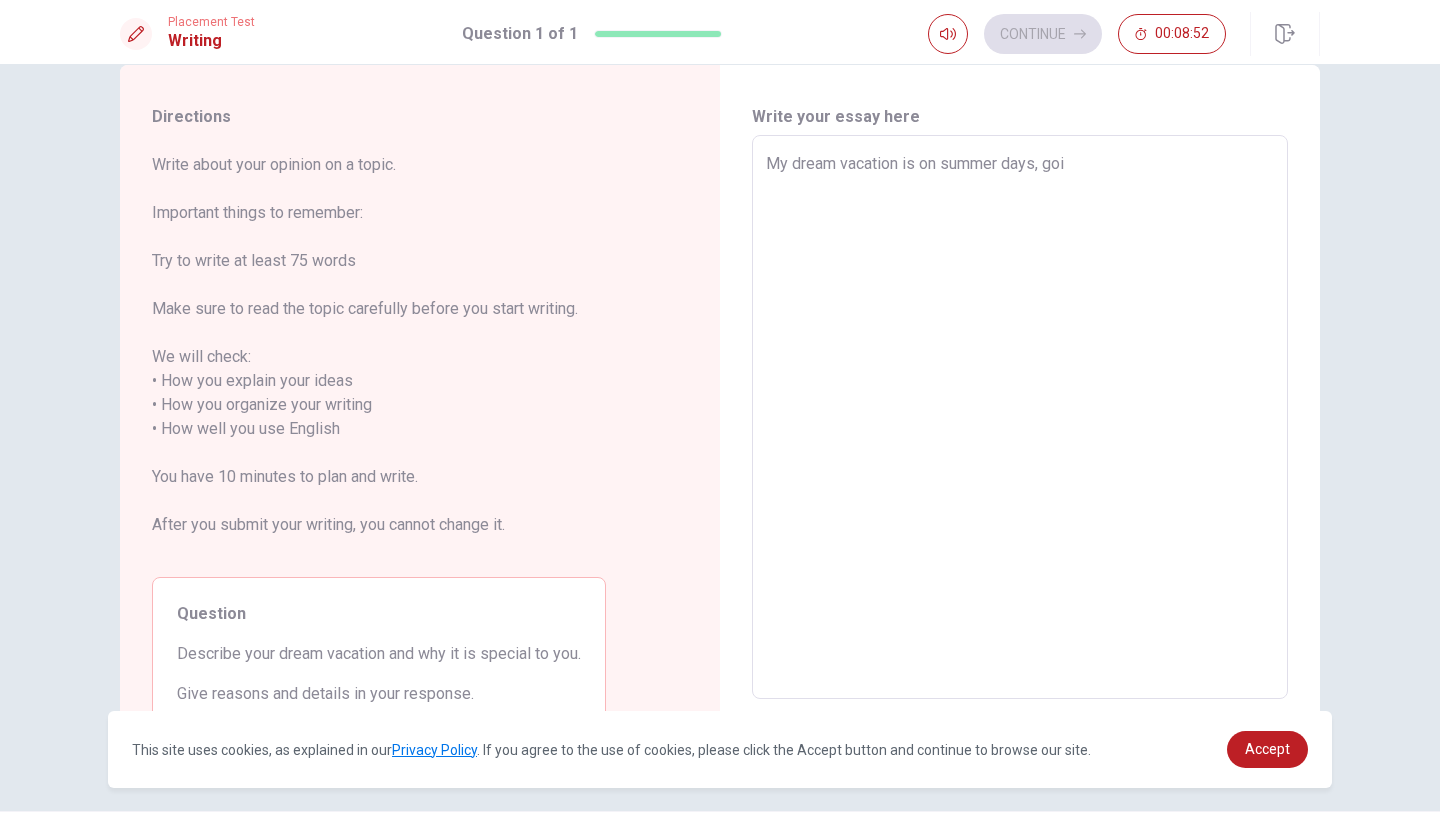 type on "x" 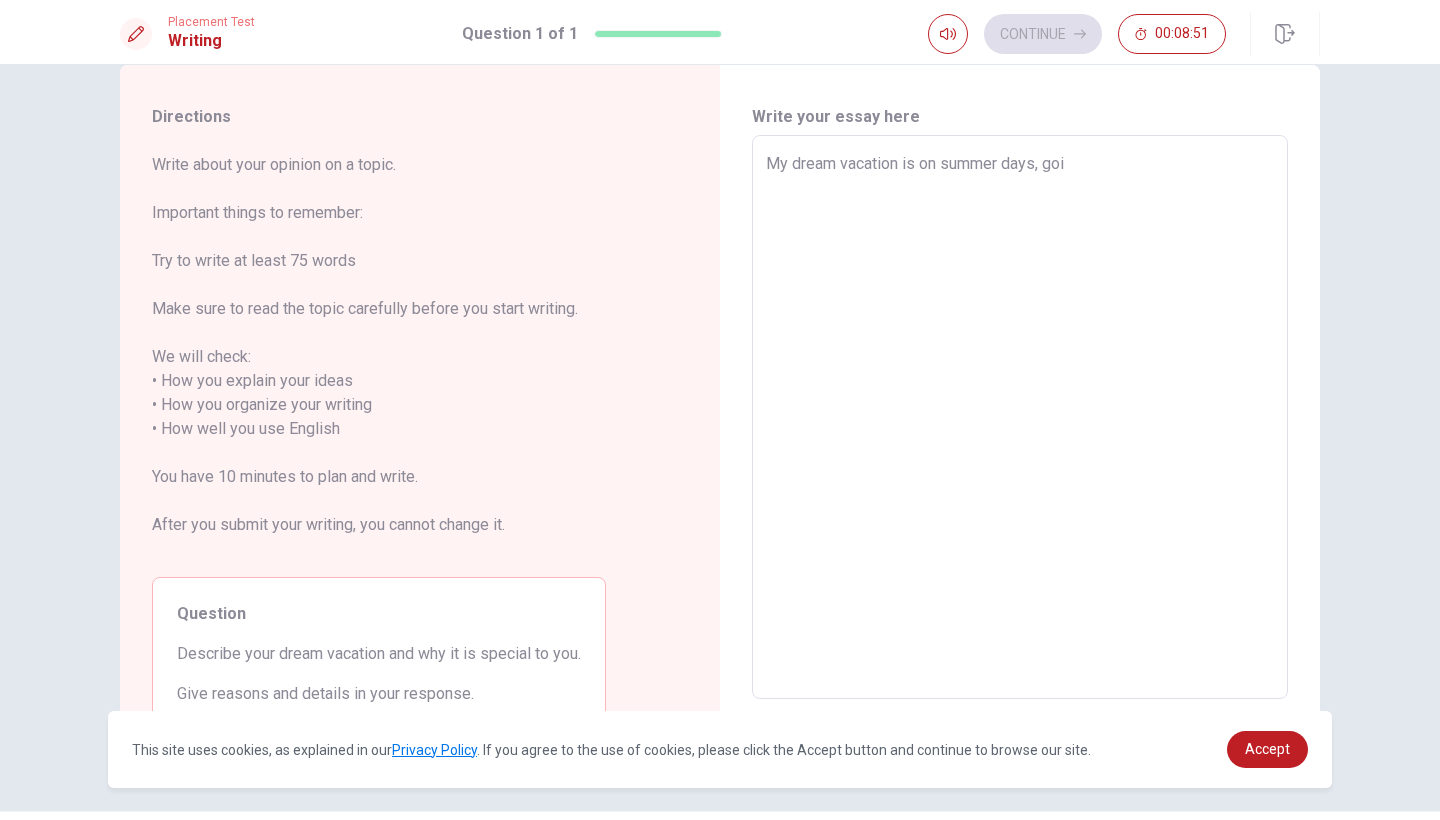 type on "My dream vacation is on summer days, goin" 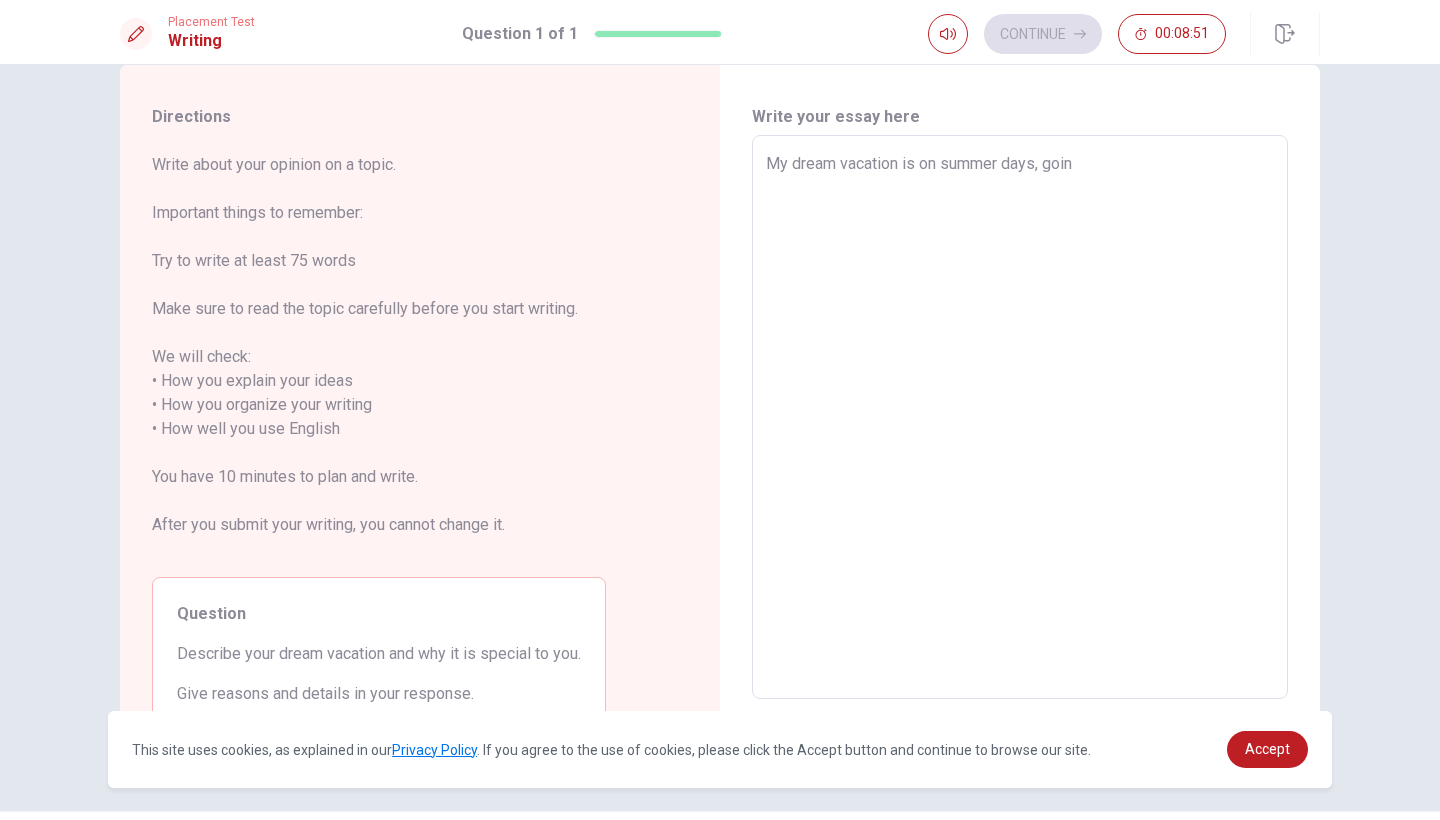 type on "x" 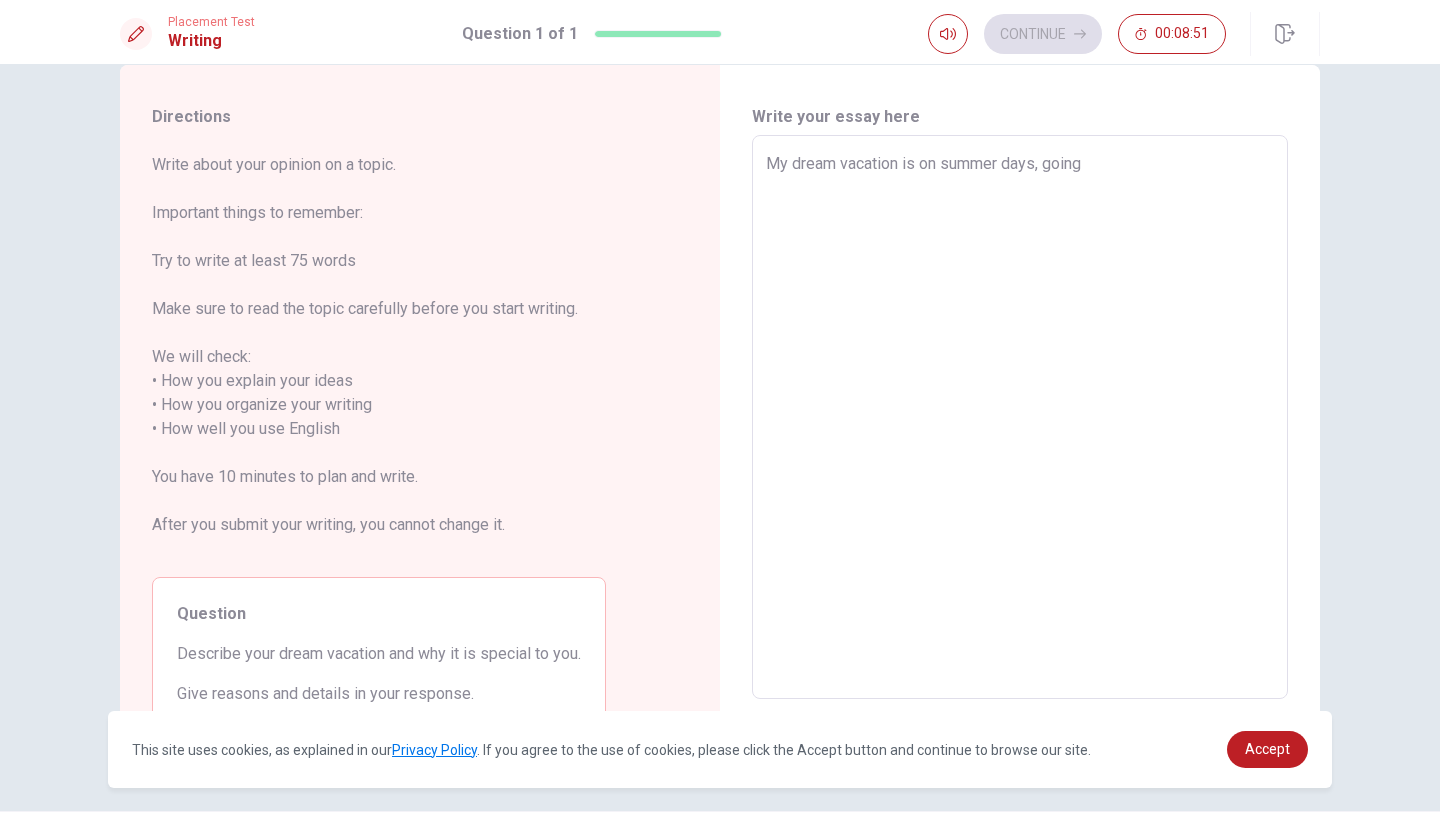 type on "x" 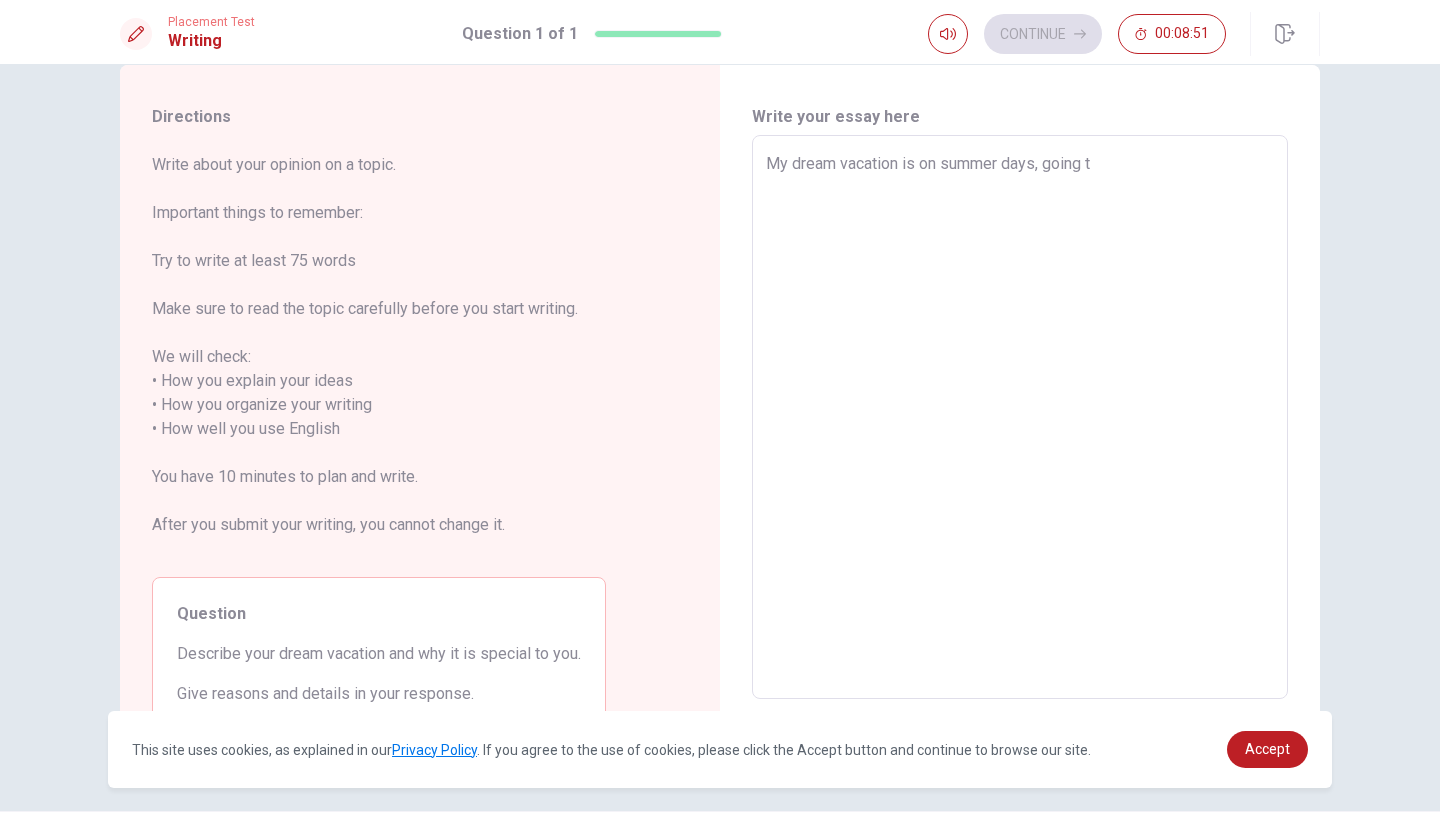 type on "x" 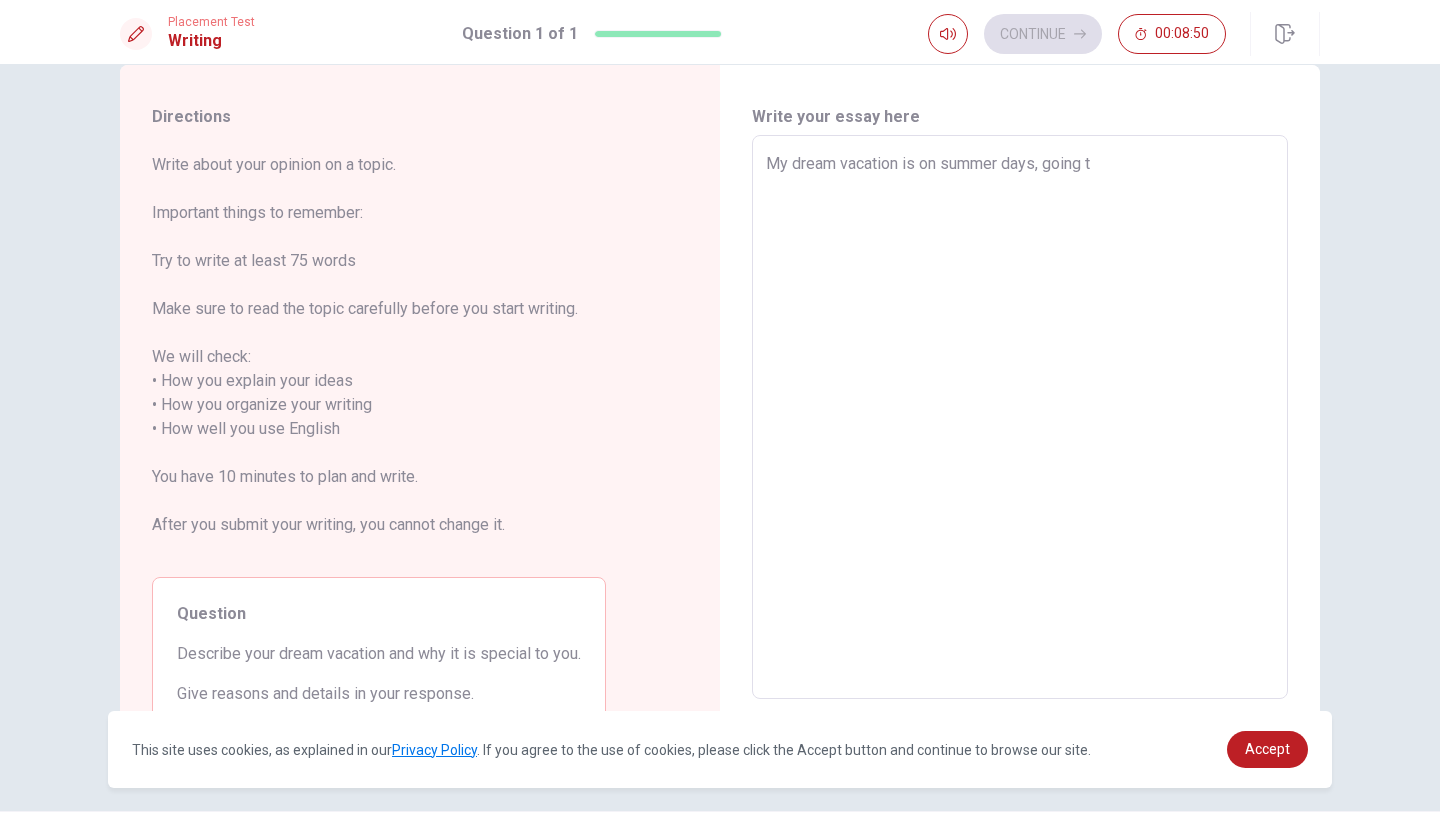 type on "My dream vacation is on summer days, going to" 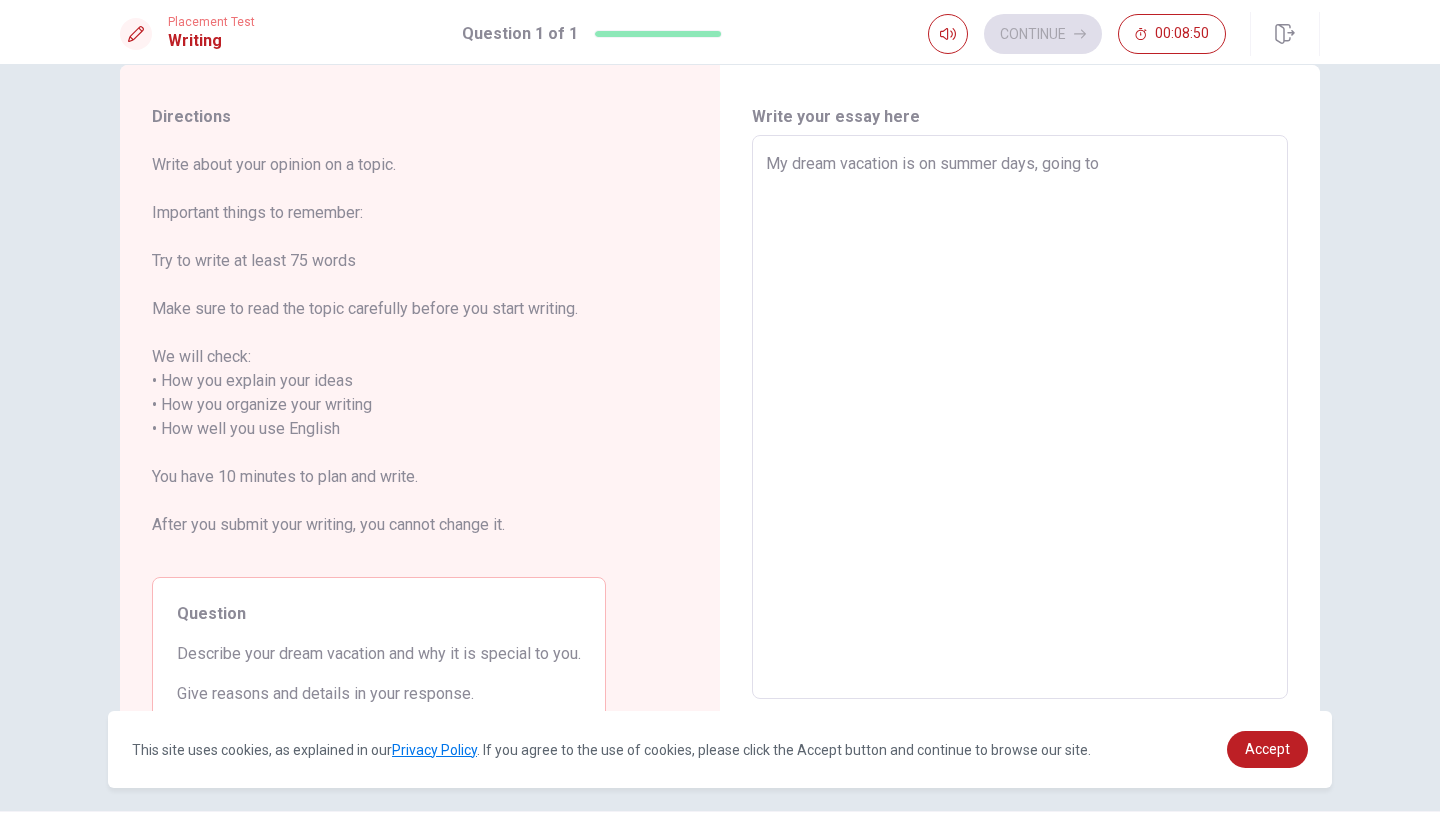 type on "x" 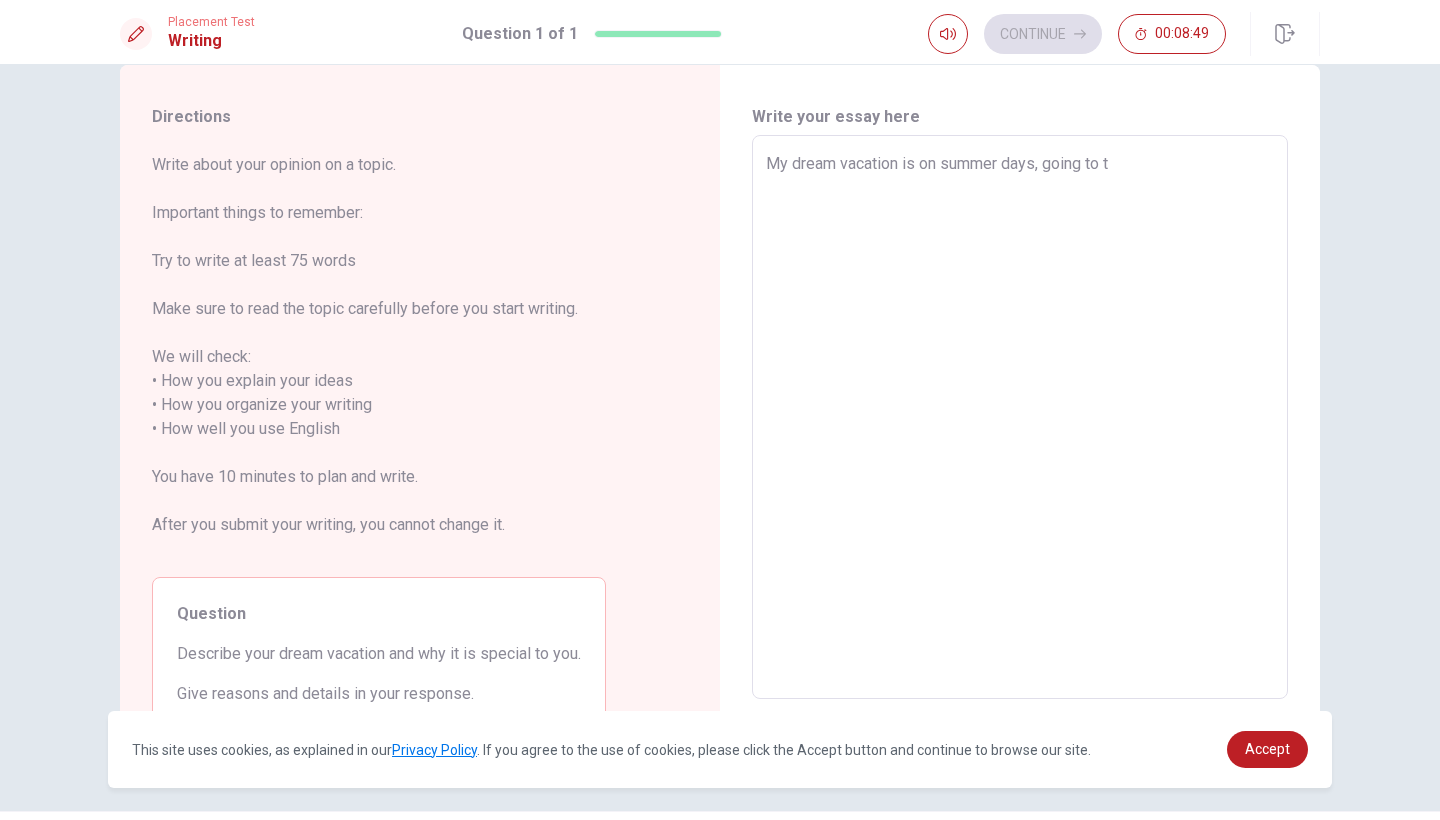 type on "x" 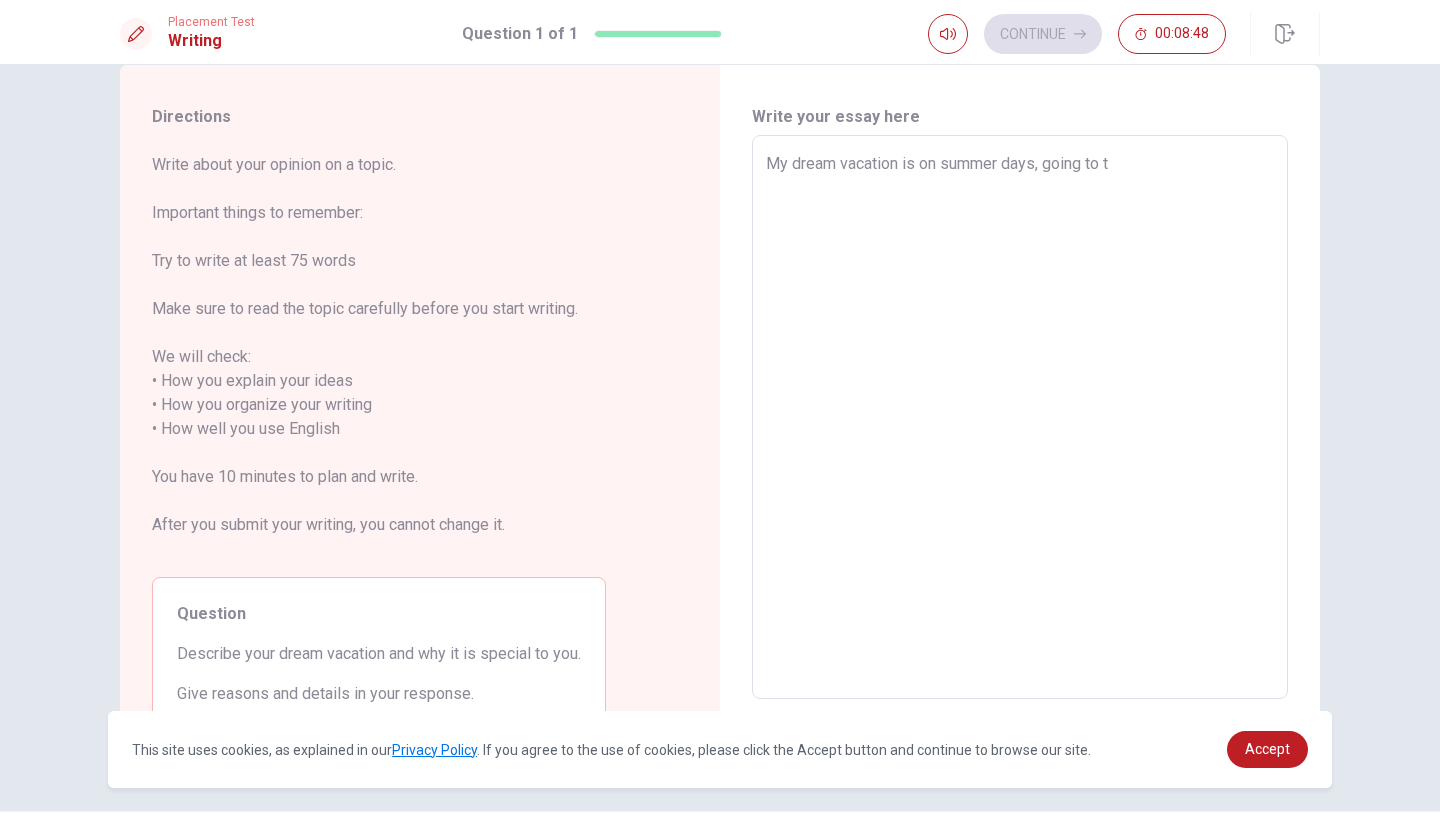 type on "My dream vacation is on summer days, going to th" 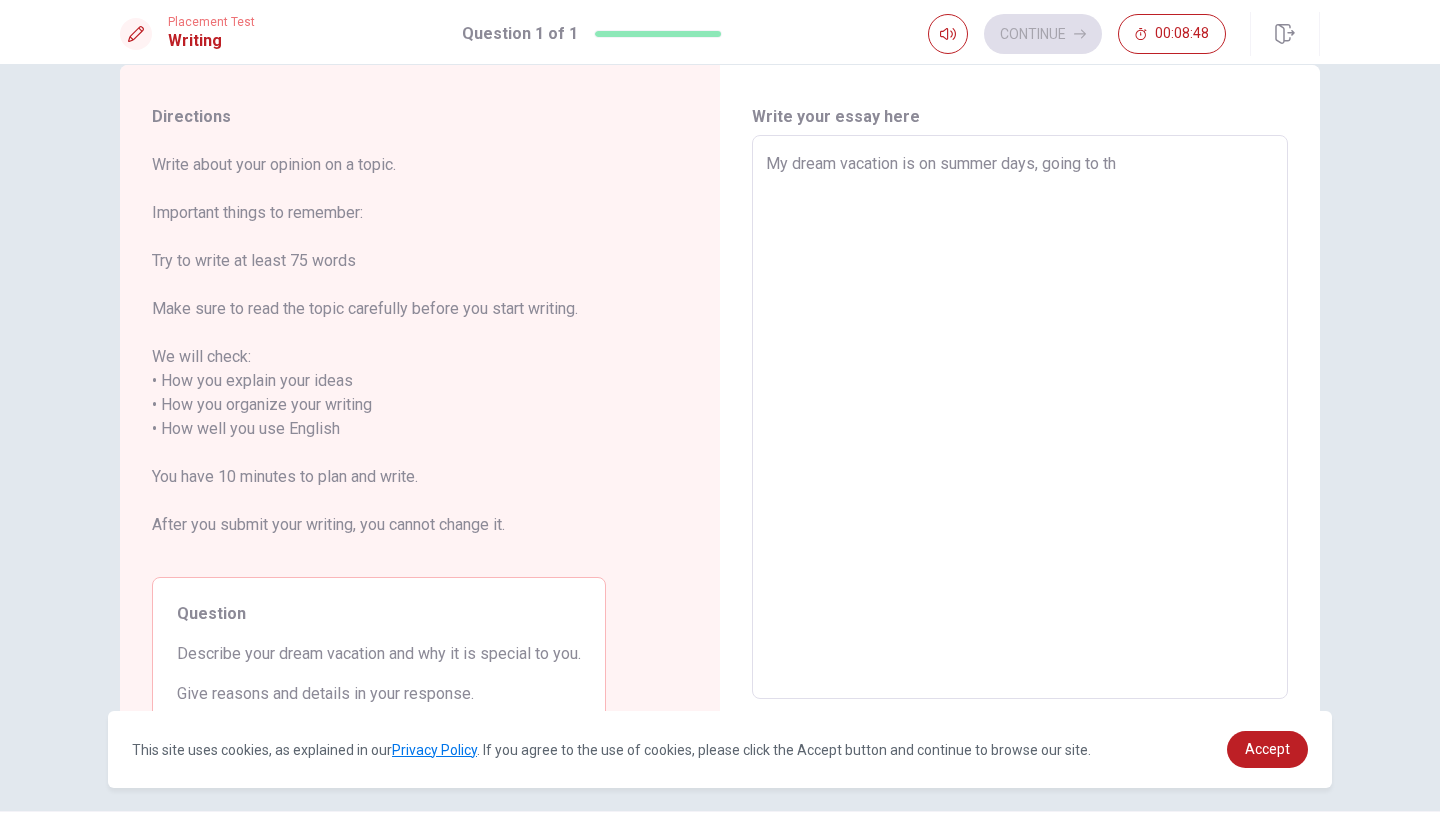 type on "x" 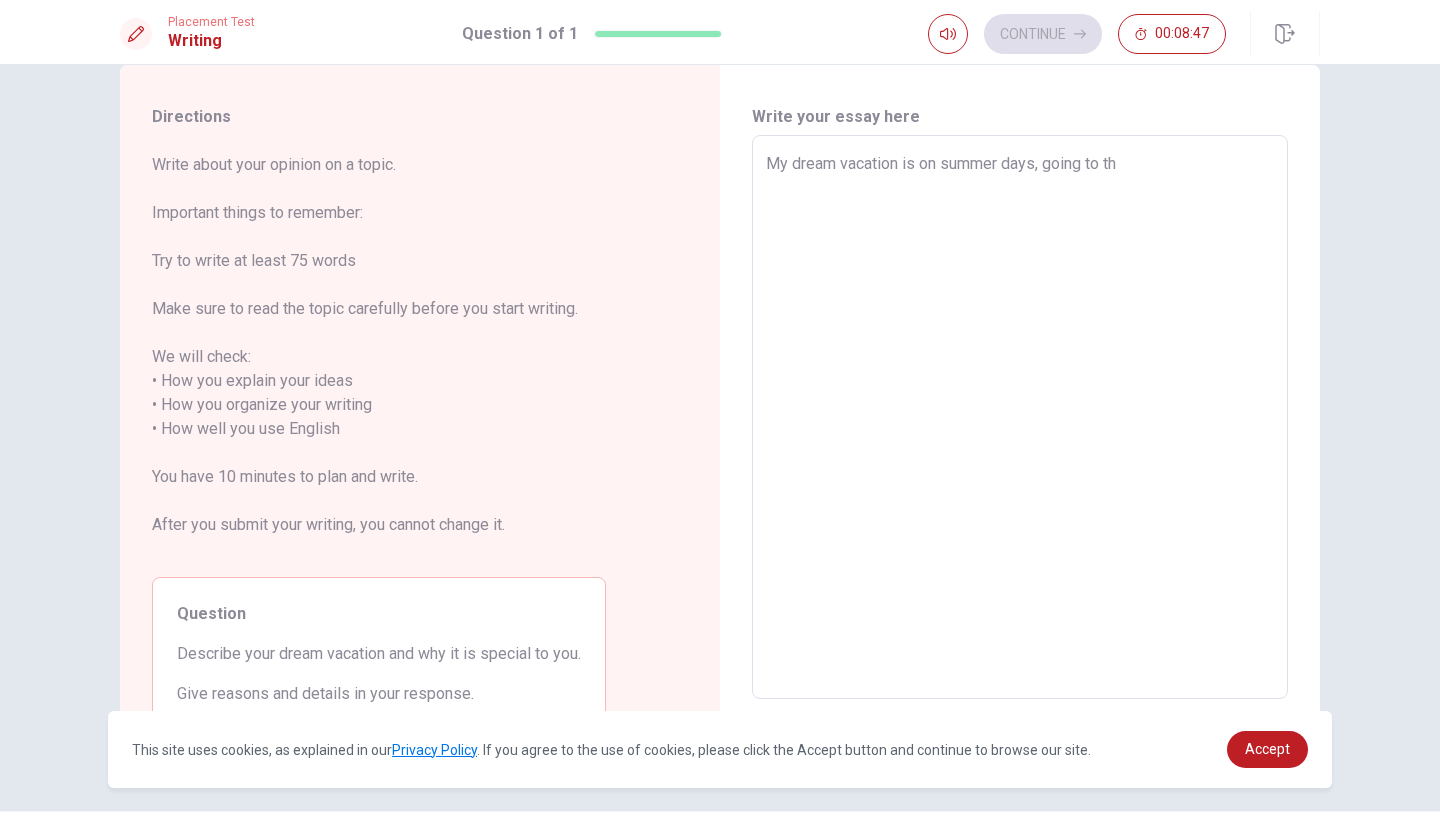 type on "My dream vacation is on summer days, going to the" 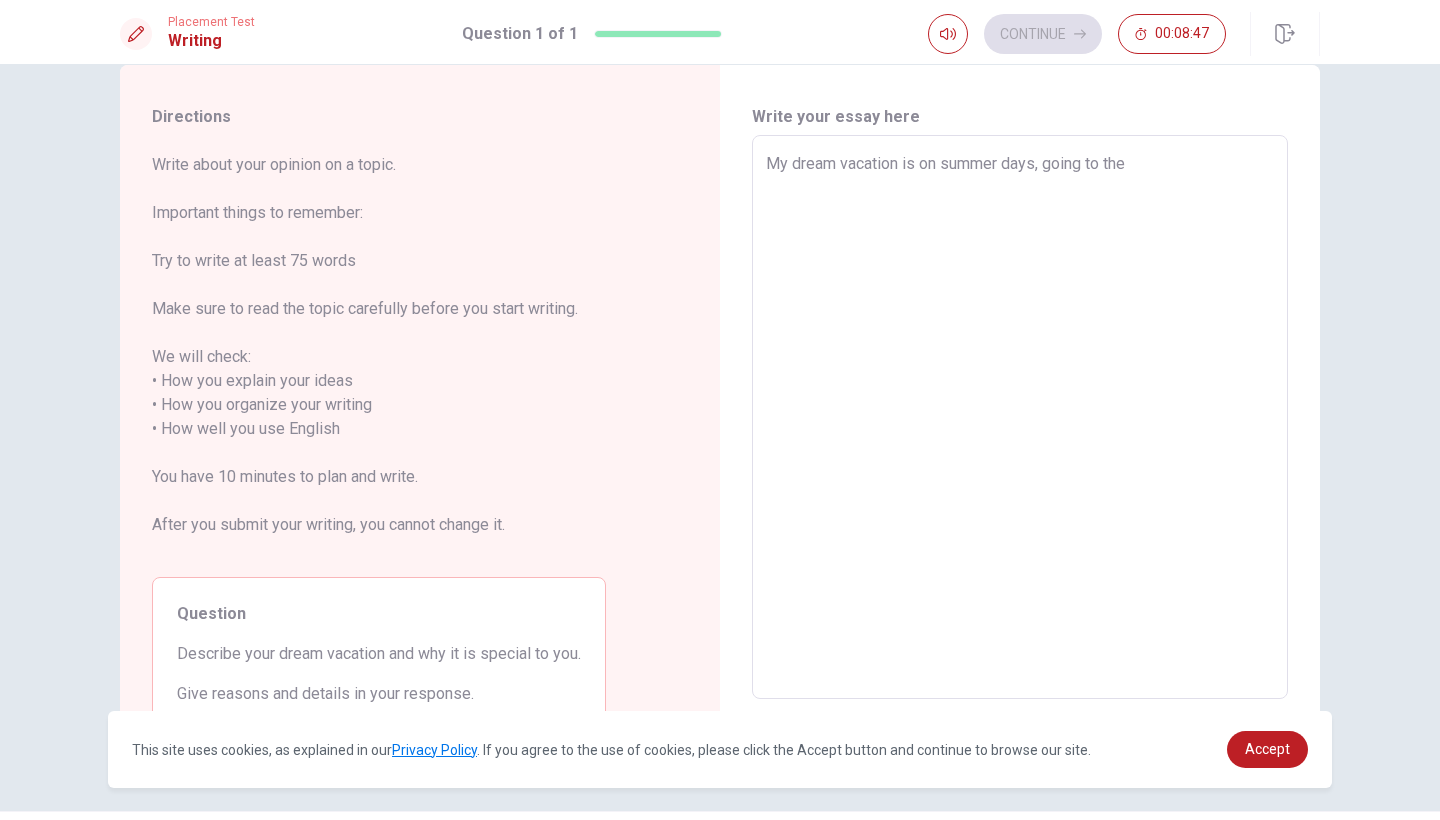 type on "x" 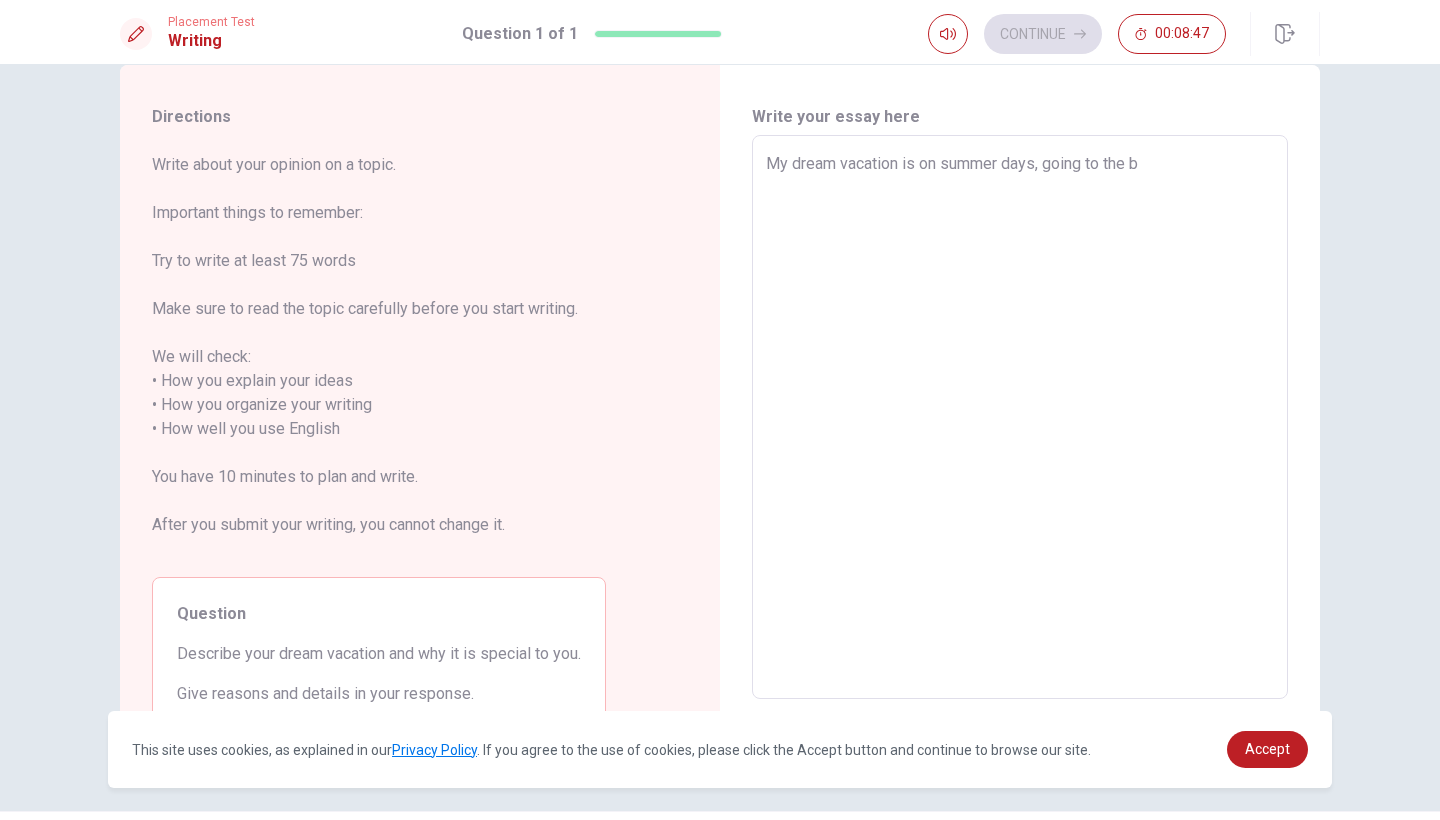 type on "x" 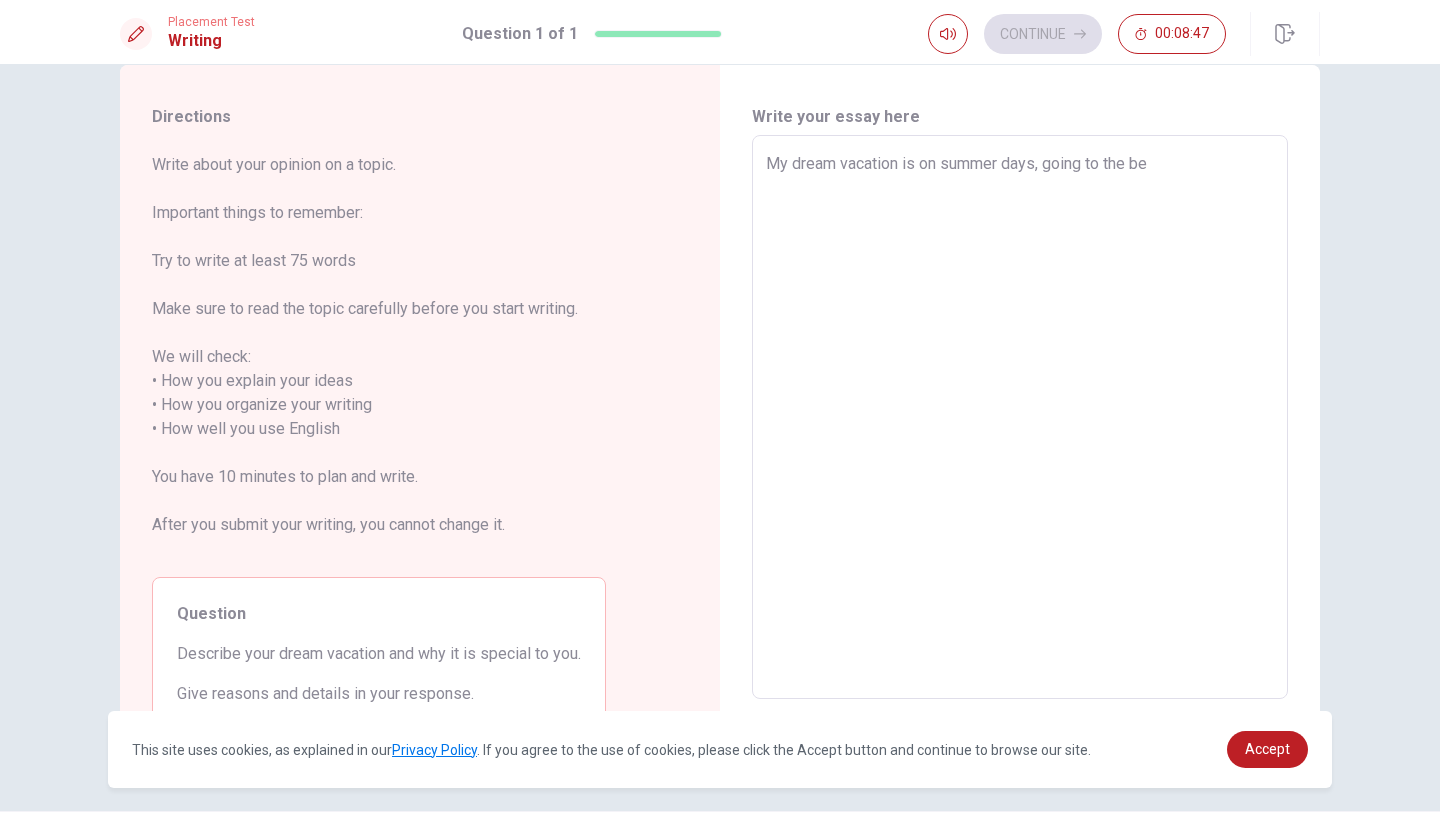 type on "x" 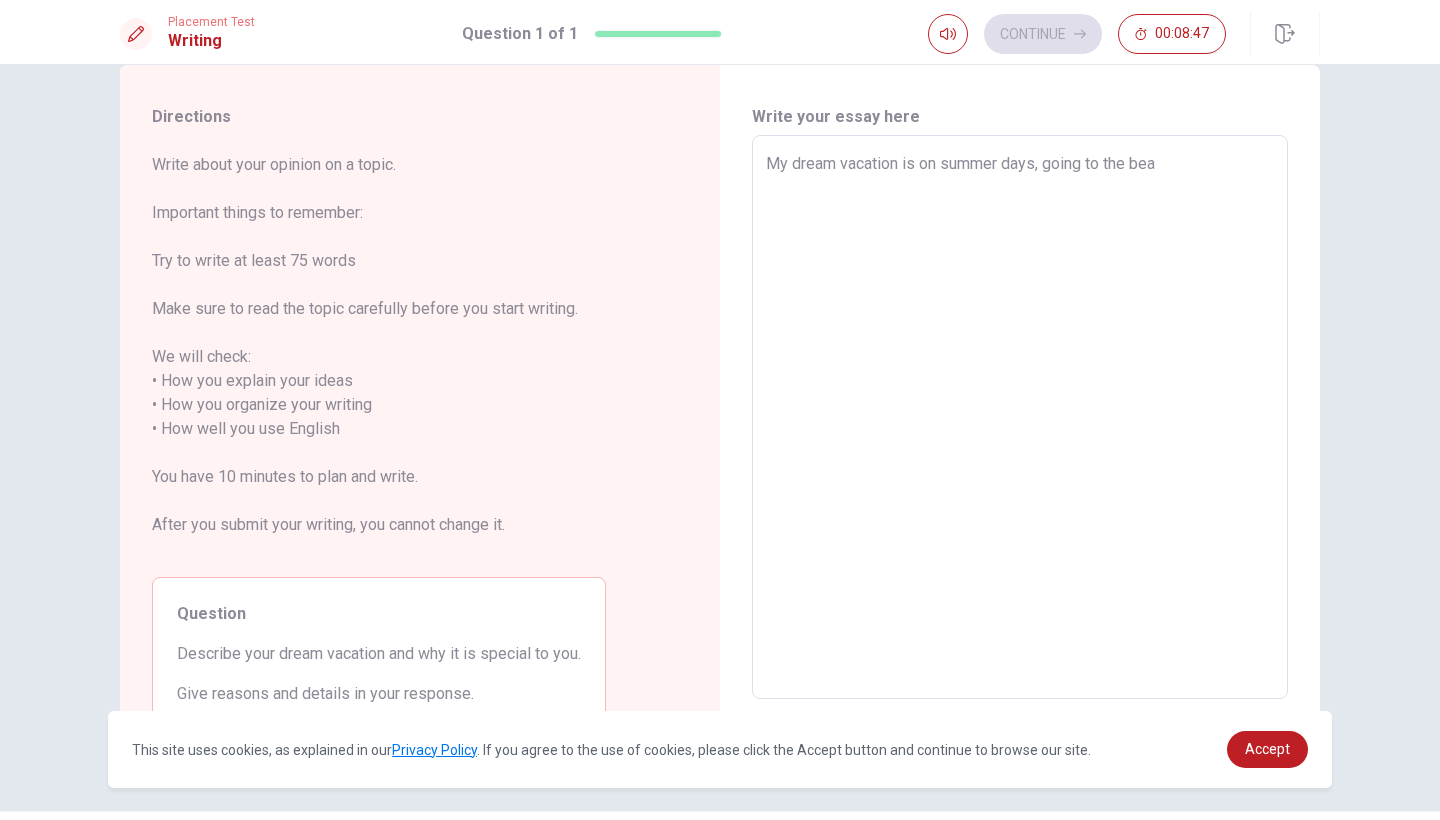 type on "x" 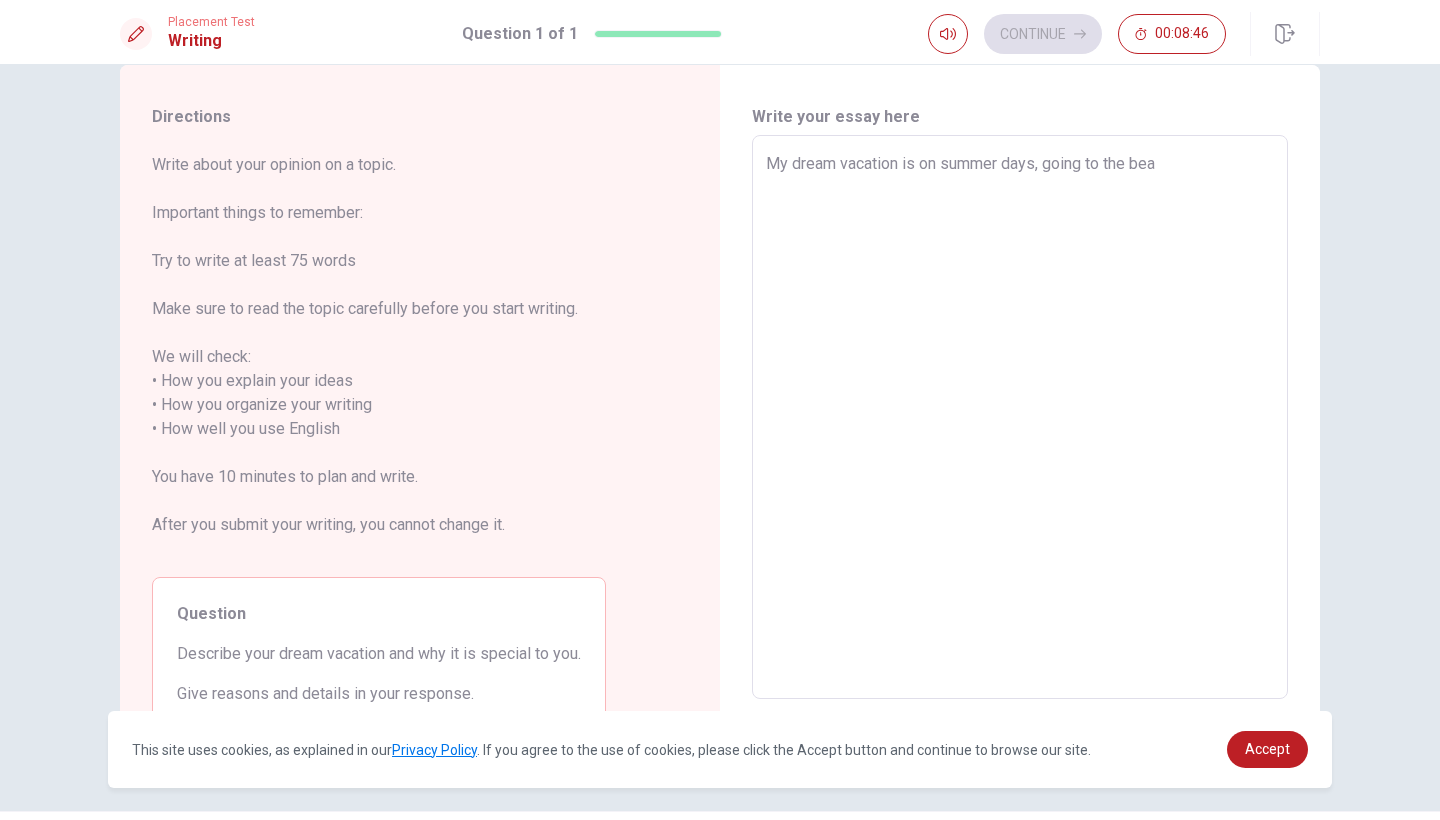 type on "My dream vacation is on summer days, going to the beac" 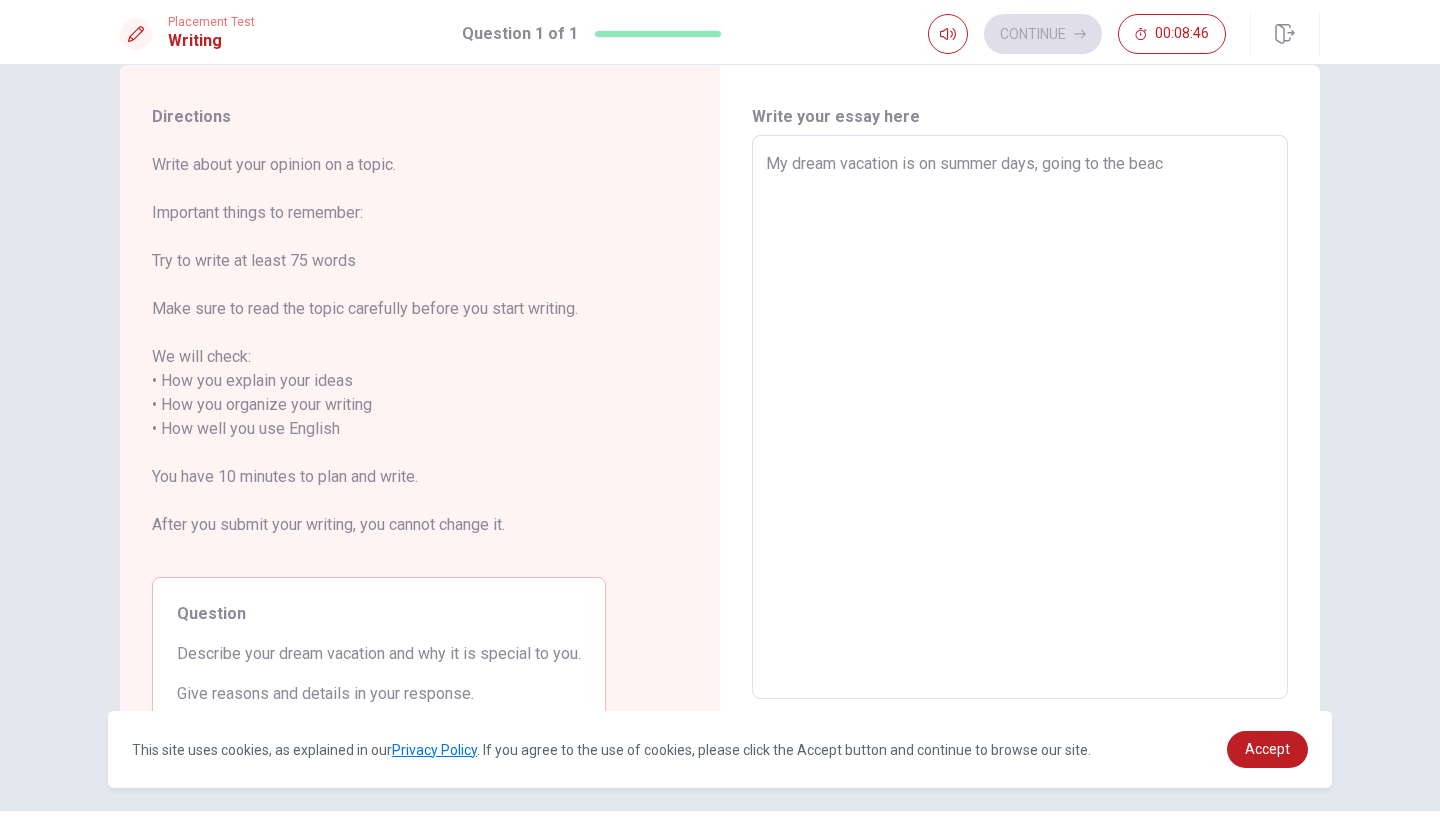 type on "x" 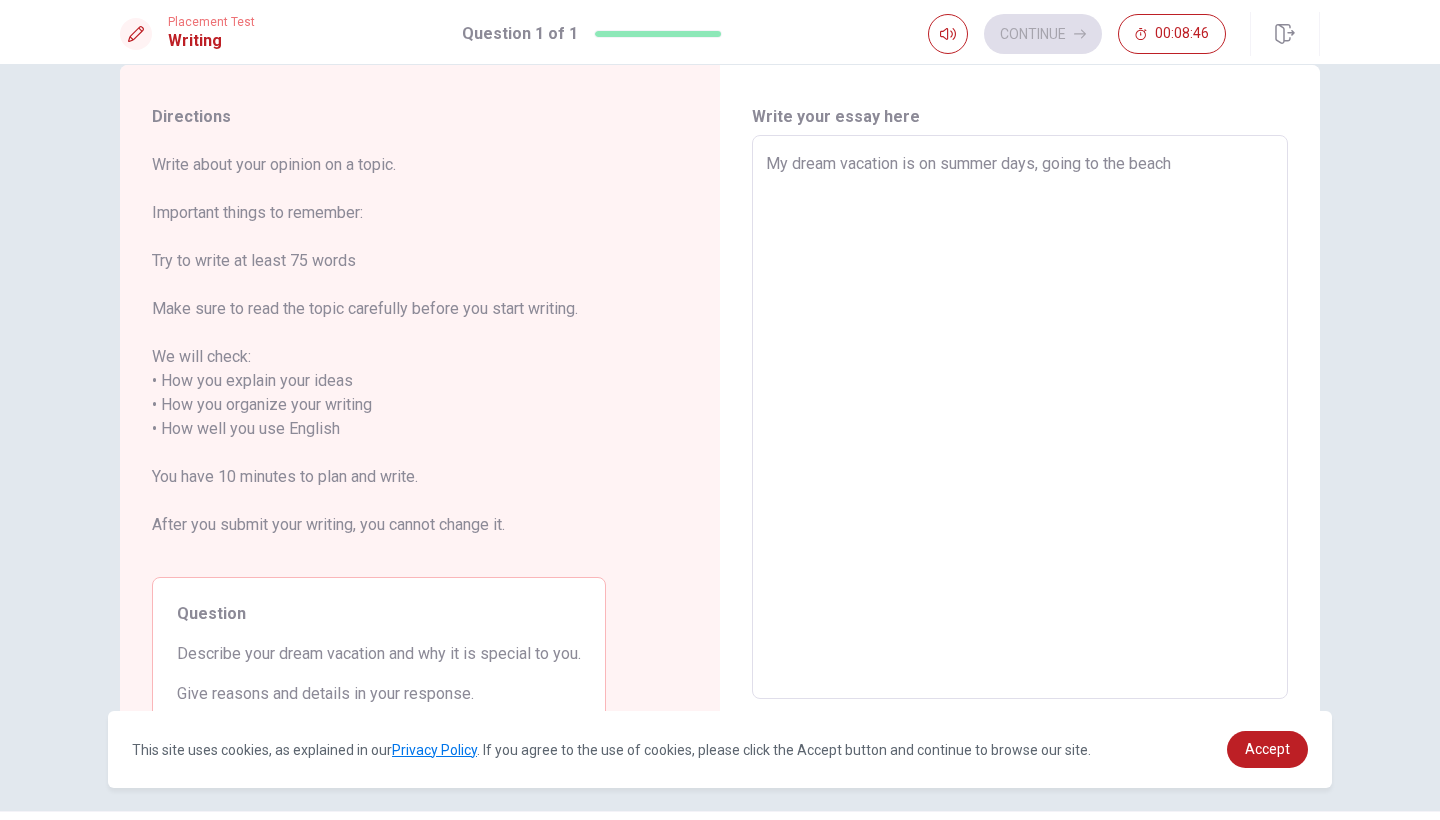 type on "x" 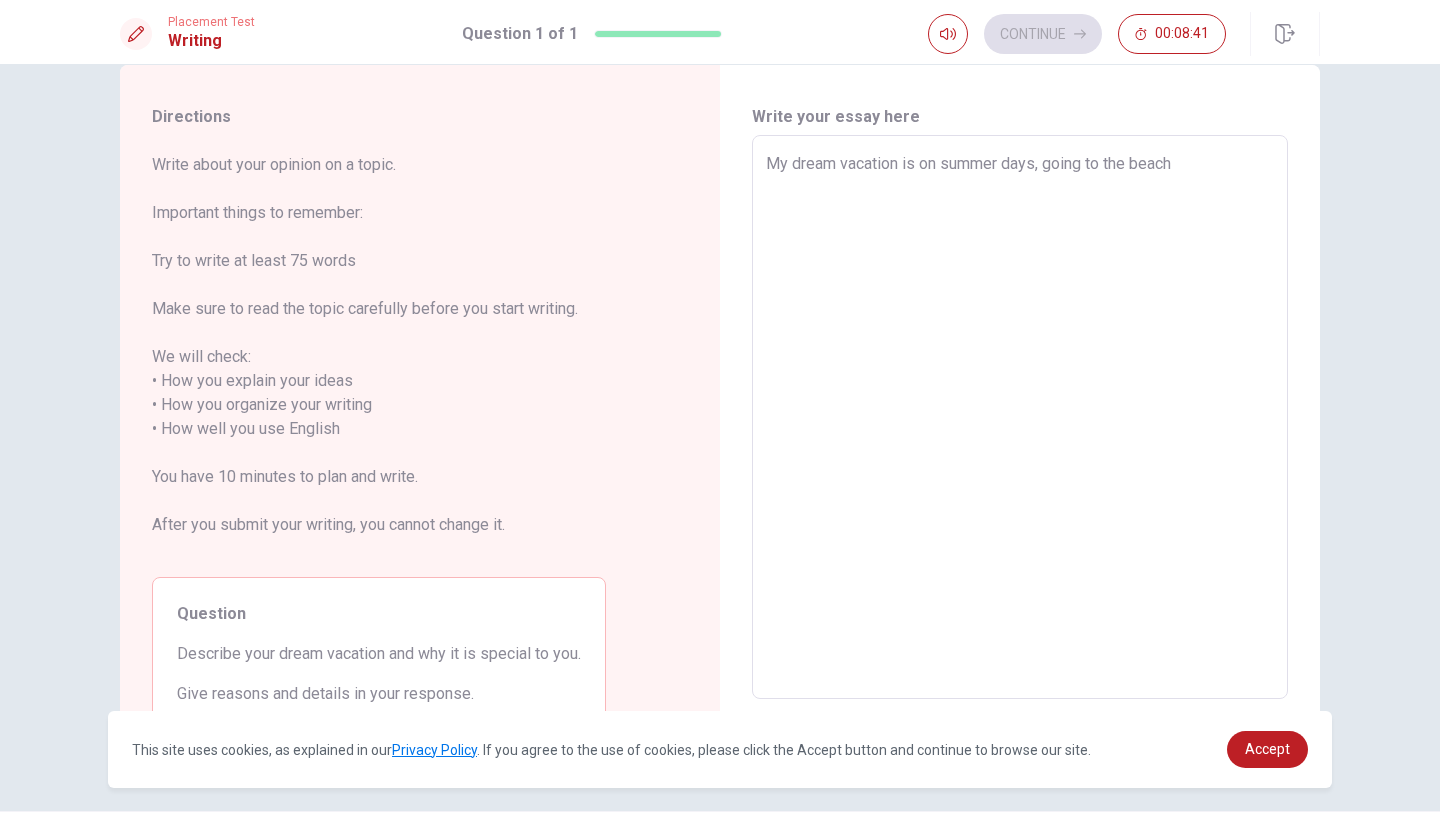 type on "x" 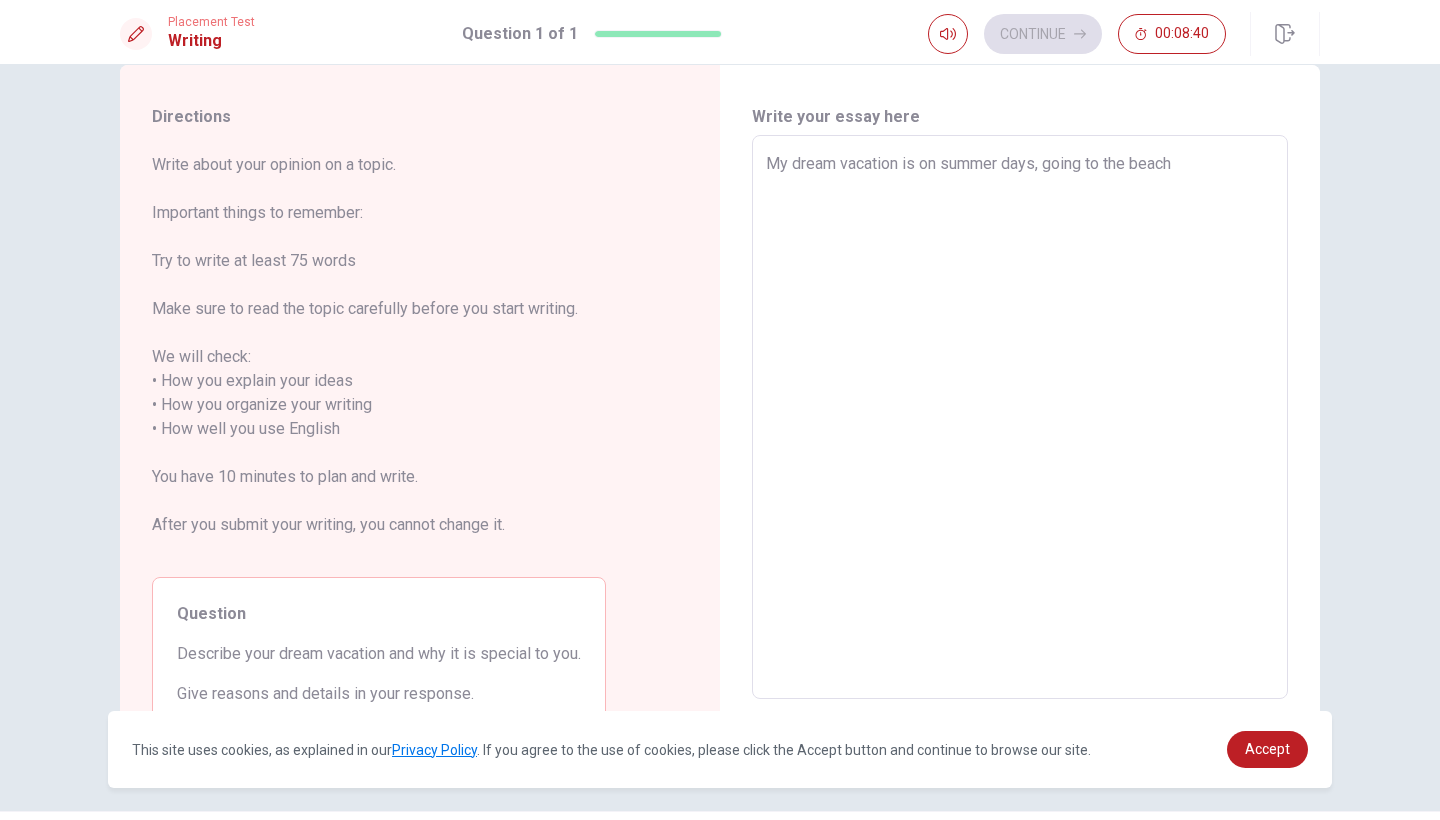 type on "My dream vacation is on summer days, going to the beach w" 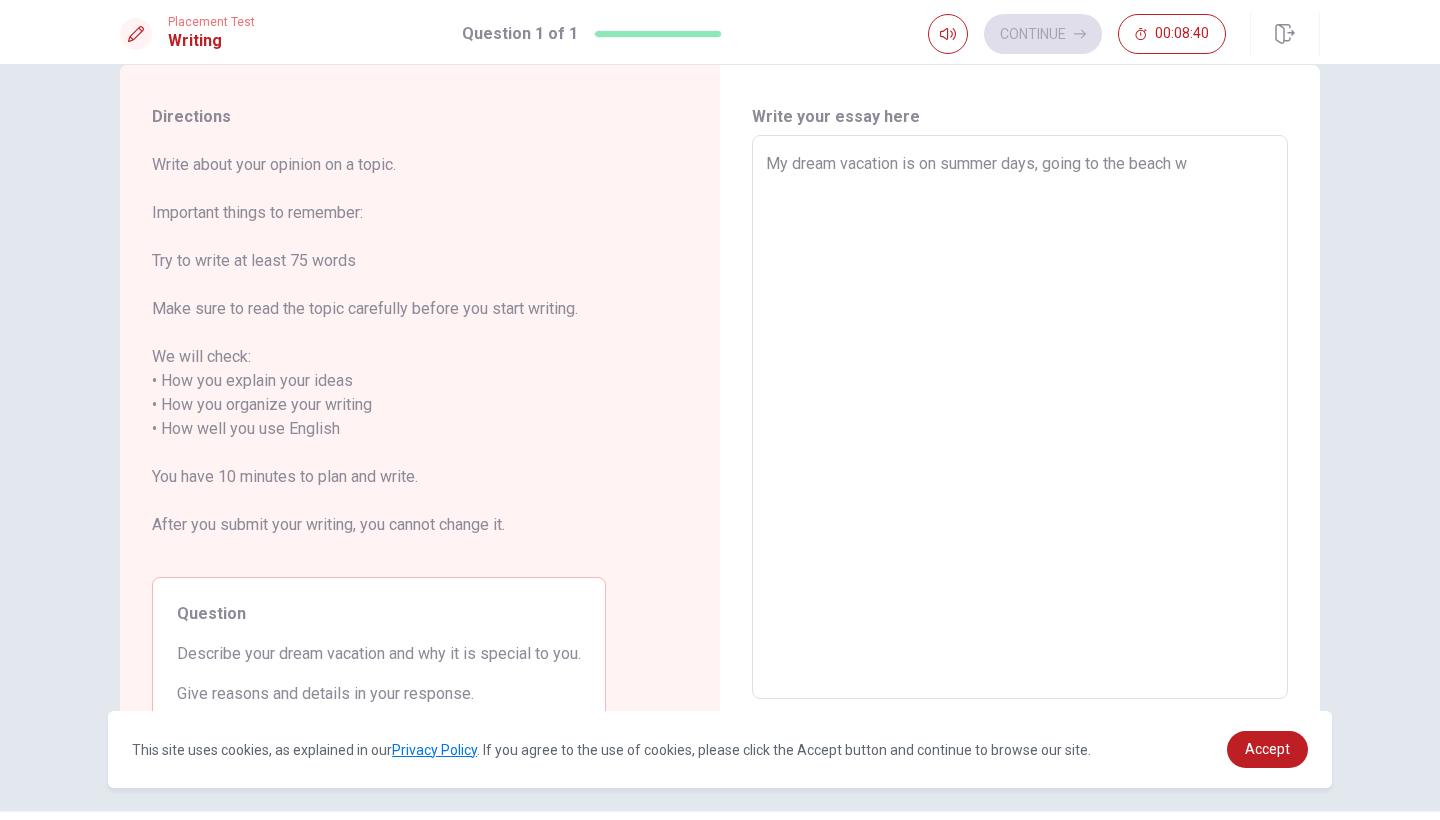 type on "x" 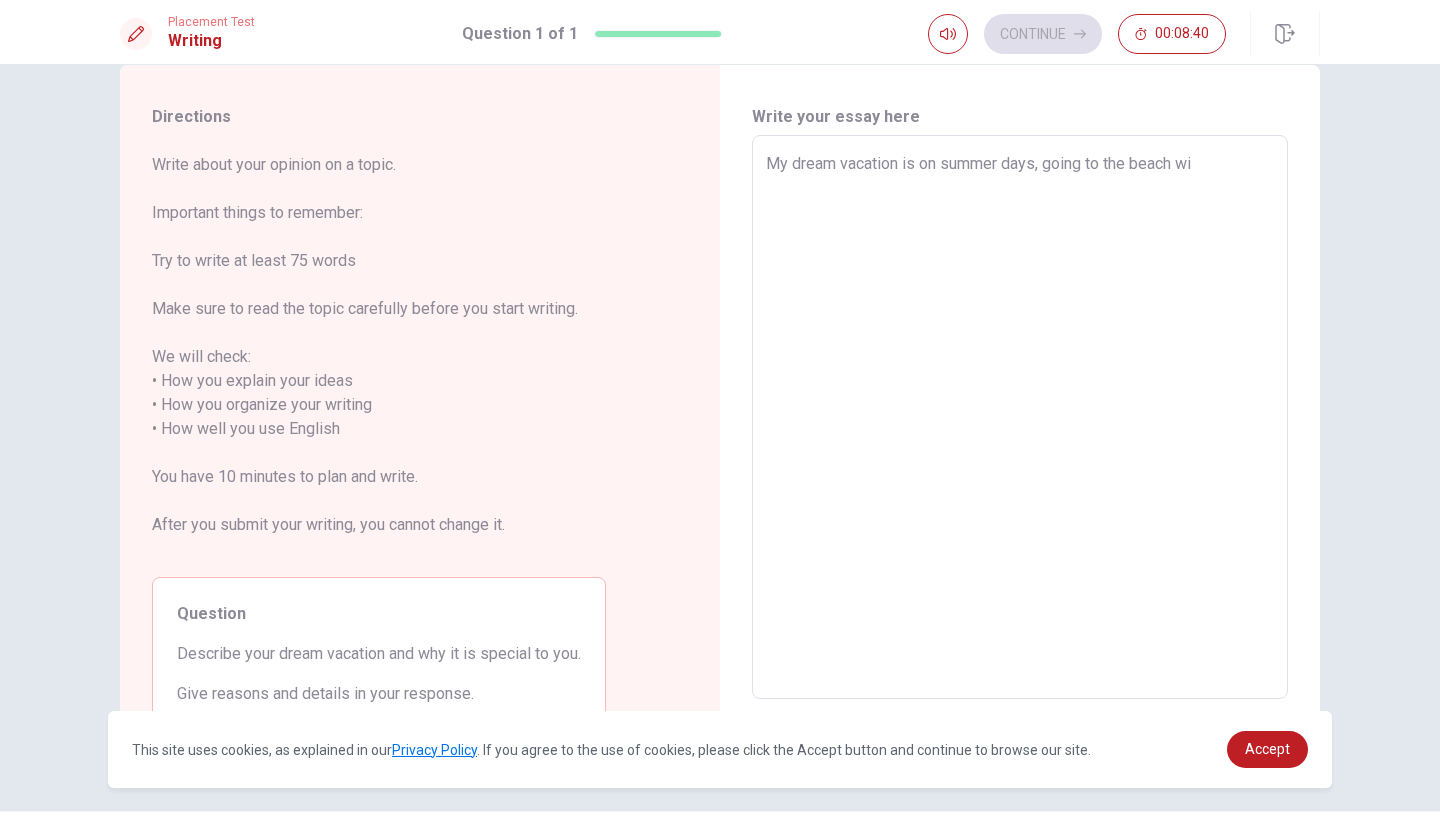 type on "x" 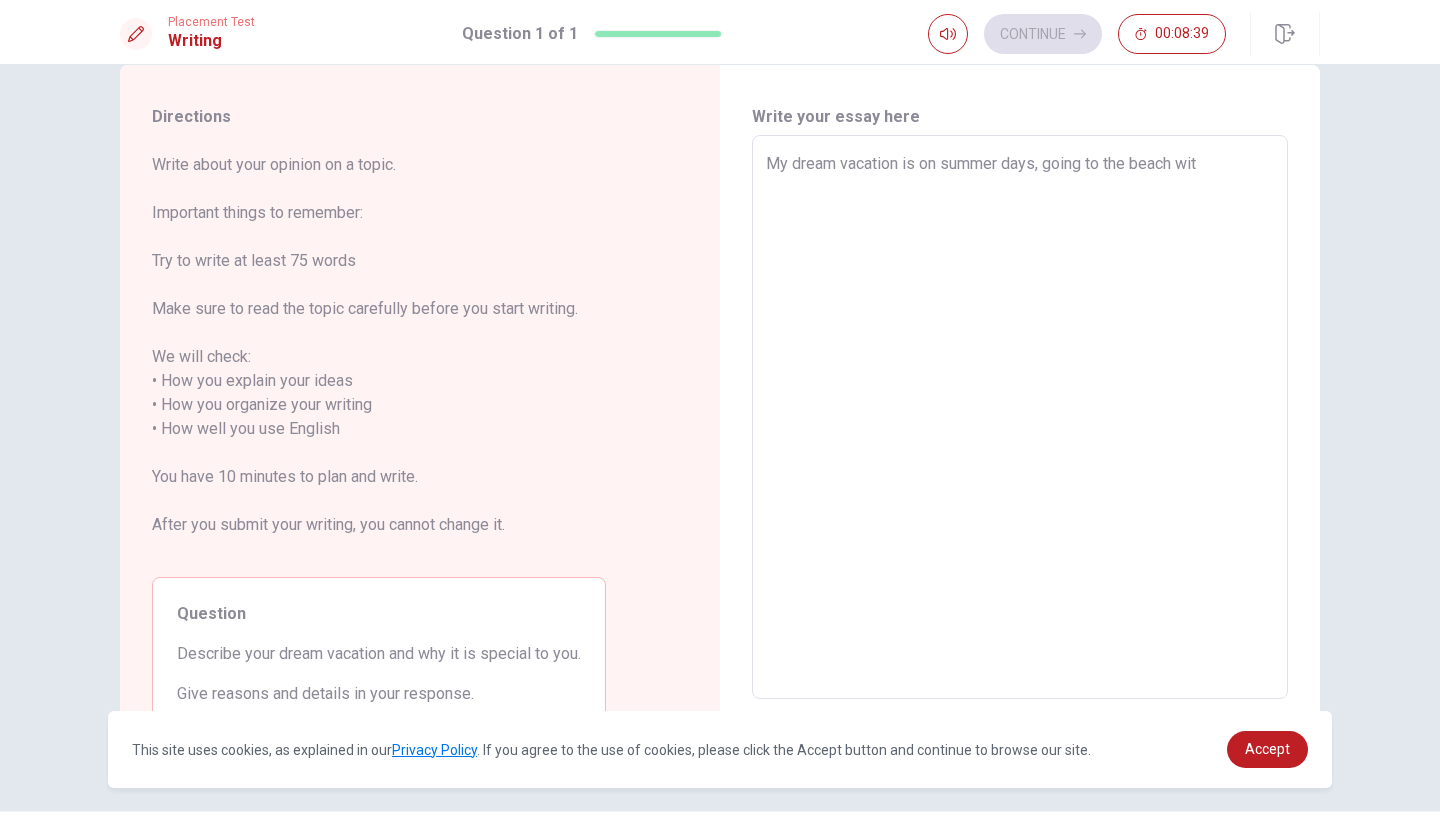 type on "My dream vacation is on summer days, going to the beach with" 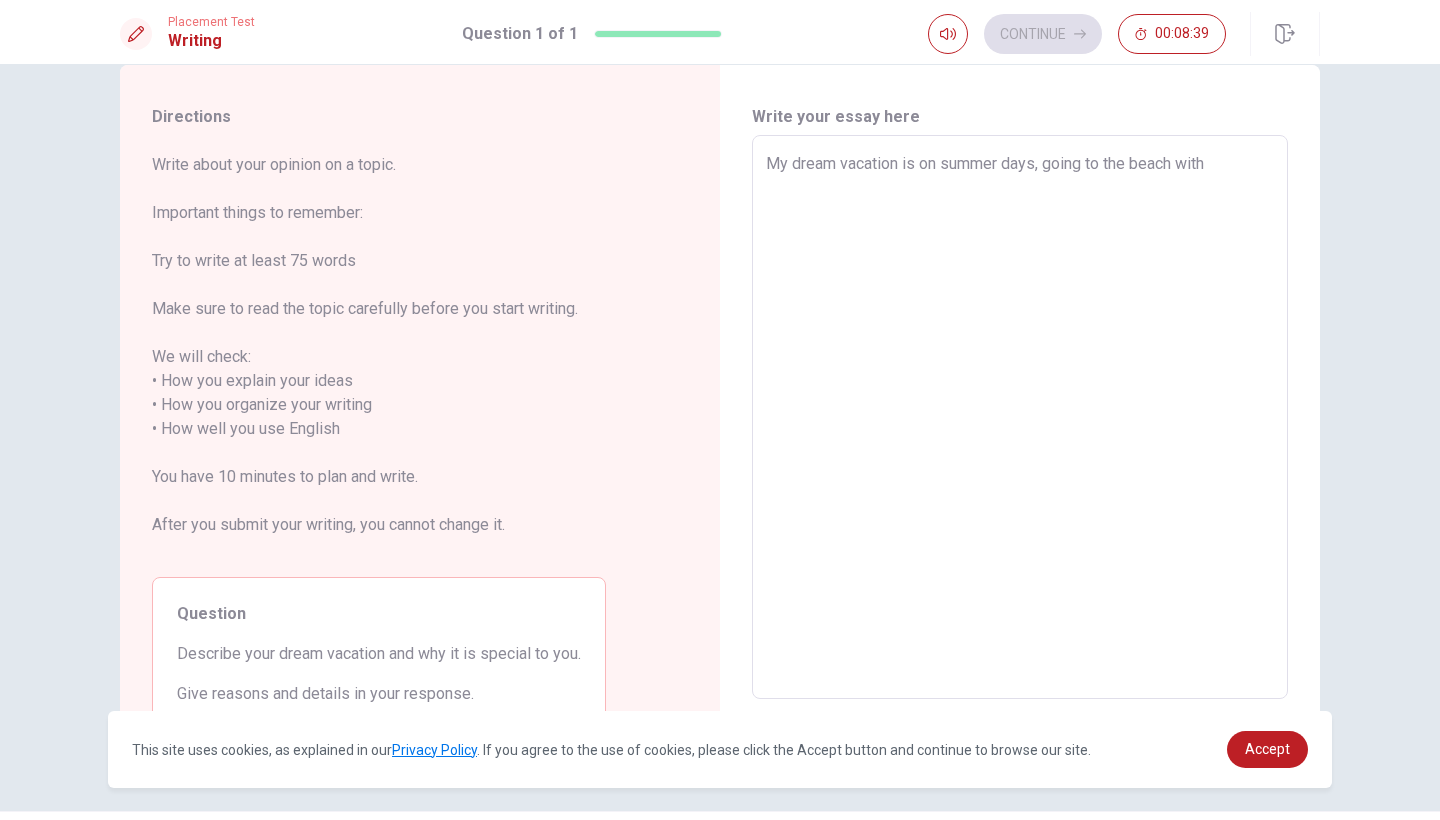 type on "x" 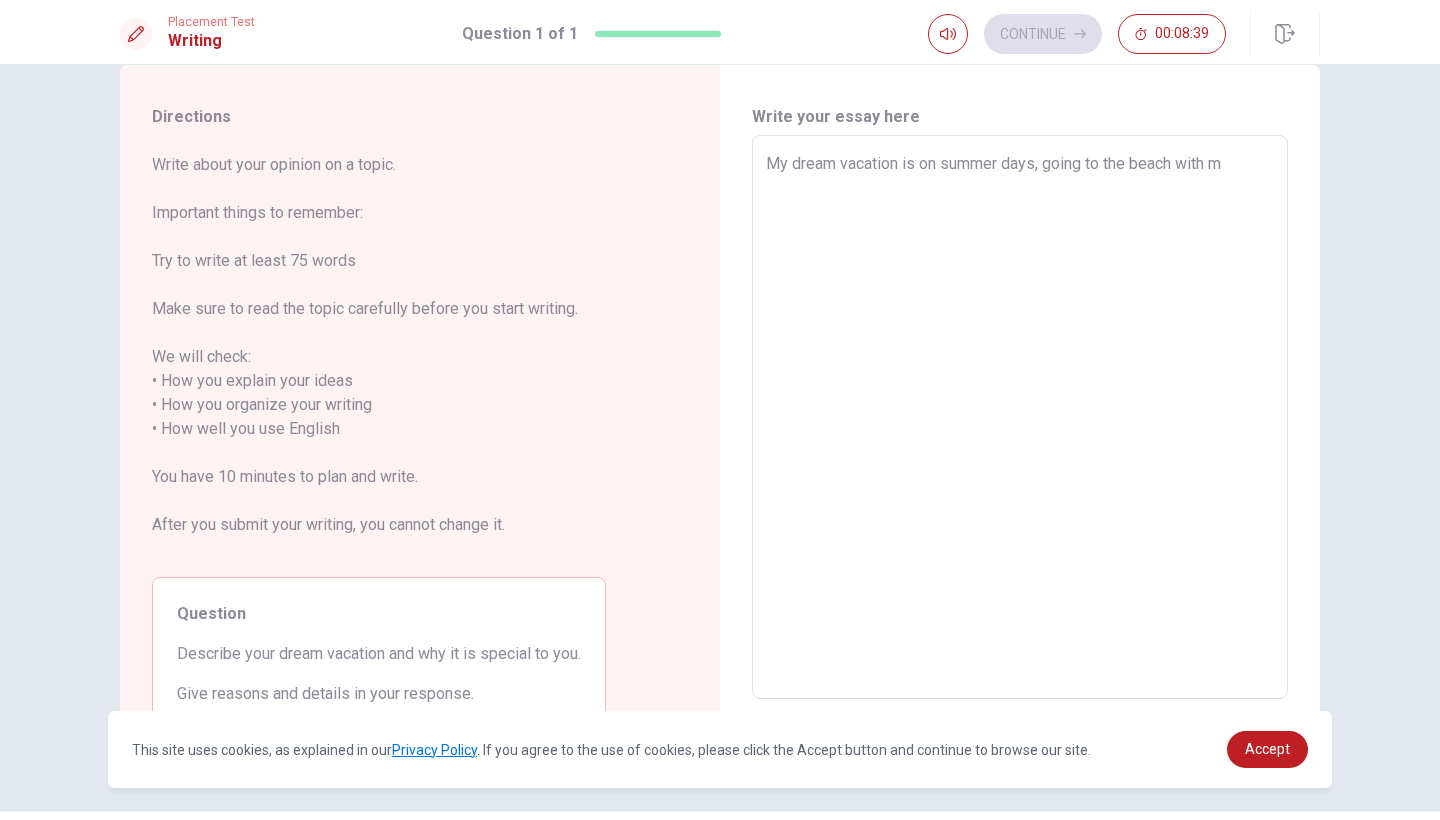 type on "x" 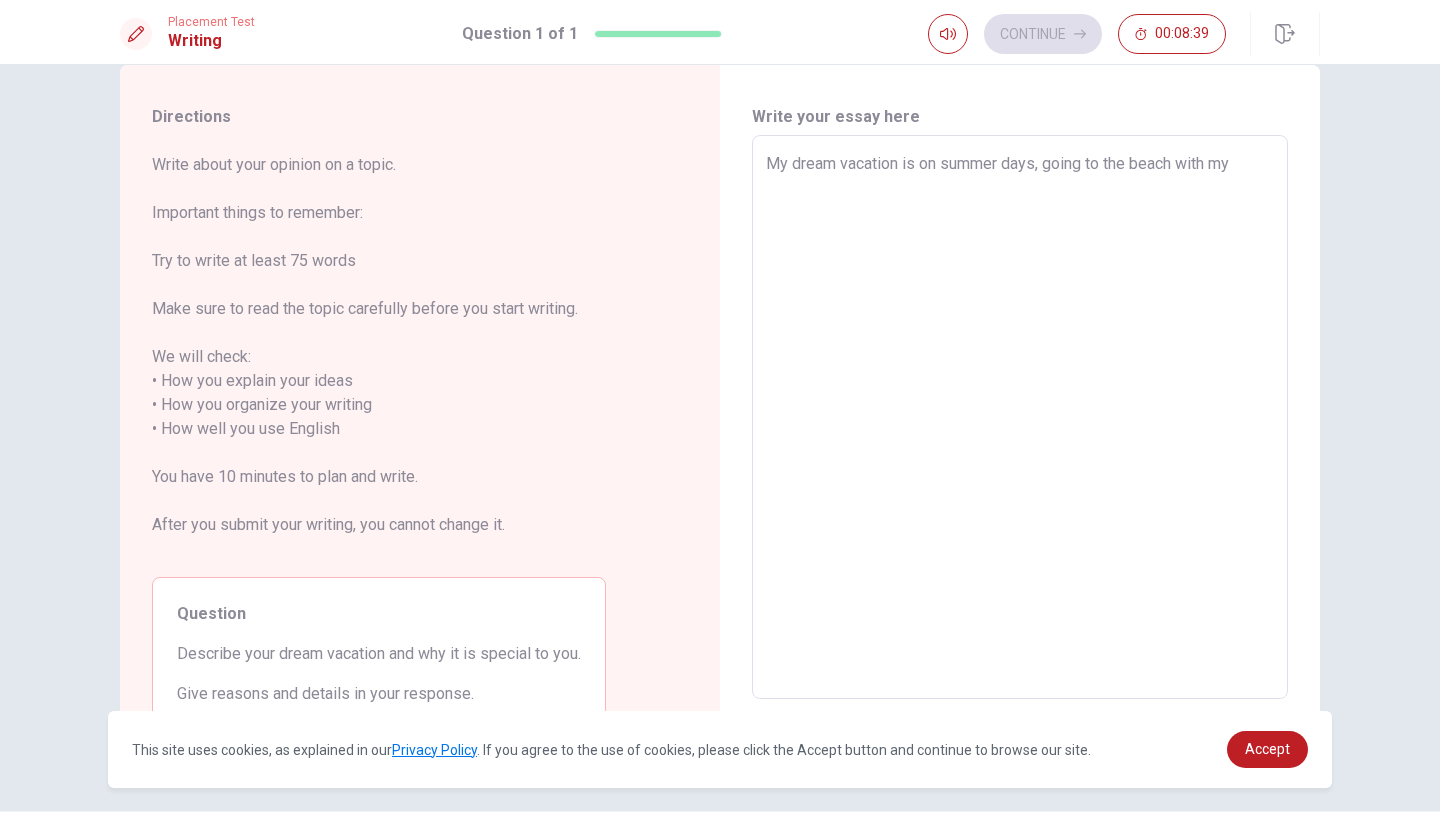 type on "x" 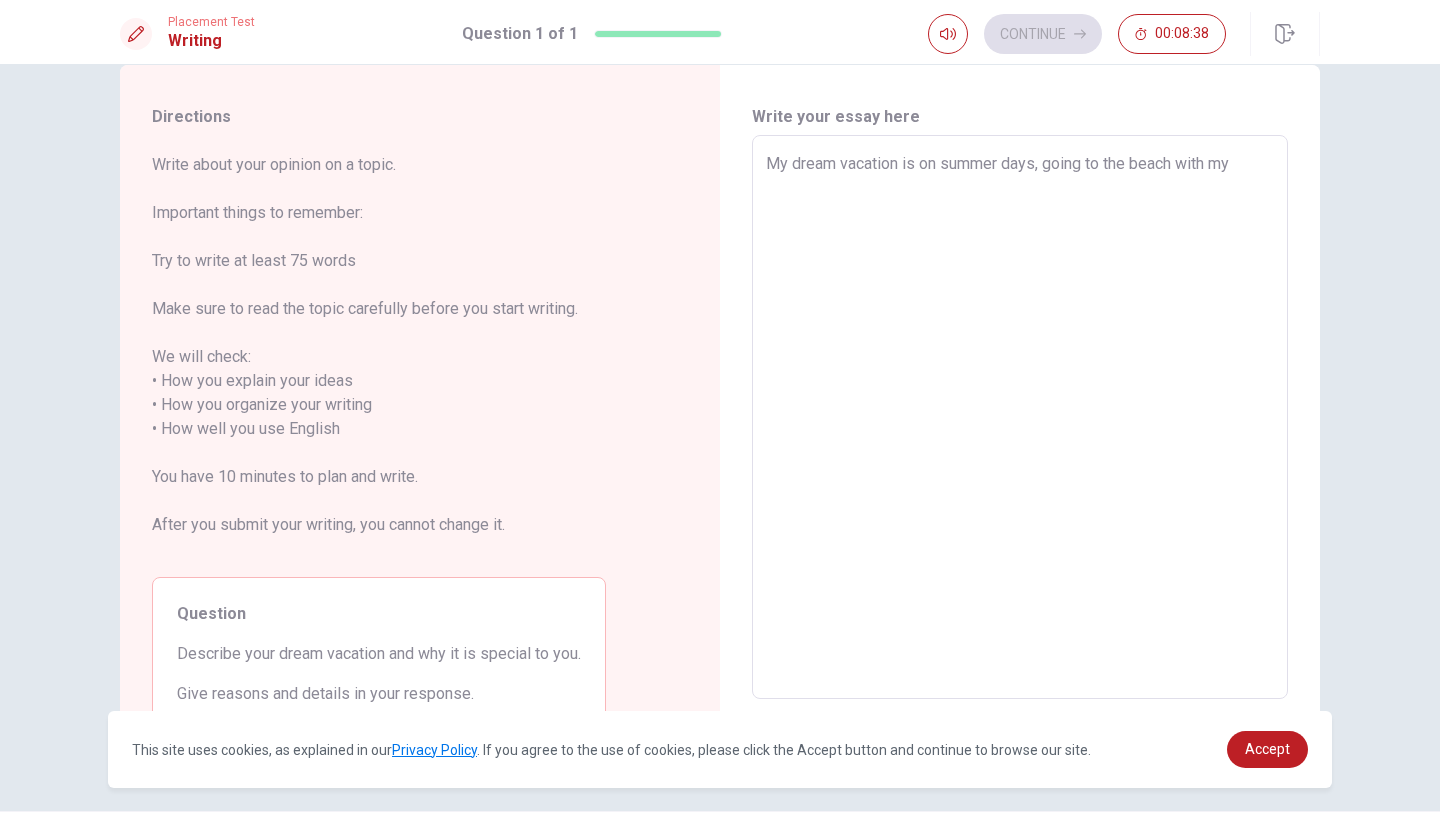 type on "My dream vacation is on summer days, going to the beach with my f" 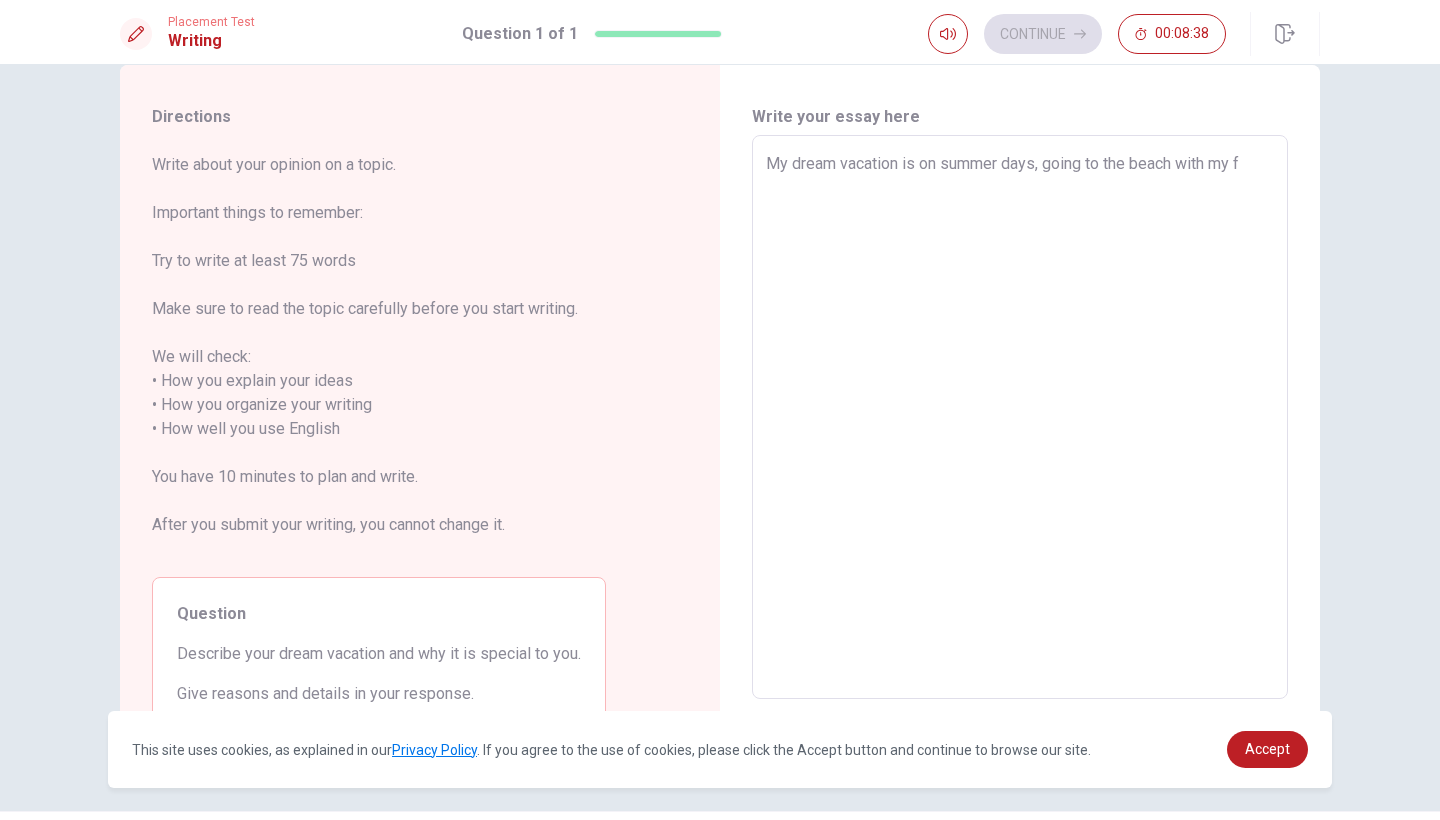 type on "x" 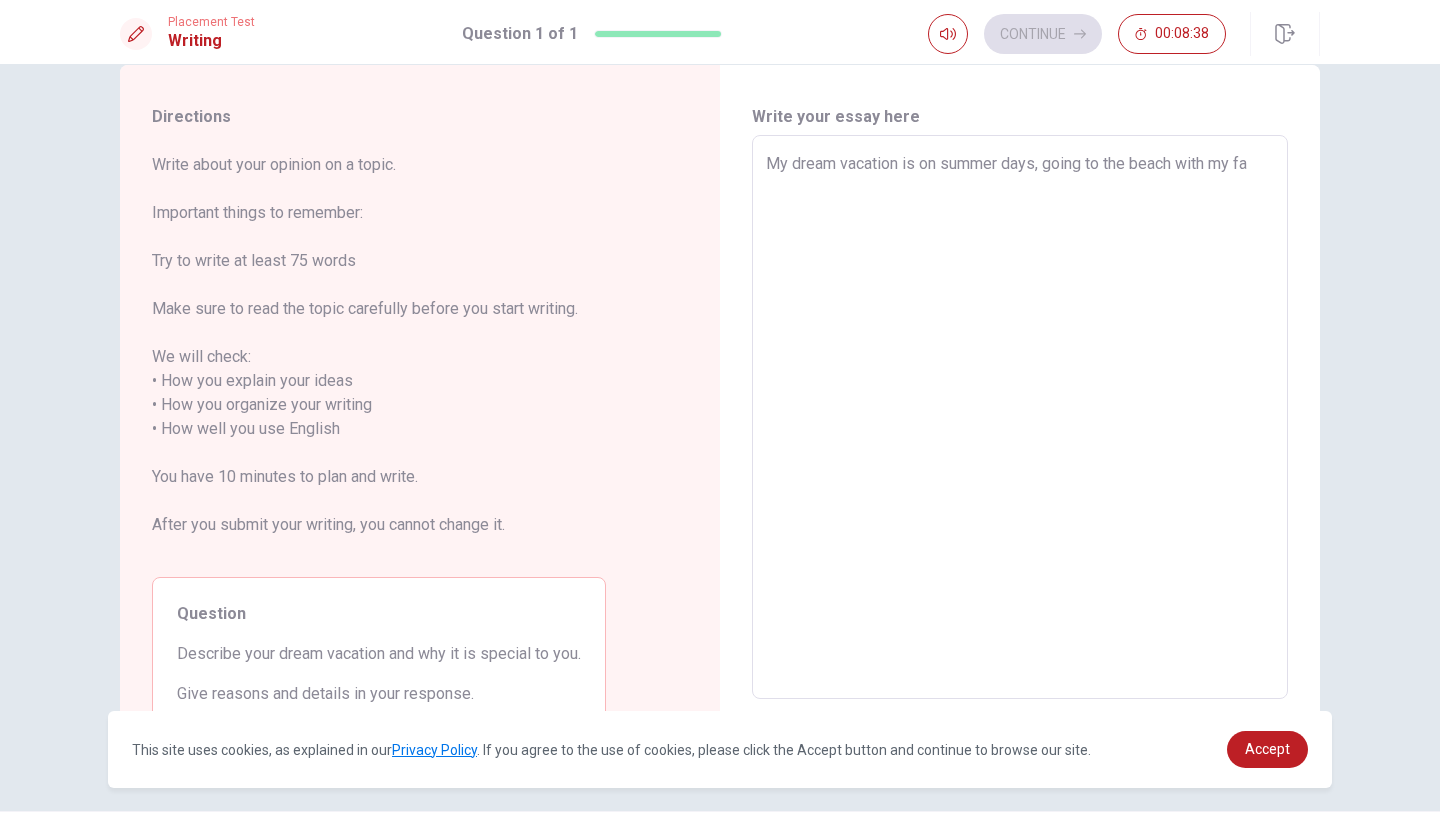 type on "x" 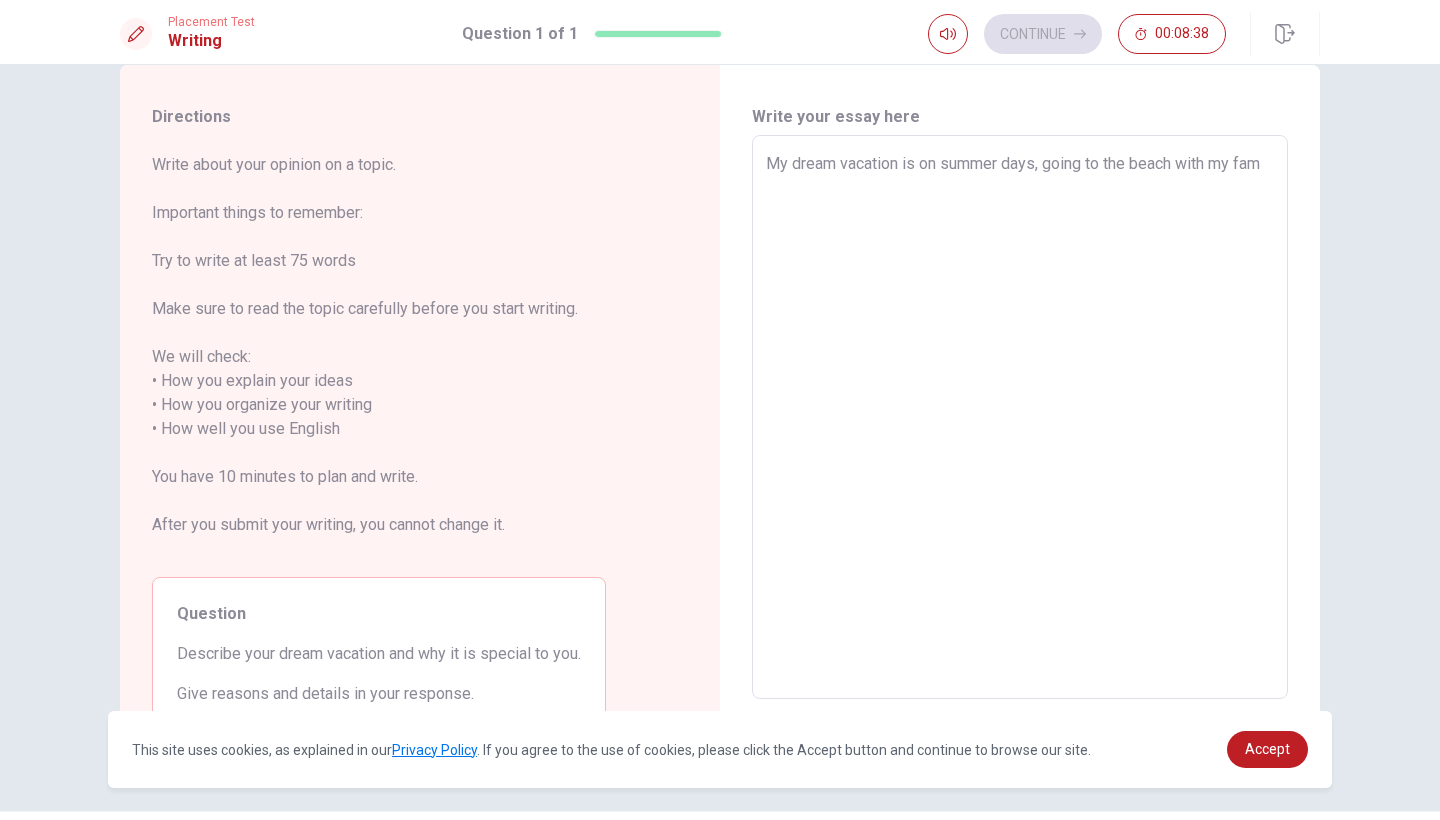 type on "x" 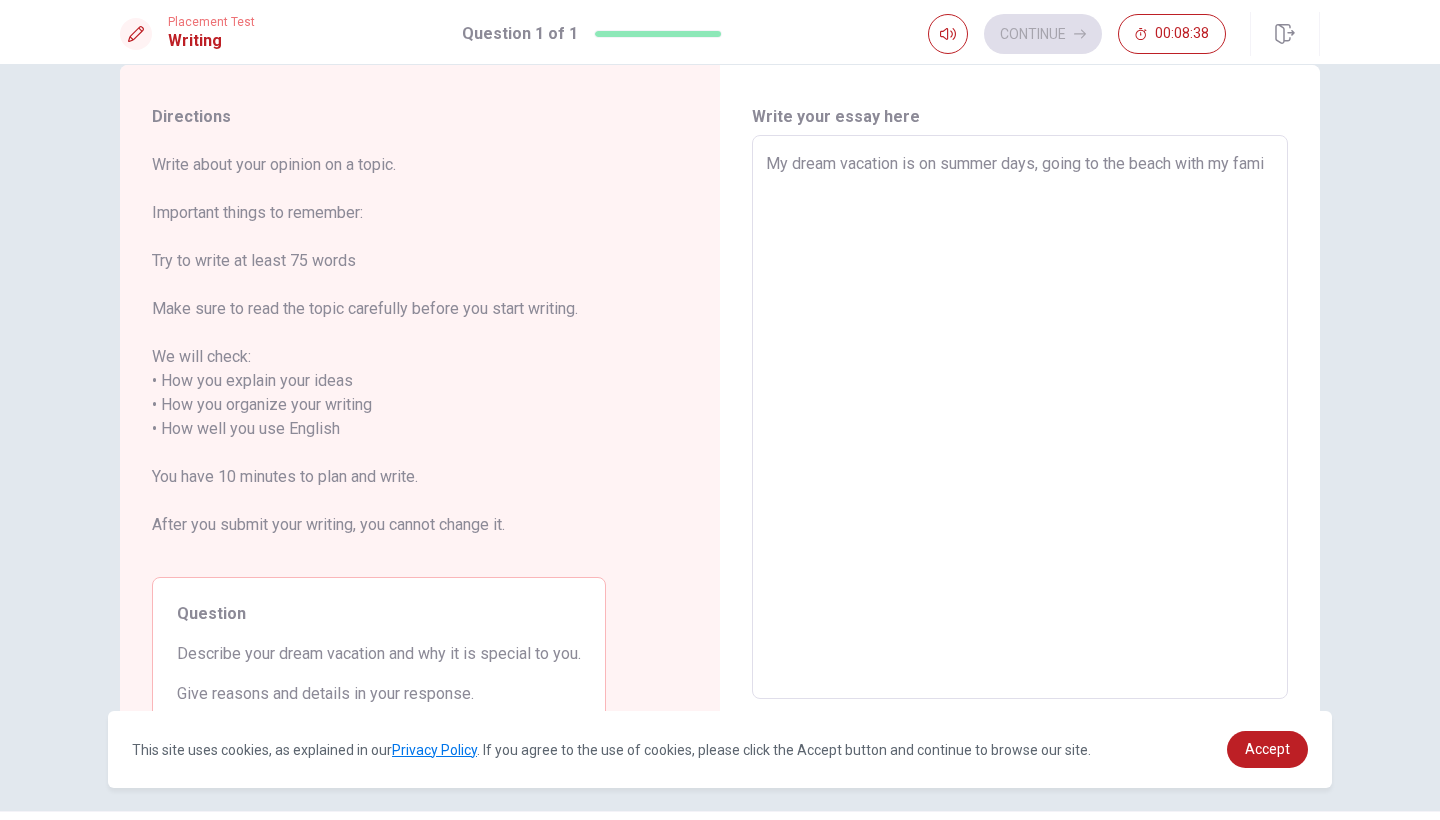 type on "x" 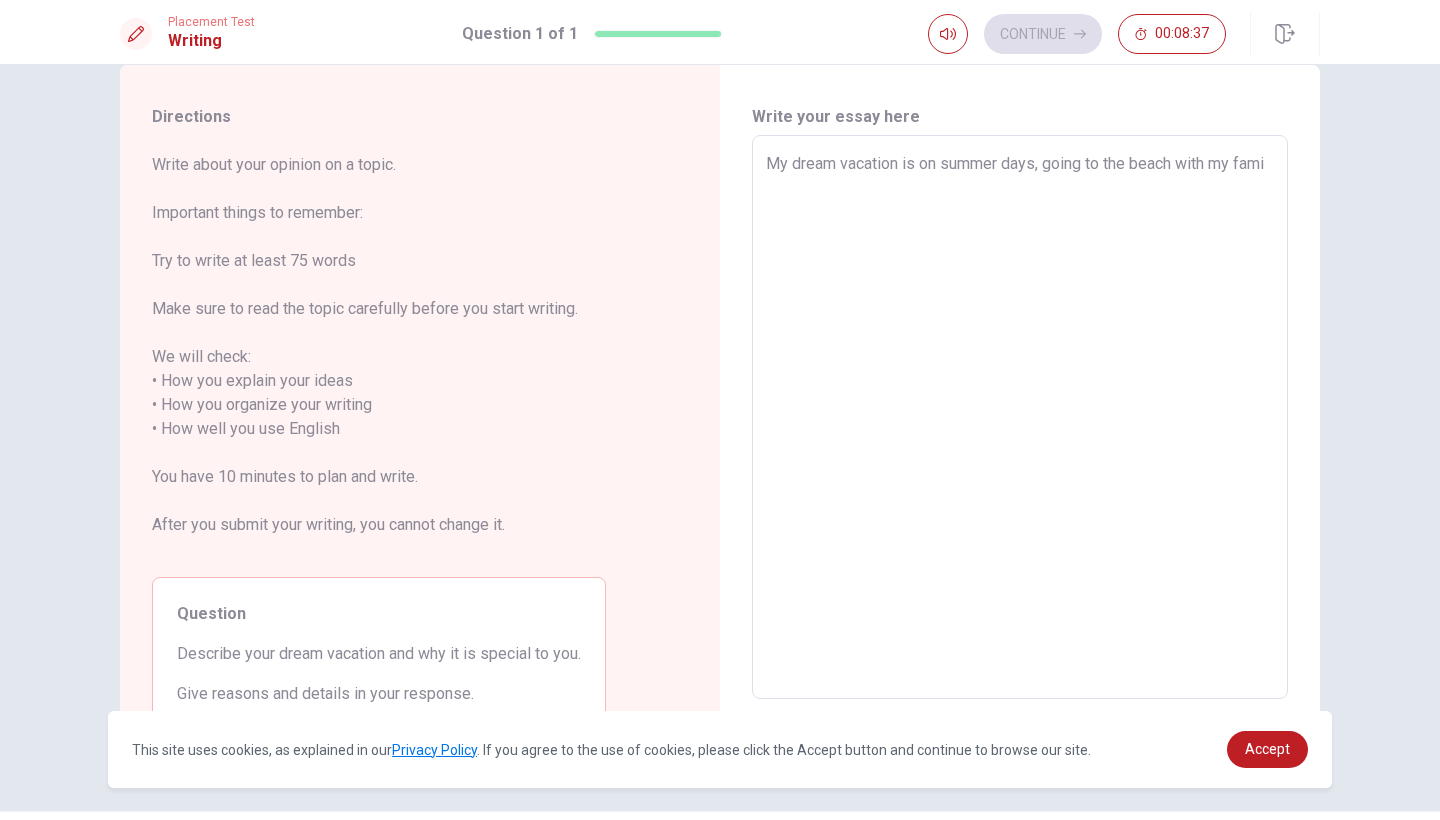 type on "My dream vacation is on summer days, going to the beach with my famil" 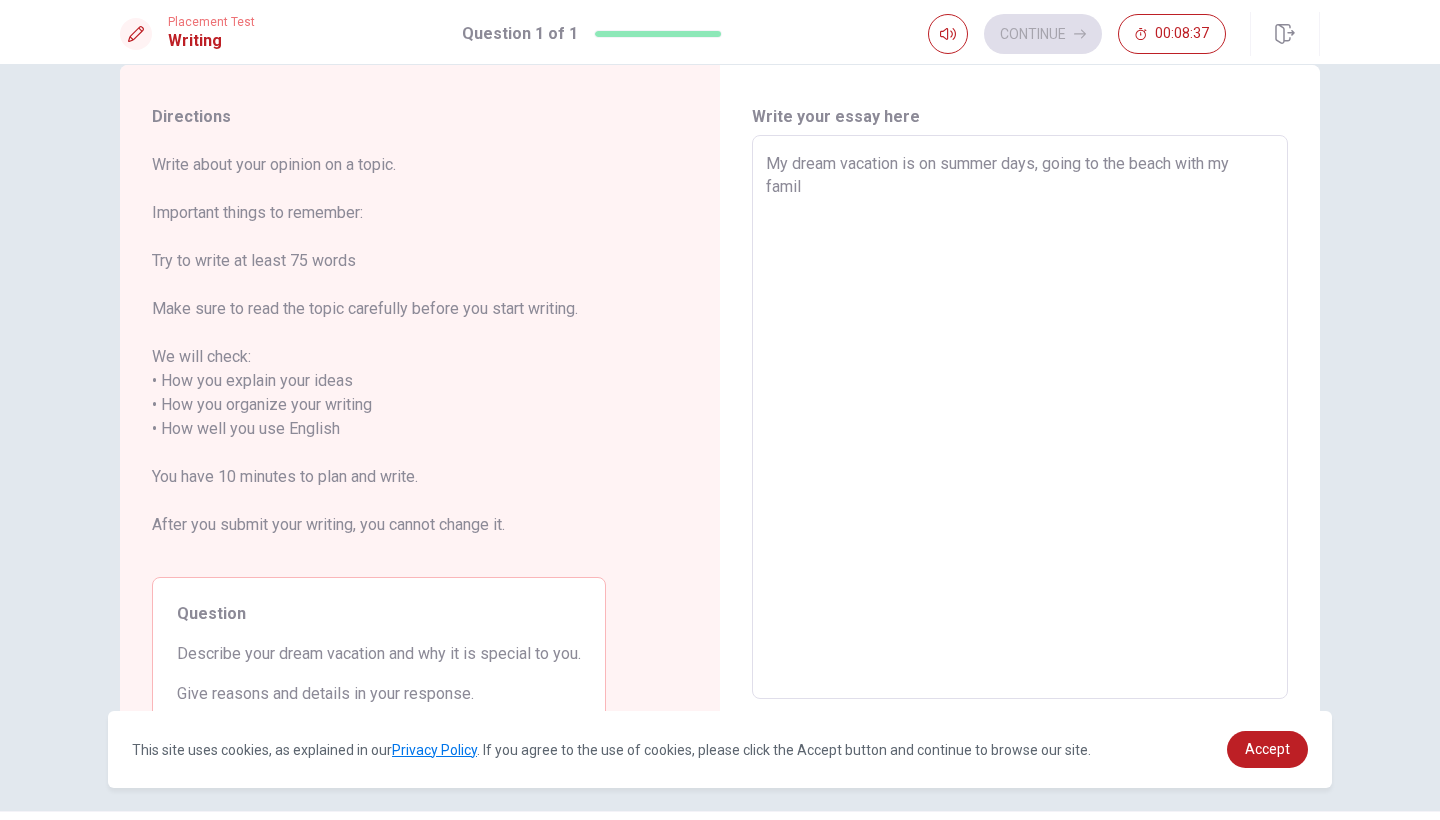 type on "x" 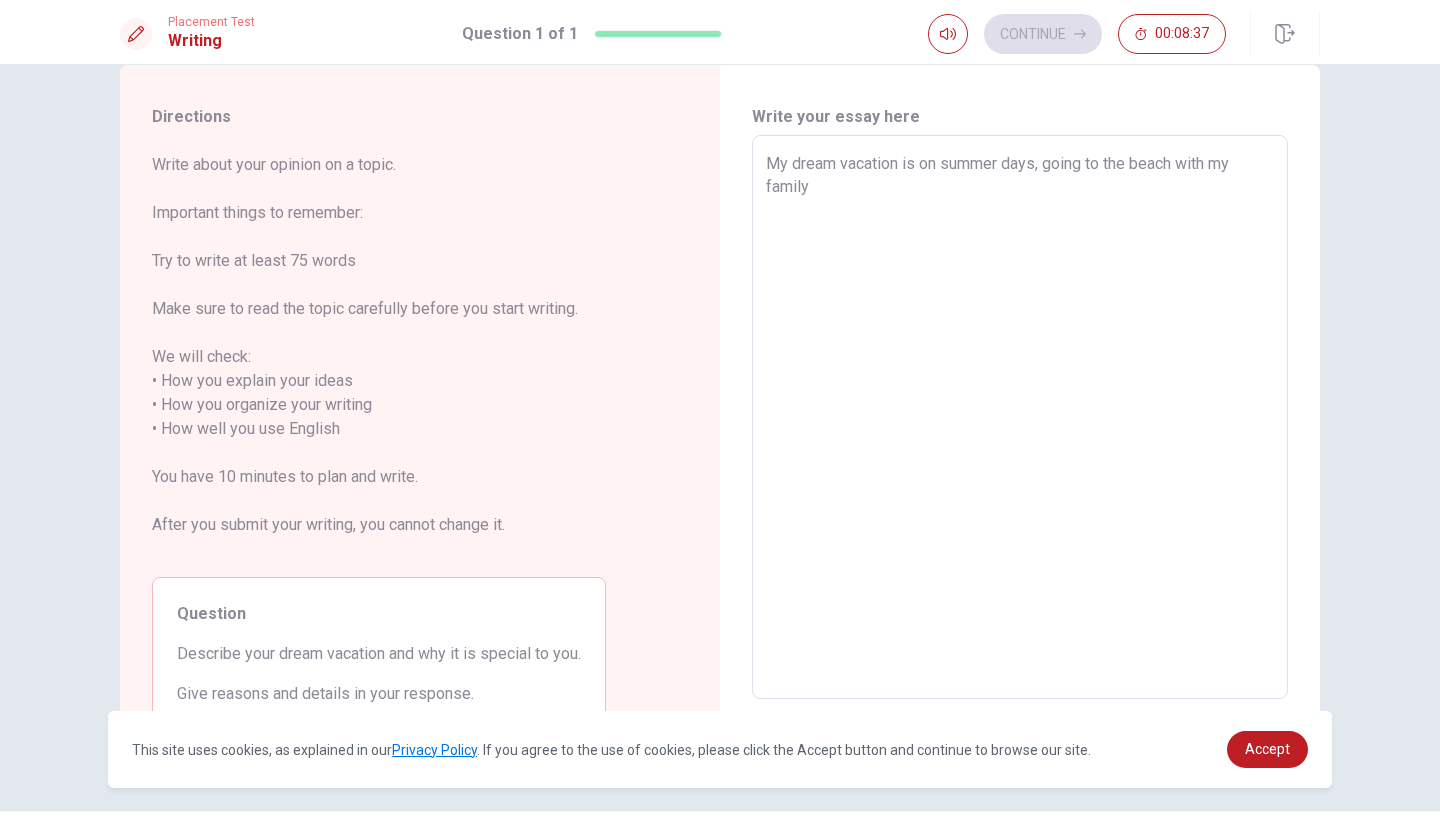 type on "x" 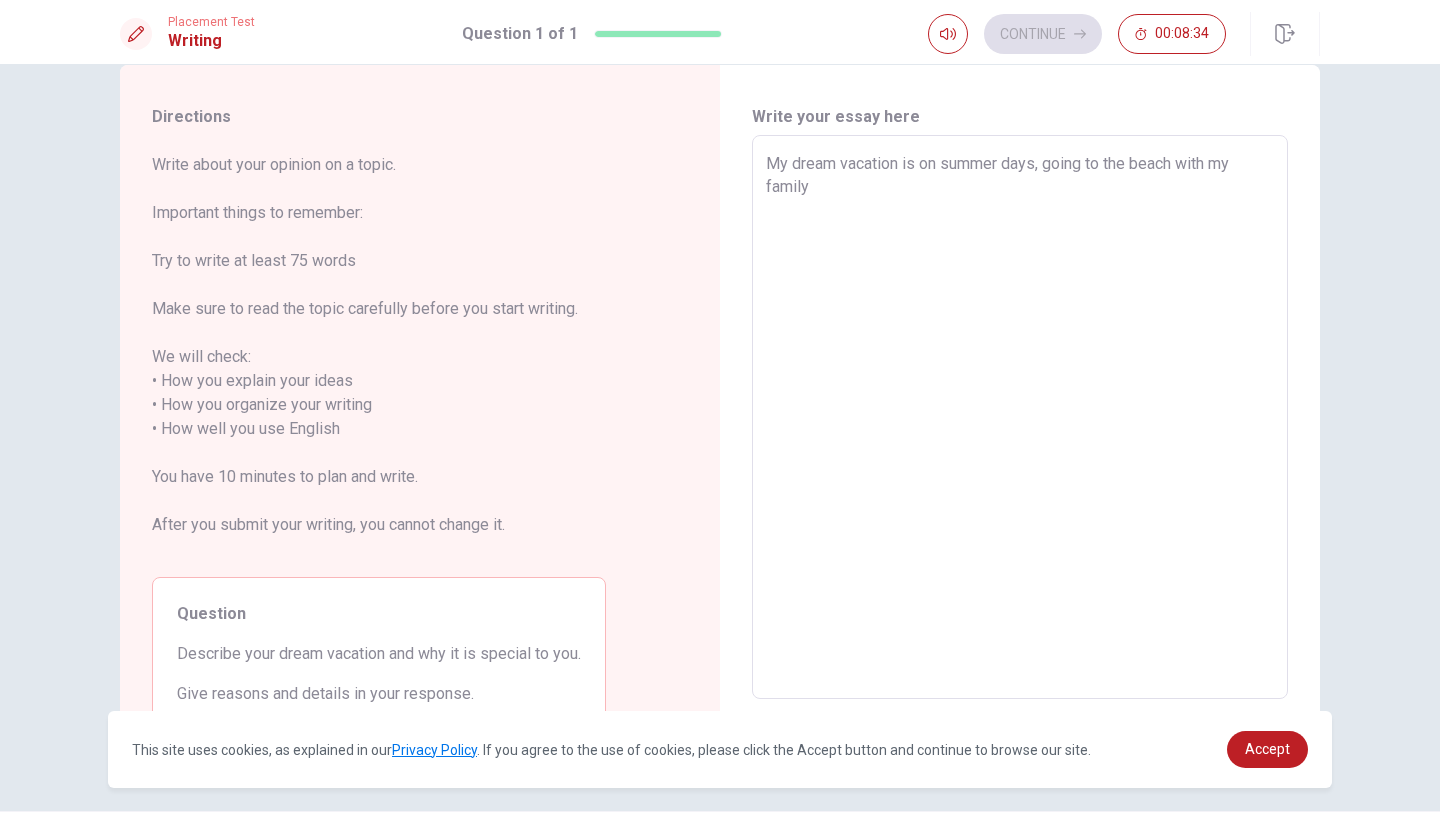 type on "x" 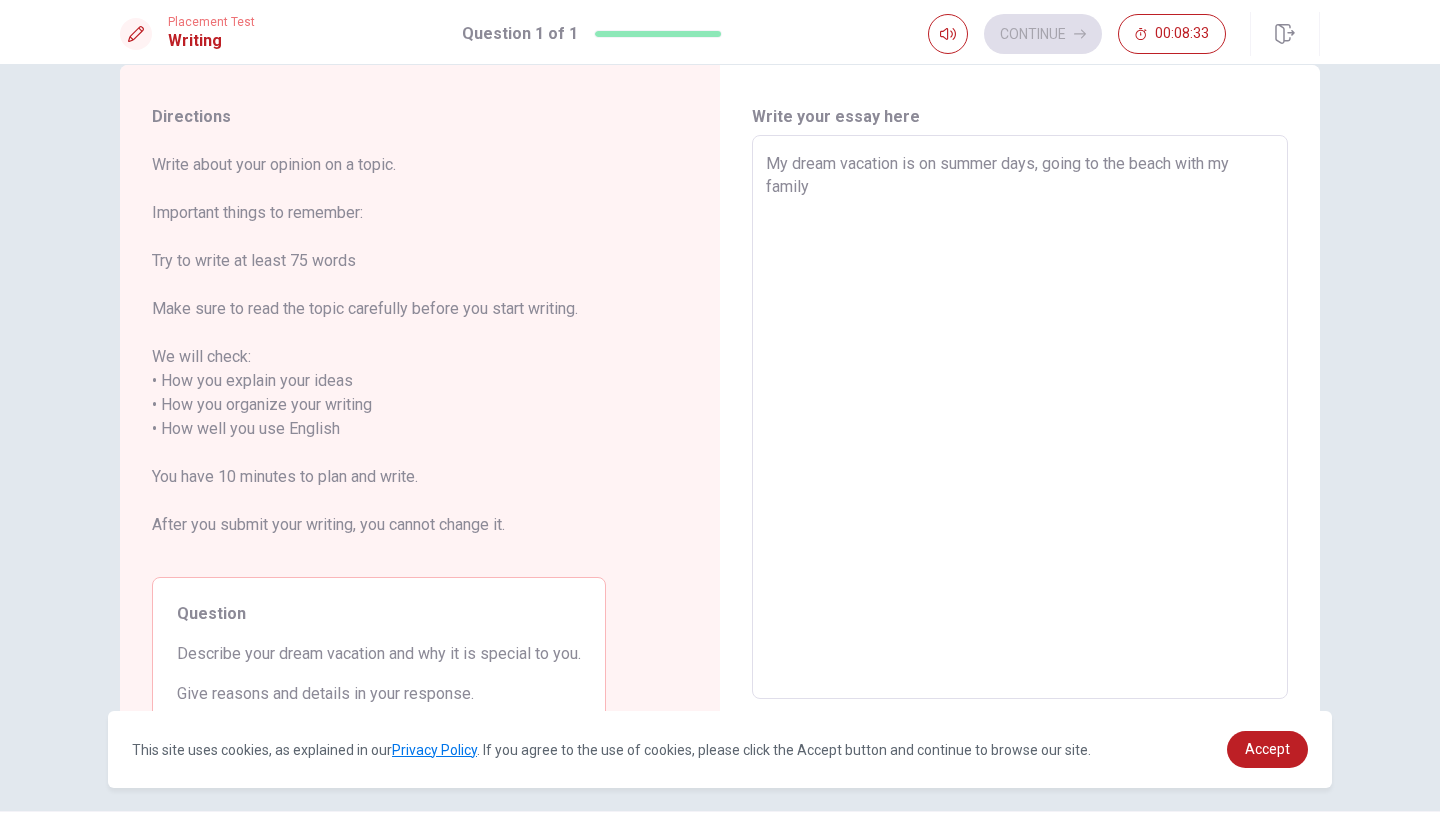 type on "My dream vacation is on summer days, going to the beach with my family a" 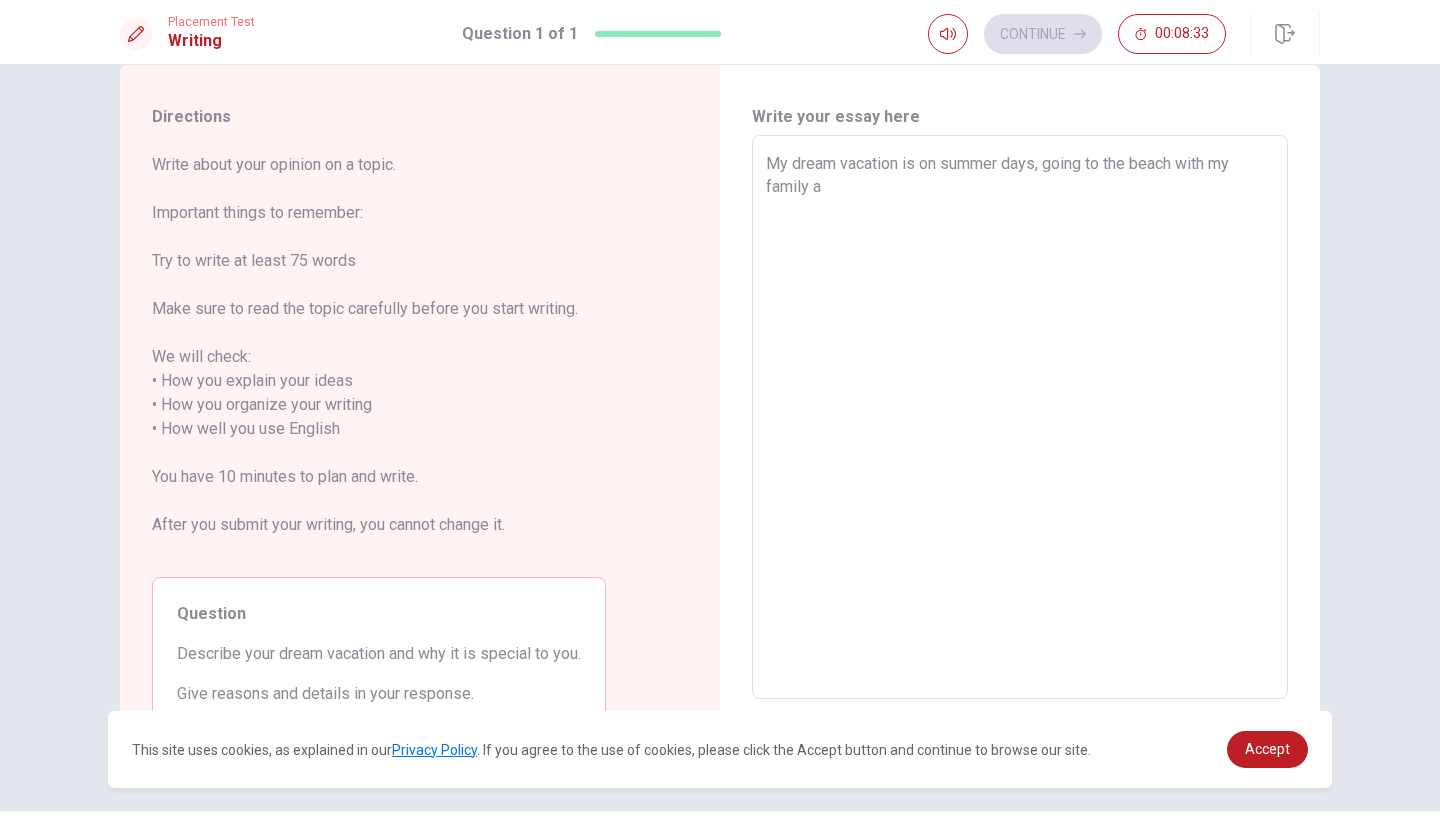 type on "x" 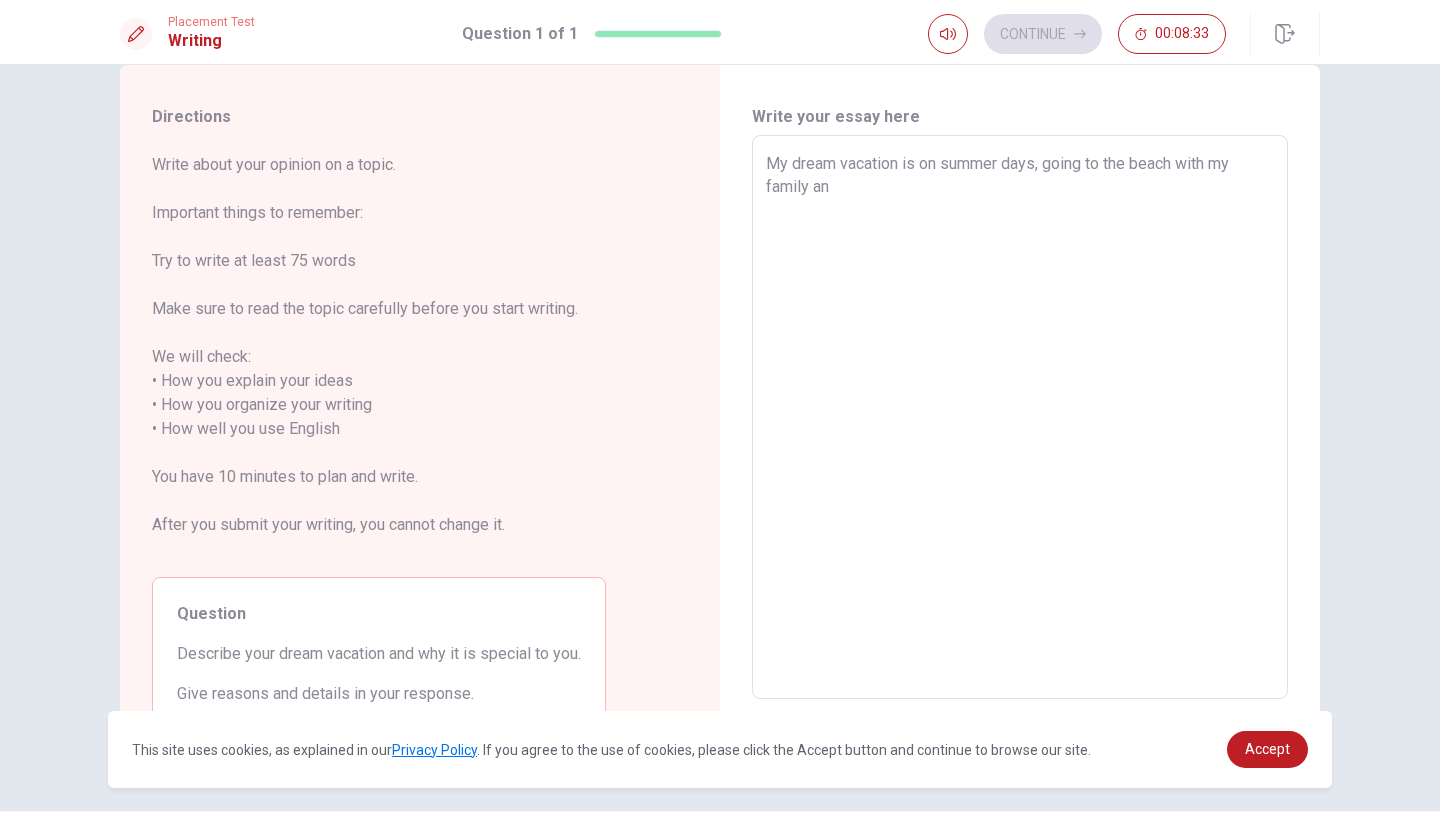 type on "x" 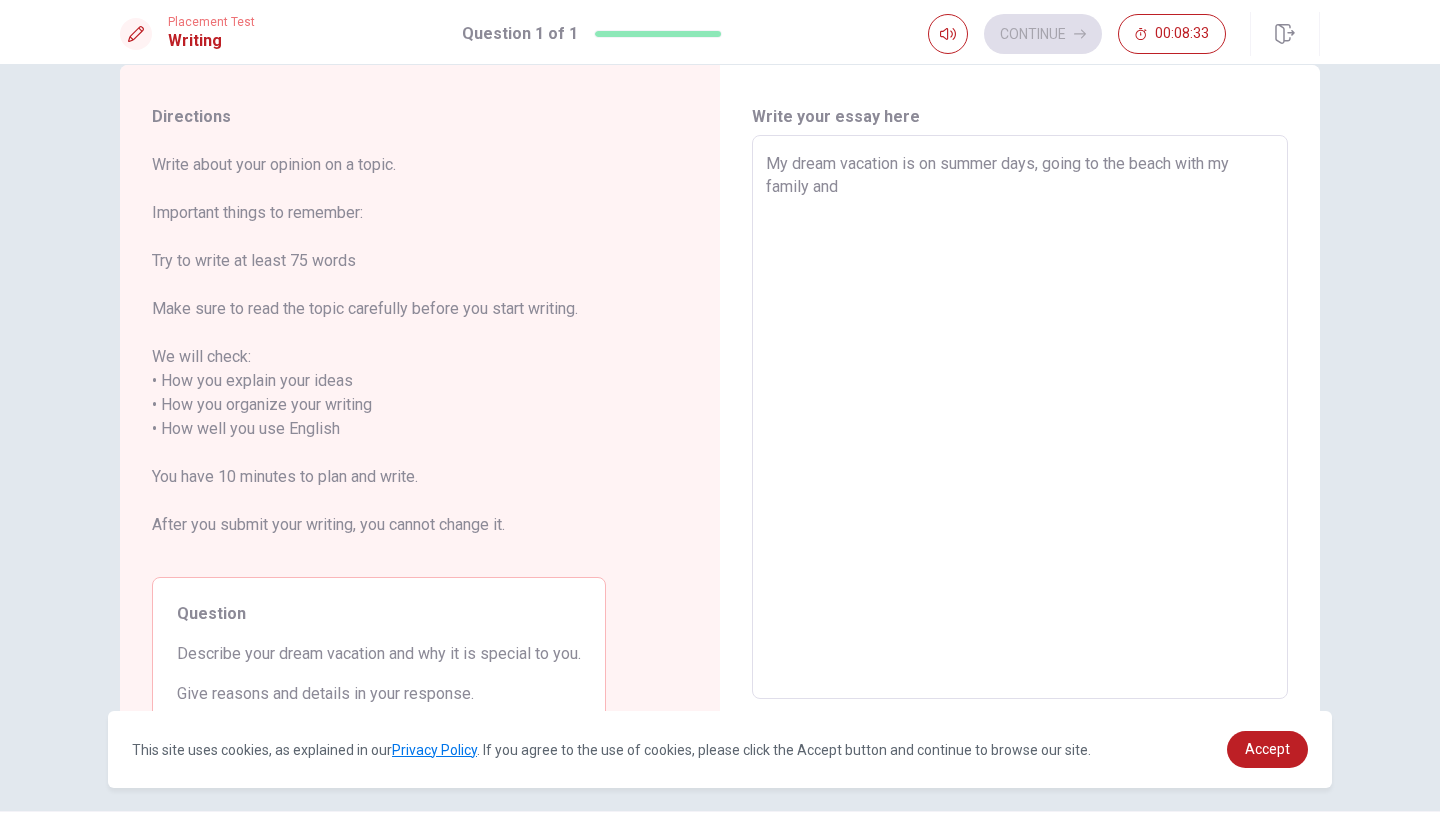 type on "x" 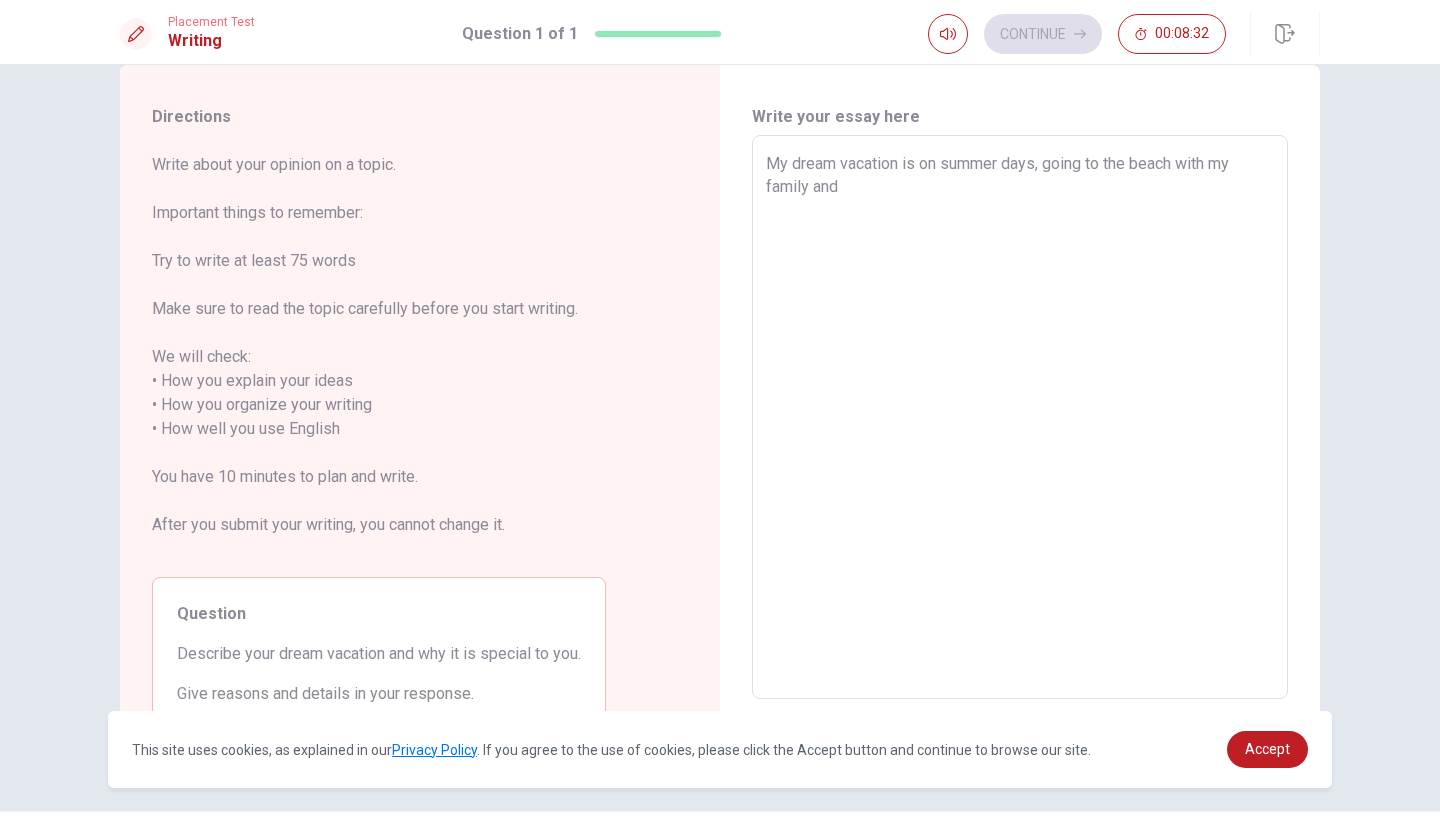 type on "My dream vacation is on summer days, going to the beach with my family and" 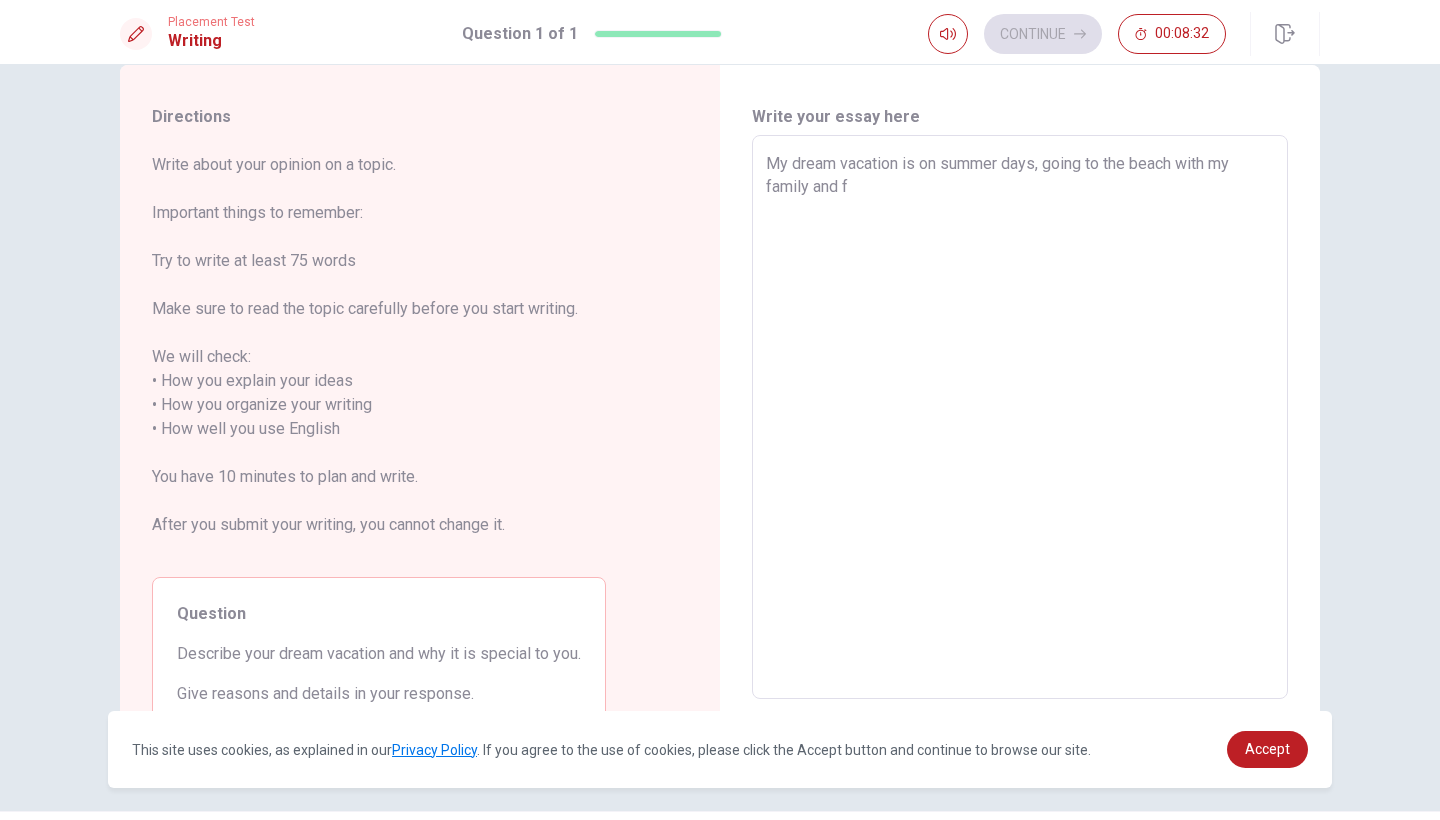 type 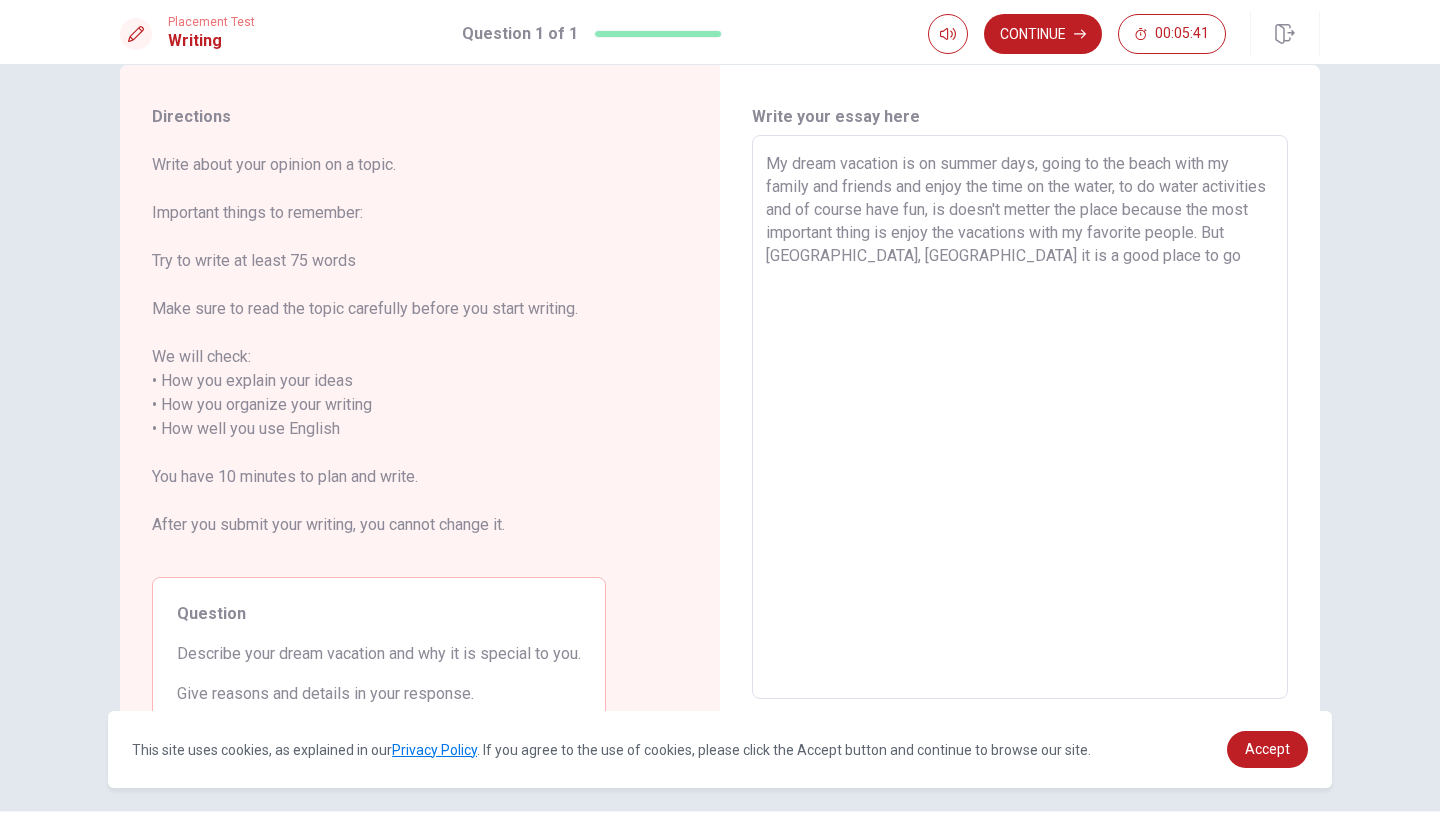 click on "My dream vacation is on summer days, going to the beach with my family and friends and enjoy the time on the water, to do water activities and of course have fun, is doesn't metter the place because the most important thing is enjoy the vacations with my favorite people. But [GEOGRAPHIC_DATA], [GEOGRAPHIC_DATA] it is a good place to go" at bounding box center [1020, 417] 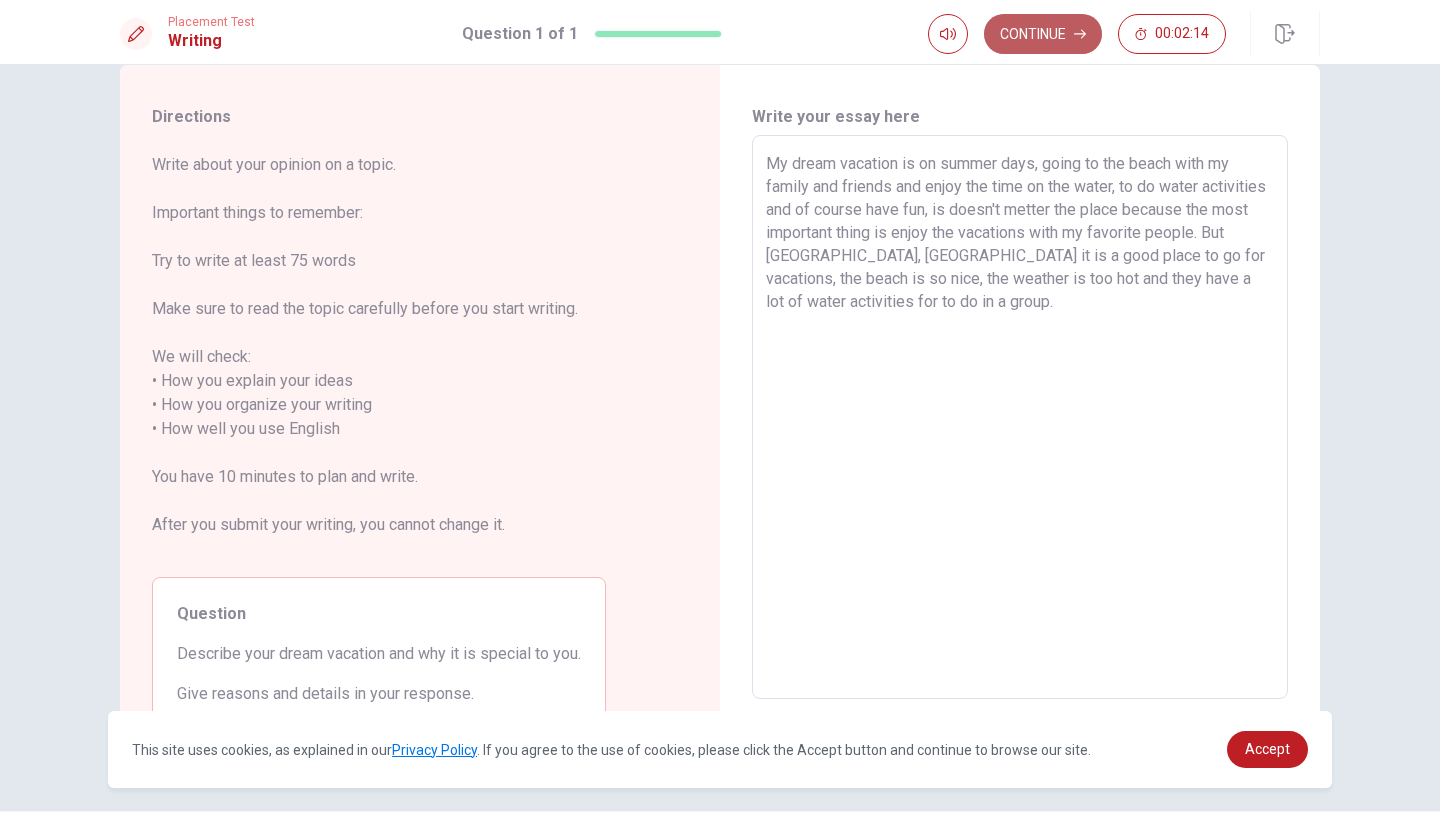 click on "Continue" at bounding box center [1043, 34] 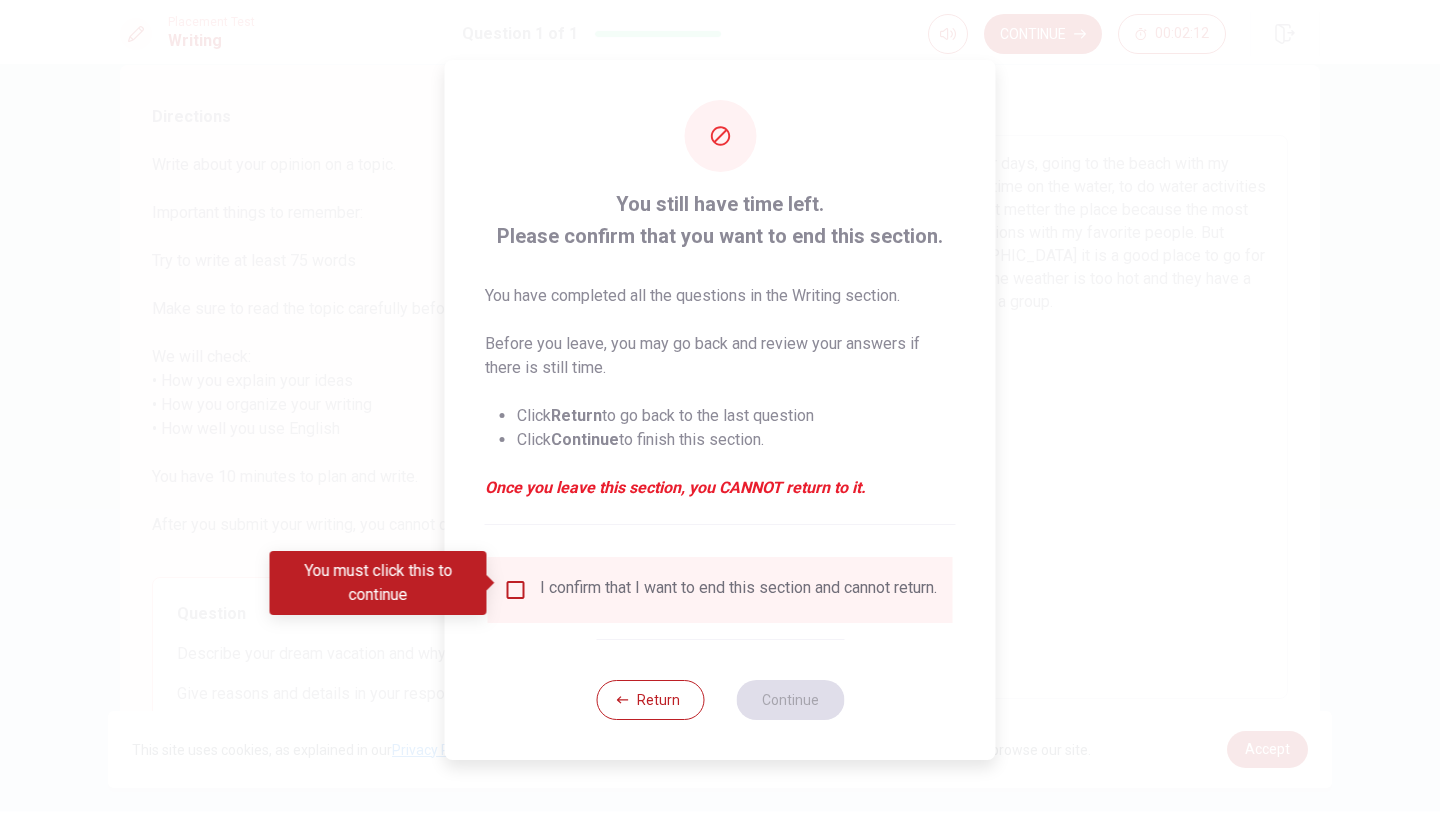 click at bounding box center [516, 590] 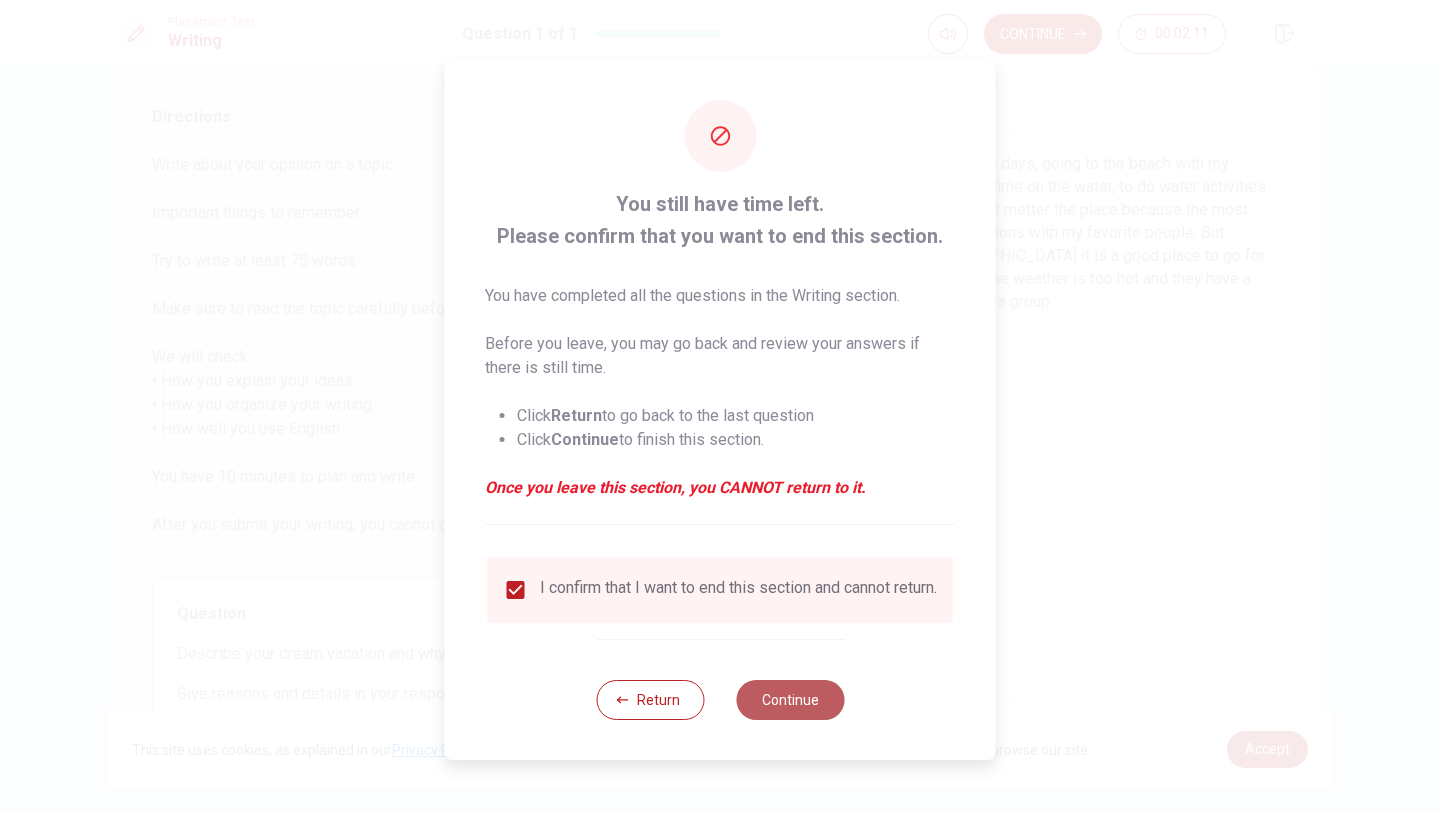 click on "Continue" at bounding box center [790, 700] 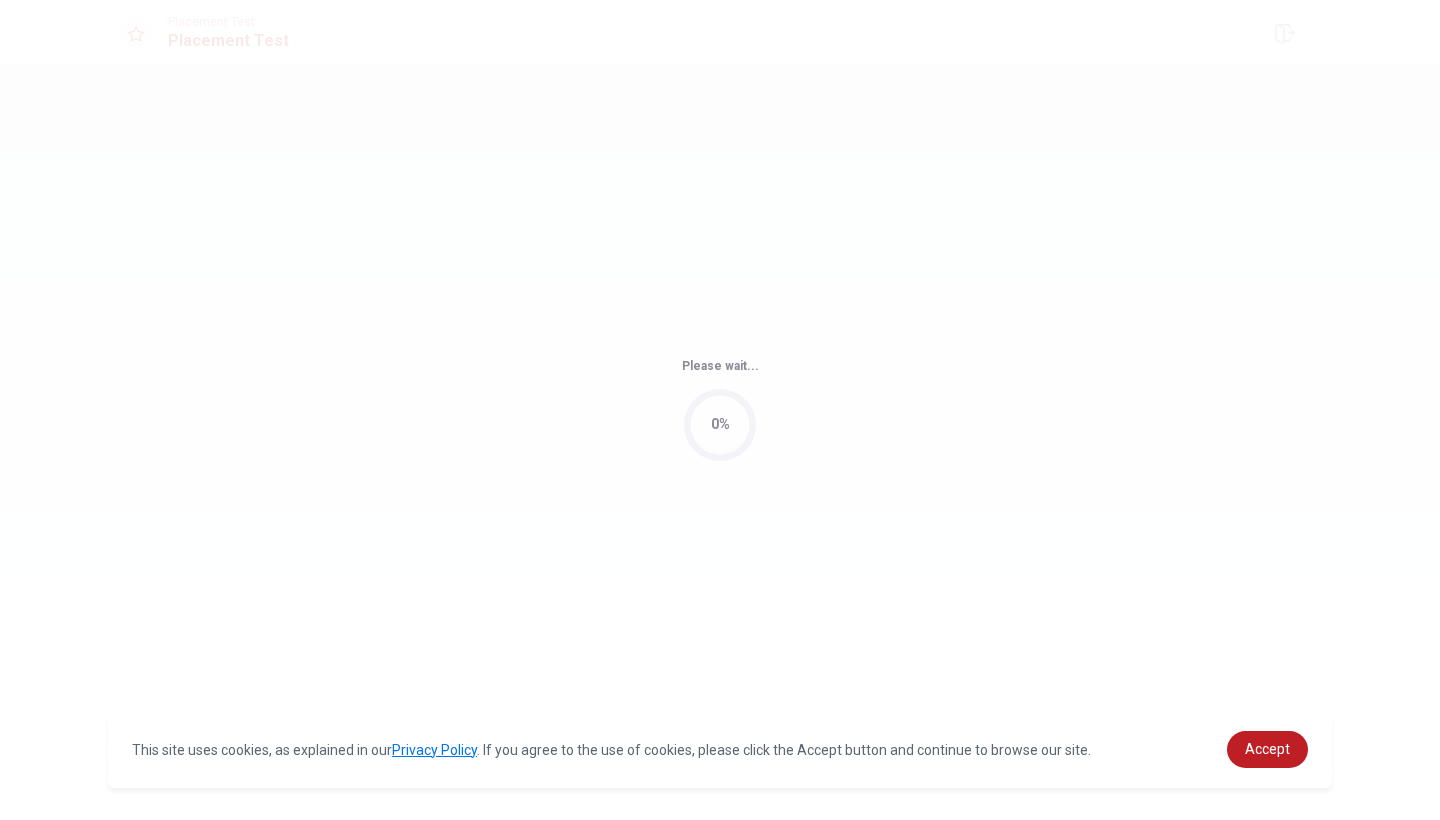 scroll, scrollTop: 0, scrollLeft: 0, axis: both 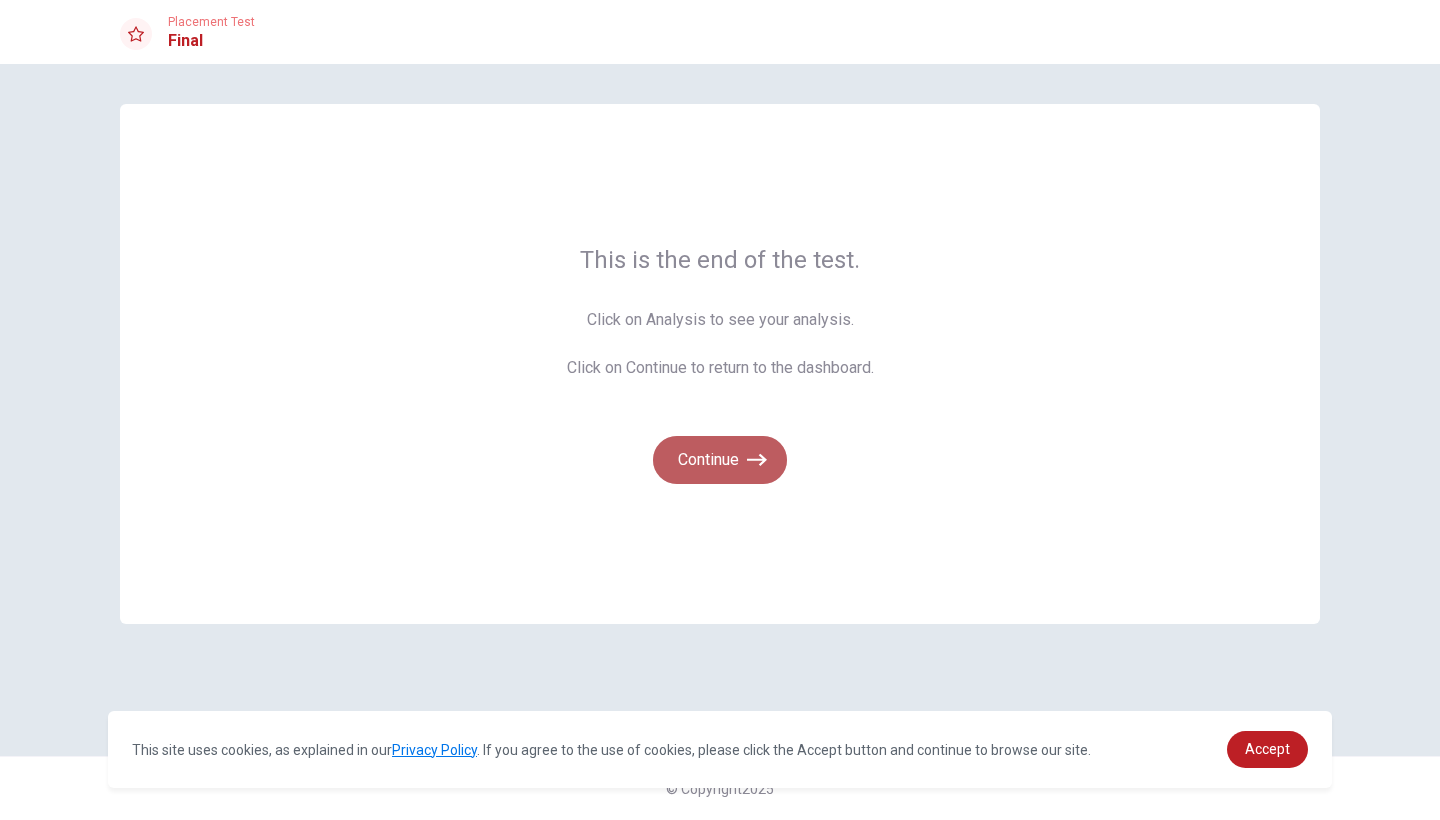 click on "Continue" at bounding box center (720, 460) 